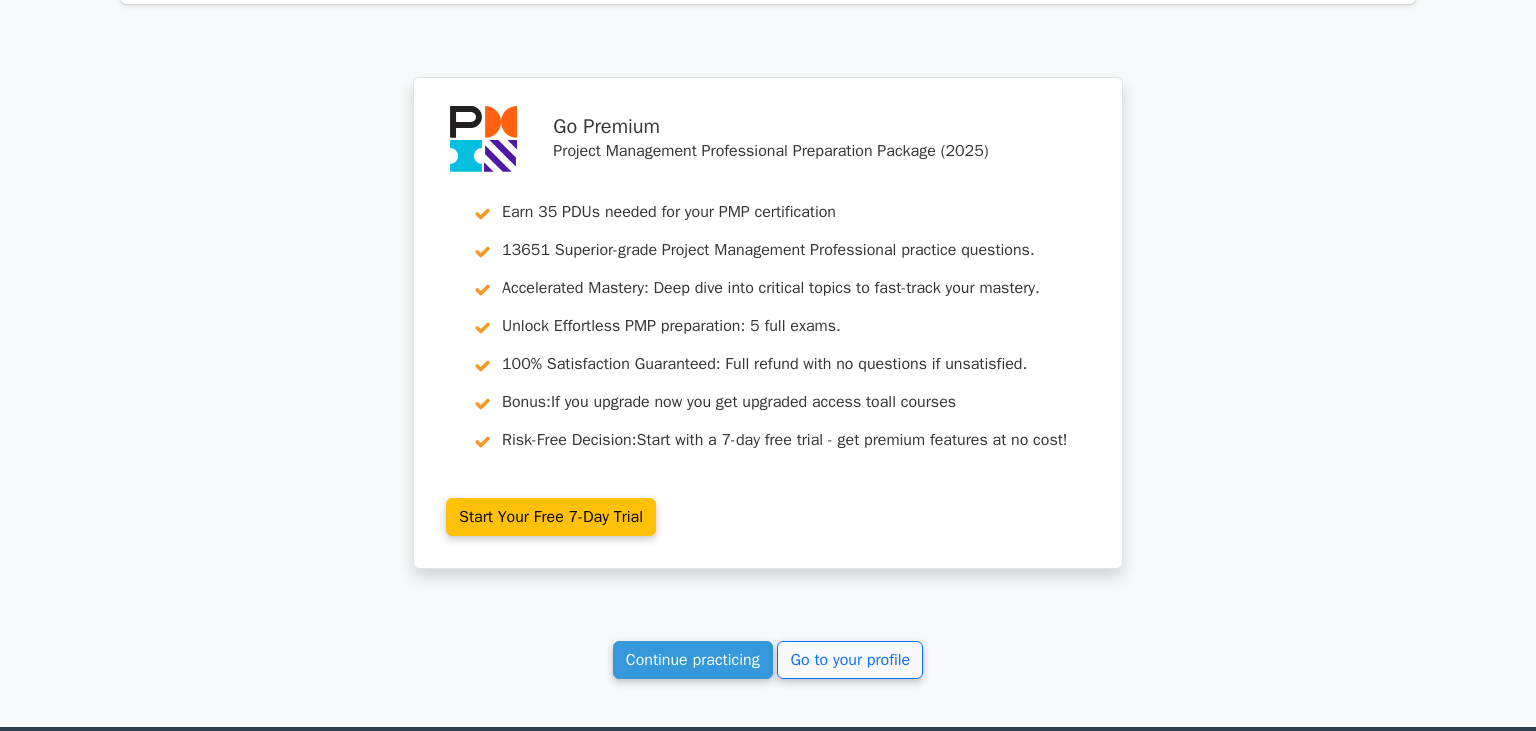 scroll, scrollTop: 22703, scrollLeft: 0, axis: vertical 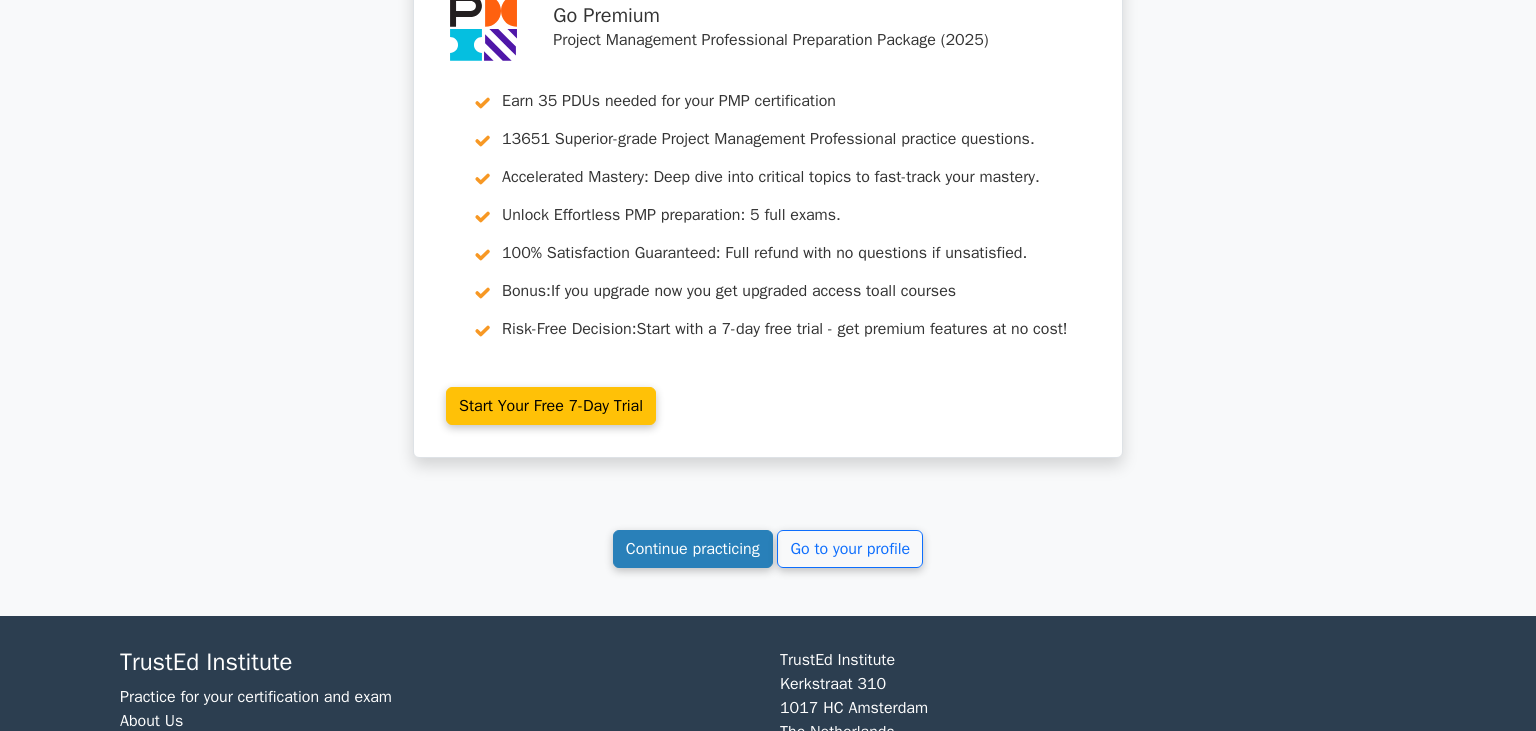 click on "Continue practicing" at bounding box center (693, 549) 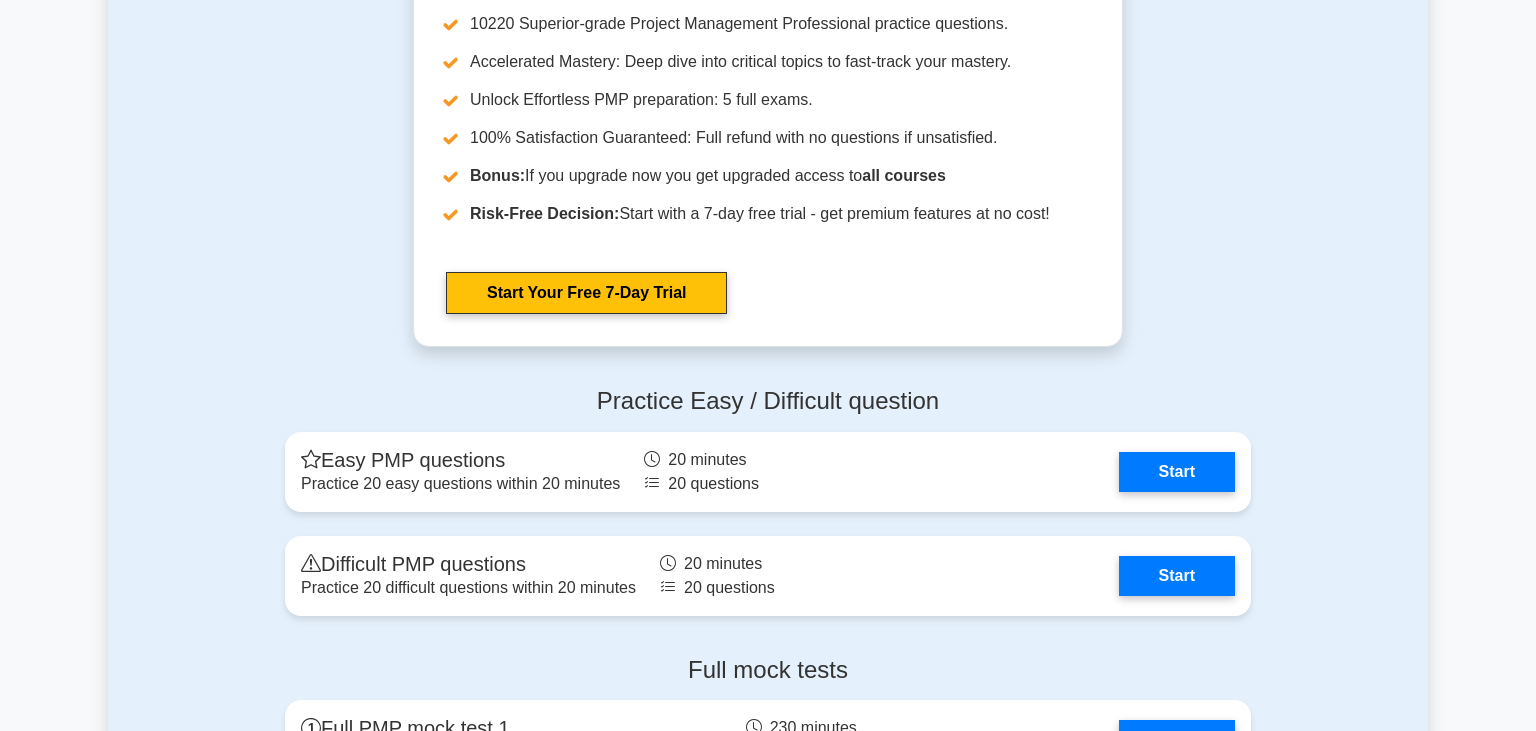 scroll, scrollTop: 7392, scrollLeft: 0, axis: vertical 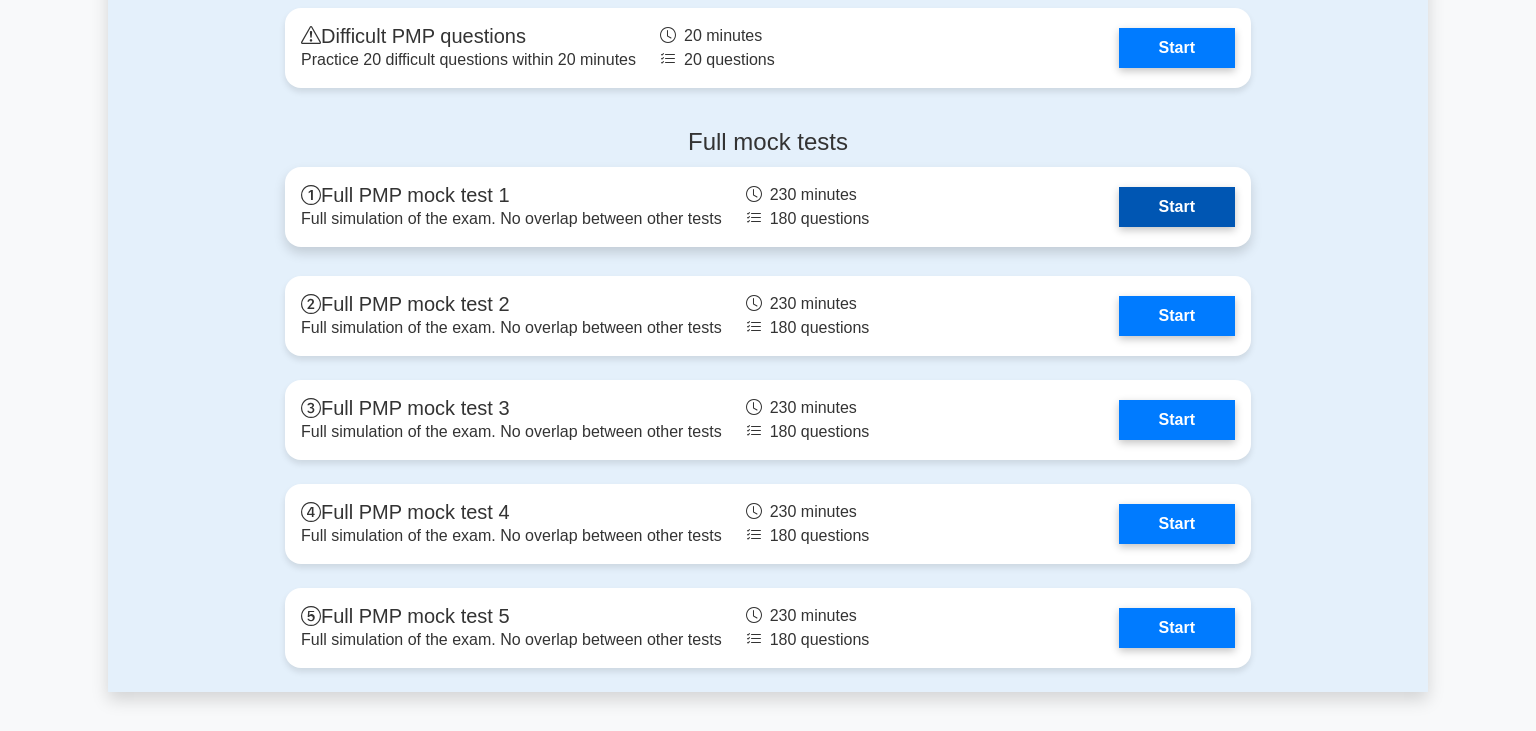 click on "Start" at bounding box center [1177, 207] 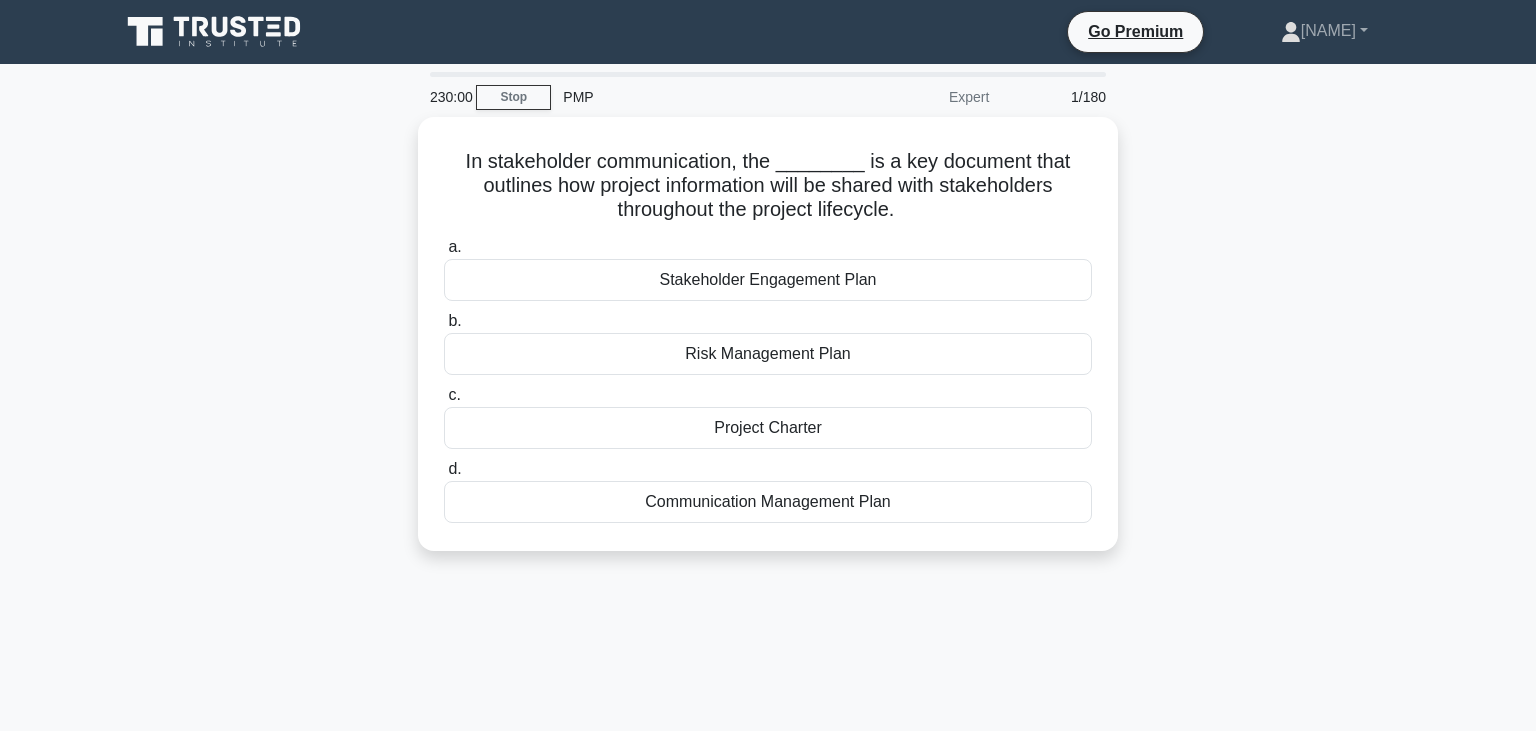 scroll, scrollTop: 0, scrollLeft: 0, axis: both 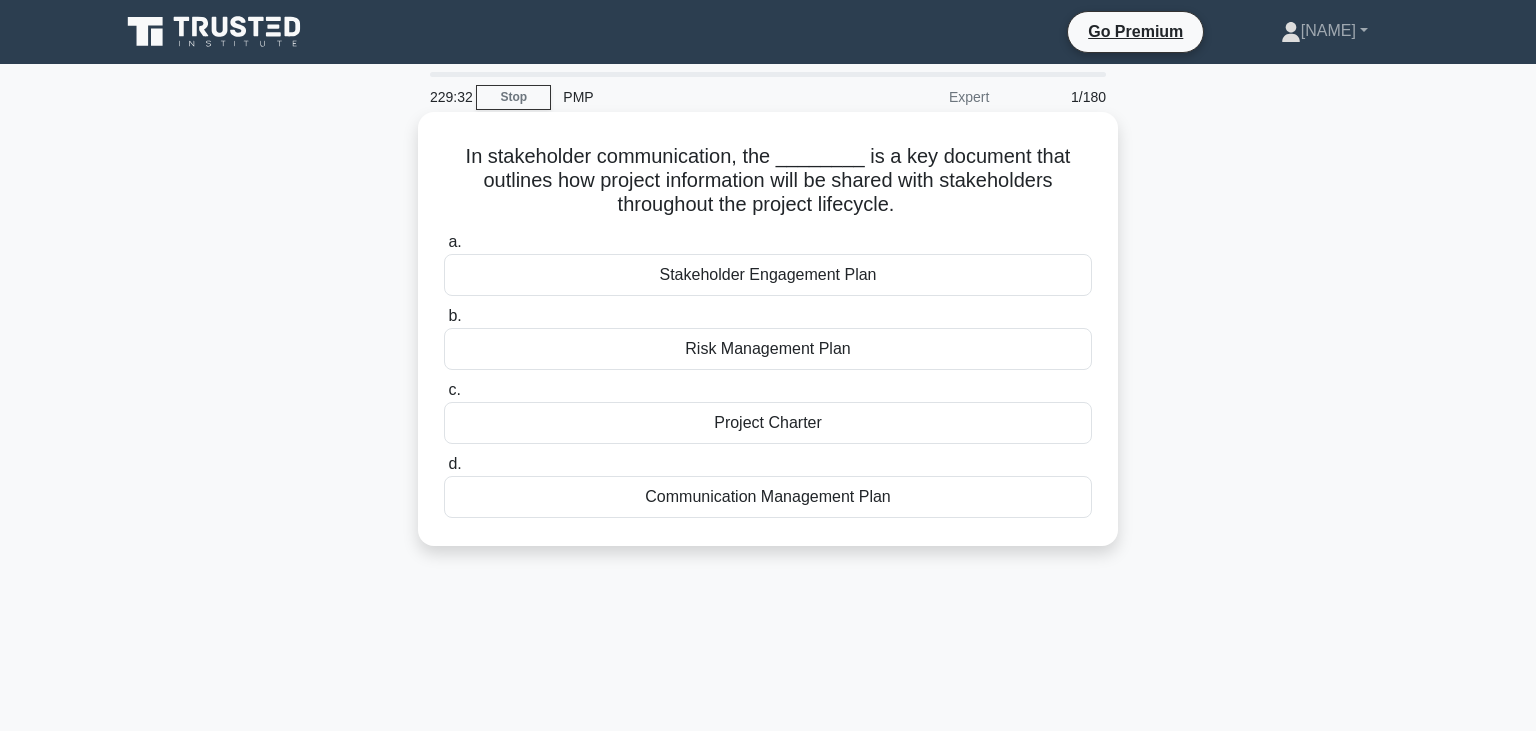 click on "Stakeholder Engagement Plan" at bounding box center [768, 275] 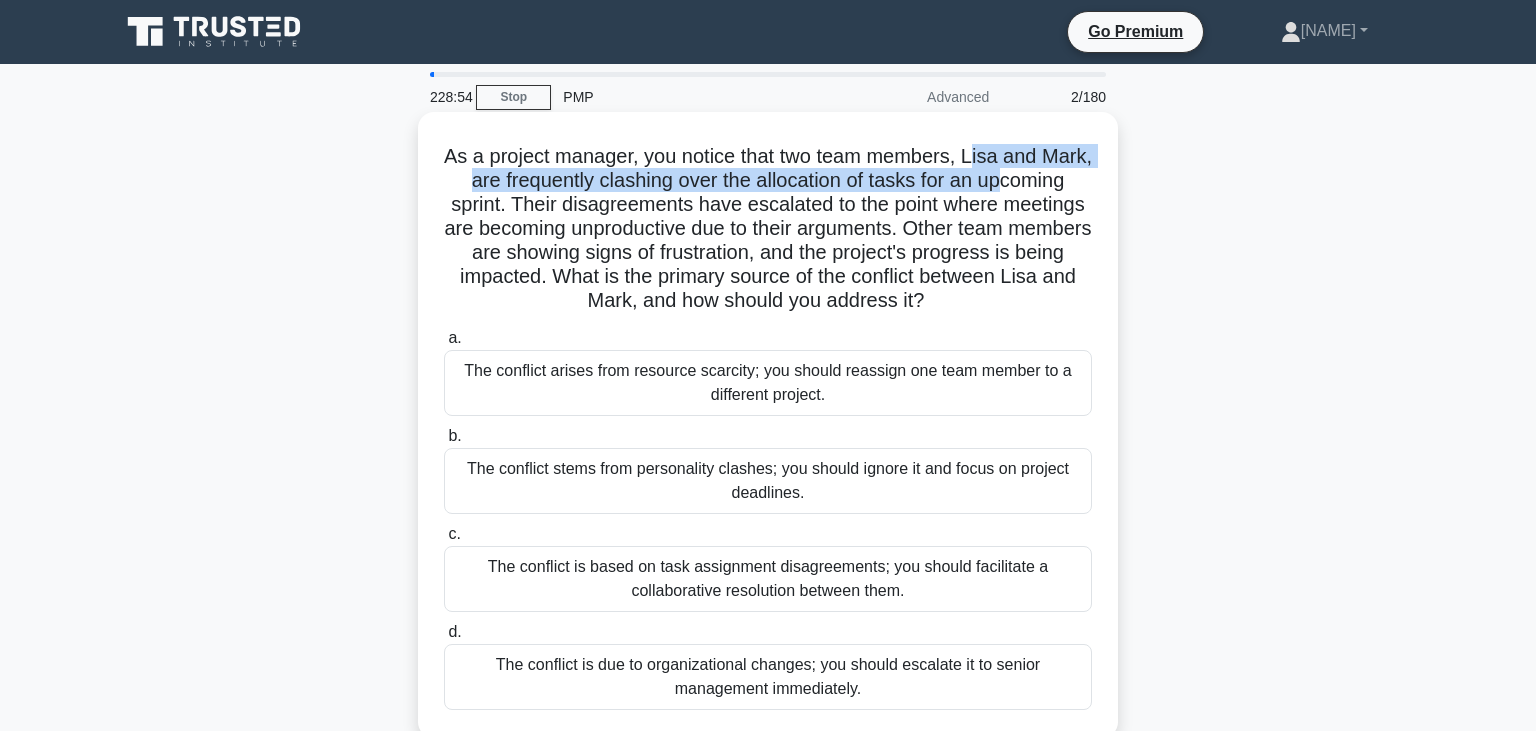drag, startPoint x: 972, startPoint y: 149, endPoint x: 1002, endPoint y: 178, distance: 41.725292 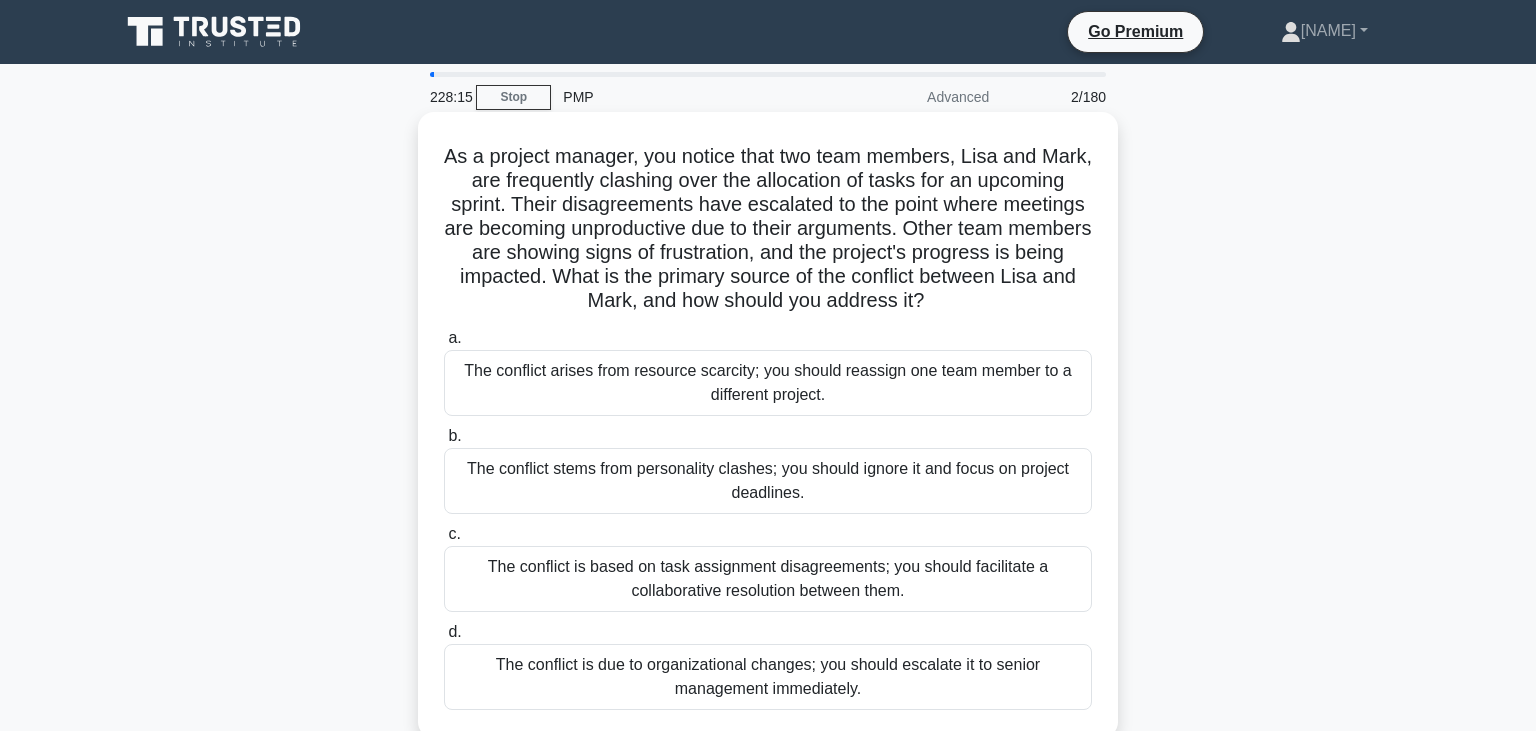 click on "The conflict is based on task assignment disagreements; you should facilitate a collaborative resolution between them." at bounding box center [768, 579] 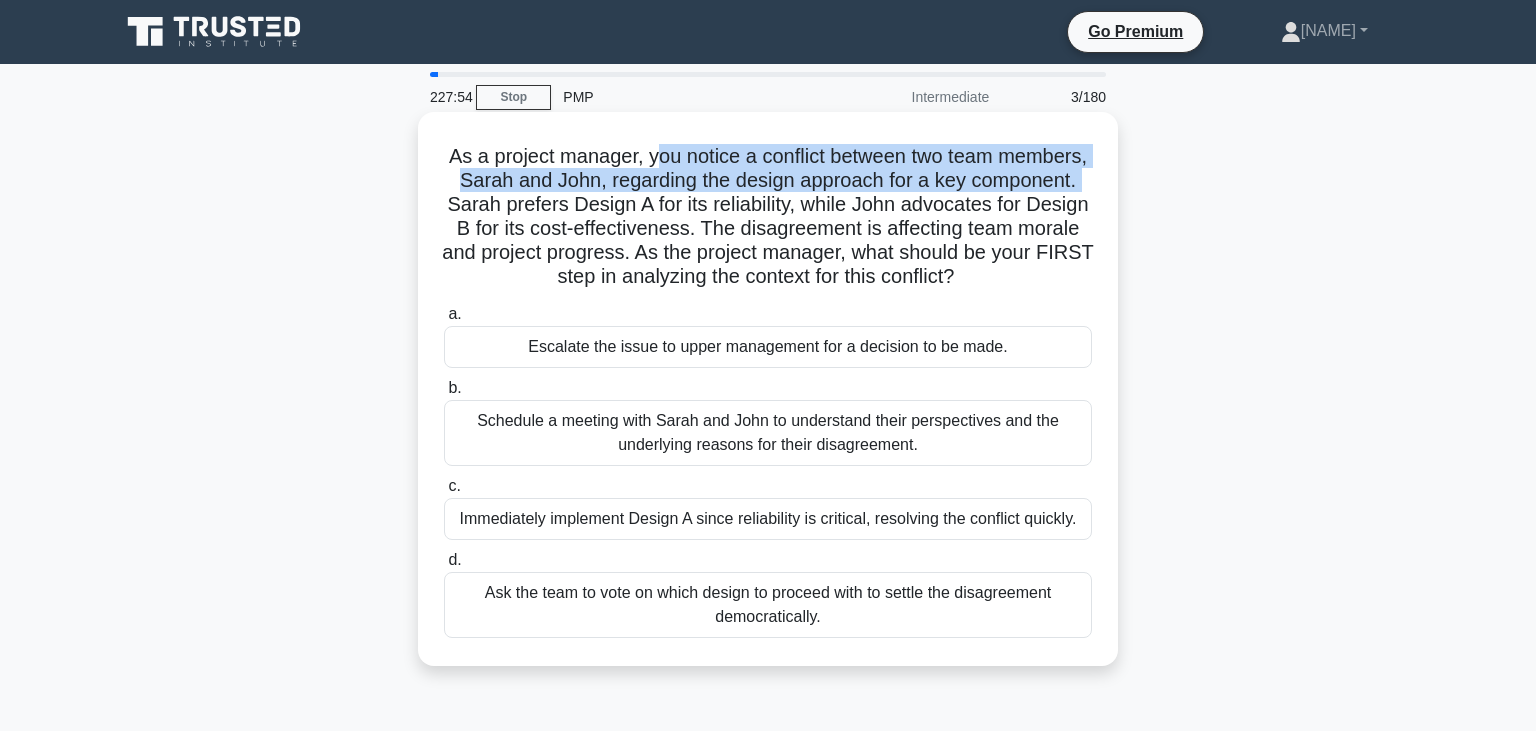 drag, startPoint x: 655, startPoint y: 157, endPoint x: 1077, endPoint y: 187, distance: 423.065 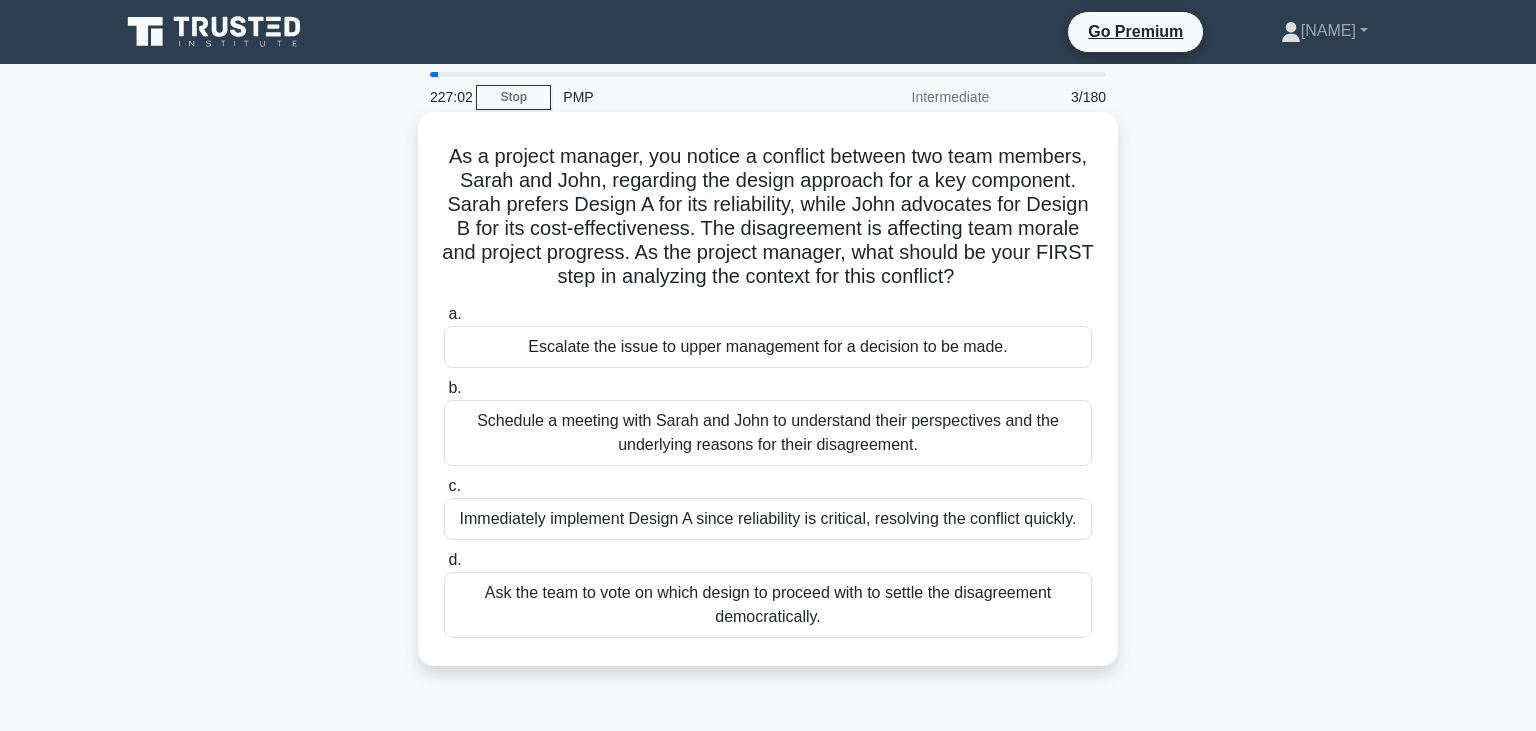 click on "Schedule a meeting with Sarah and John to understand their perspectives and the underlying reasons for their disagreement." at bounding box center (768, 433) 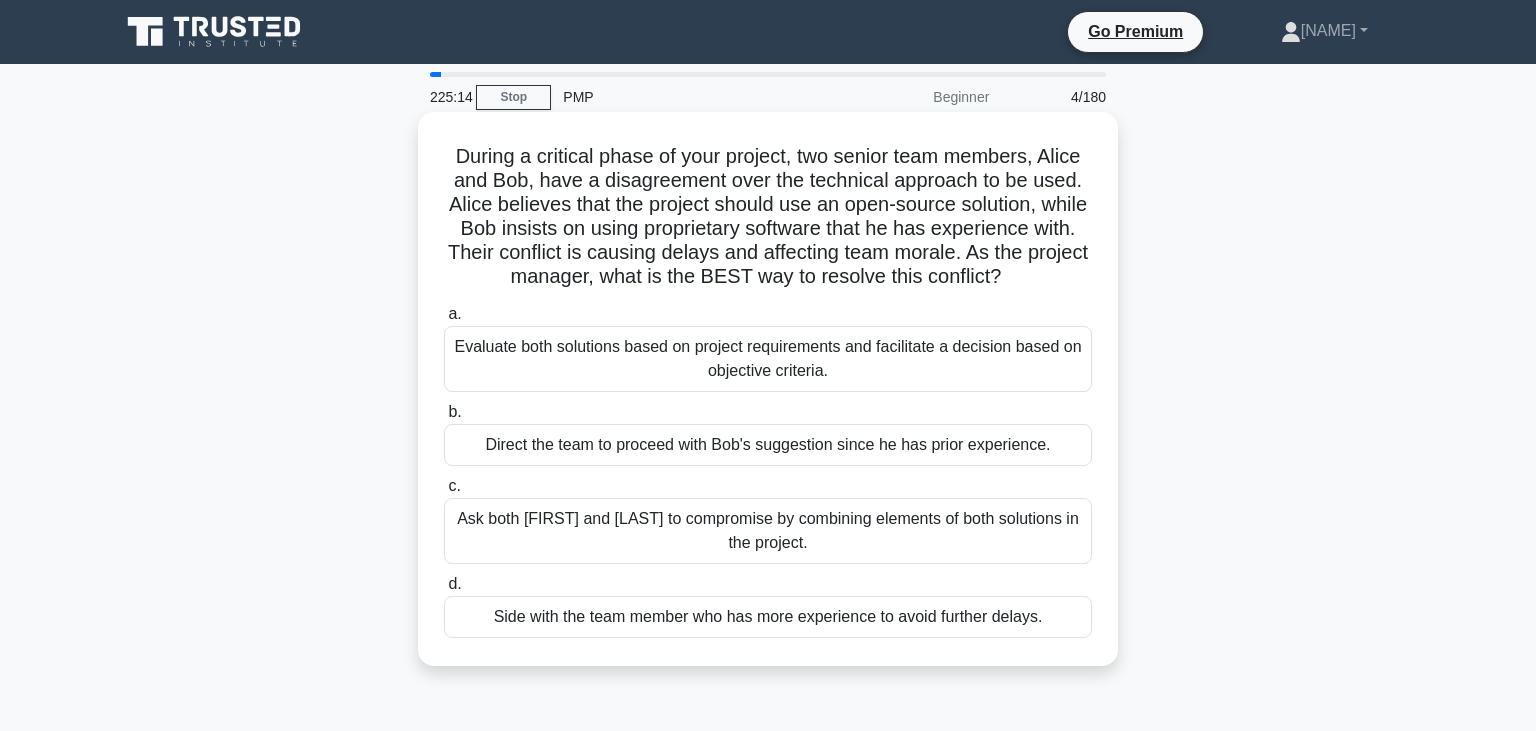 click on "Evaluate both solutions based on project requirements and facilitate a decision based on objective criteria." at bounding box center (768, 359) 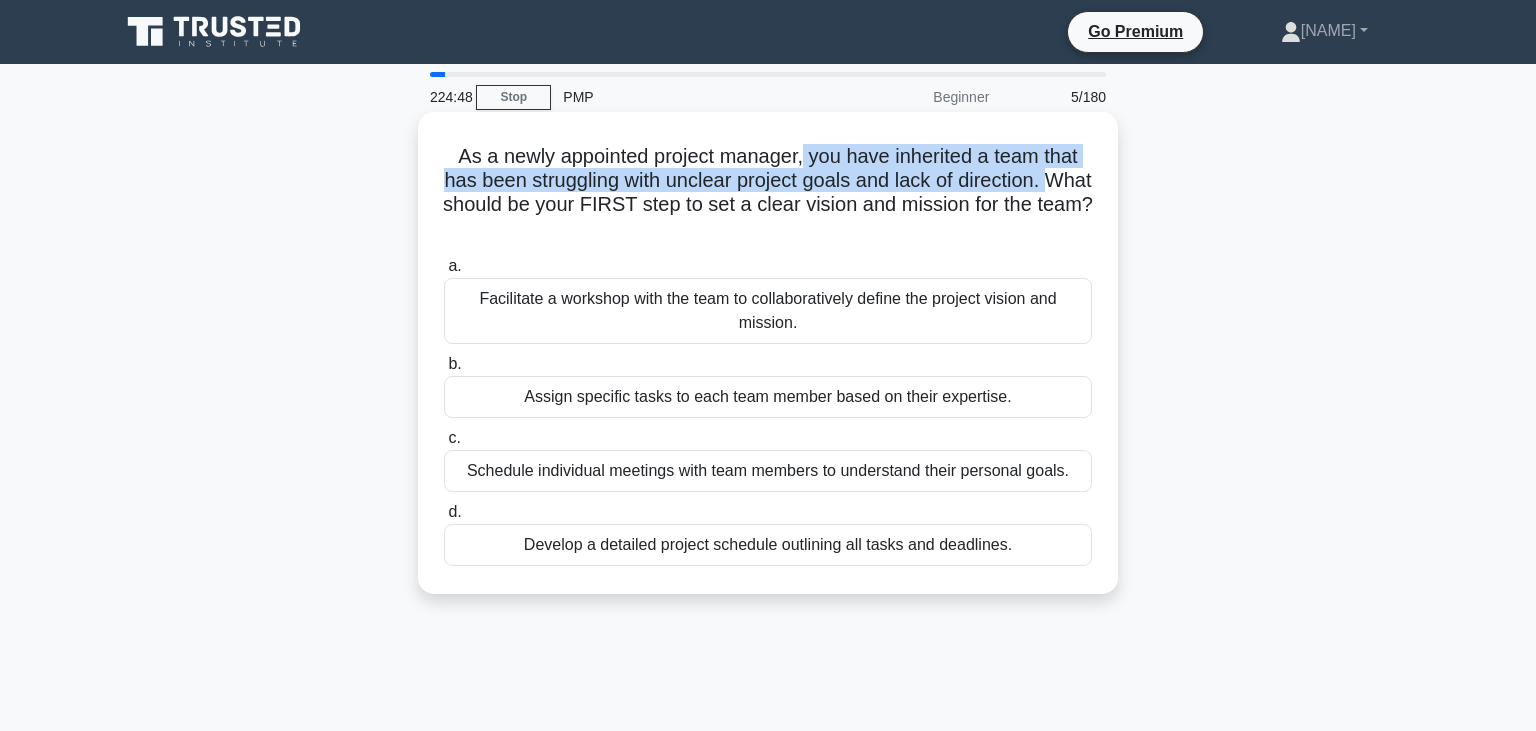 drag, startPoint x: 805, startPoint y: 165, endPoint x: 1025, endPoint y: 185, distance: 220.90723 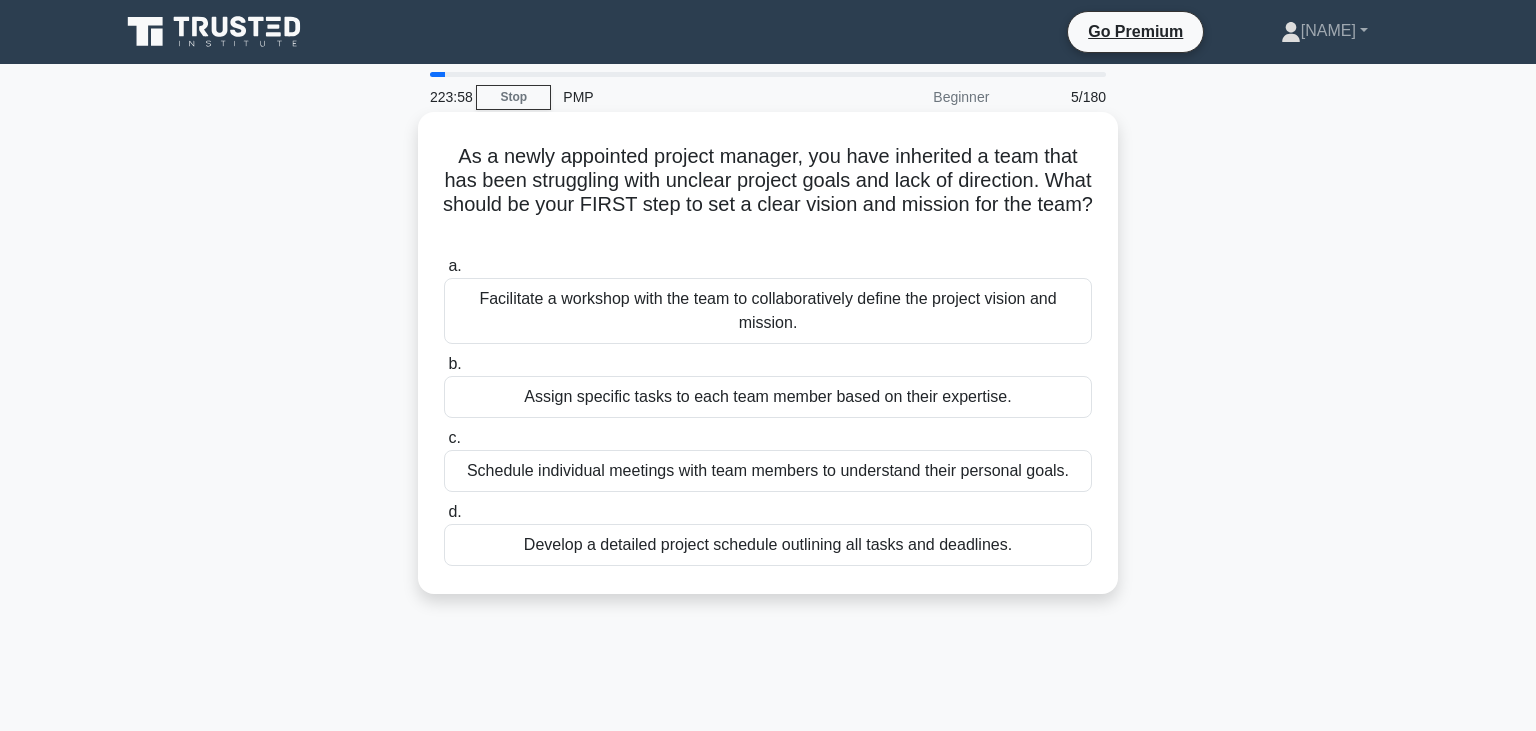 click on "Facilitate a workshop with the team to collaboratively define the project vision and mission." at bounding box center (768, 311) 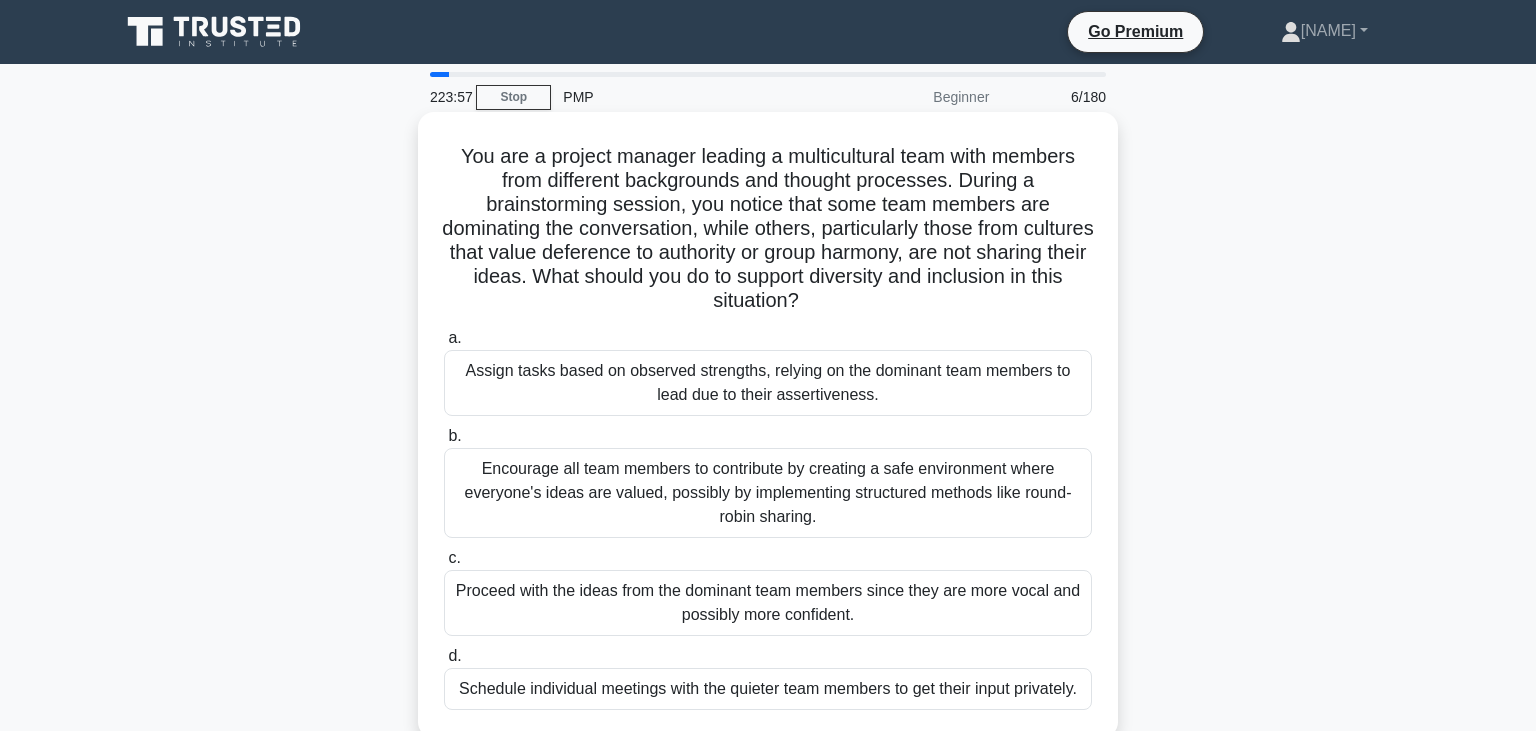 scroll, scrollTop: 105, scrollLeft: 0, axis: vertical 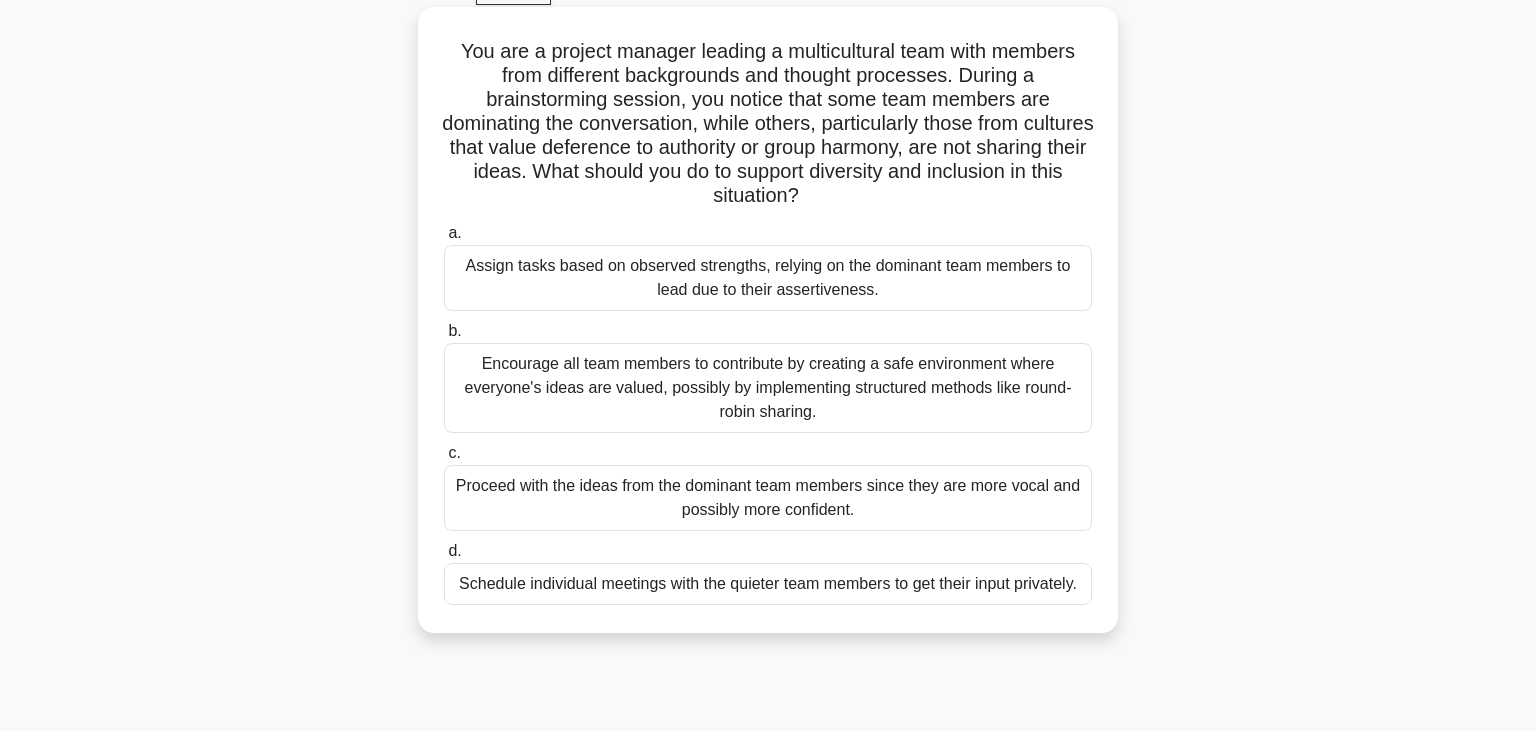 click on "Encourage all team members to contribute by creating a safe environment where everyone's ideas are valued, possibly by implementing structured methods like round-robin sharing." at bounding box center [768, 388] 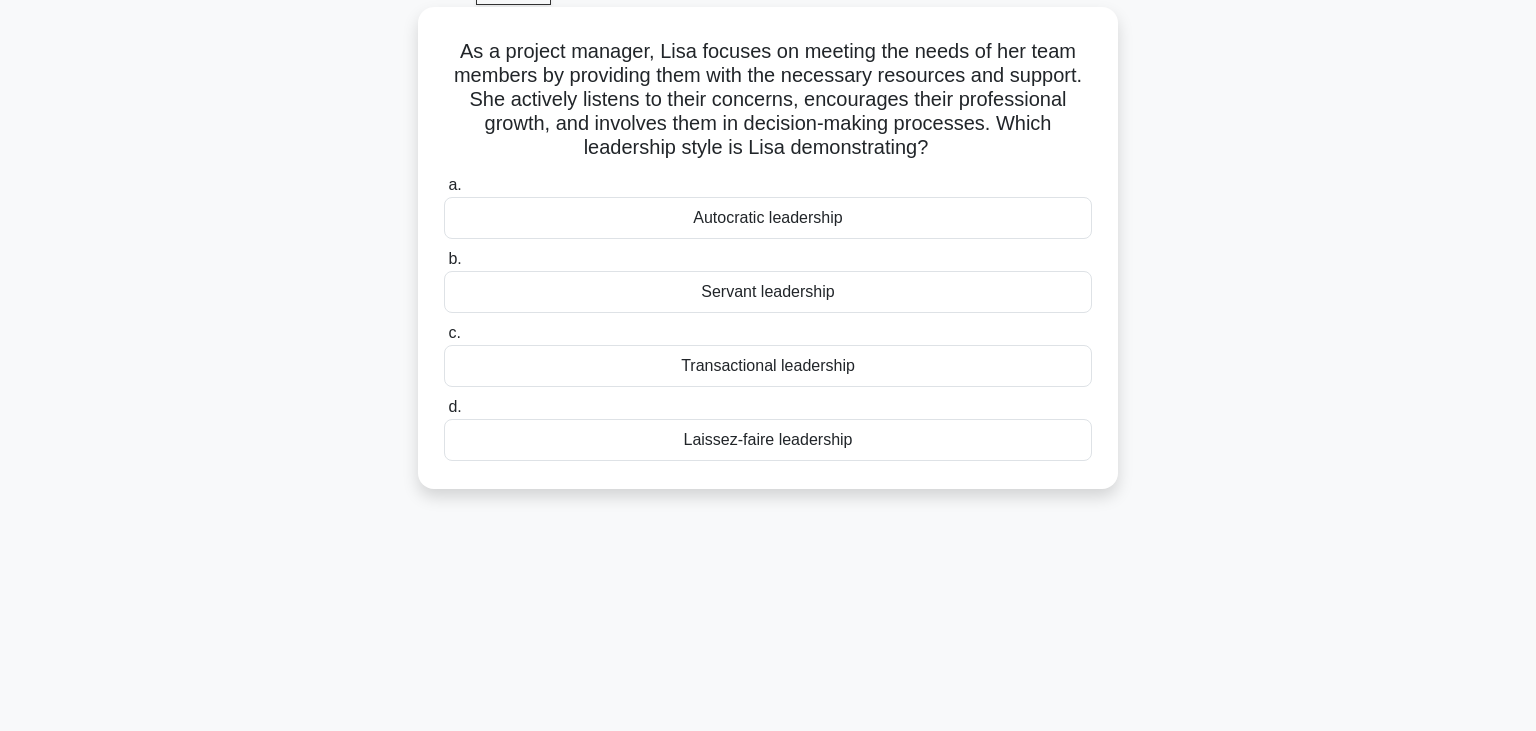 scroll, scrollTop: 0, scrollLeft: 0, axis: both 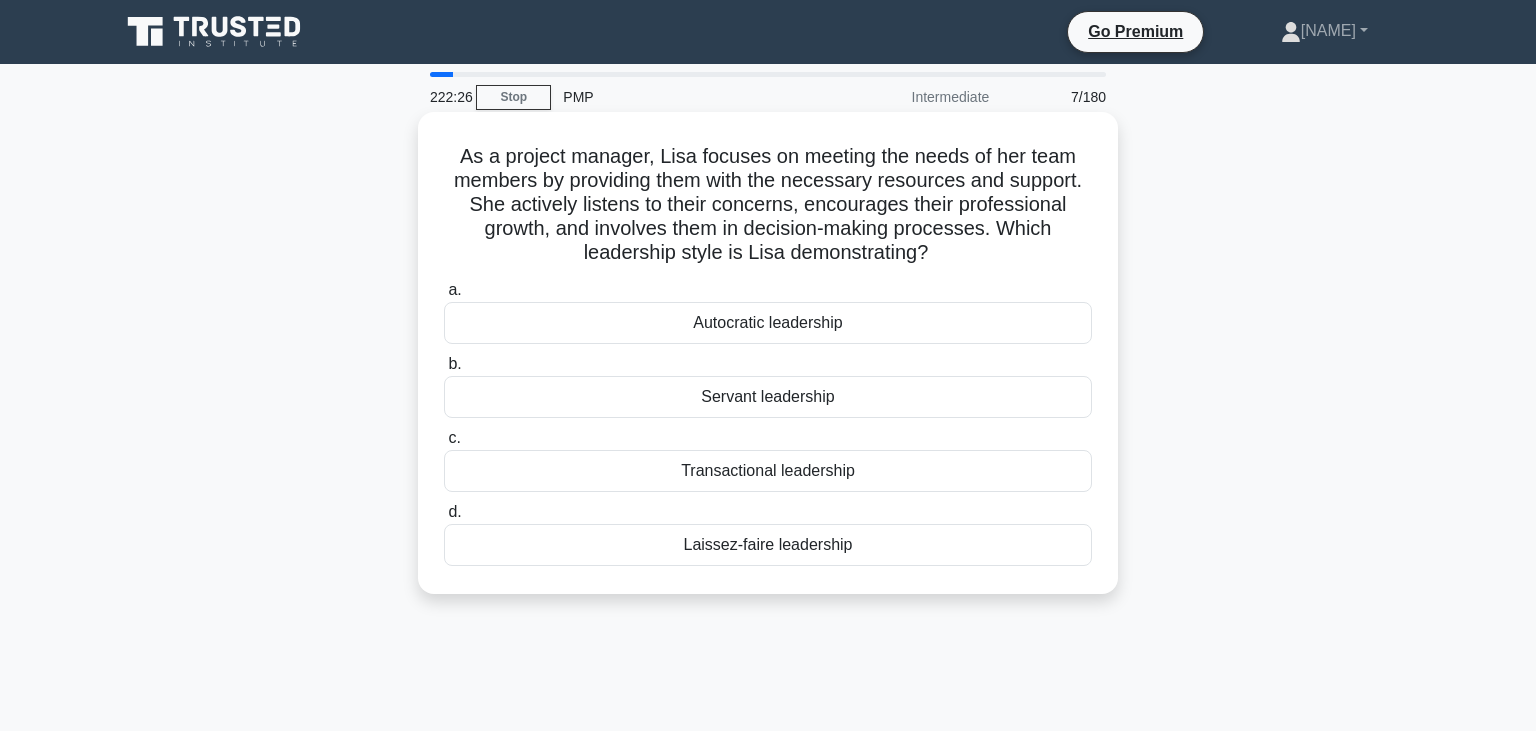 click on "Servant leadership" at bounding box center [768, 397] 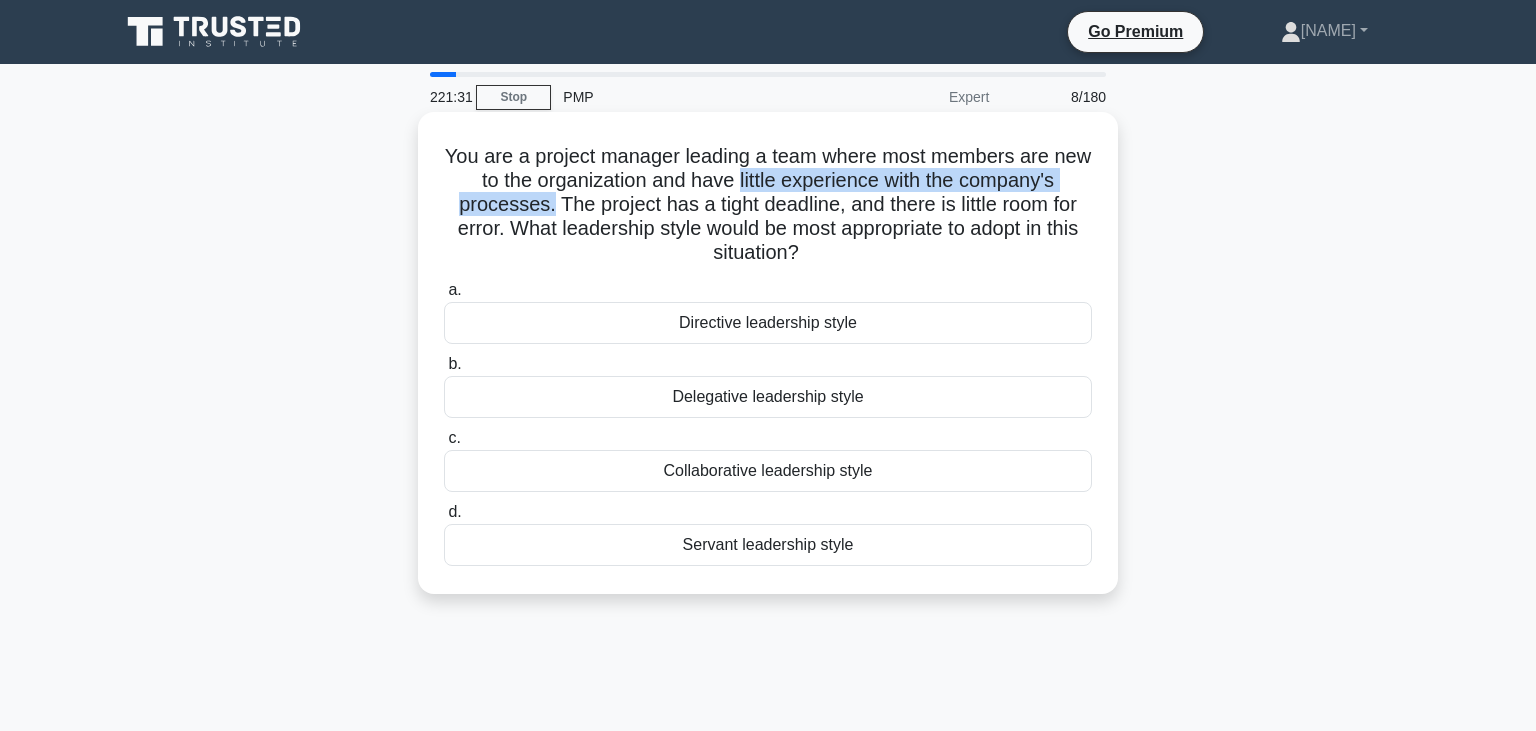 drag, startPoint x: 549, startPoint y: 210, endPoint x: 742, endPoint y: 182, distance: 195.02051 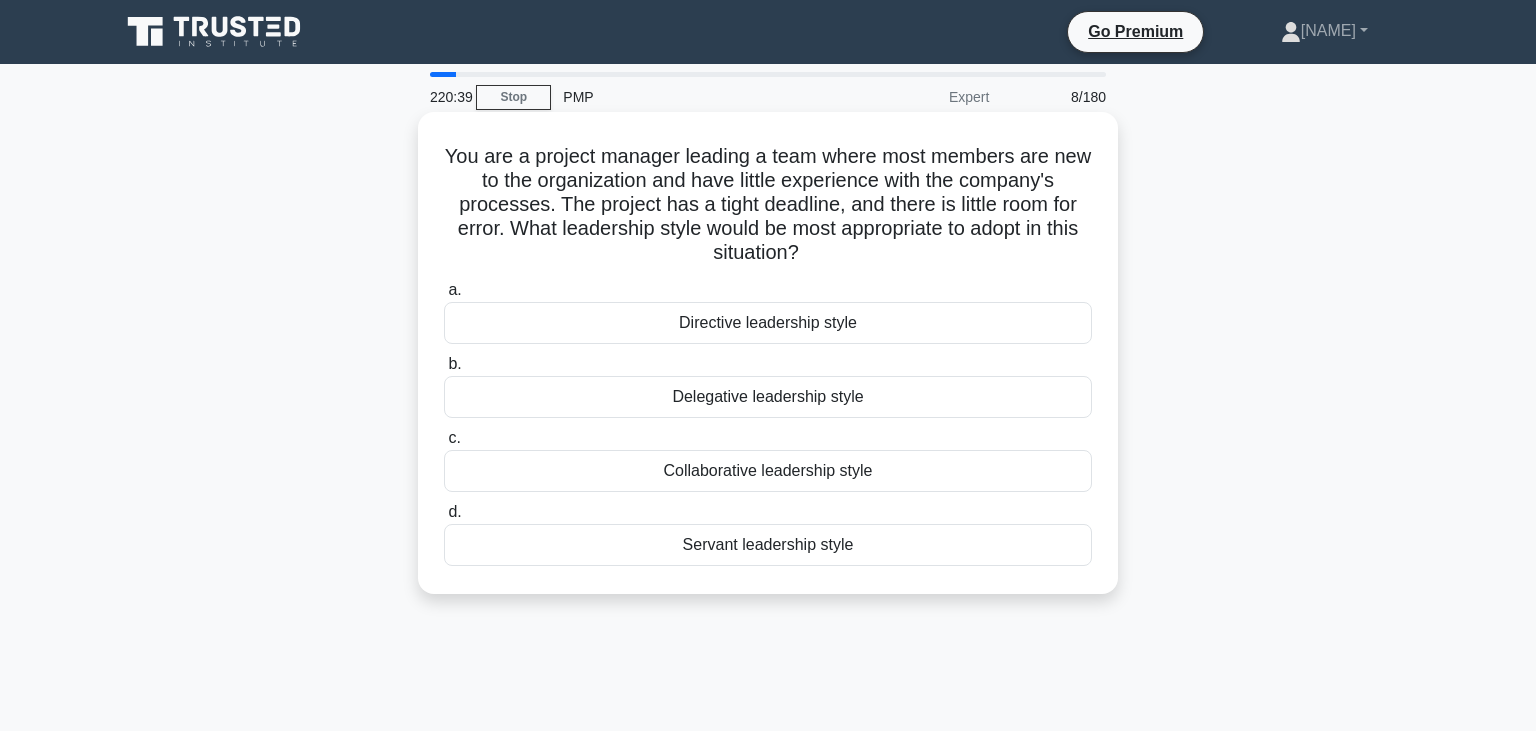 click on "Collaborative leadership style" at bounding box center [768, 471] 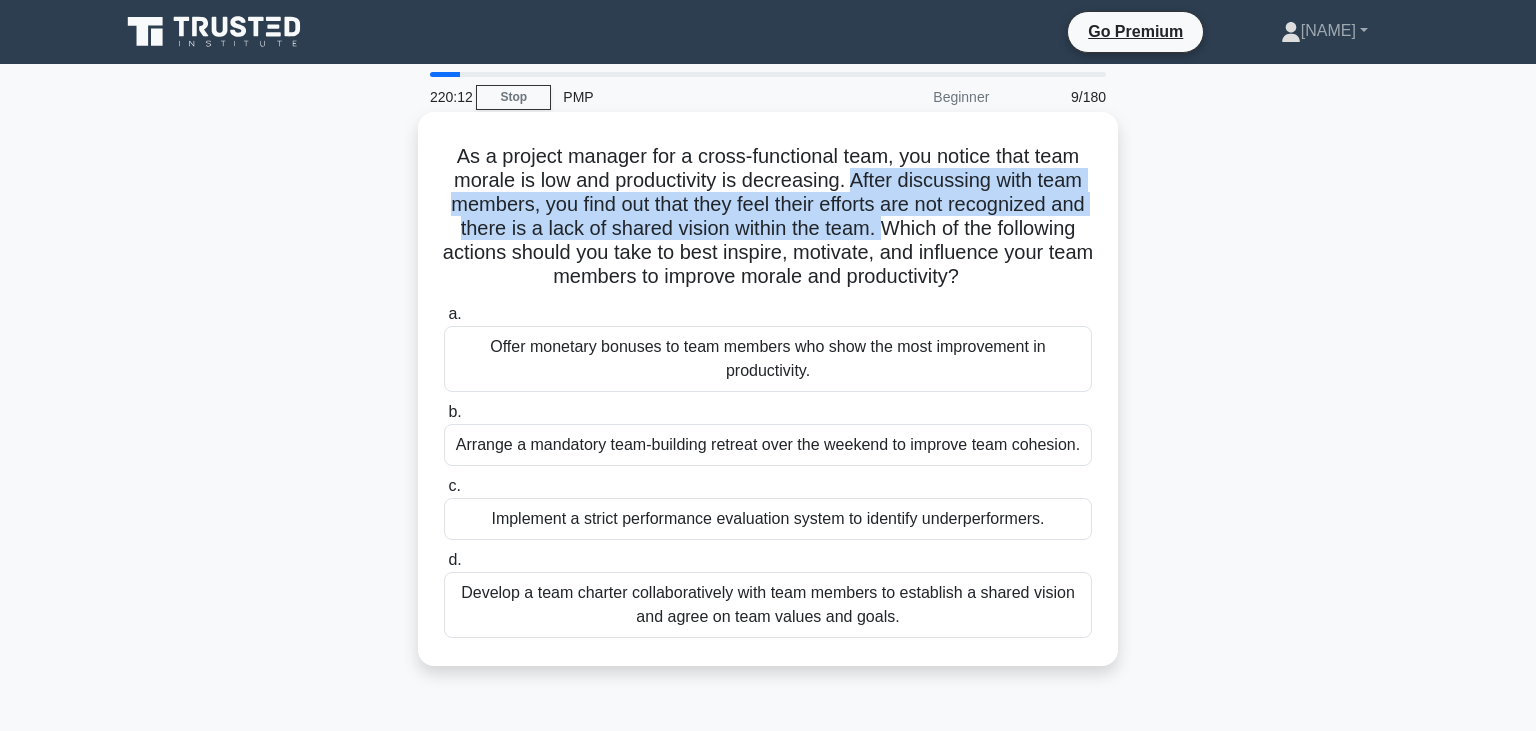 drag, startPoint x: 852, startPoint y: 190, endPoint x: 874, endPoint y: 234, distance: 49.193497 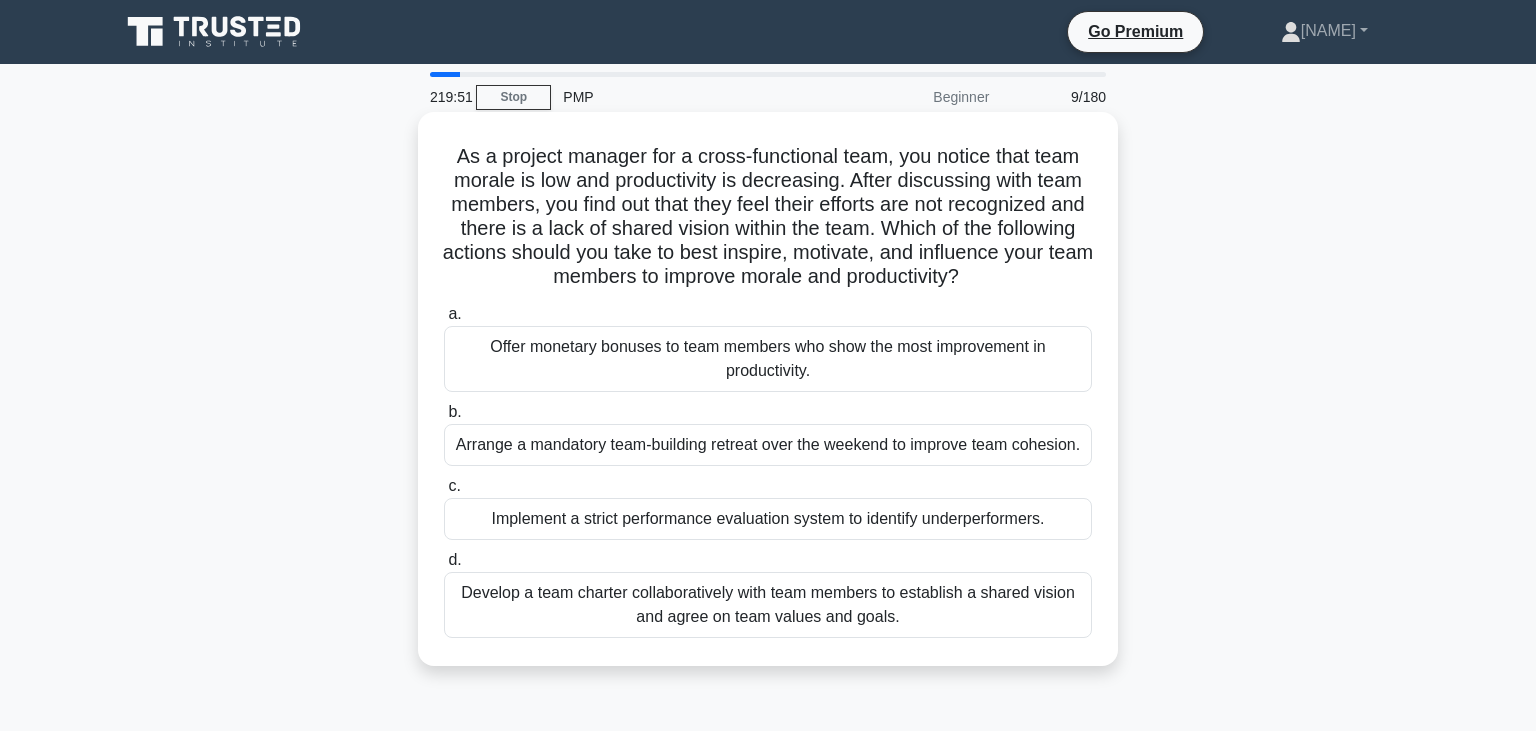 click on "Develop a team charter collaboratively with team members to establish a shared vision and agree on team values and goals." at bounding box center (768, 605) 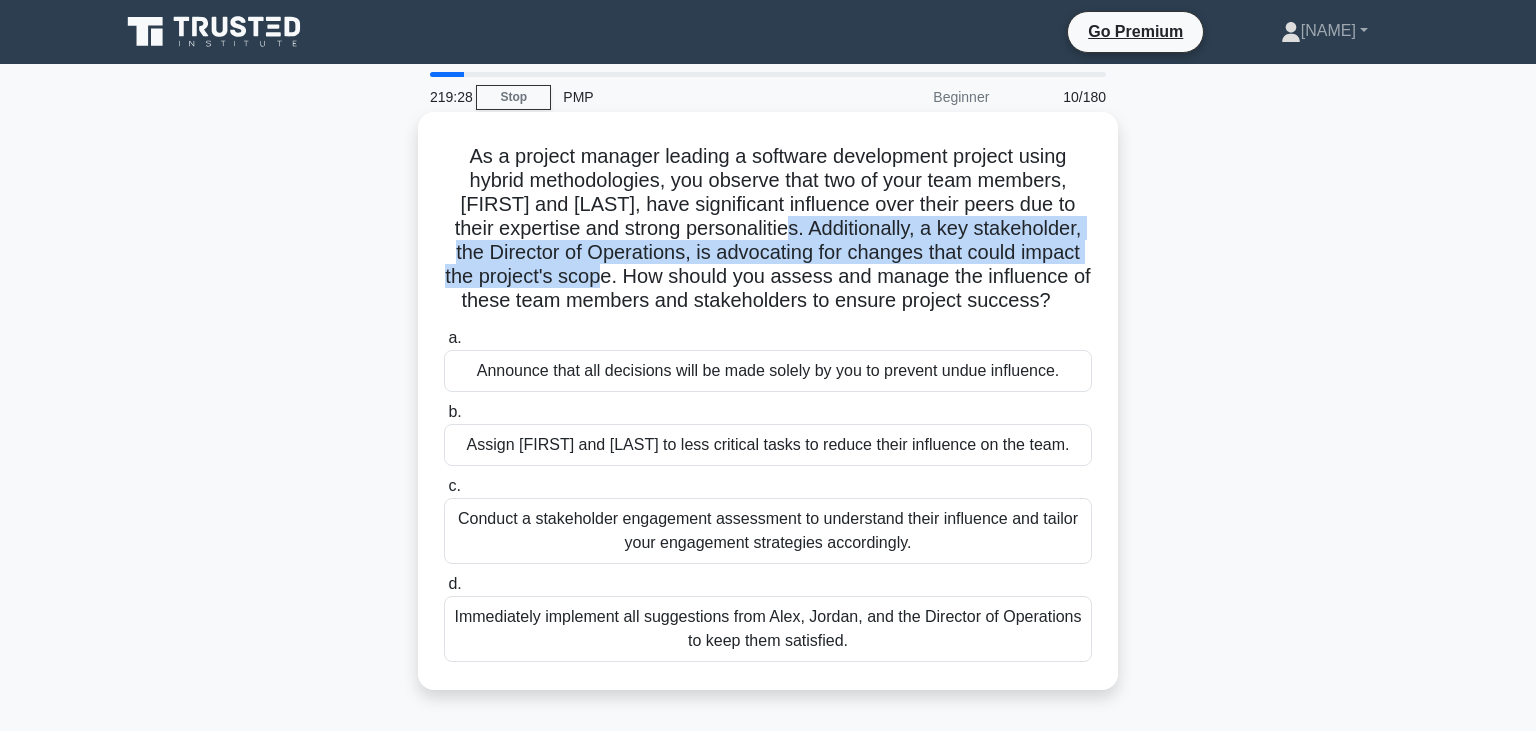 drag, startPoint x: 770, startPoint y: 234, endPoint x: 606, endPoint y: 282, distance: 170.88008 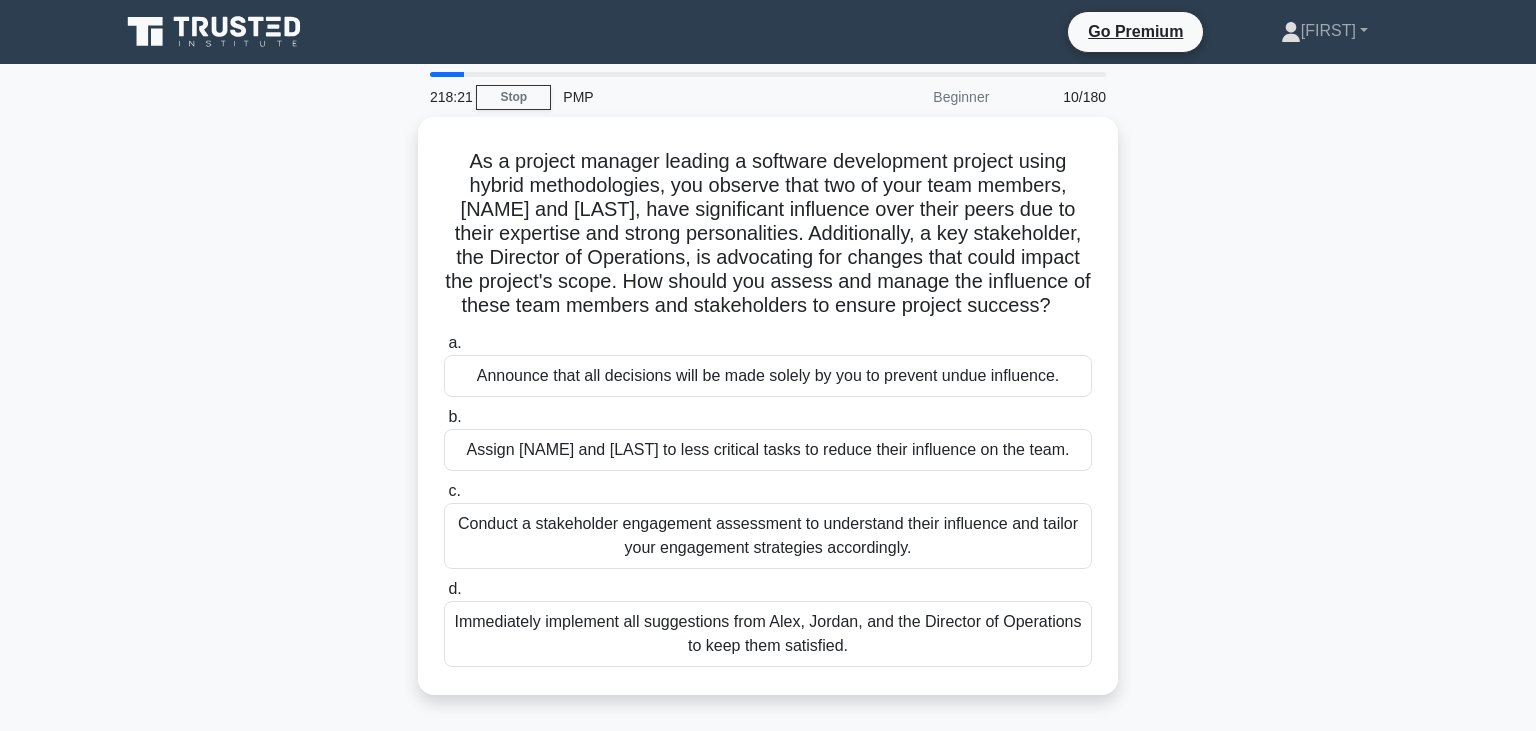 scroll, scrollTop: 0, scrollLeft: 0, axis: both 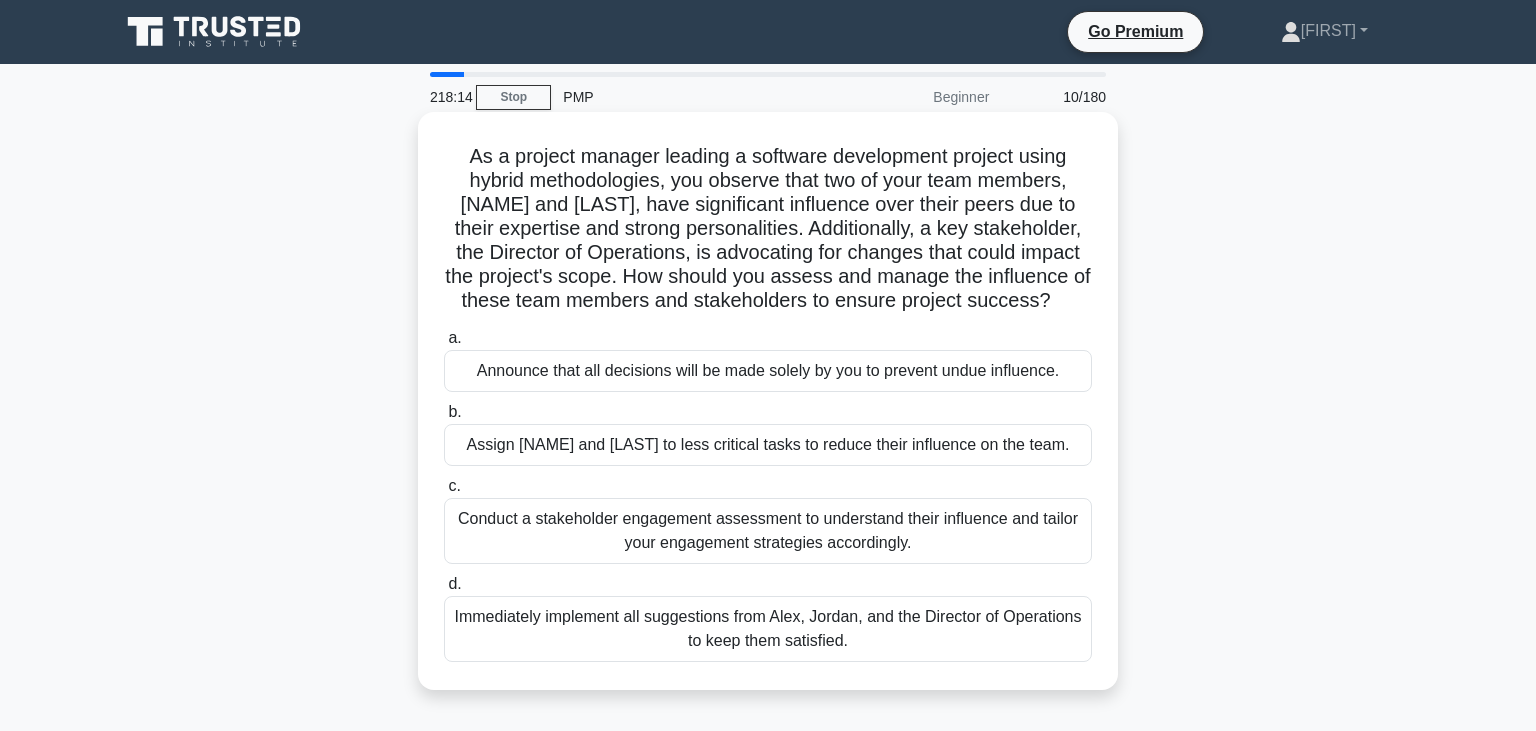 click on "Conduct a stakeholder engagement assessment to understand their influence and tailor your engagement strategies accordingly." at bounding box center (768, 531) 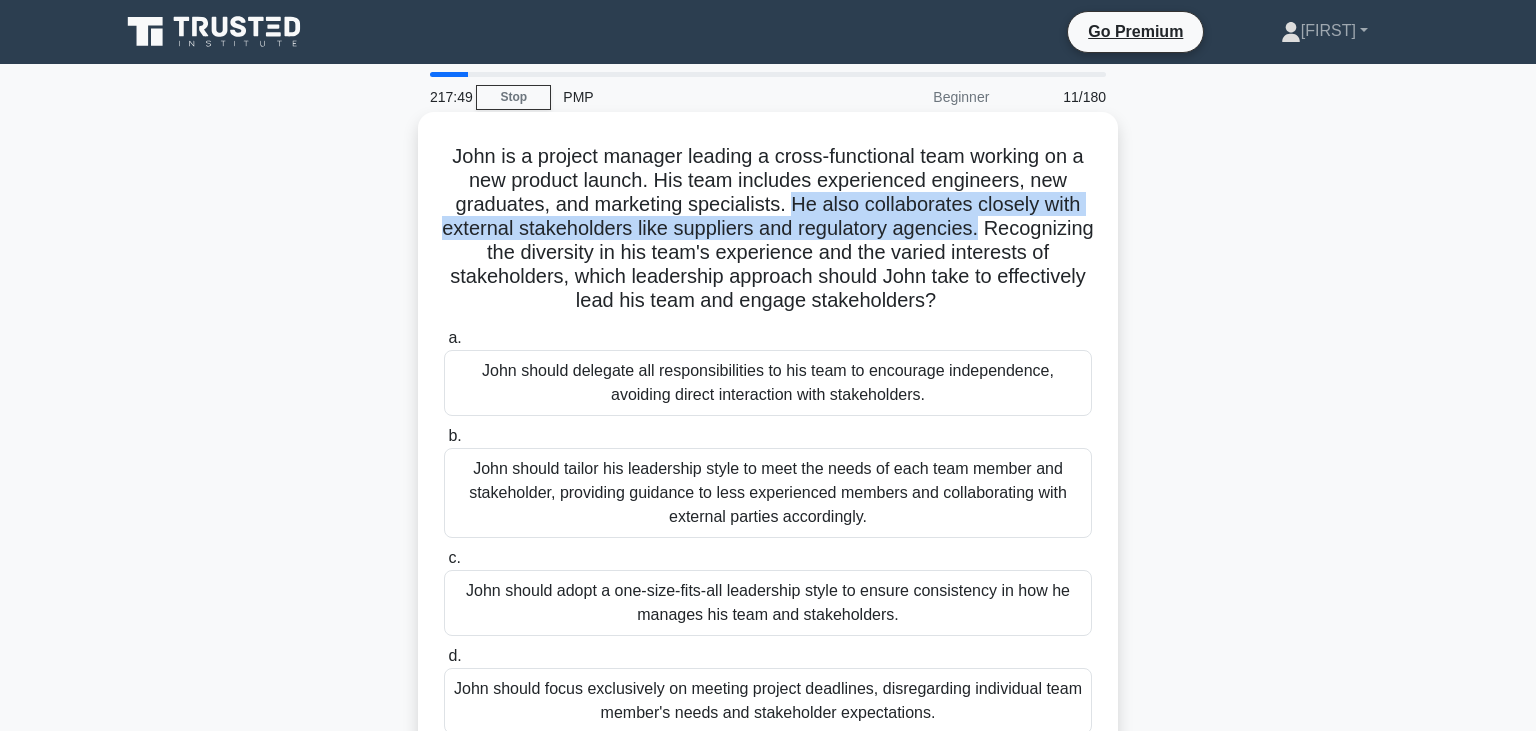 drag, startPoint x: 793, startPoint y: 209, endPoint x: 975, endPoint y: 234, distance: 183.70901 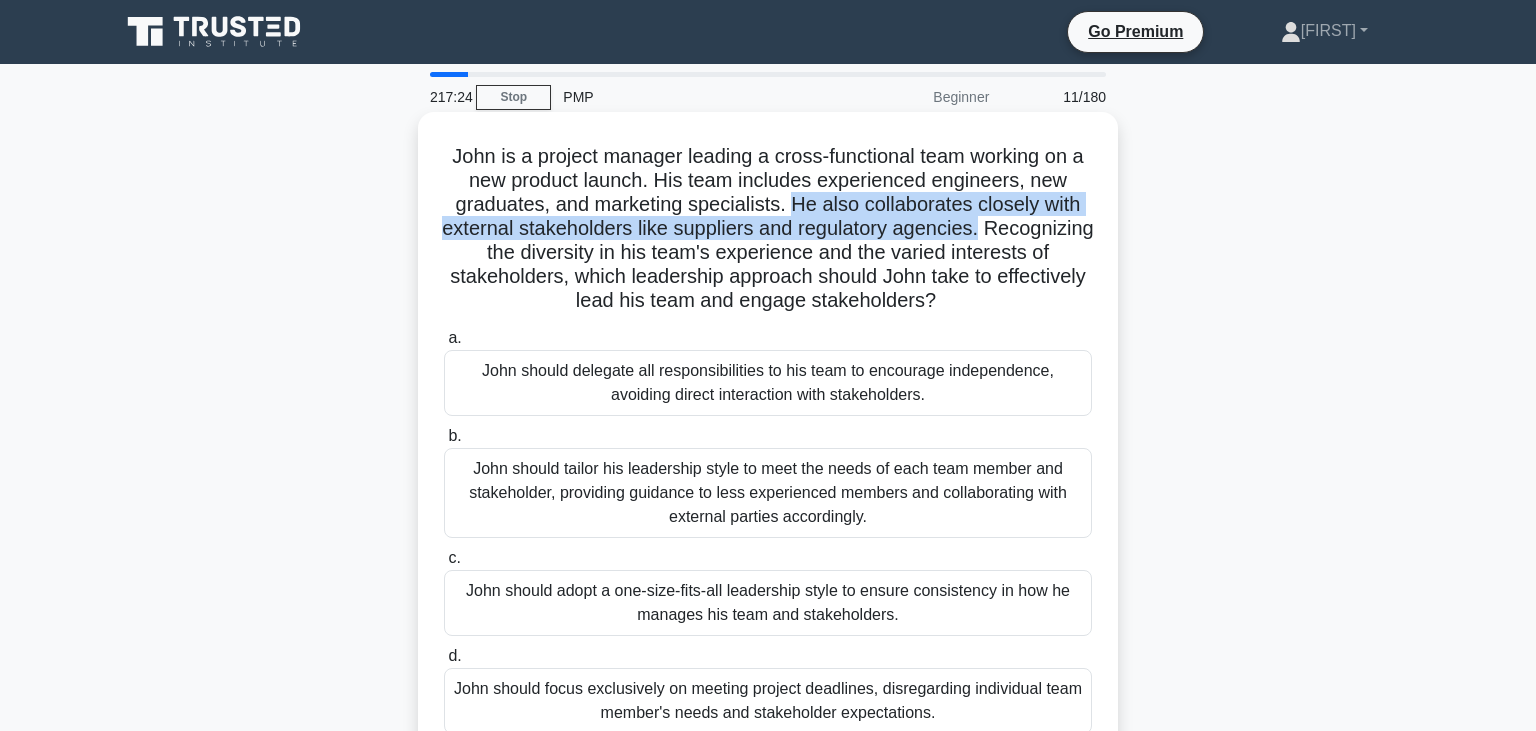 scroll, scrollTop: 105, scrollLeft: 0, axis: vertical 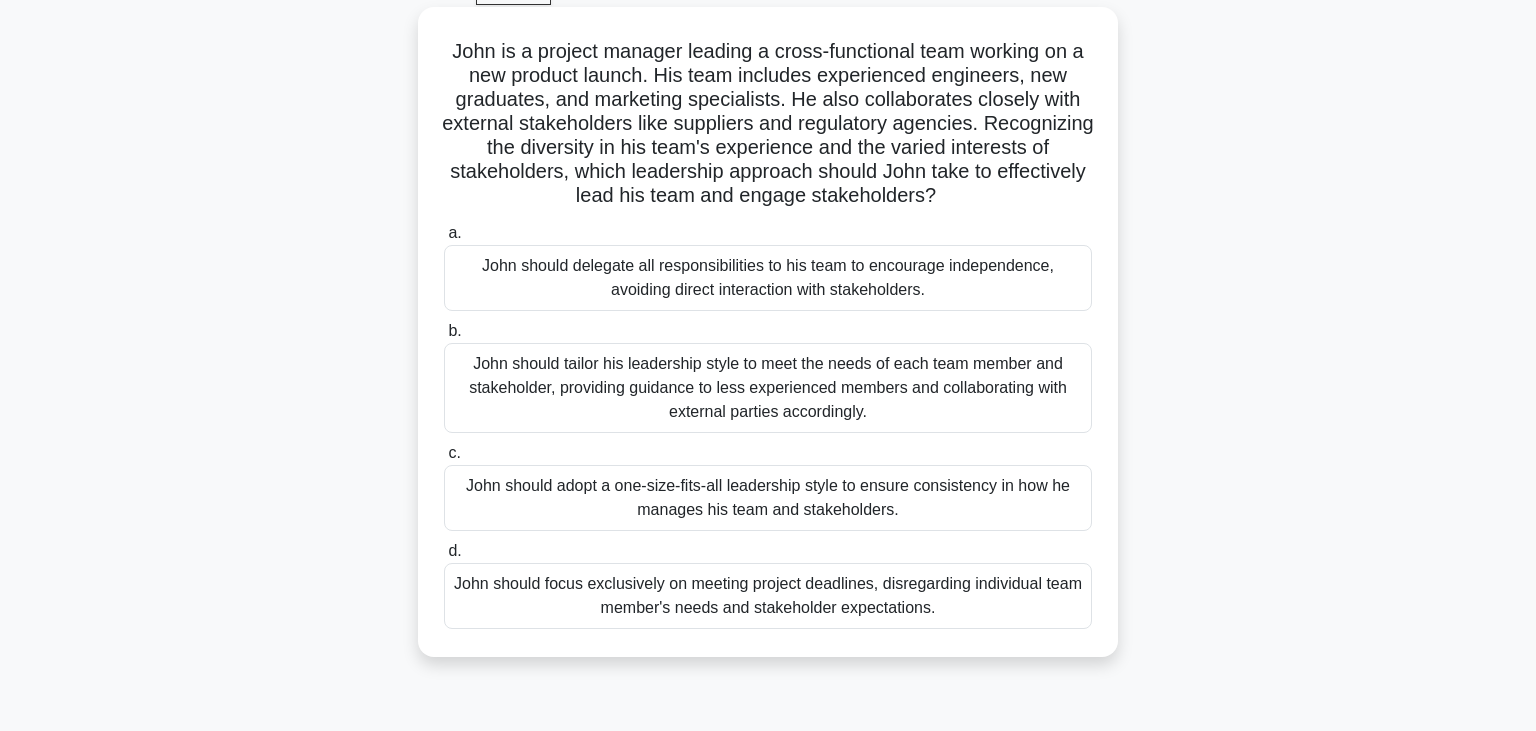 click on "John should tailor his leadership style to meet the needs of each team member and stakeholder, providing guidance to less experienced members and collaborating with external parties accordingly." at bounding box center (768, 388) 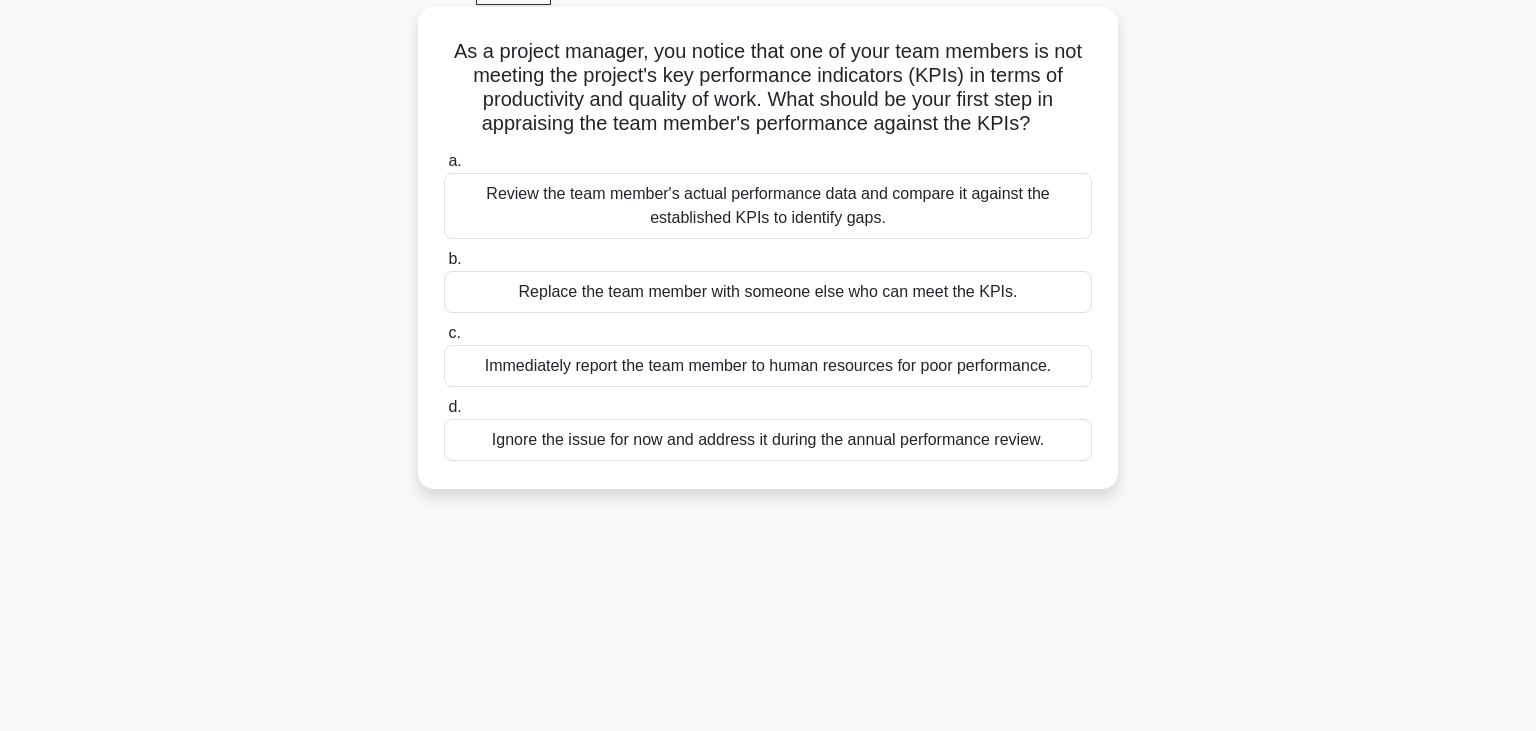 scroll, scrollTop: 0, scrollLeft: 0, axis: both 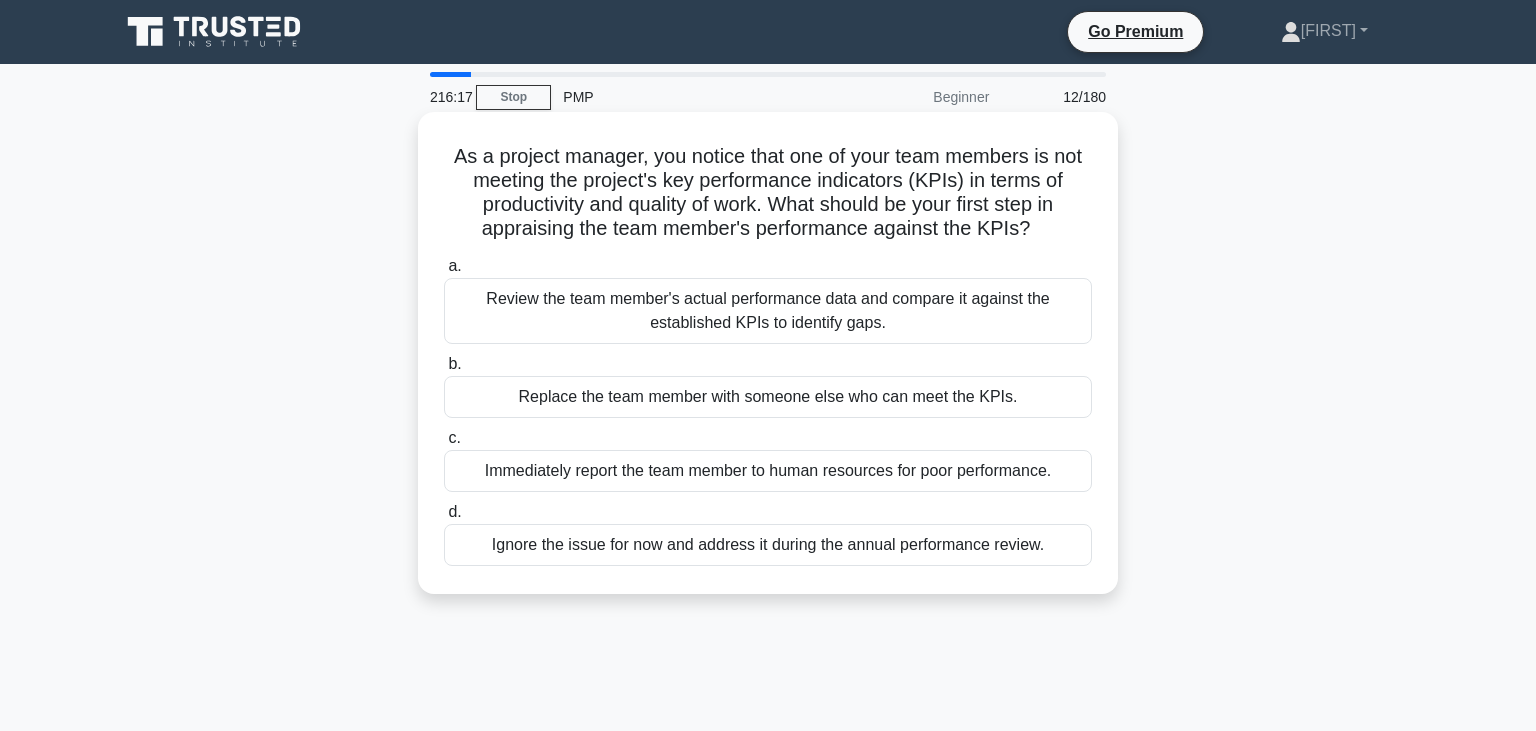click on "Review the team member's actual performance data and compare it against the established KPIs to identify gaps." at bounding box center (768, 311) 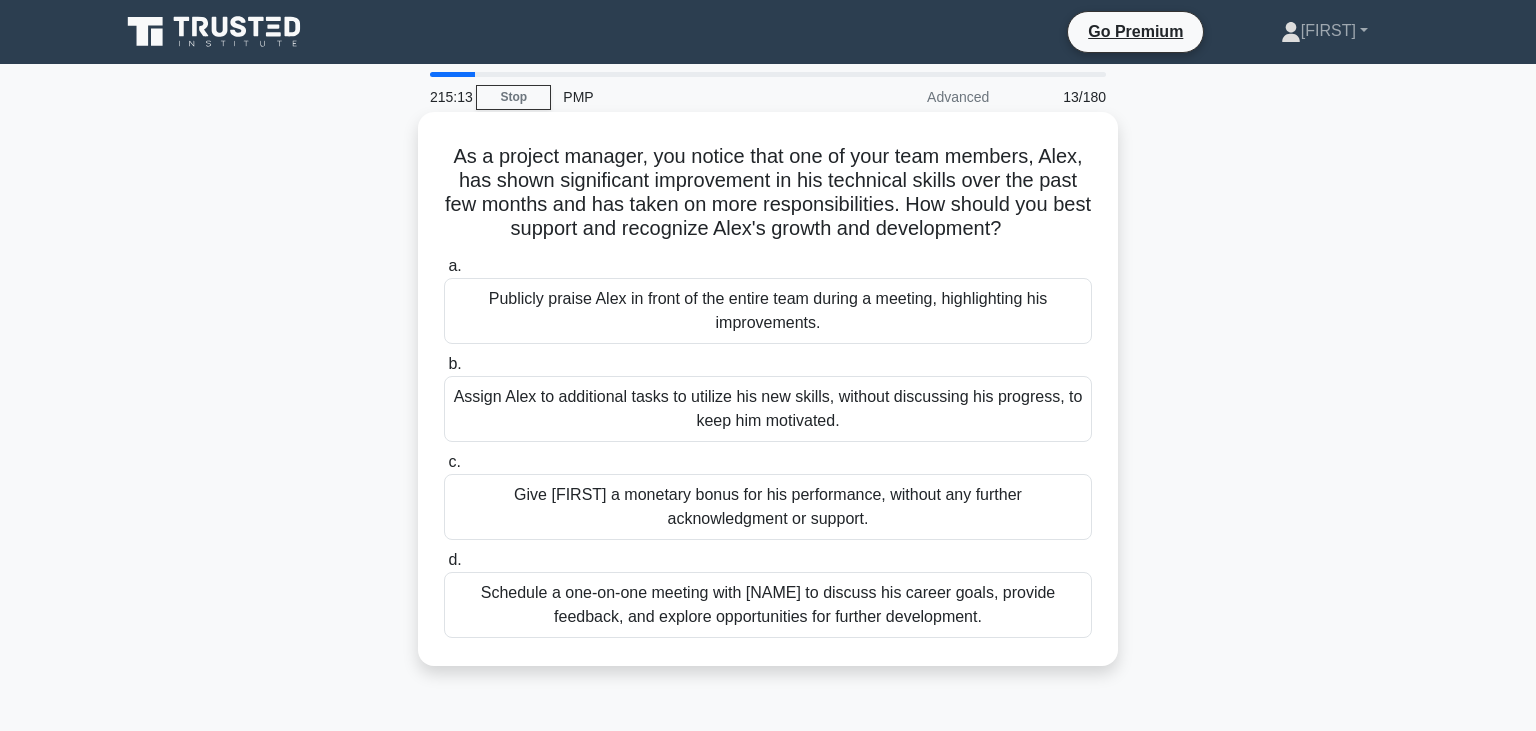 click on "Schedule a one-on-one meeting with [NAME] to discuss his career goals, provide feedback, and explore opportunities for further development." at bounding box center [768, 605] 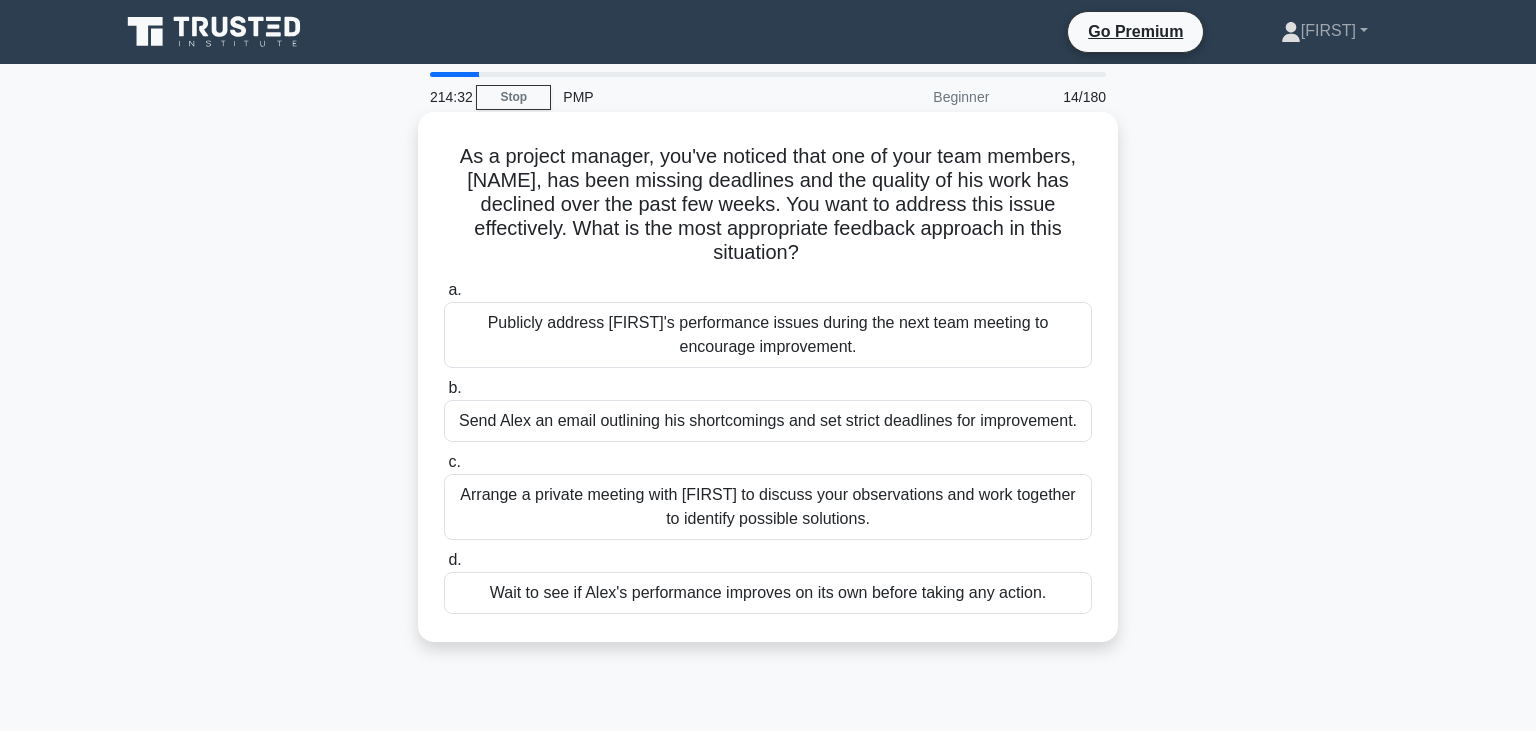click on "Arrange a private meeting with [FIRST] to discuss your observations and work together to identify possible solutions." at bounding box center (768, 507) 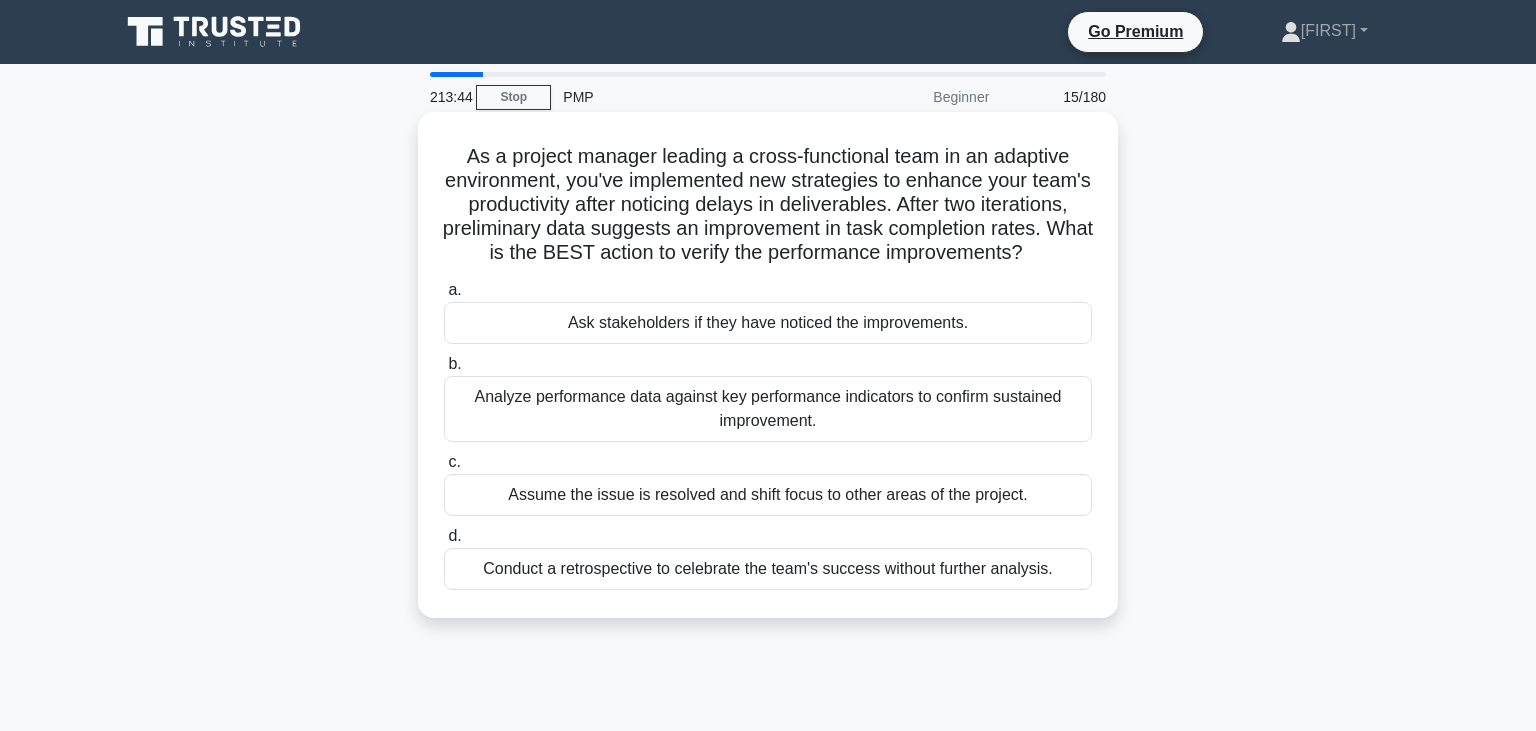click on "Analyze performance data against key performance indicators to confirm sustained improvement." at bounding box center (768, 409) 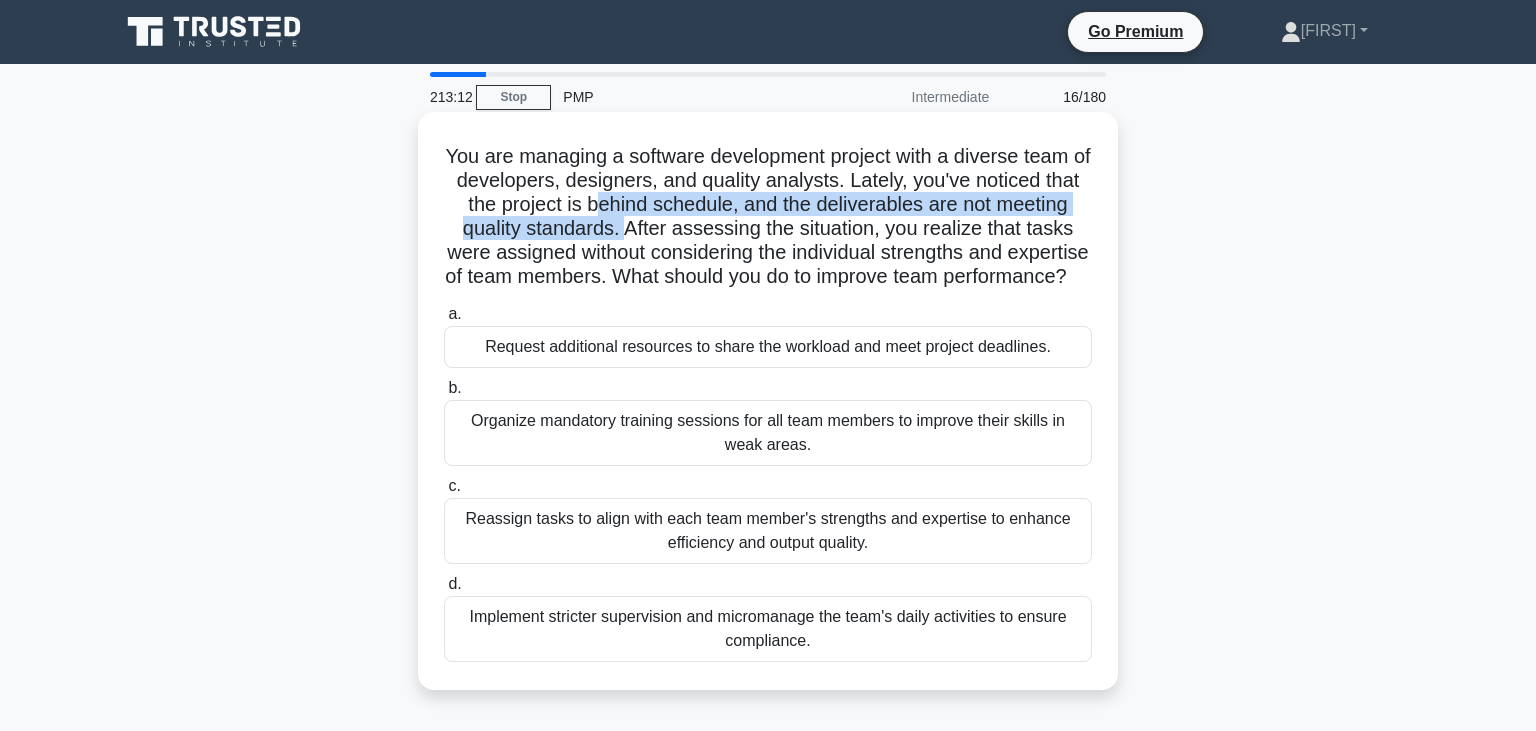 drag, startPoint x: 546, startPoint y: 206, endPoint x: 570, endPoint y: 231, distance: 34.655445 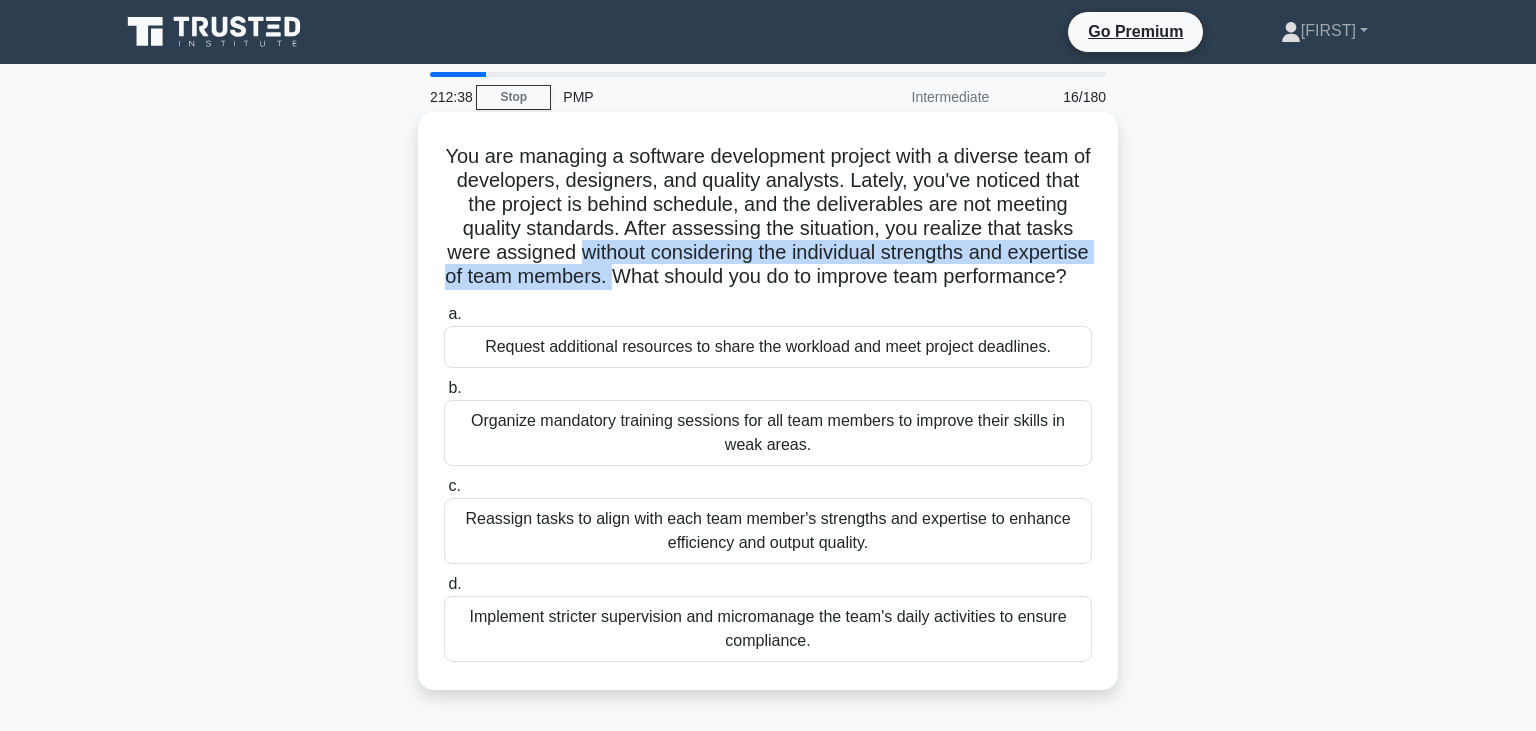 drag, startPoint x: 546, startPoint y: 252, endPoint x: 596, endPoint y: 285, distance: 59.908264 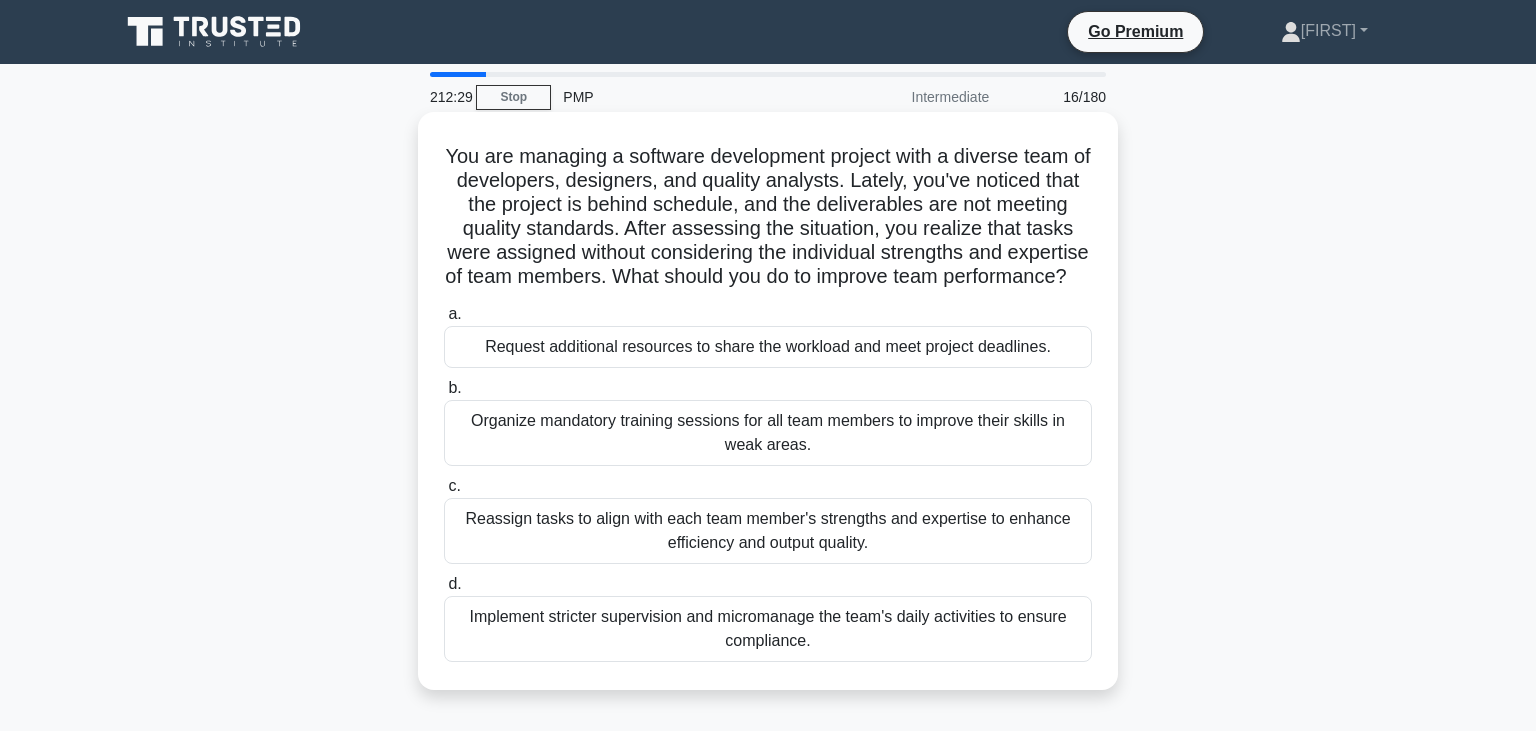 click on "Reassign tasks to align with each team member's strengths and expertise to enhance efficiency and output quality." at bounding box center [768, 531] 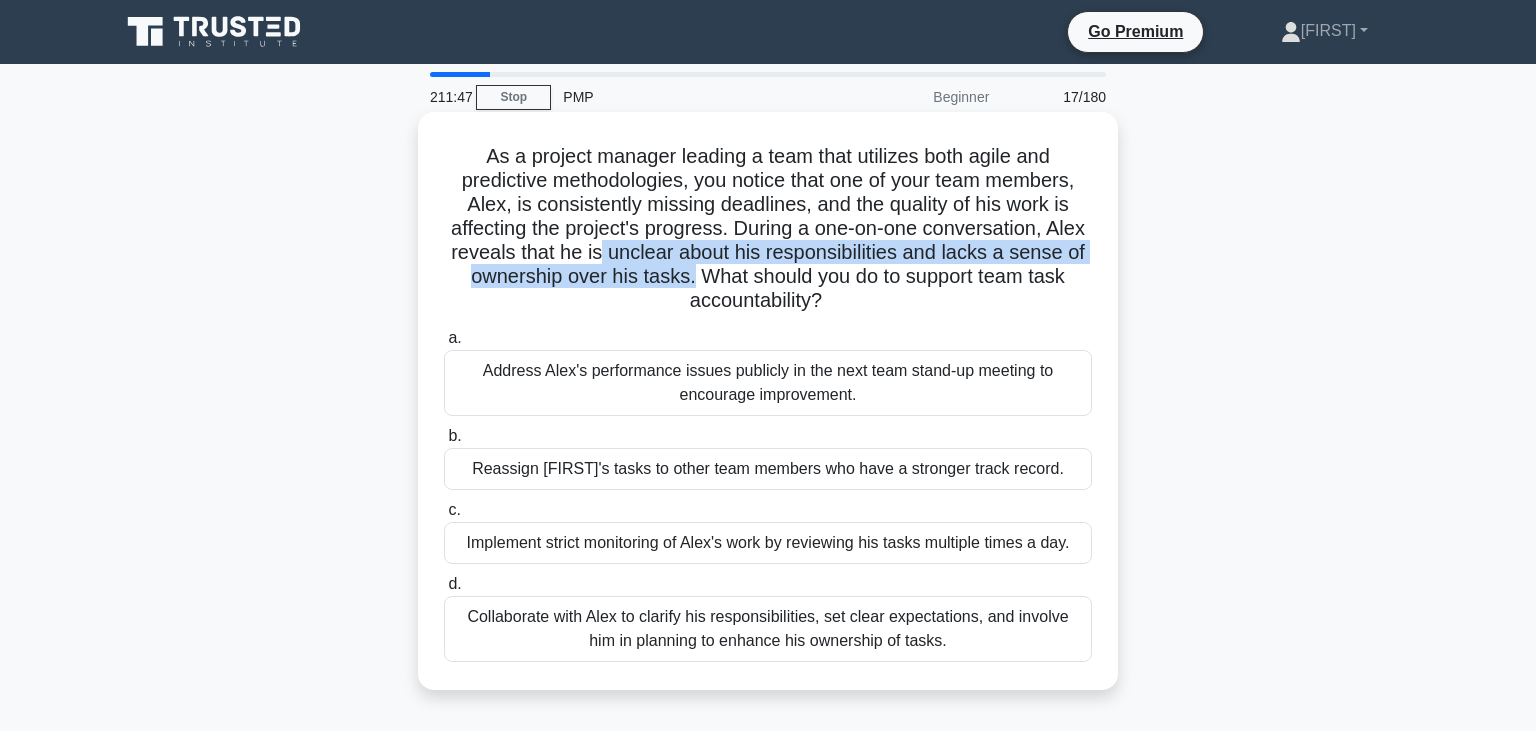 drag, startPoint x: 607, startPoint y: 258, endPoint x: 689, endPoint y: 277, distance: 84.17244 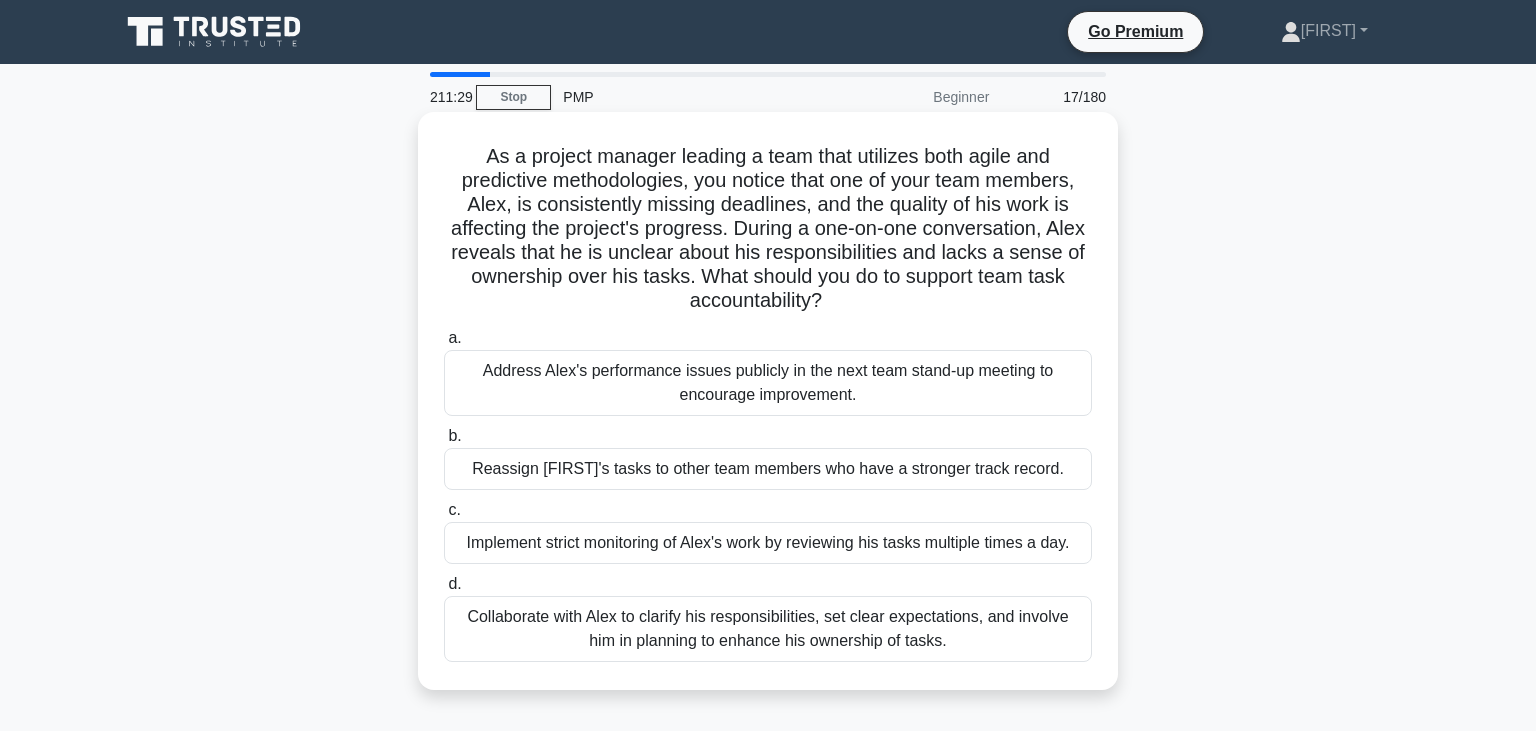 click on "Collaborate with Alex to clarify his responsibilities, set clear expectations, and involve him in planning to enhance his ownership of tasks." at bounding box center (768, 629) 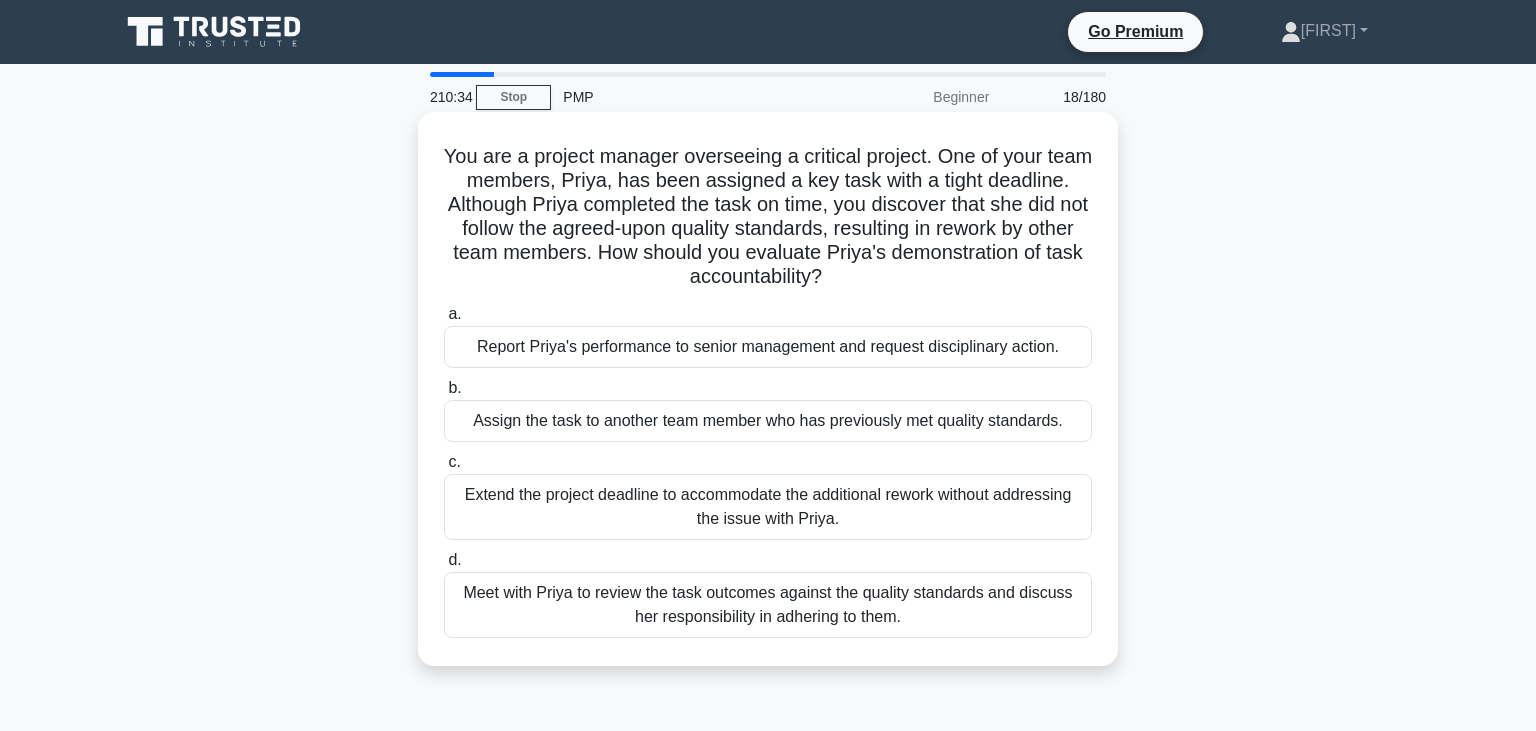 click on "Meet with Priya to review the task outcomes against the quality standards and discuss her responsibility in adhering to them." at bounding box center (768, 605) 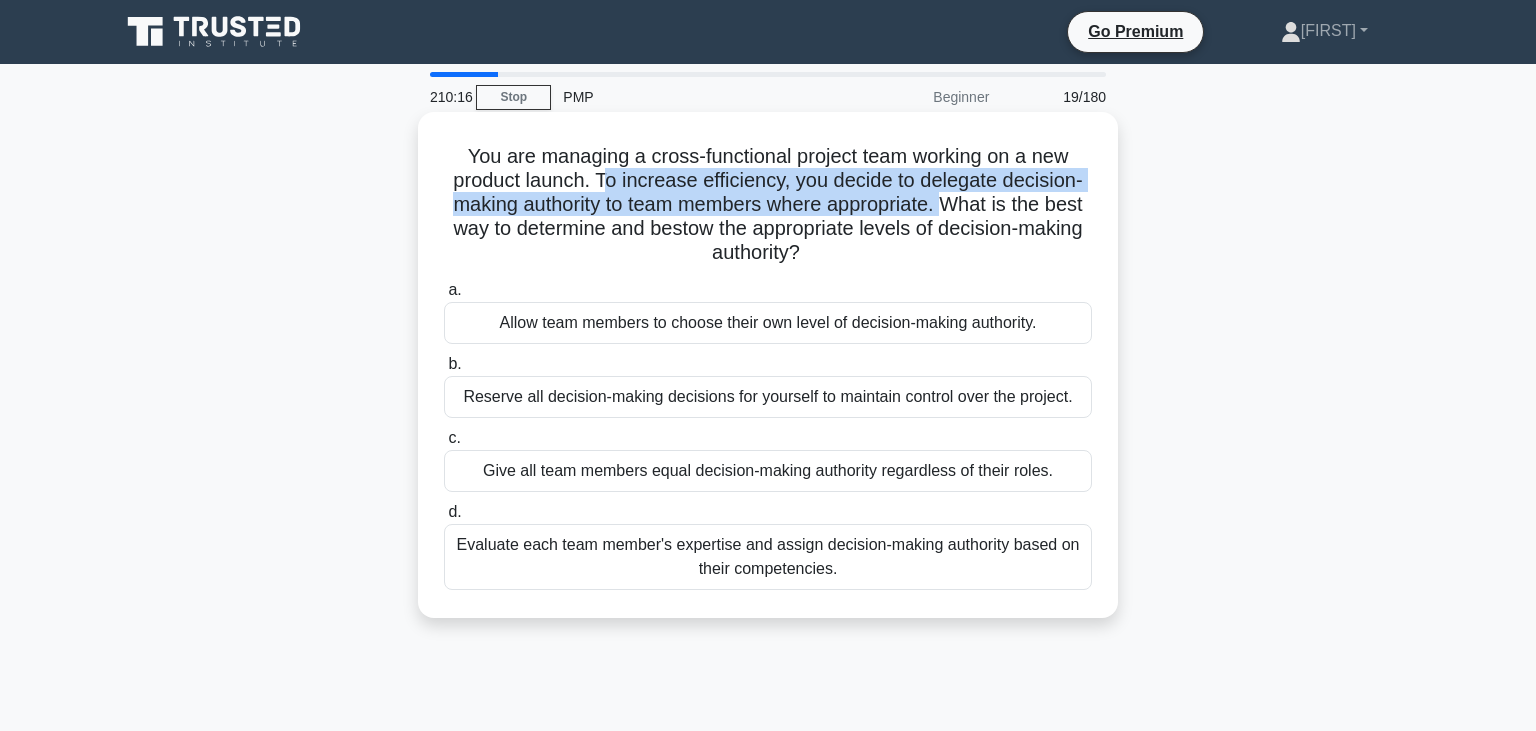 drag, startPoint x: 605, startPoint y: 181, endPoint x: 944, endPoint y: 199, distance: 339.47754 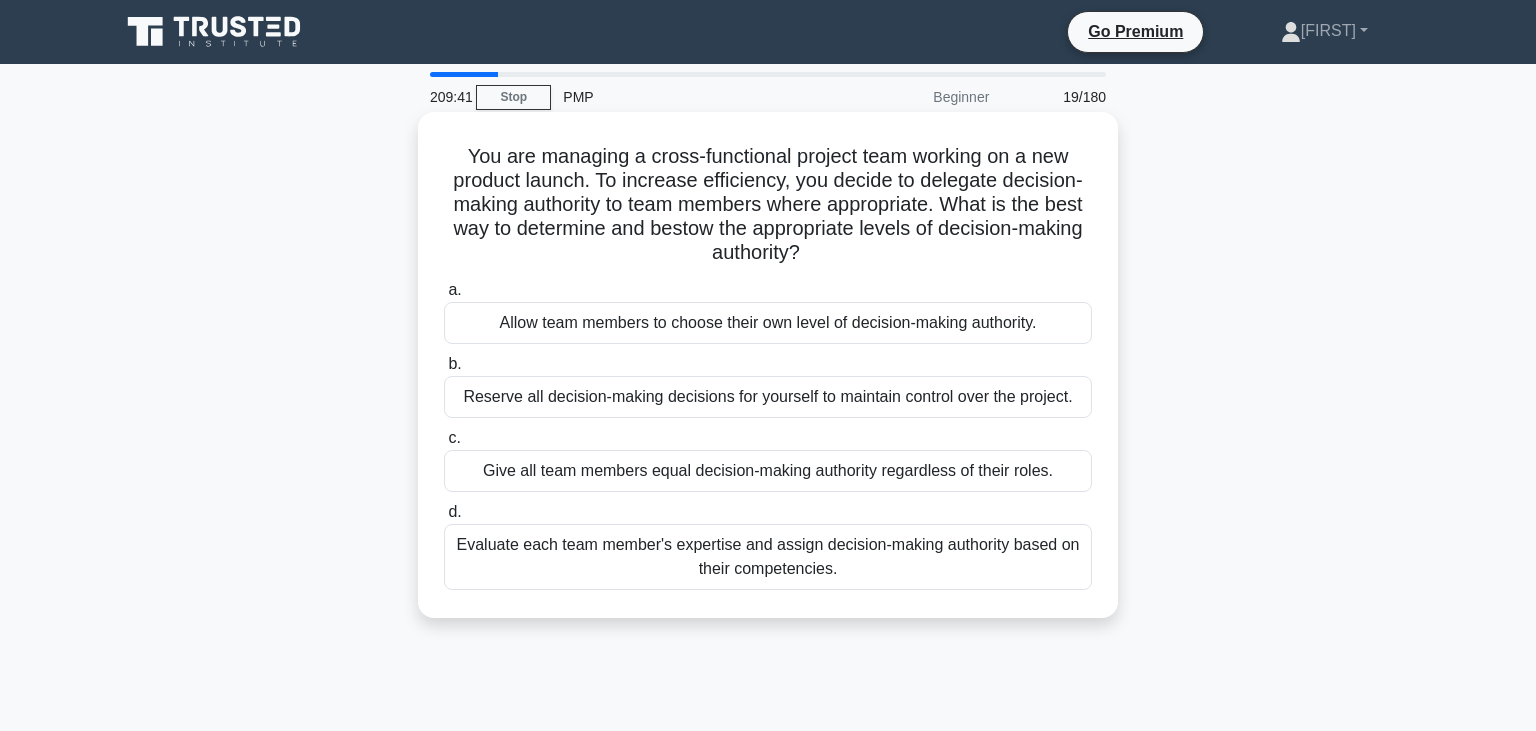 click on "Evaluate each team member's expertise and assign decision-making authority based on their competencies." at bounding box center (768, 557) 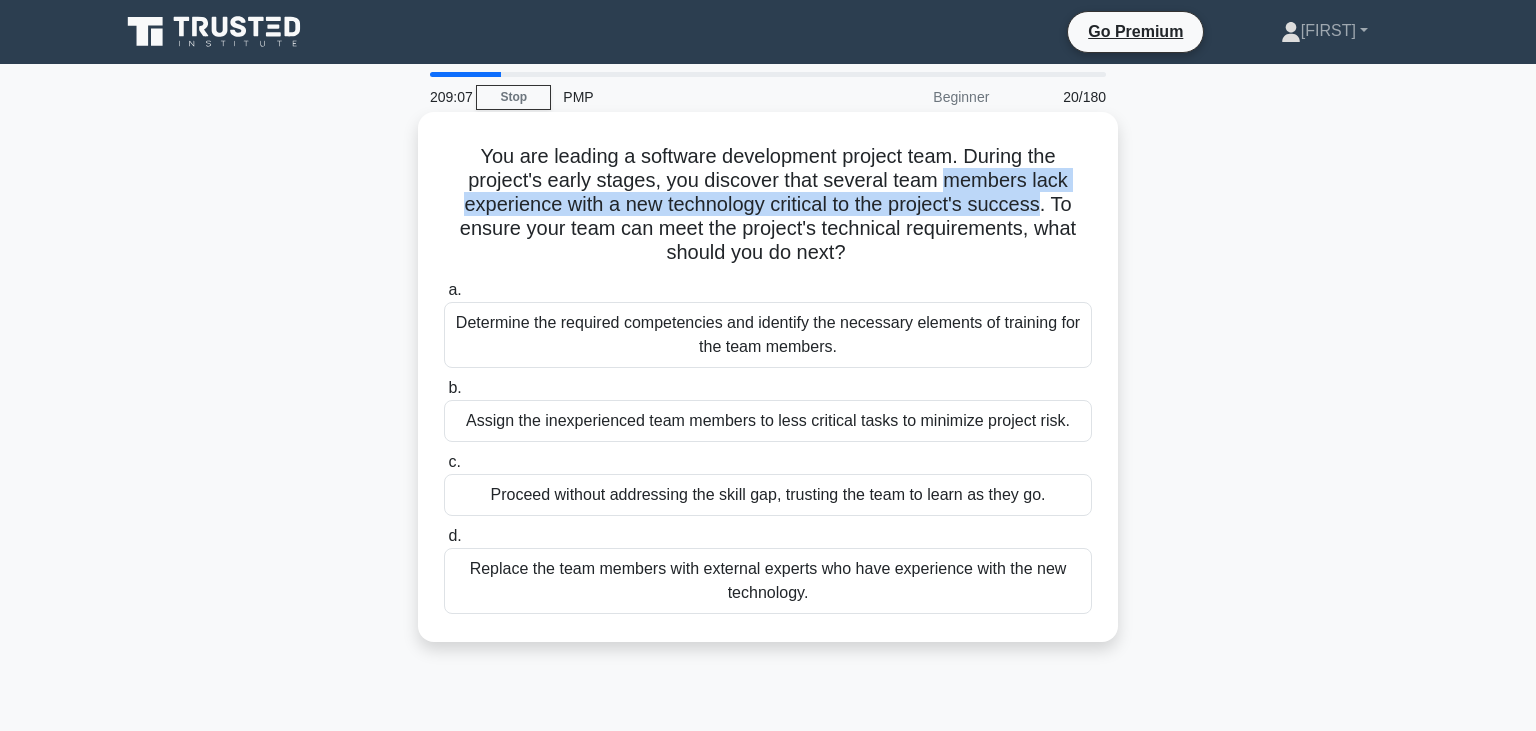 drag, startPoint x: 946, startPoint y: 183, endPoint x: 1041, endPoint y: 192, distance: 95.42536 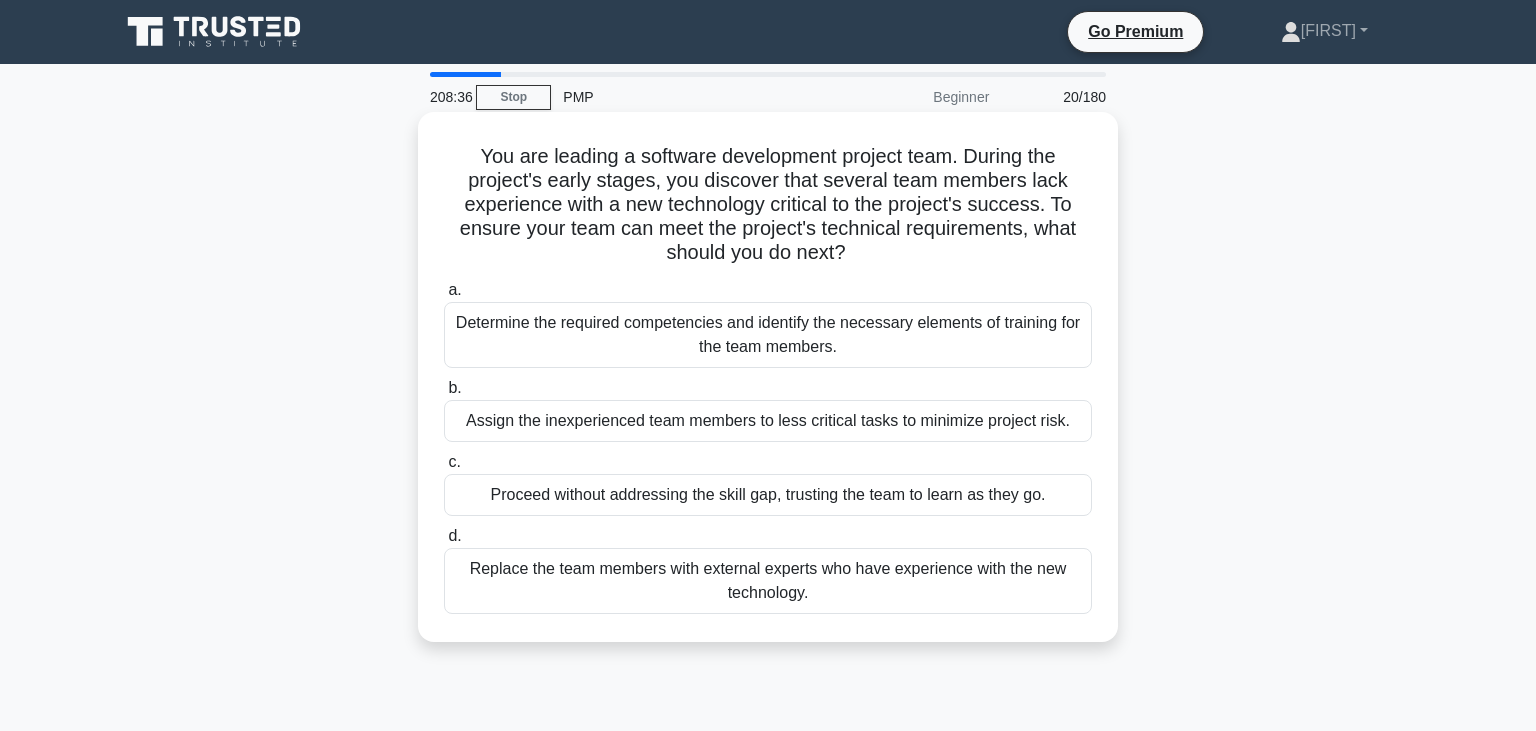 click on "Determine the required competencies and identify the necessary elements of training for the team members." at bounding box center (768, 335) 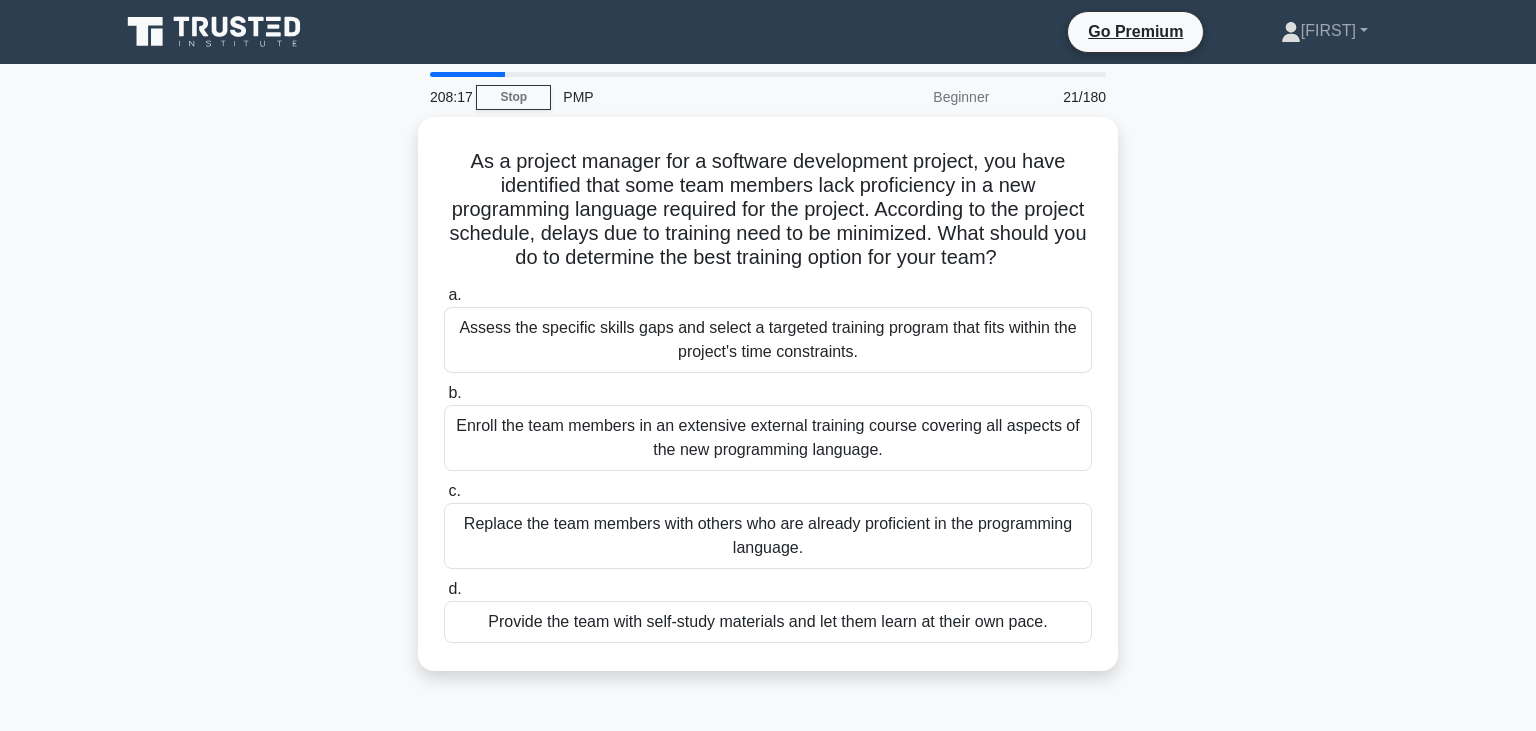 click on "As a project manager for a software development project, you have identified that some team members lack proficiency in a new programming language required for the project. According to the project schedule, delays due to training need to be minimized. What should you do to determine the best training option for your team?
.spinner_0XTQ{transform-origin:center;animation:spinner_y6GP .75s linear infinite}@keyframes spinner_y6GP{100%{transform:rotate(360deg)}}
a.
b. c. d." at bounding box center [768, 406] 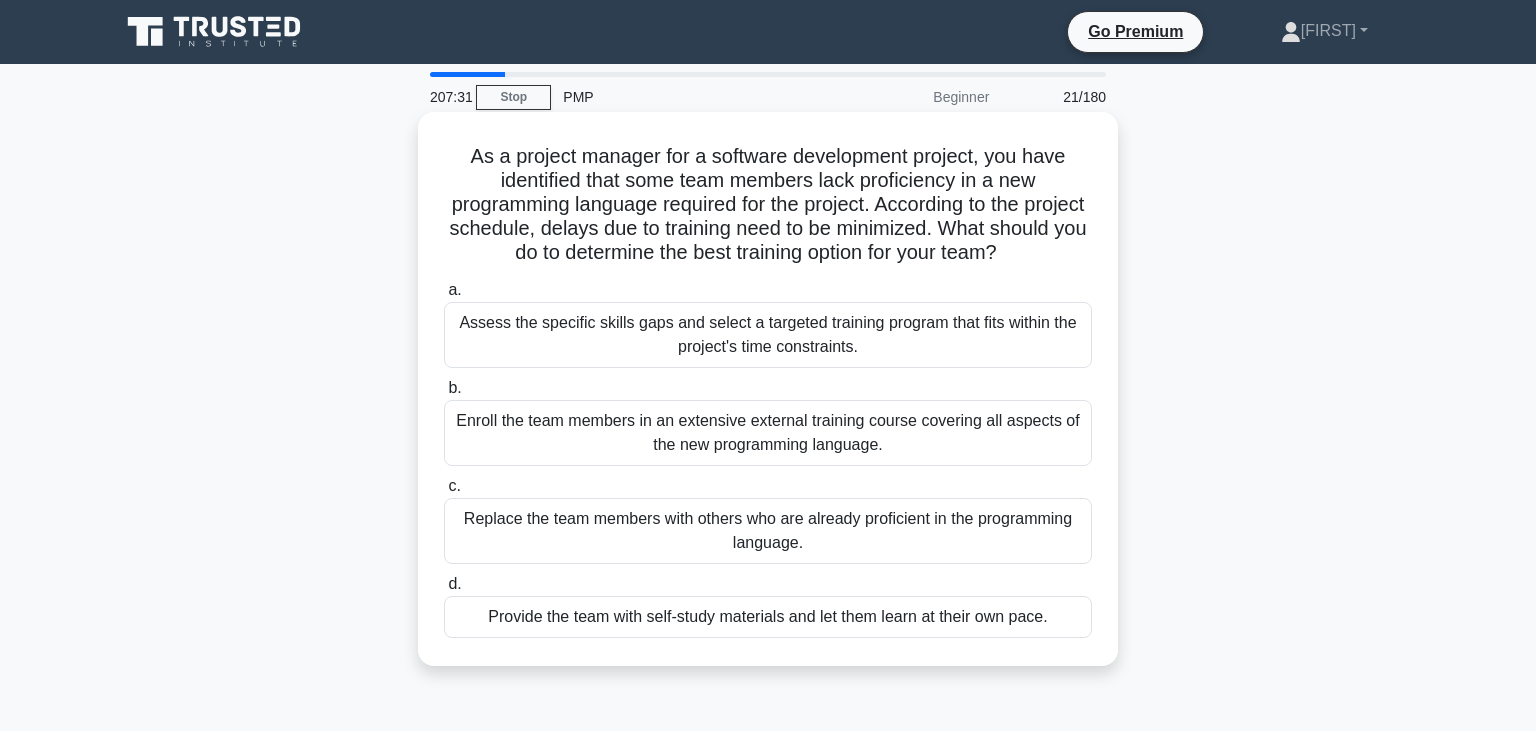 click on "Assess the specific skills gaps and select a targeted training program that fits within the project's time constraints." at bounding box center [768, 335] 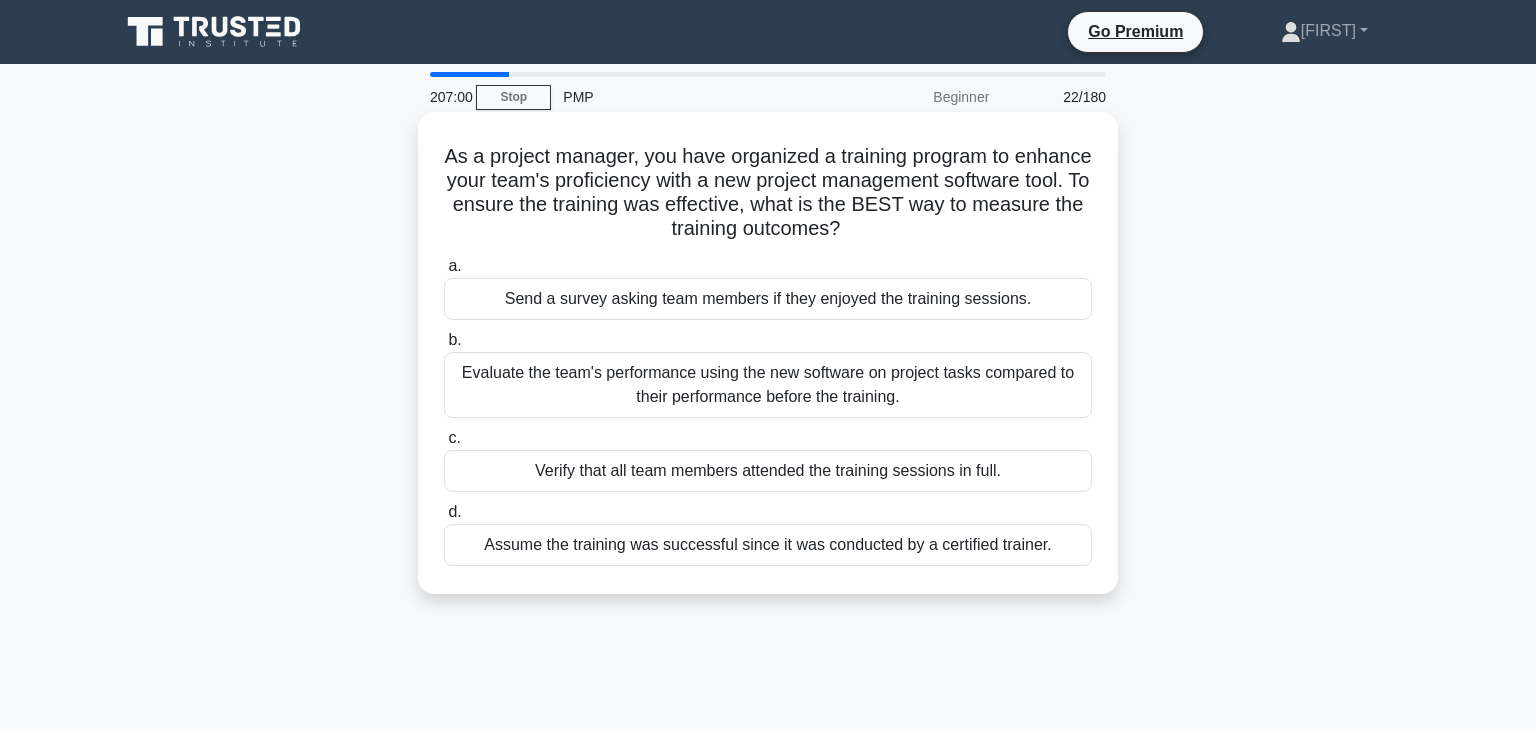 drag, startPoint x: 866, startPoint y: 209, endPoint x: 859, endPoint y: 234, distance: 25.96151 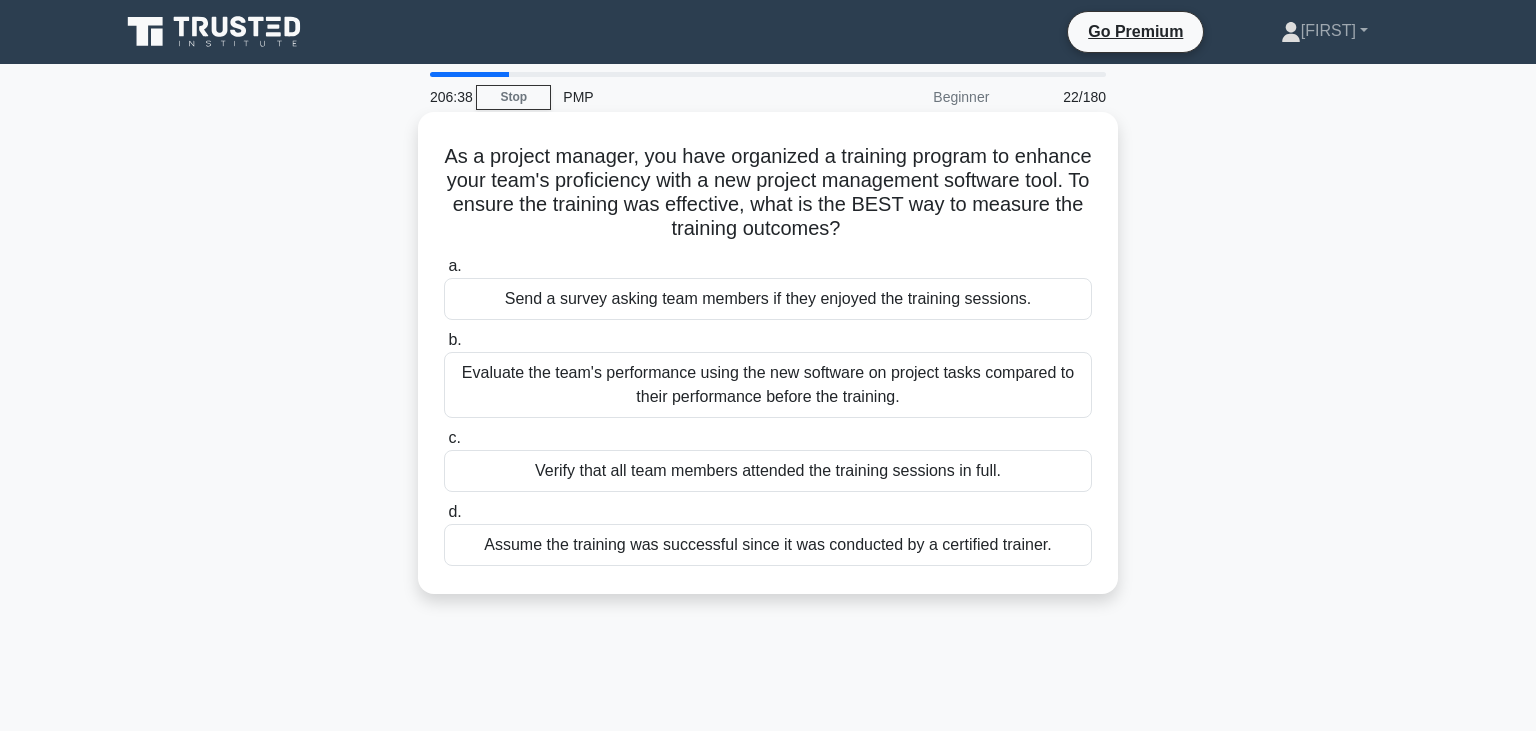 click on "Evaluate the team's performance using the new software on project tasks compared to their performance before the training." at bounding box center [768, 385] 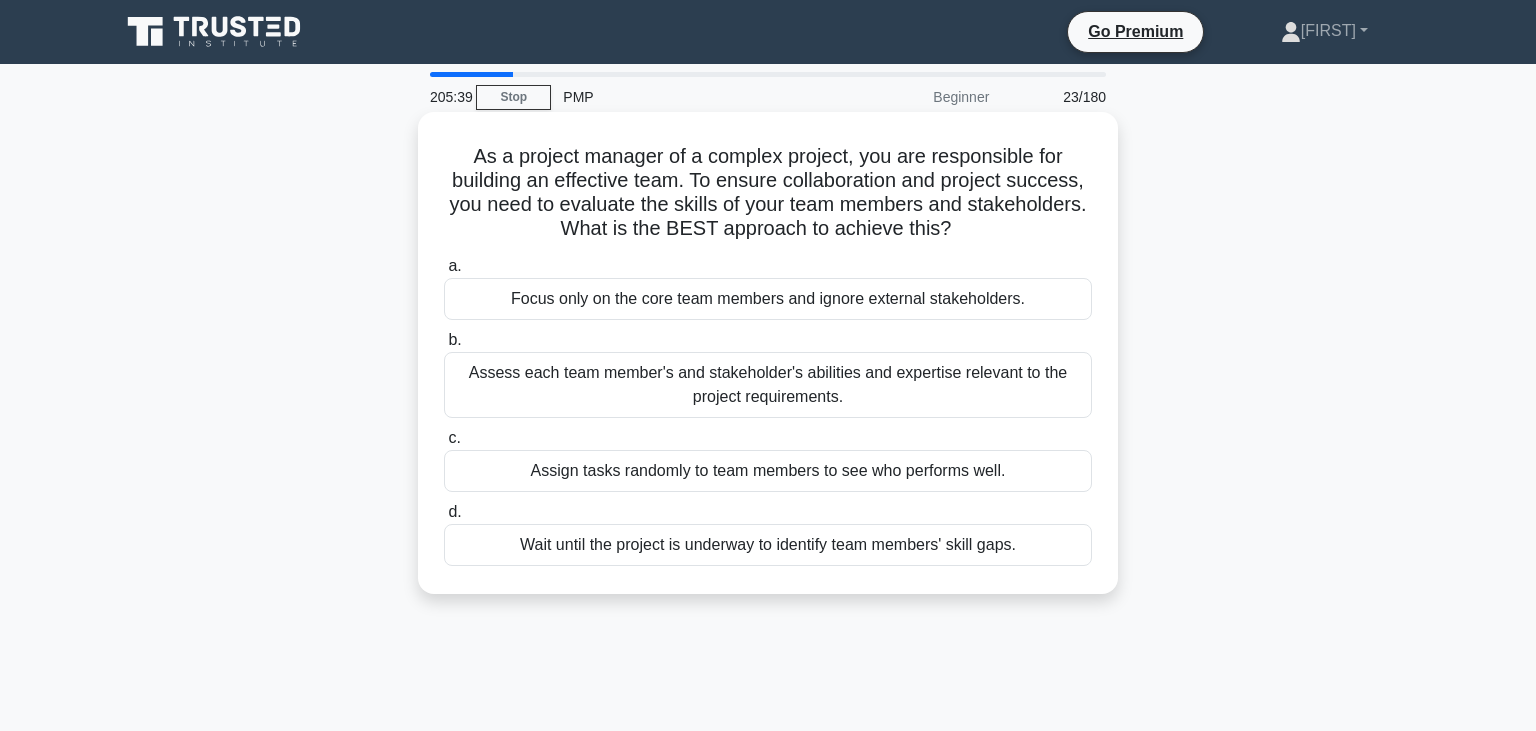 click on "Assess each team member's and stakeholder's abilities and expertise relevant to the project requirements." at bounding box center (768, 385) 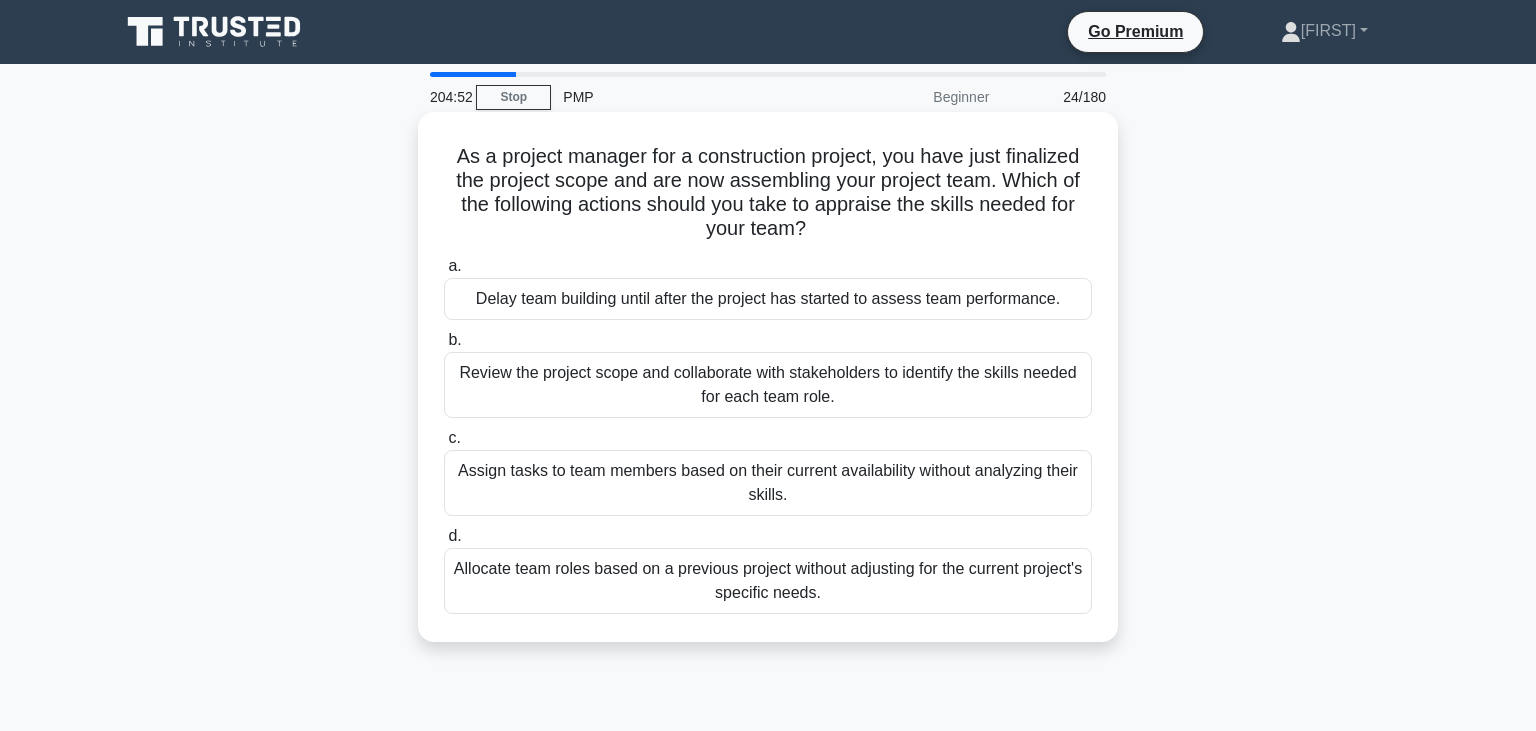 click on "Review the project scope and collaborate with stakeholders to identify the skills needed for each team role." at bounding box center (768, 385) 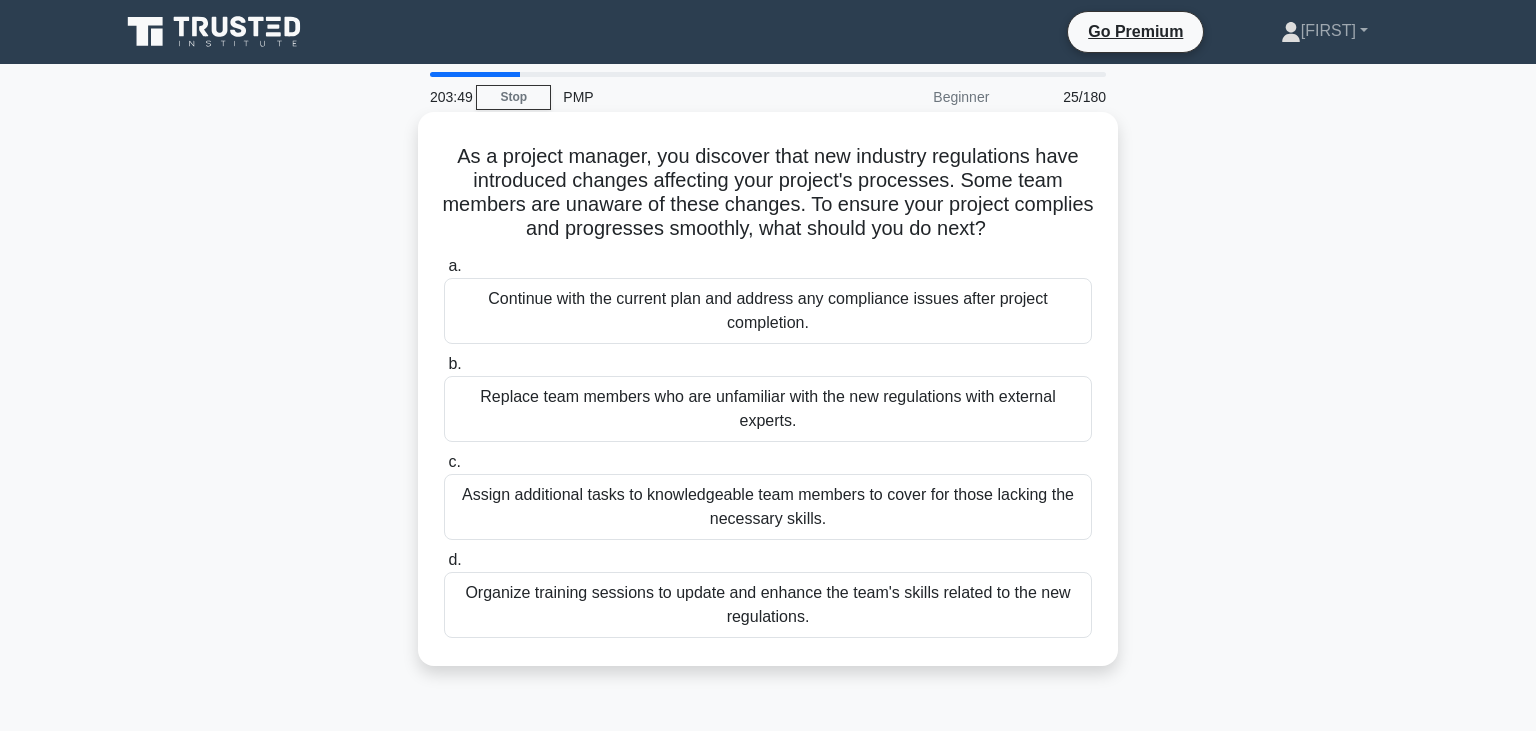 click on "Organize training sessions to update and enhance the team's skills related to the new regulations." at bounding box center [768, 605] 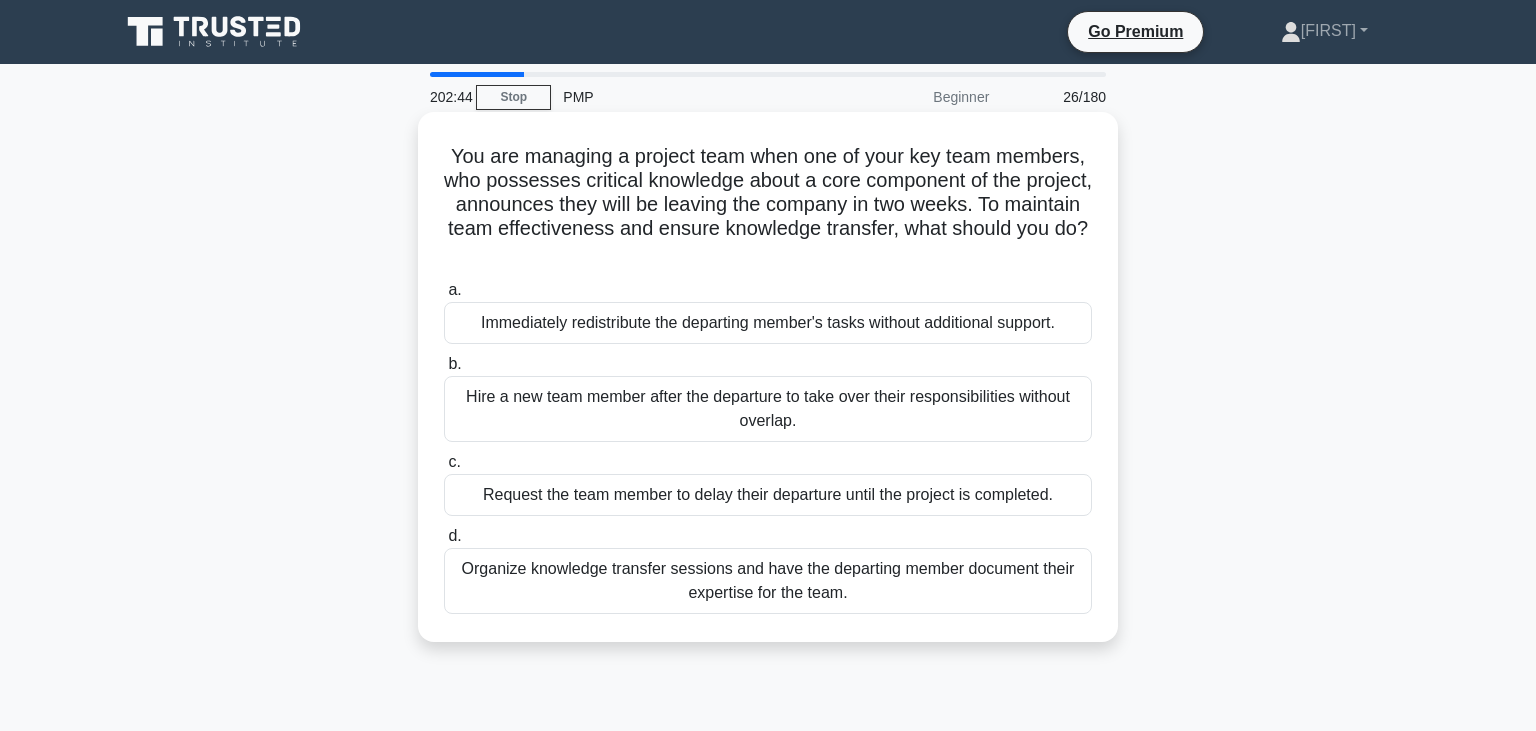 click on "Organize knowledge transfer sessions and have the departing member document their expertise for the team." at bounding box center (768, 581) 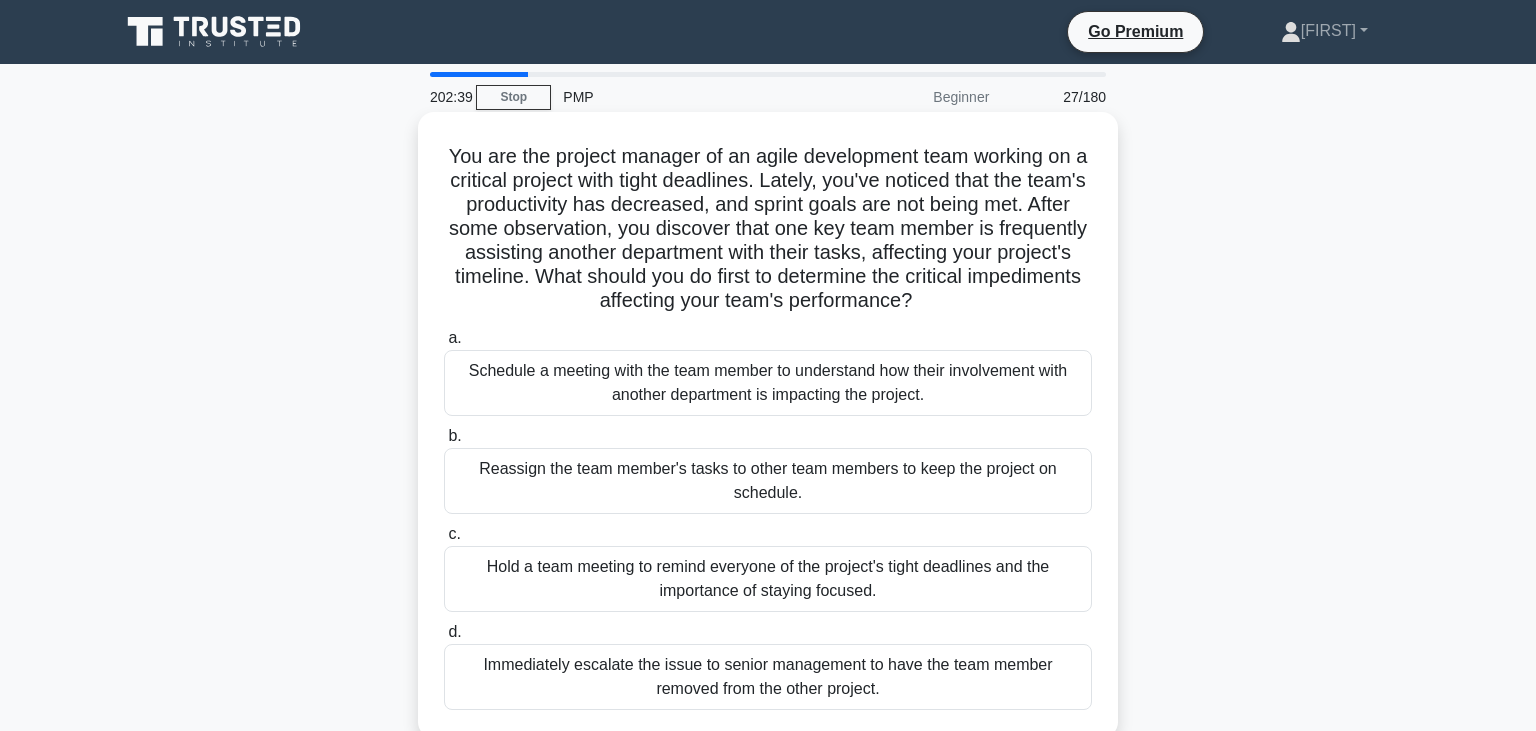 scroll, scrollTop: 105, scrollLeft: 0, axis: vertical 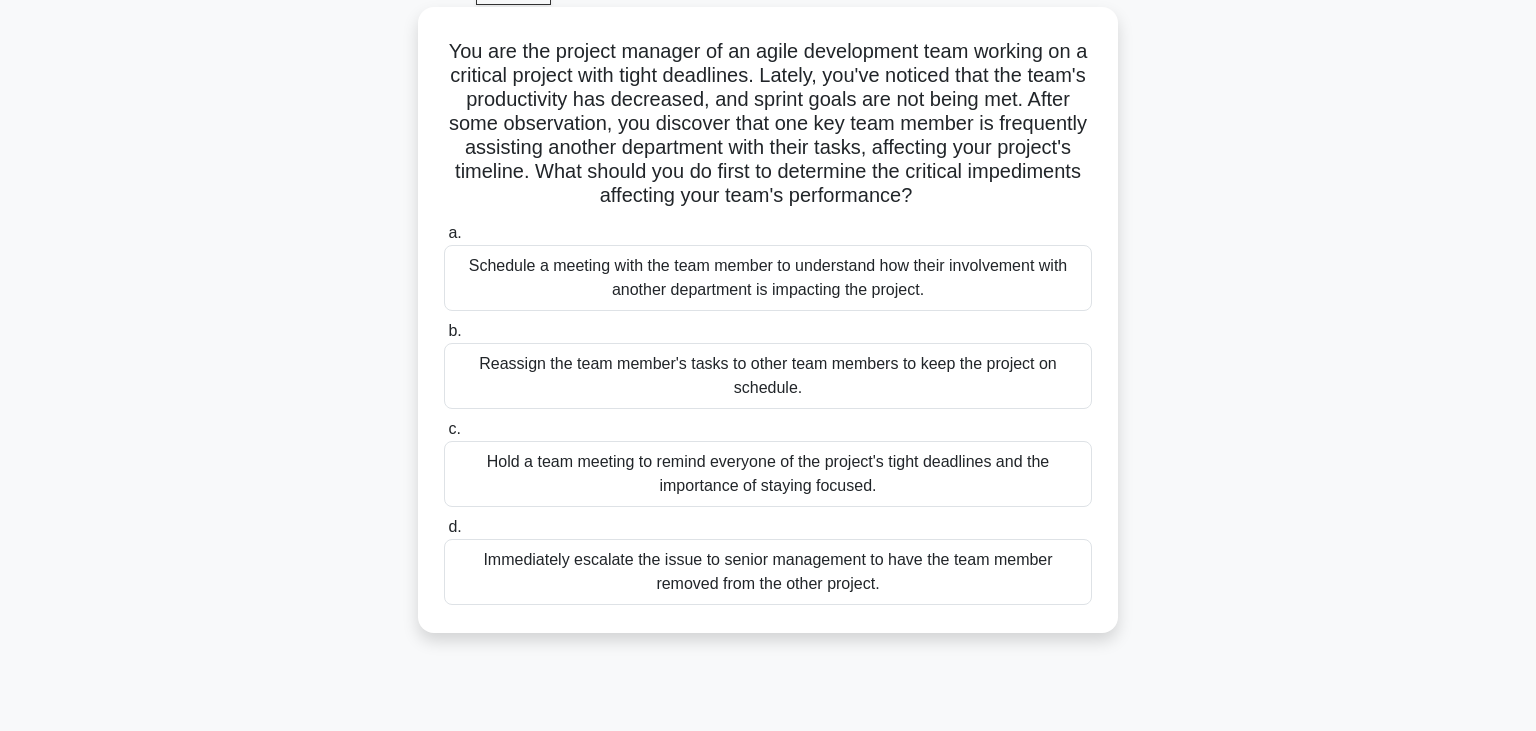 click on "Schedule a meeting with the team member to understand how their involvement with another department is impacting the project." at bounding box center (768, 278) 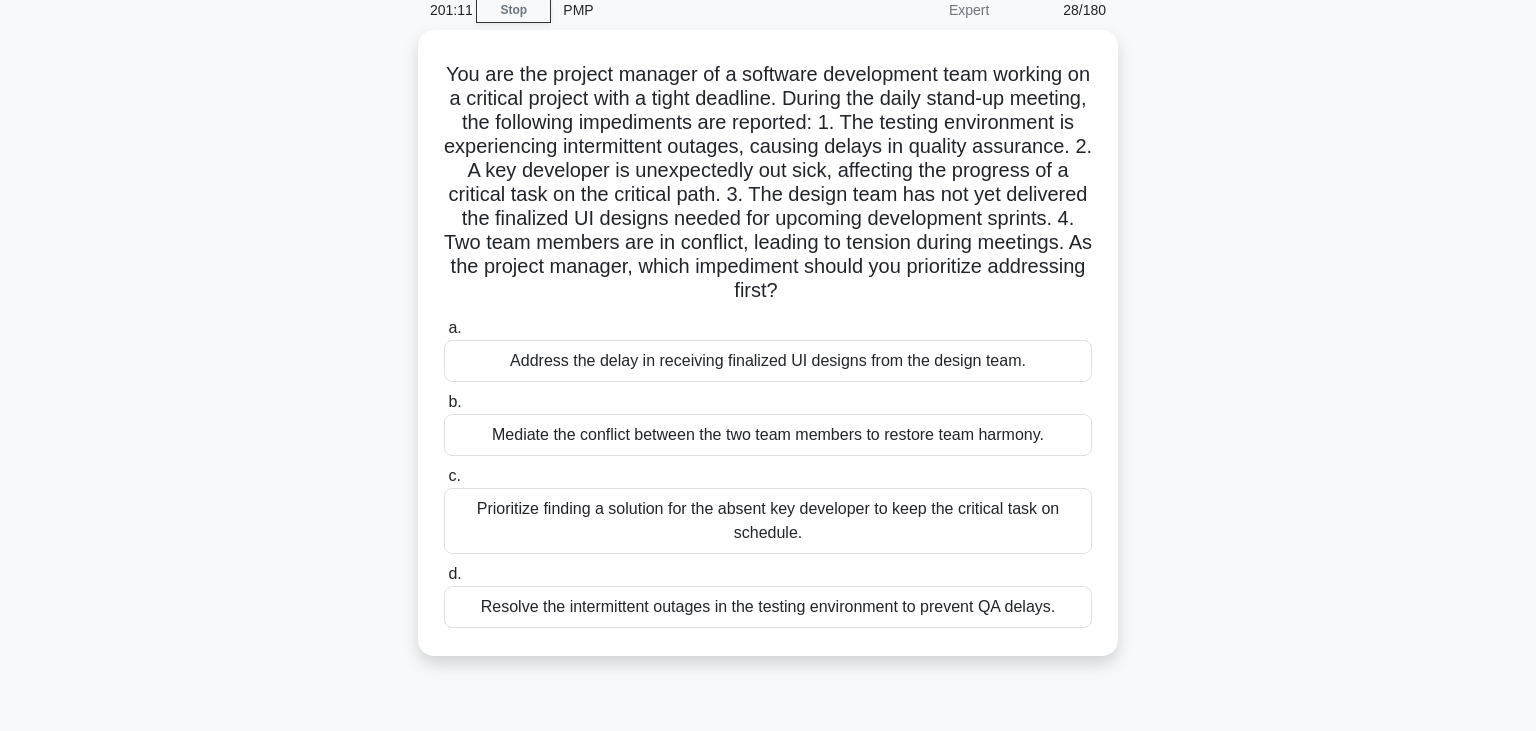 scroll, scrollTop: 88, scrollLeft: 0, axis: vertical 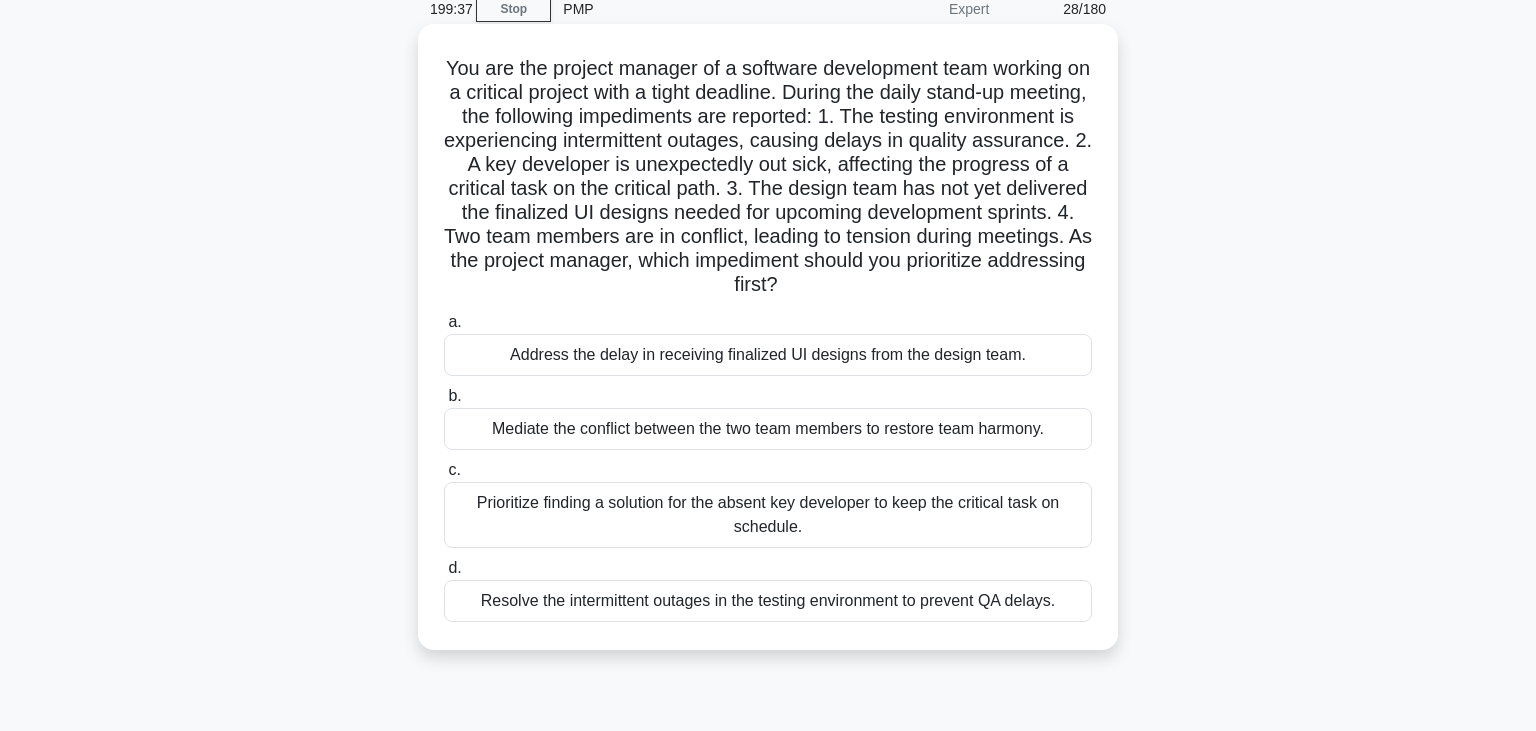 click on "Prioritize finding a solution for the absent key developer to keep the critical task on schedule." at bounding box center [768, 515] 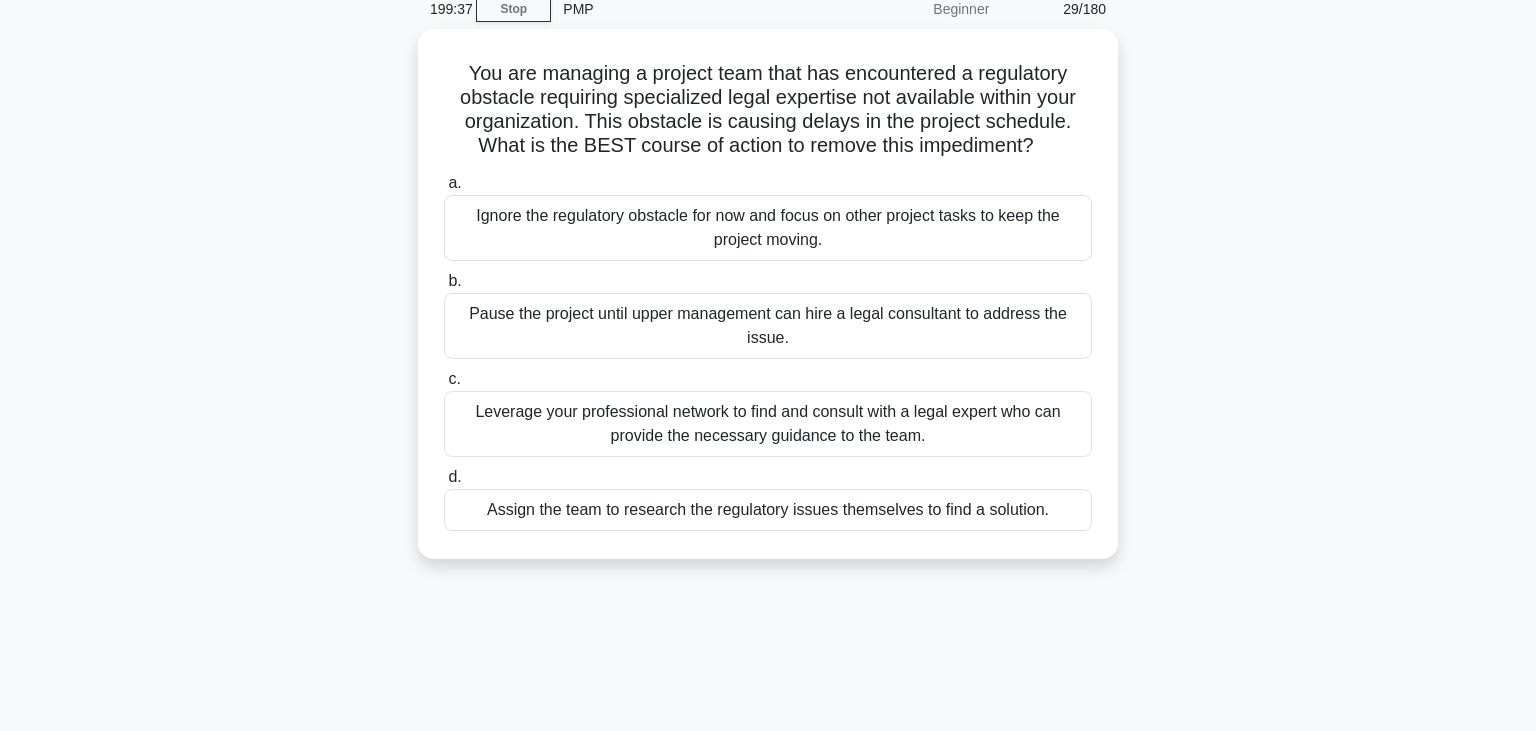 scroll, scrollTop: 0, scrollLeft: 0, axis: both 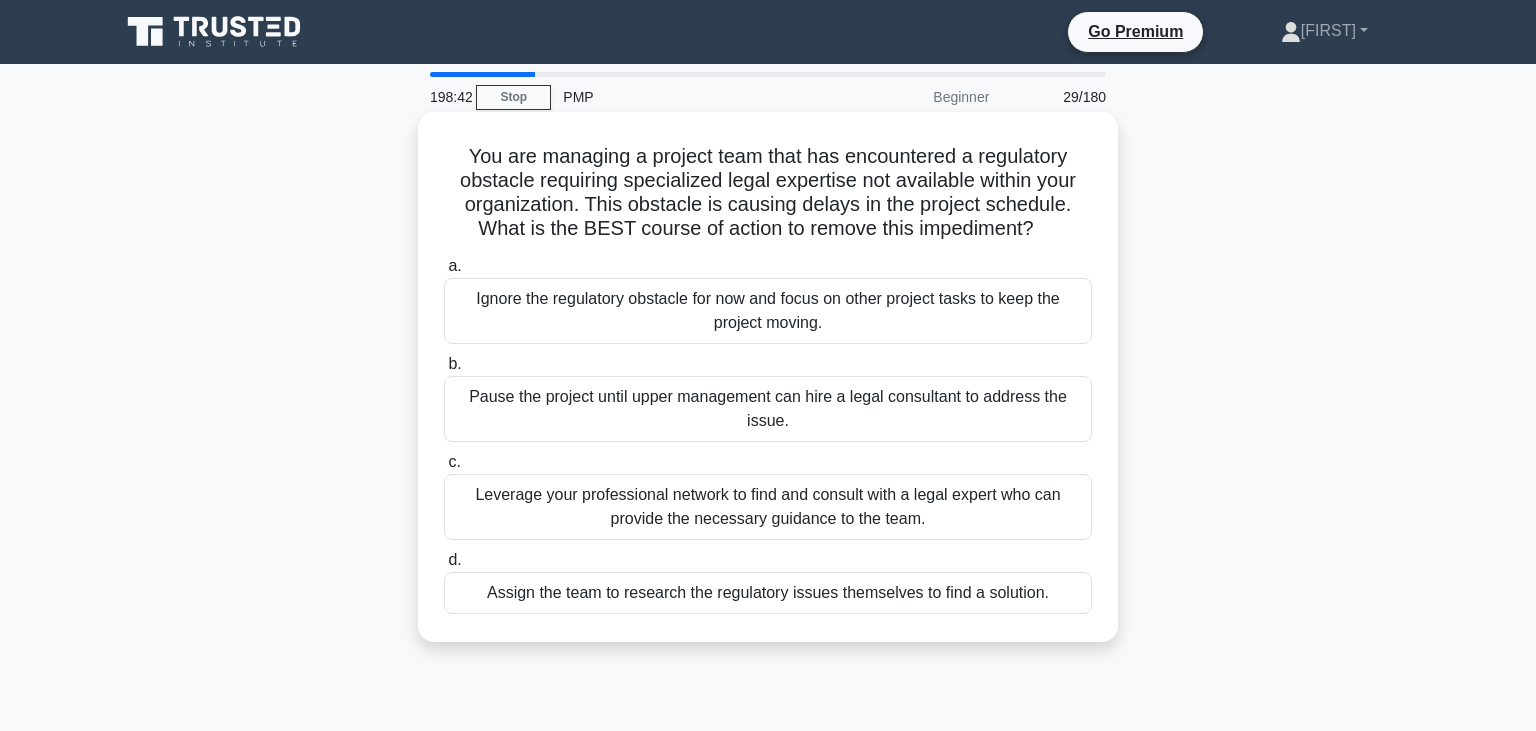 click on "Leverage your professional network to find and consult with a legal expert who can provide the necessary guidance to the team." at bounding box center (768, 507) 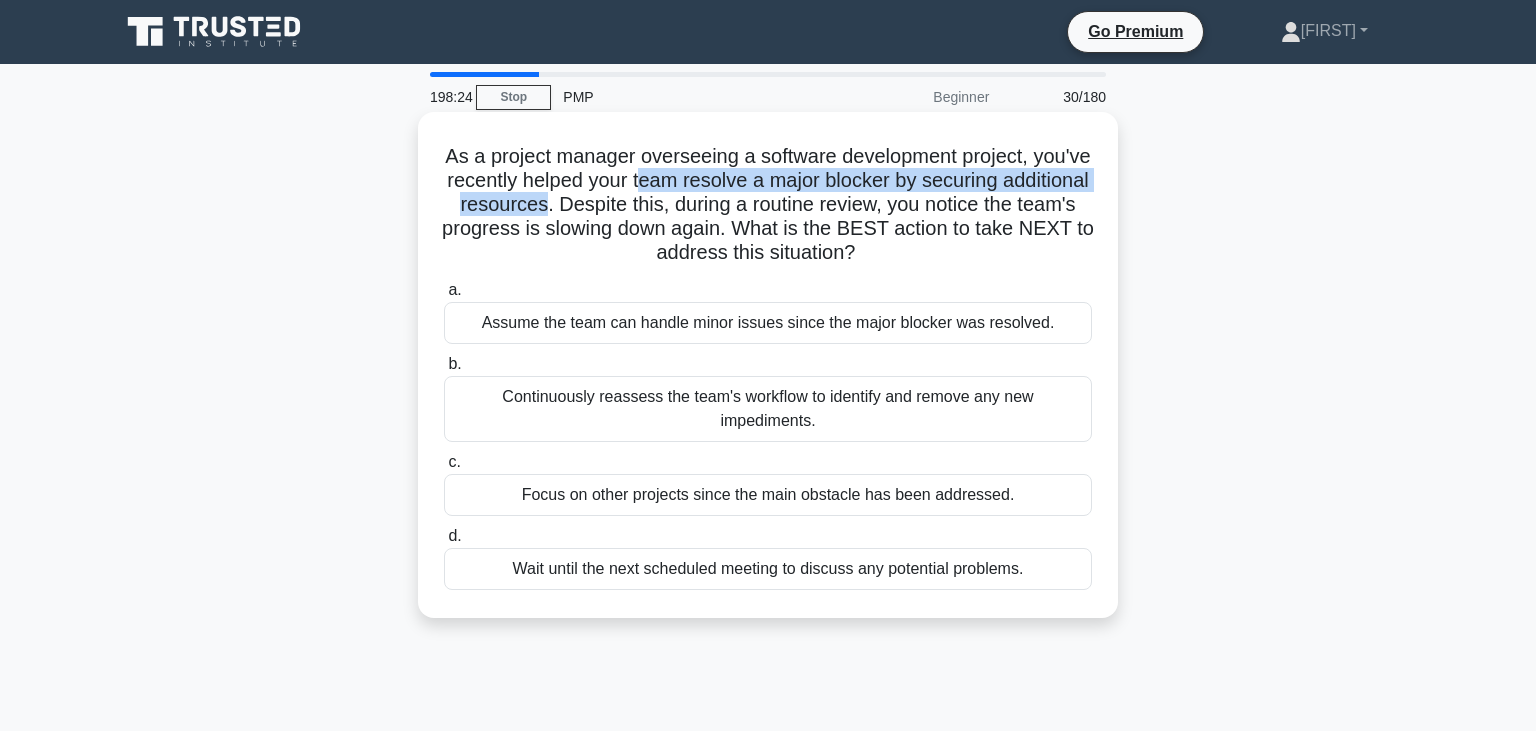 drag, startPoint x: 641, startPoint y: 179, endPoint x: 545, endPoint y: 209, distance: 100.57833 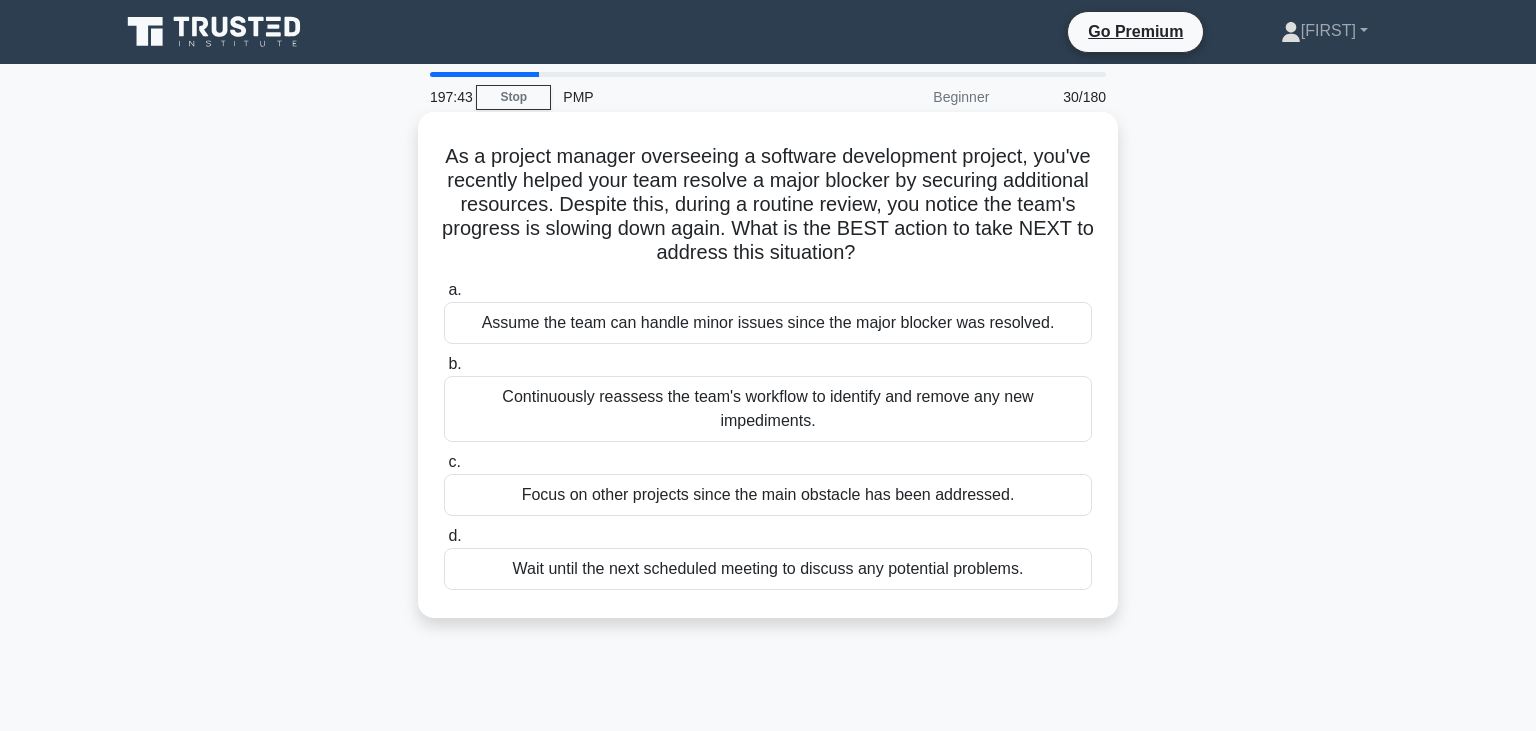 click on "Continuously reassess the team's workflow to identify and remove any new impediments." at bounding box center [768, 409] 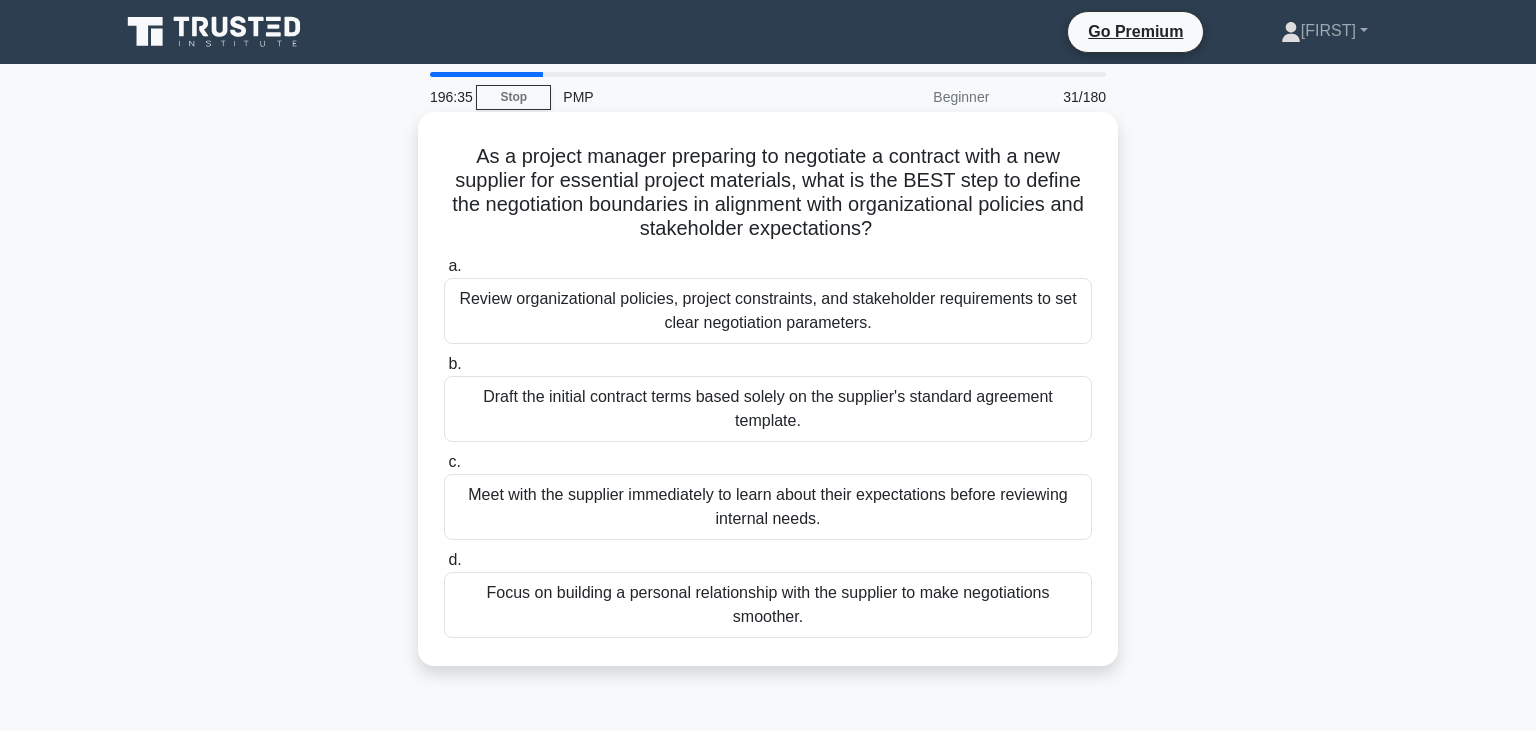 click on "Review organizational policies, project constraints, and stakeholder requirements to set clear negotiation parameters." at bounding box center (768, 311) 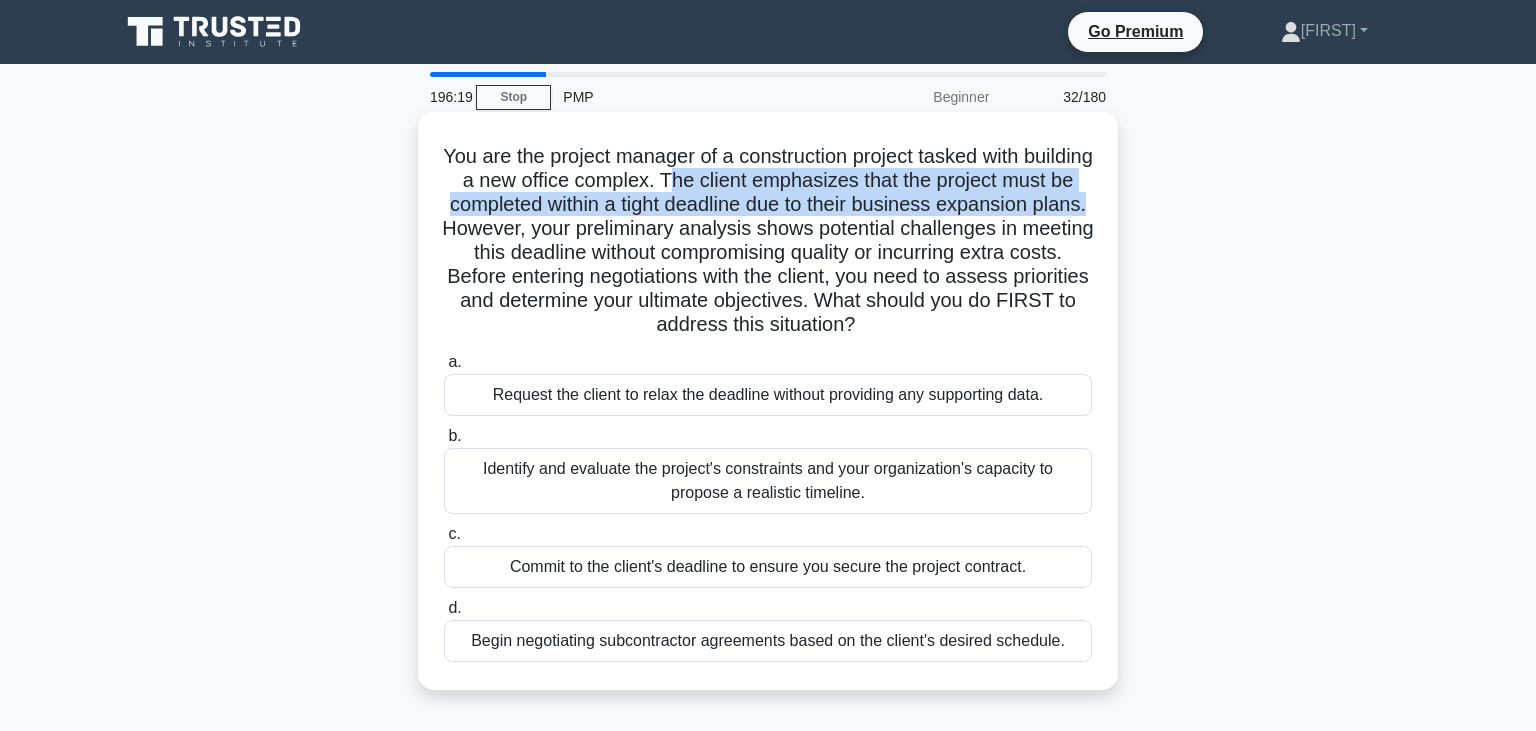 drag, startPoint x: 743, startPoint y: 180, endPoint x: 614, endPoint y: 234, distance: 139.84634 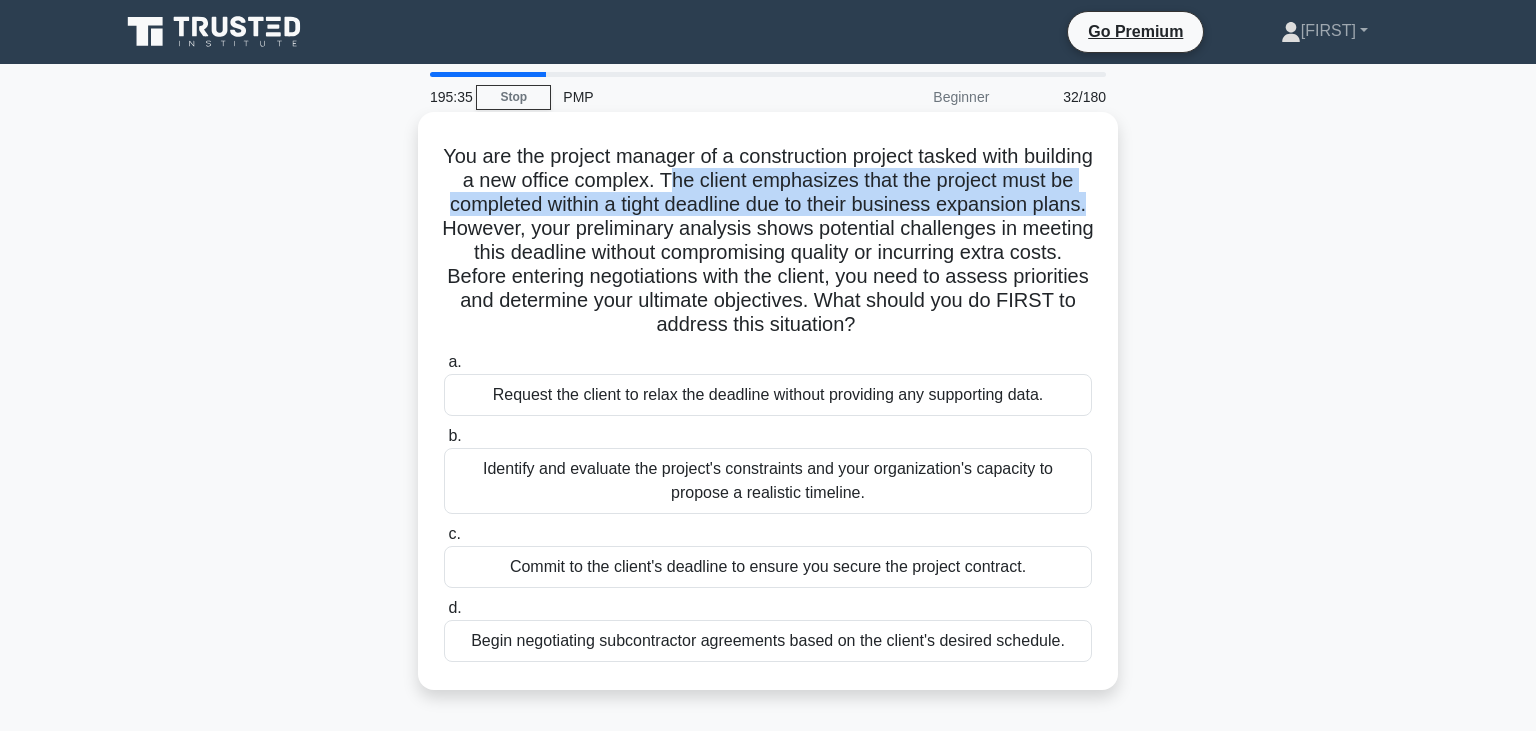 click on "Identify and evaluate the project's constraints and your organization's capacity to propose a realistic timeline." at bounding box center [768, 481] 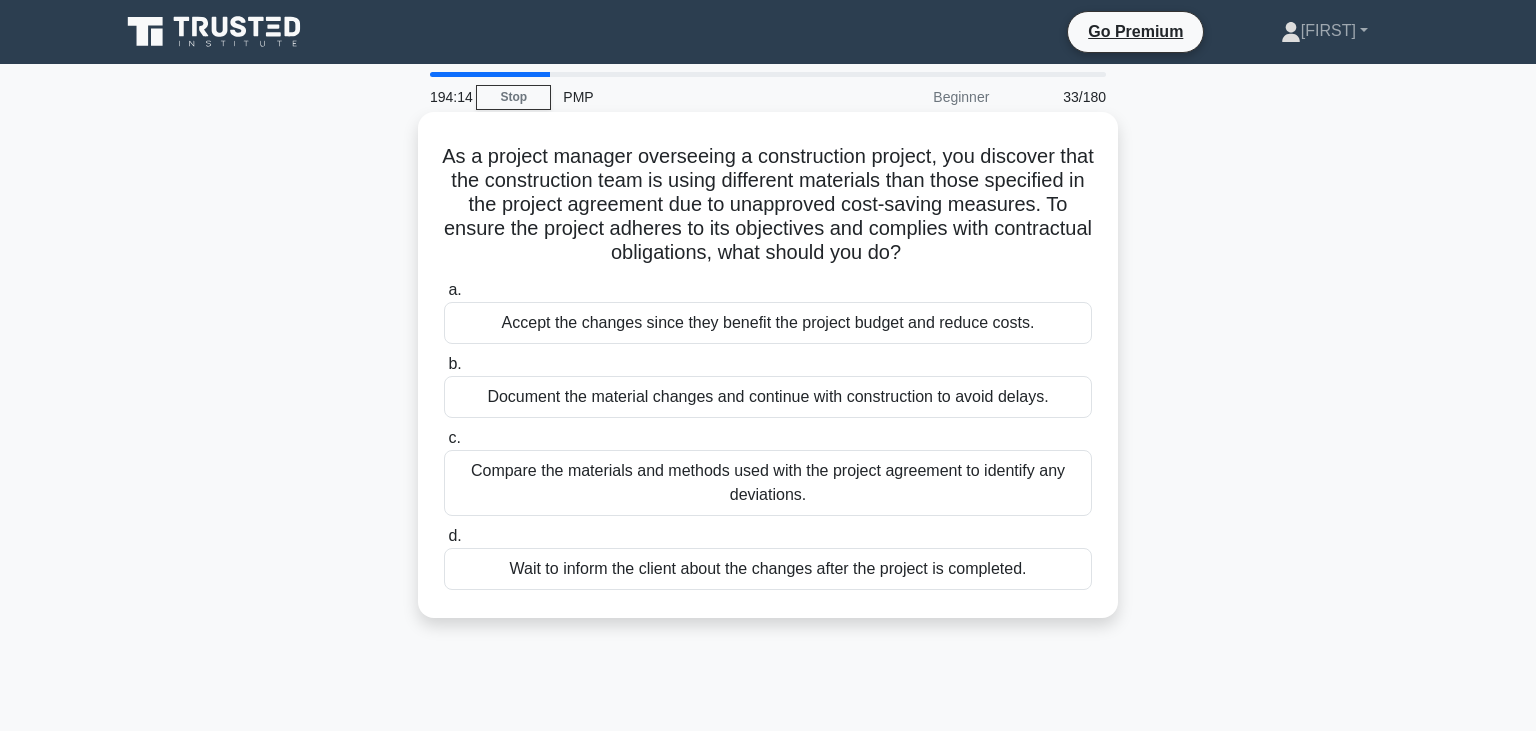 click on "Compare the materials and methods used with the project agreement to identify any deviations." at bounding box center (768, 483) 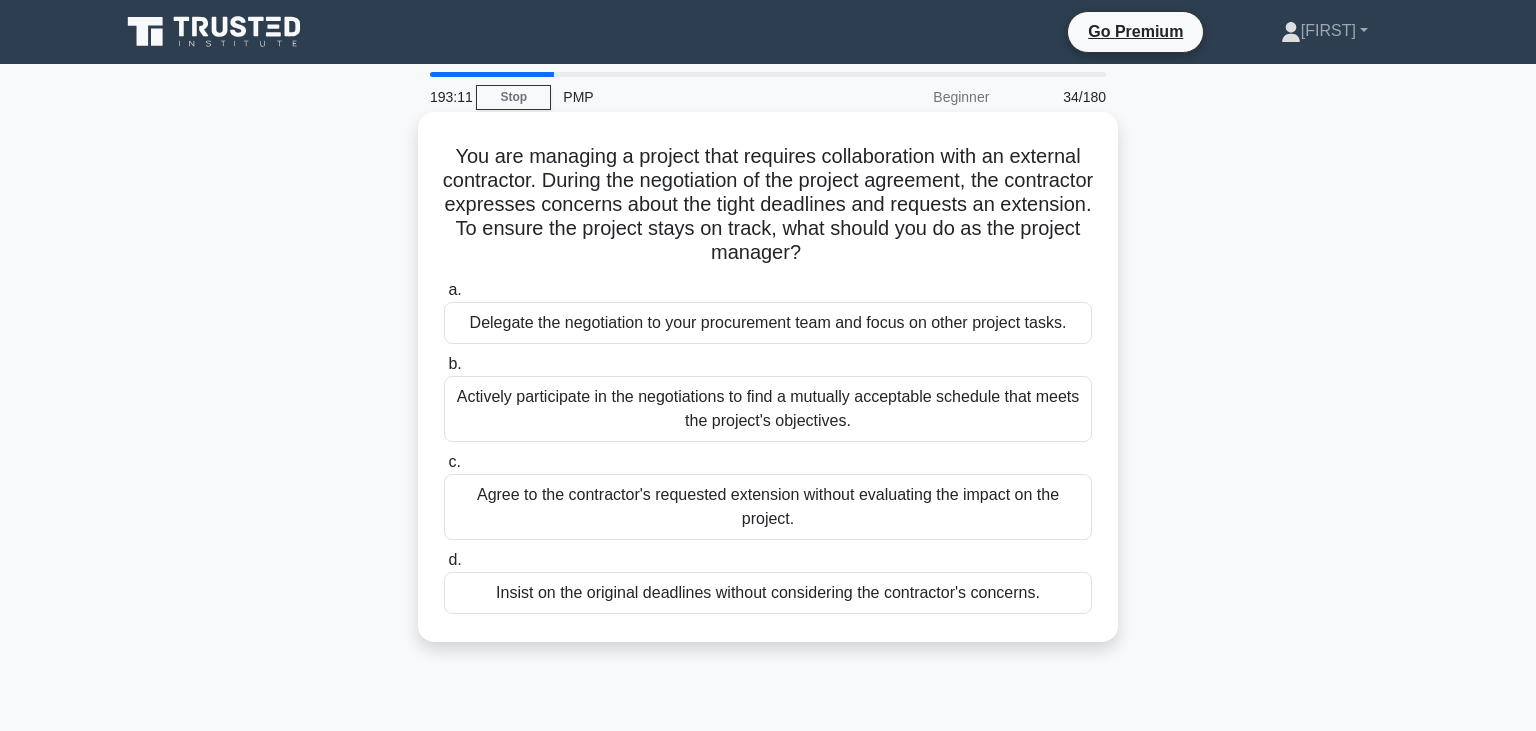 click on "Actively participate in the negotiations to find a mutually acceptable schedule that meets the project's objectives." at bounding box center (768, 409) 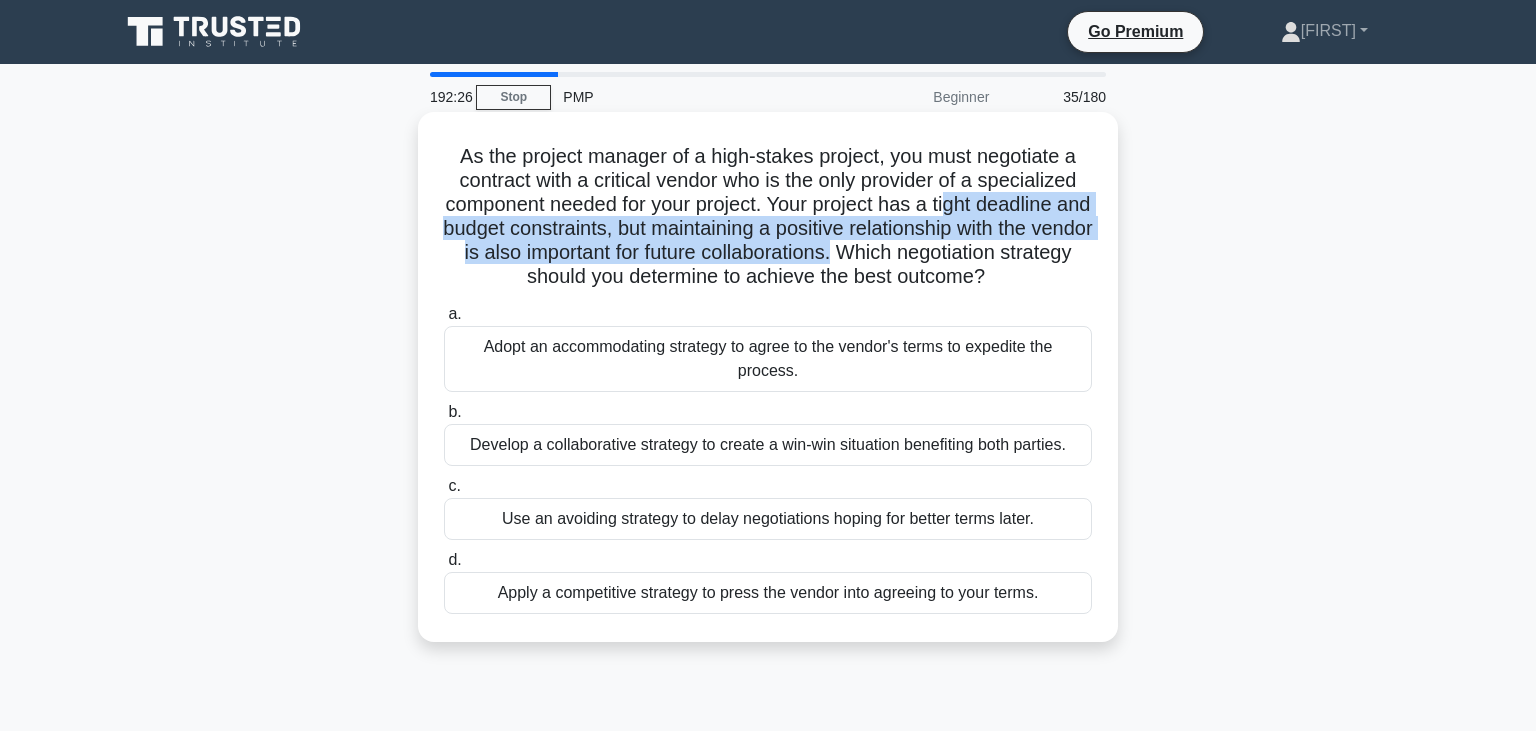 drag, startPoint x: 902, startPoint y: 254, endPoint x: 944, endPoint y: 201, distance: 67.62396 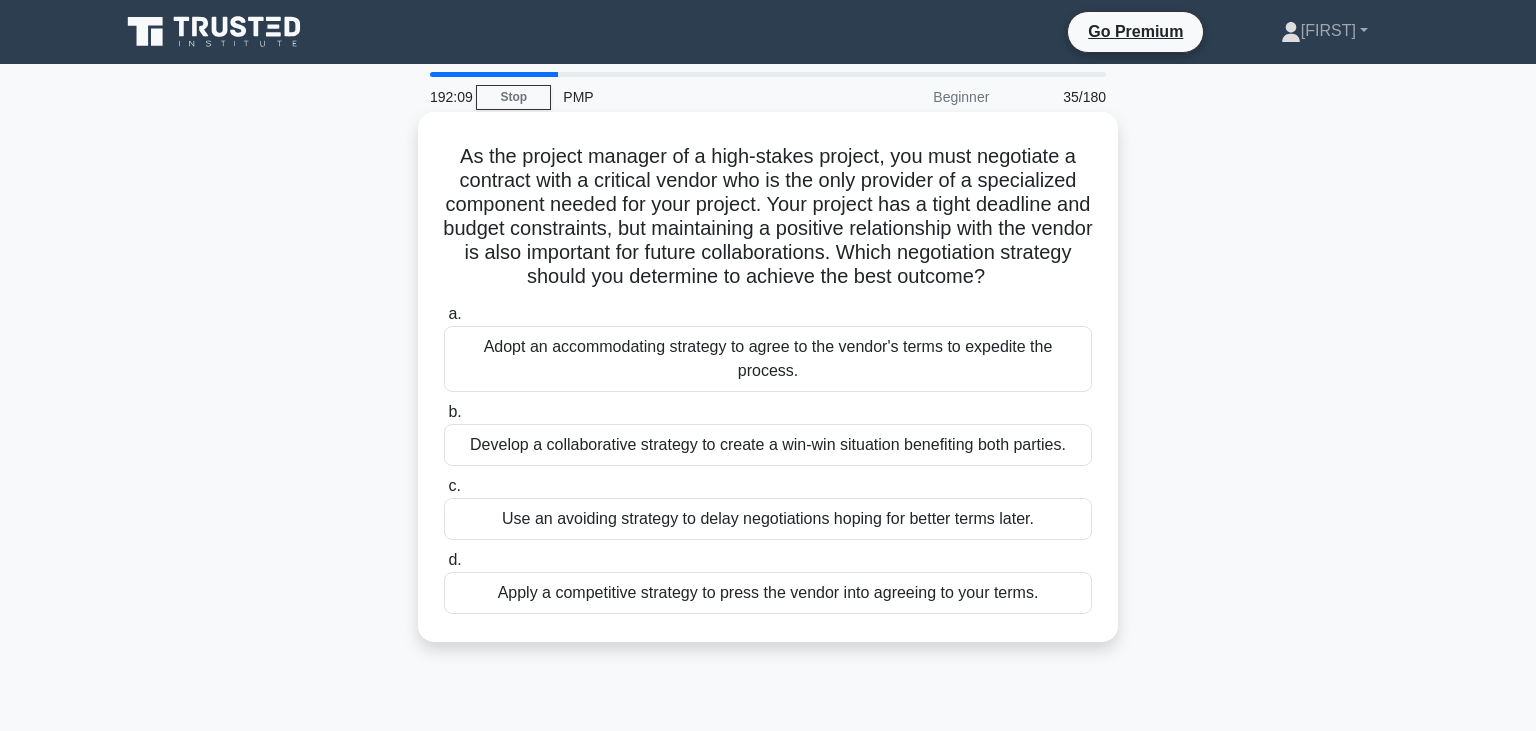 click on "Develop a collaborative strategy to create a win-win situation benefiting both parties." at bounding box center (768, 445) 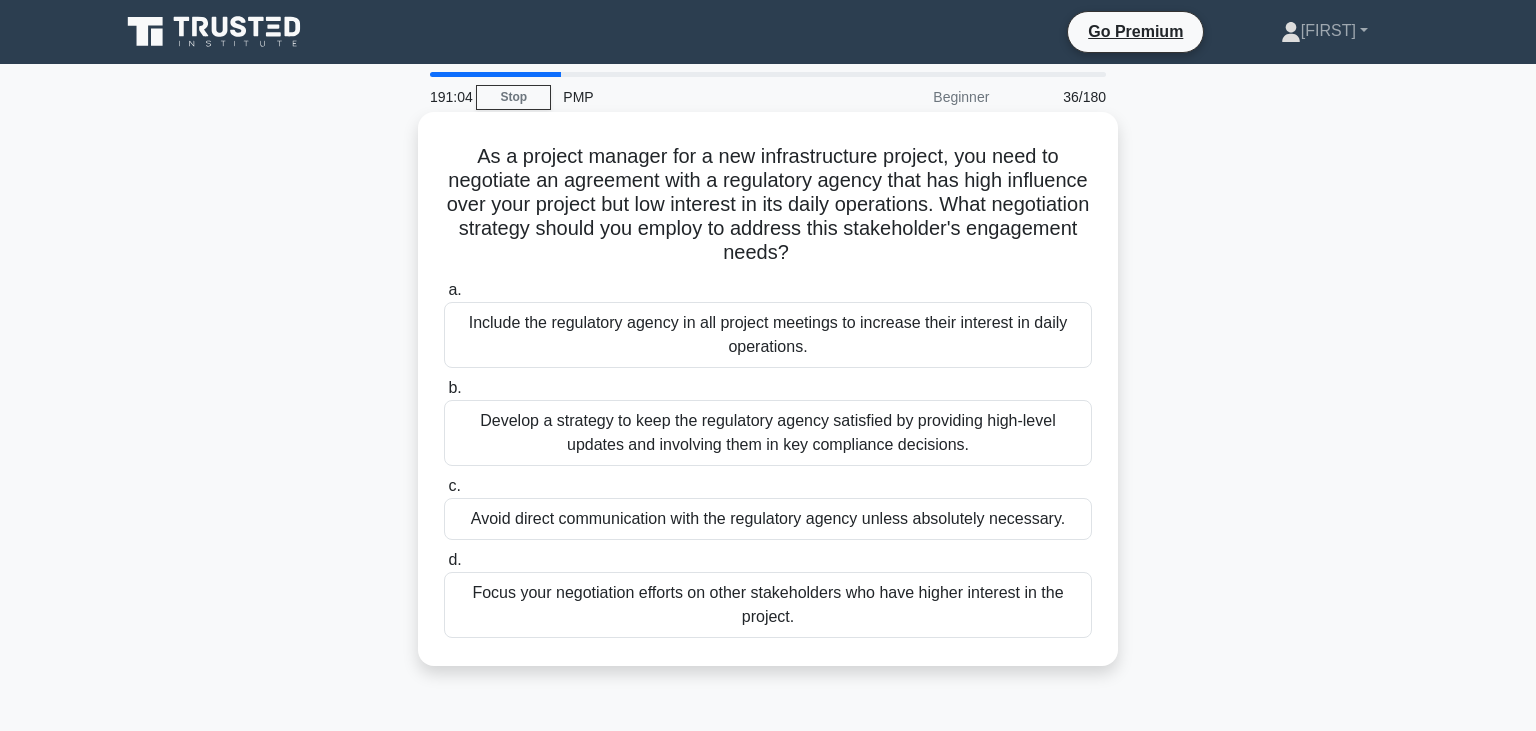 click on "Develop a strategy to keep the regulatory agency satisfied by providing high-level updates and involving them in key compliance decisions." at bounding box center [768, 433] 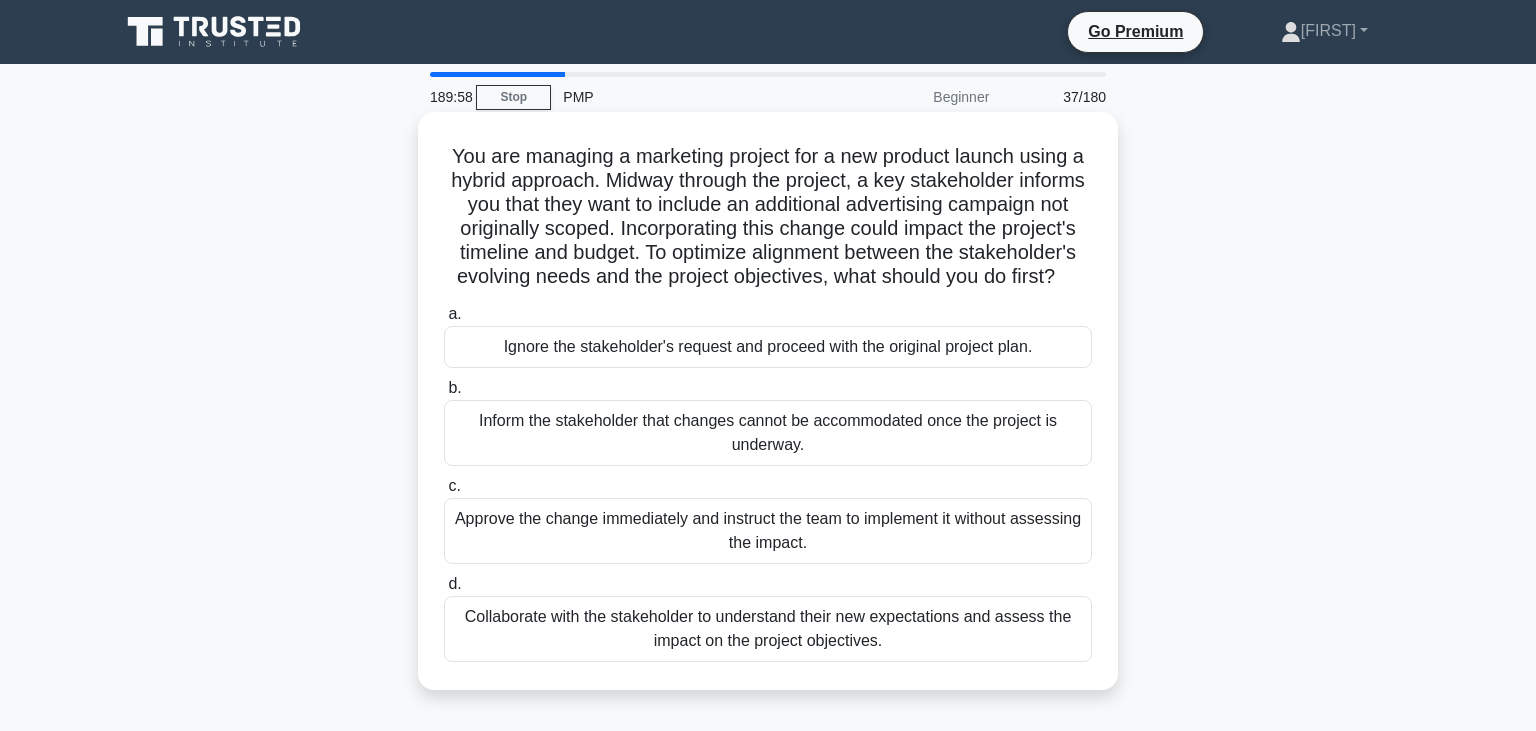 click on "Collaborate with the stakeholder to understand their new expectations and assess the impact on the project objectives." at bounding box center [768, 629] 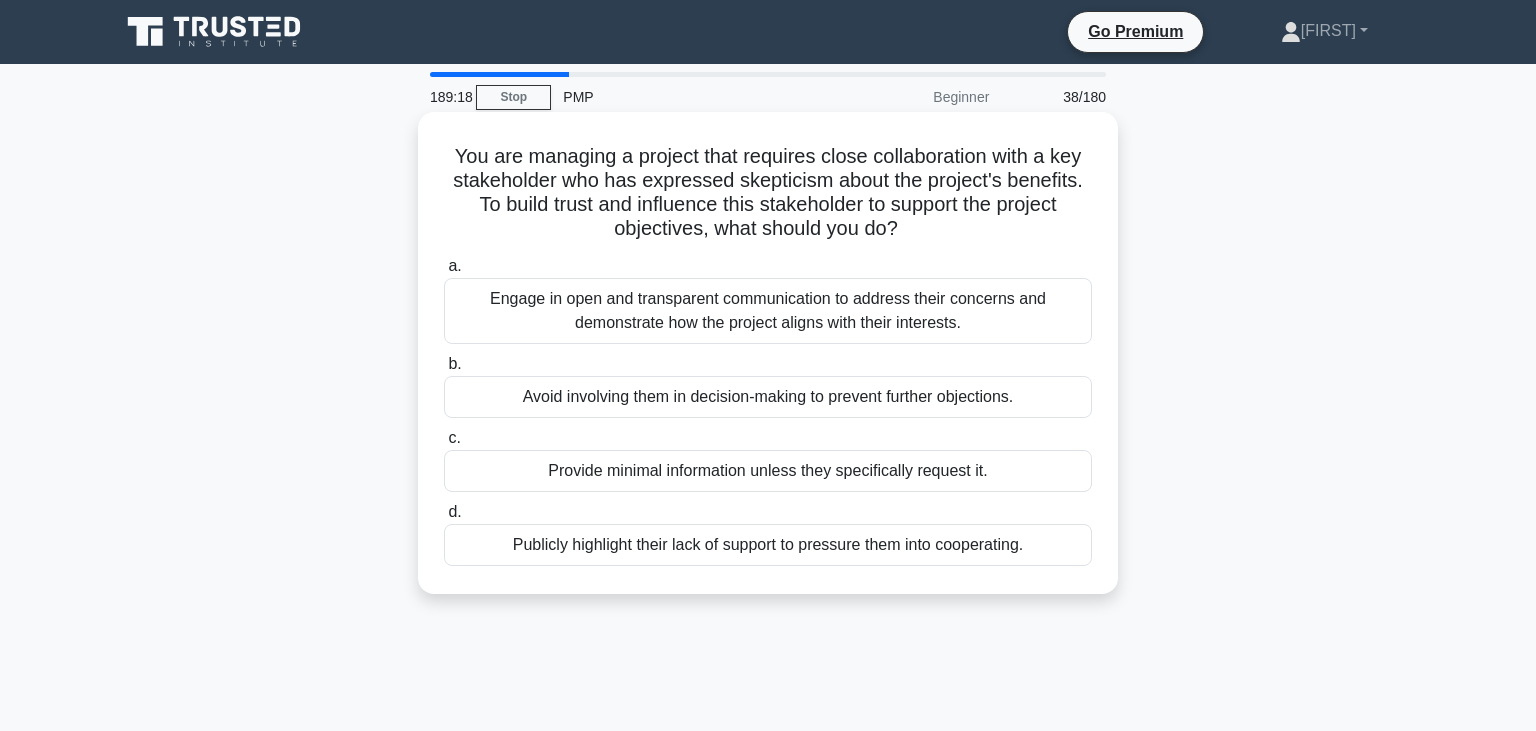 click on "Engage in open and transparent communication to address their concerns and demonstrate how the project aligns with their interests." at bounding box center [768, 311] 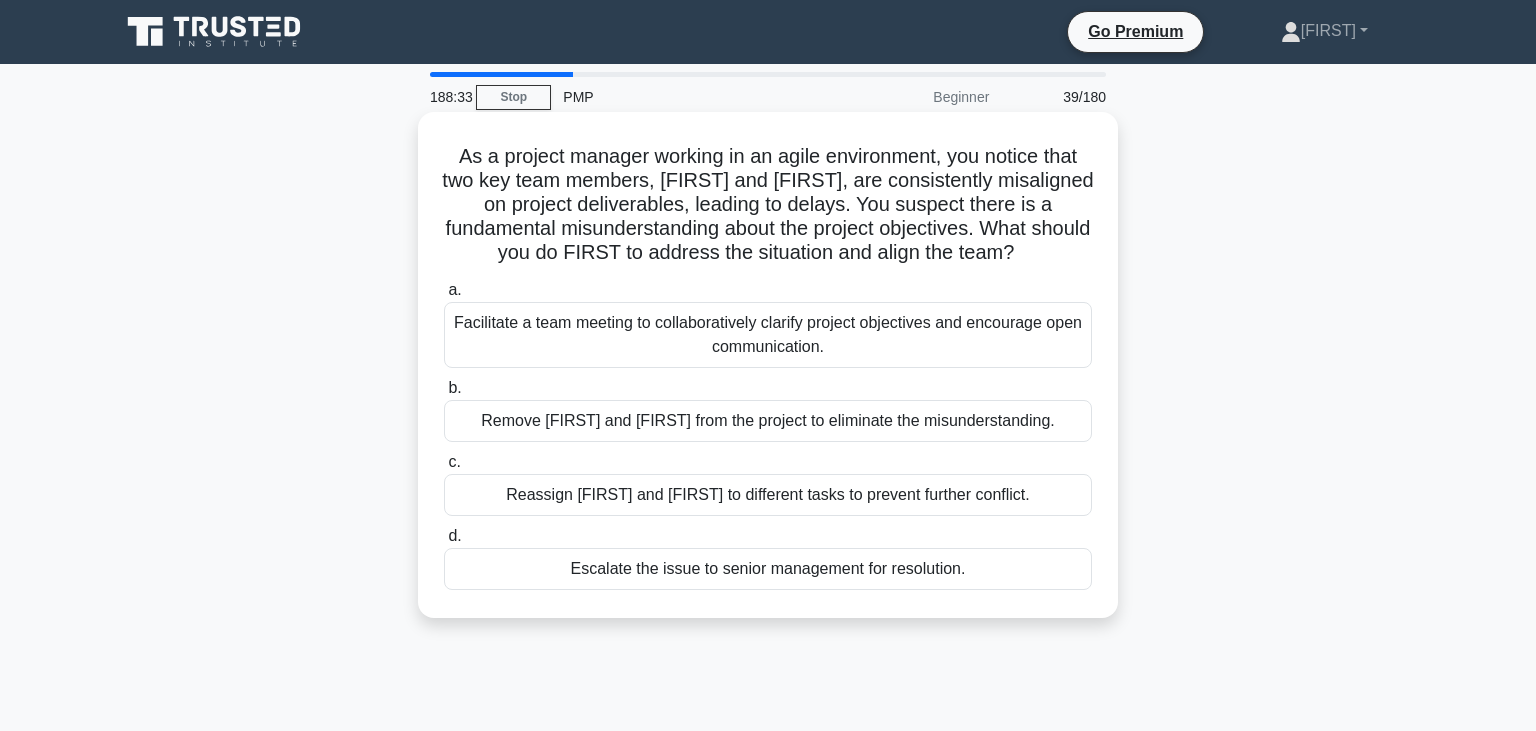 click on "Facilitate a team meeting to collaboratively clarify project objectives and encourage open communication." at bounding box center (768, 335) 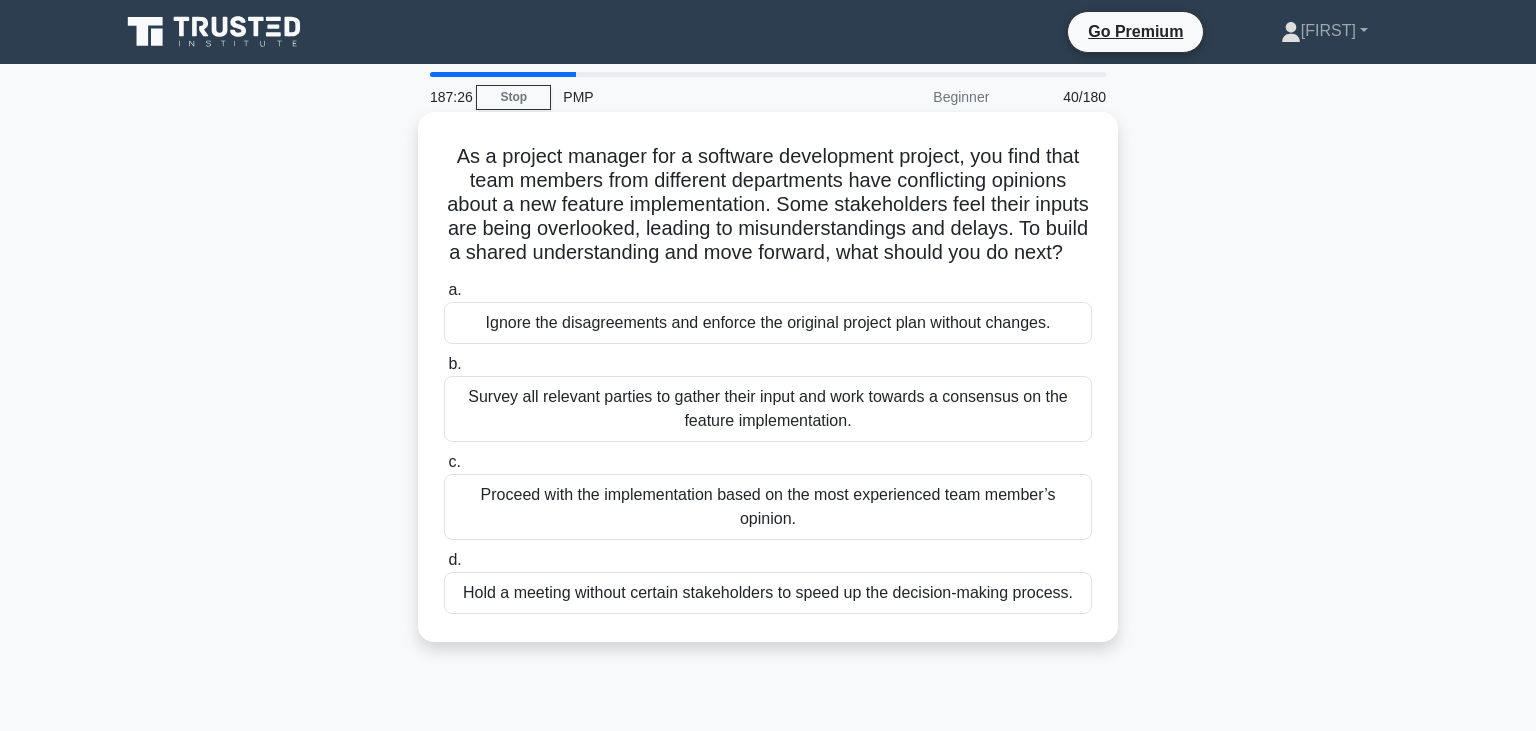 click on "Survey all relevant parties to gather their input and work towards a consensus on the feature implementation." at bounding box center [768, 409] 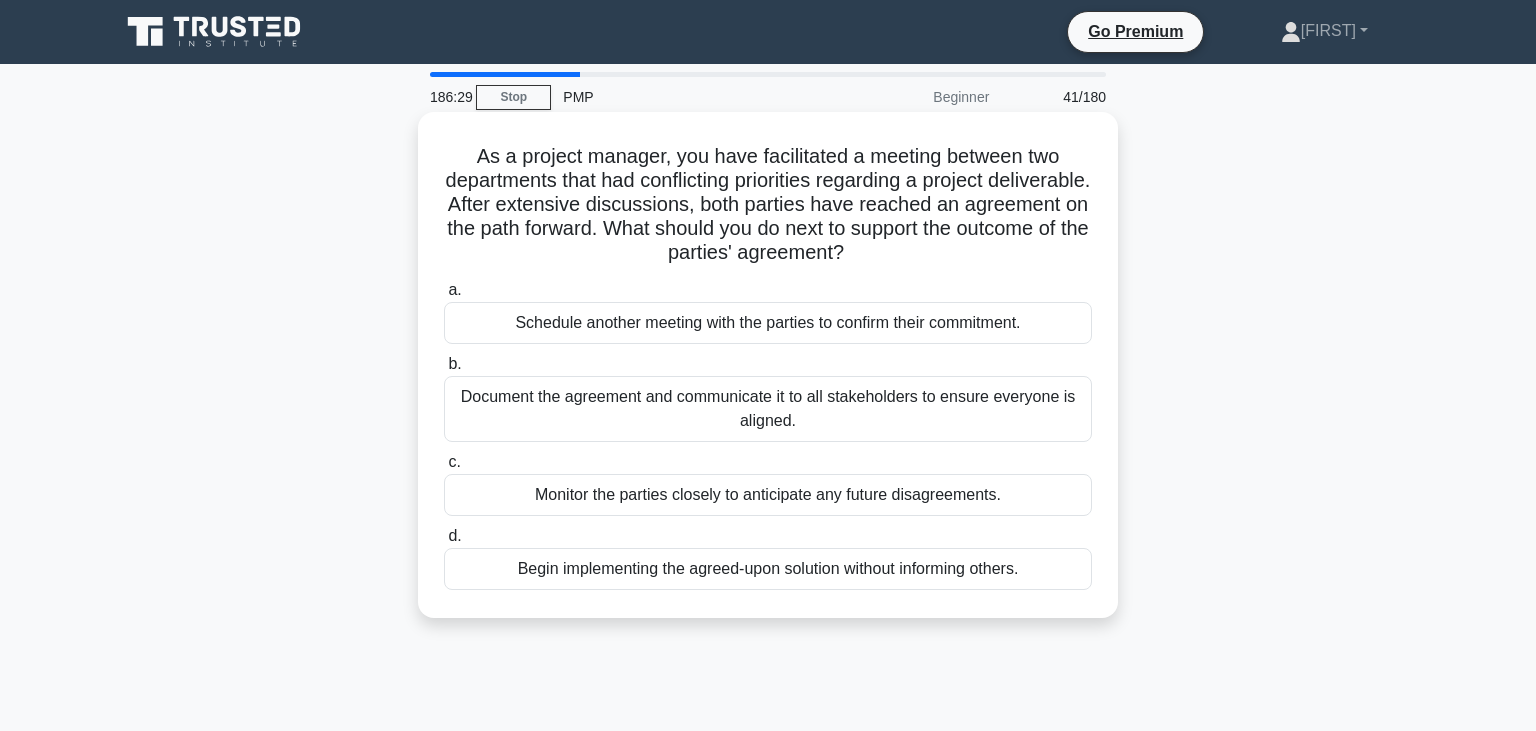 click on "Document the agreement and communicate it to all stakeholders to ensure everyone is aligned." at bounding box center (768, 409) 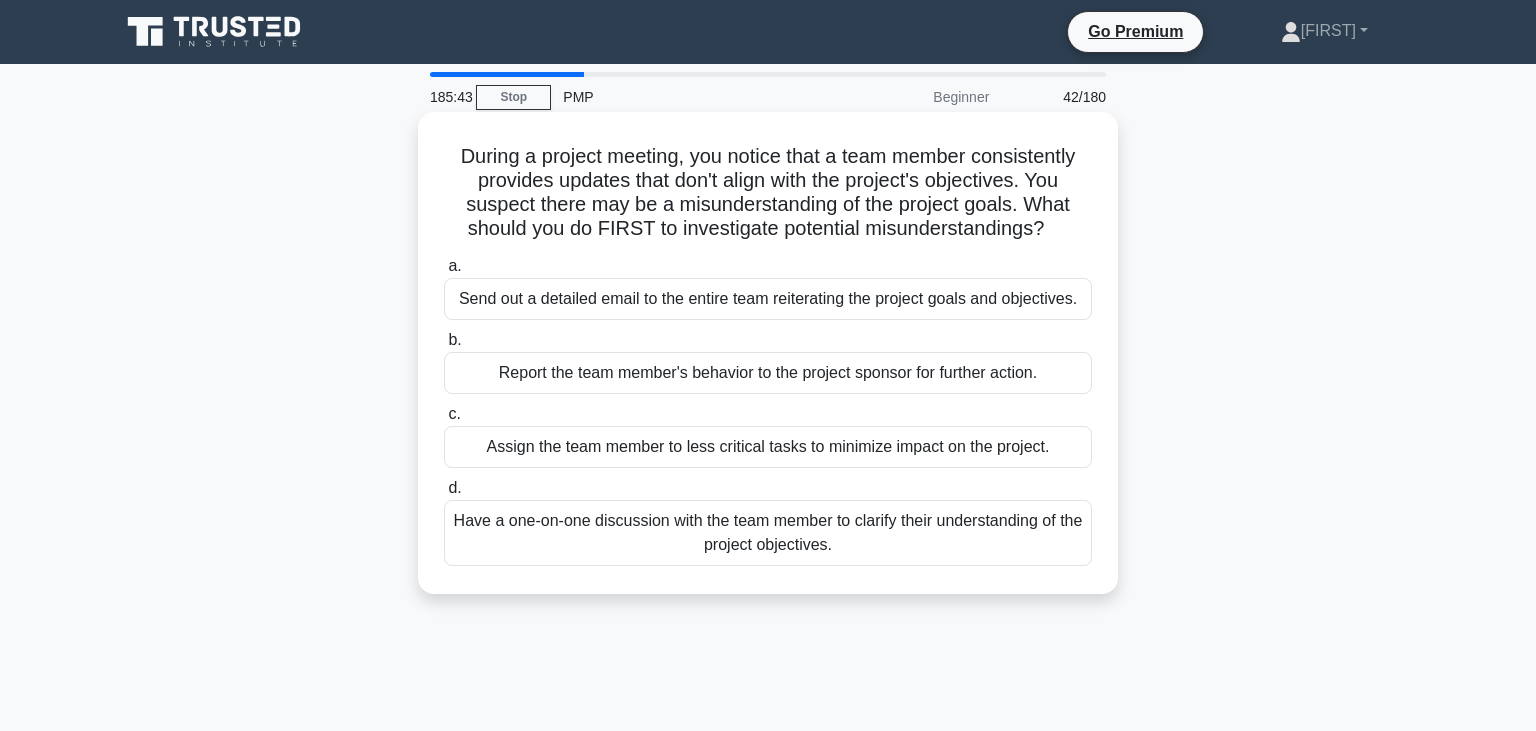 click on "Have a one-on-one discussion with the team member to clarify their understanding of the project objectives." at bounding box center (768, 533) 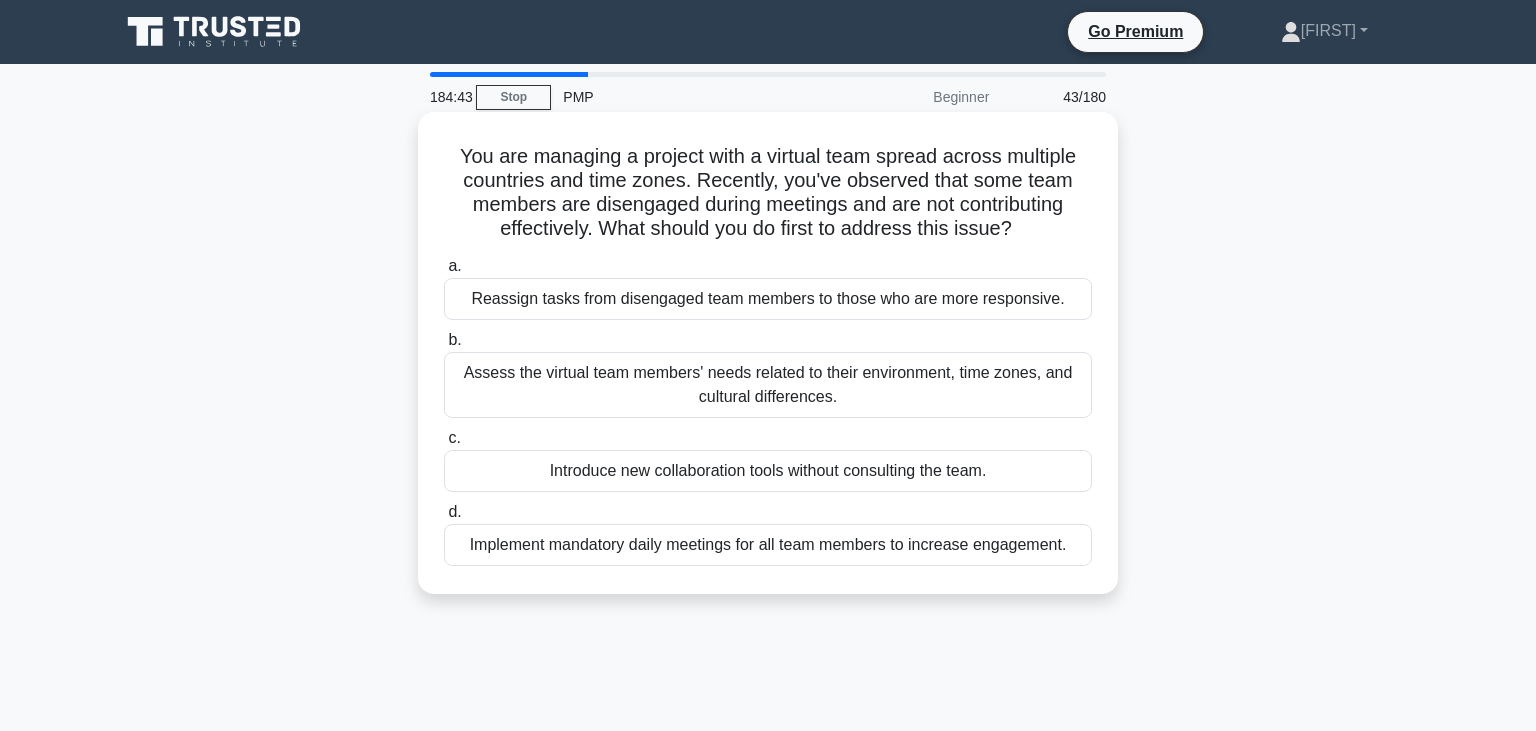 click on "Assess the virtual team members' needs related to their environment, time zones, and cultural differences." at bounding box center [768, 385] 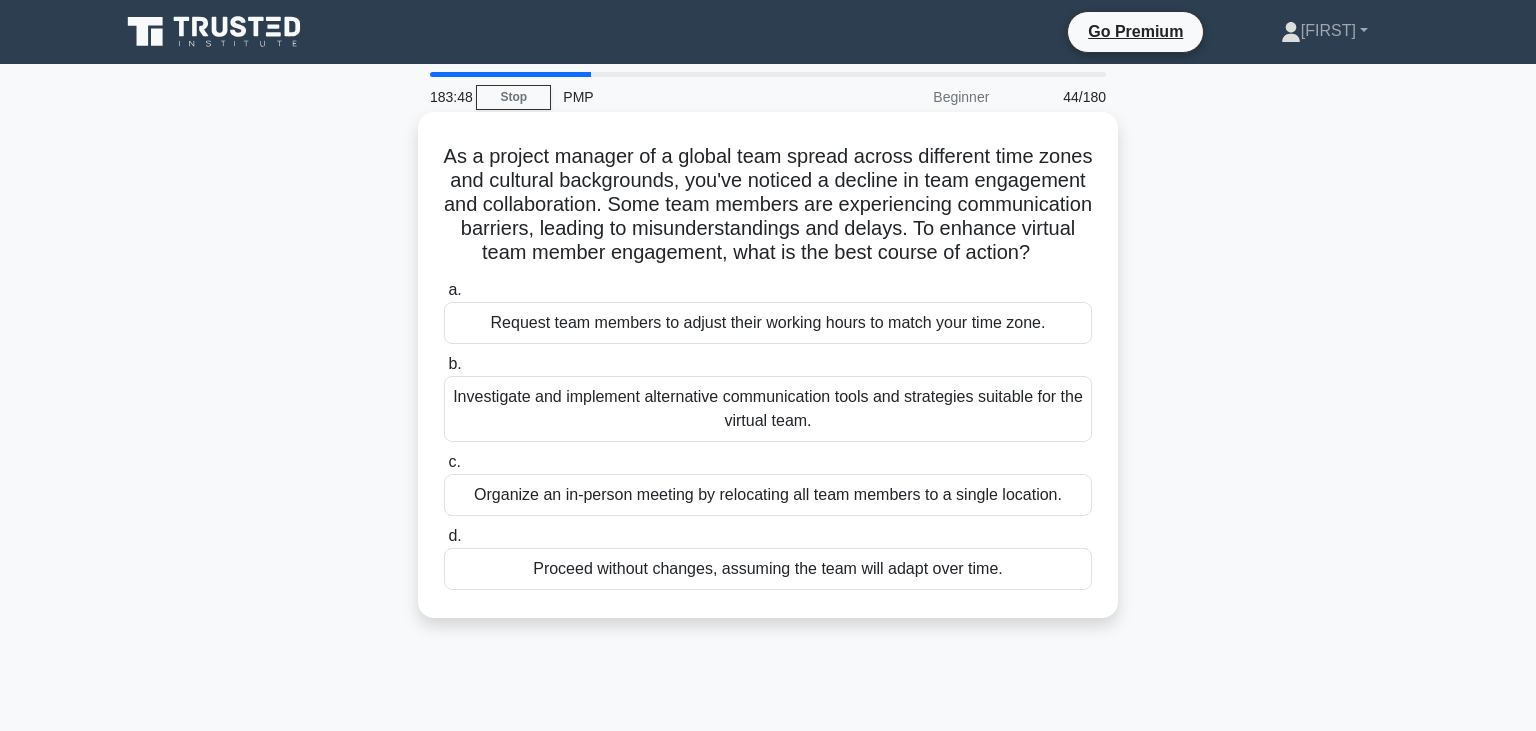 click on "Investigate and implement alternative communication tools and strategies suitable for the virtual team." at bounding box center [768, 409] 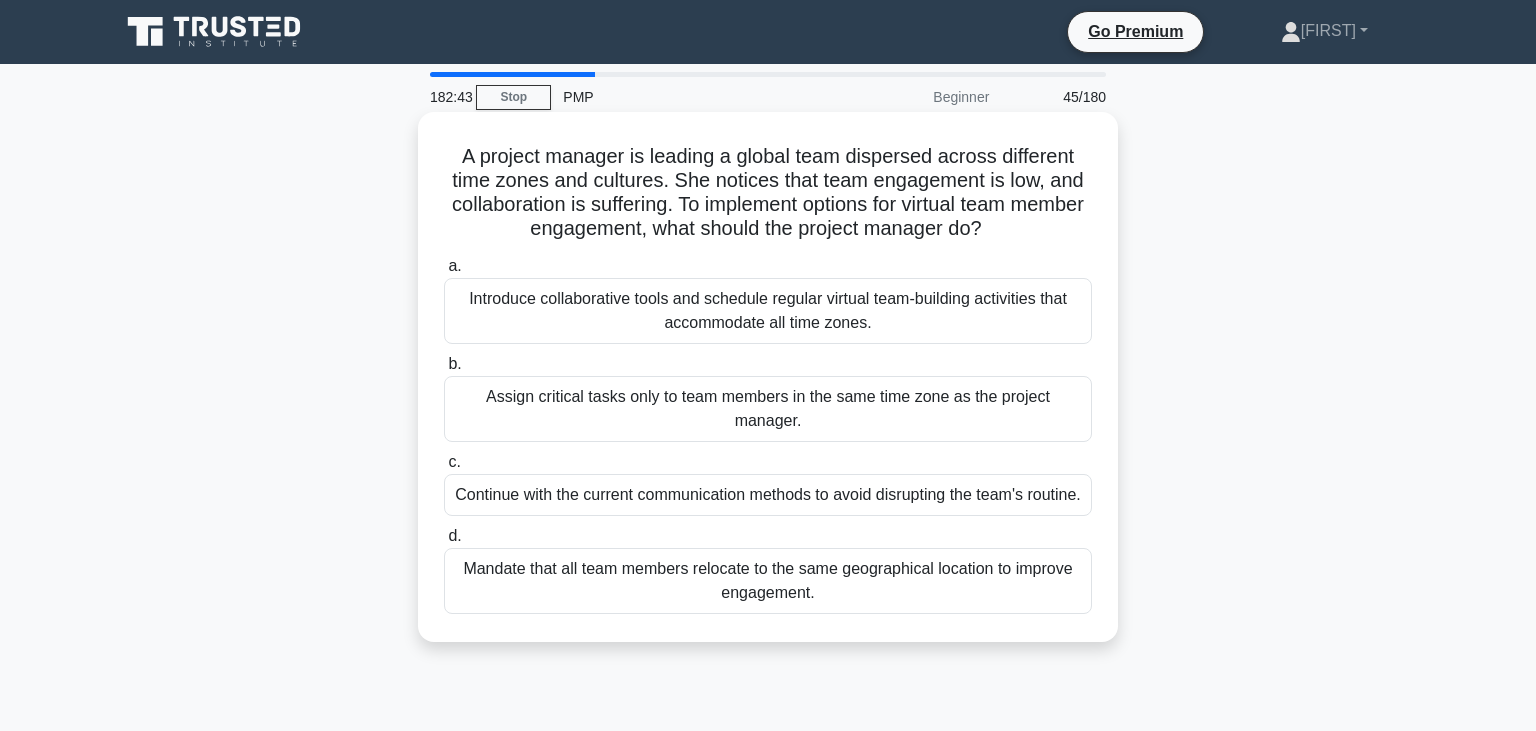 click on "Introduce collaborative tools and schedule regular virtual team-building activities that accommodate all time zones." at bounding box center [768, 311] 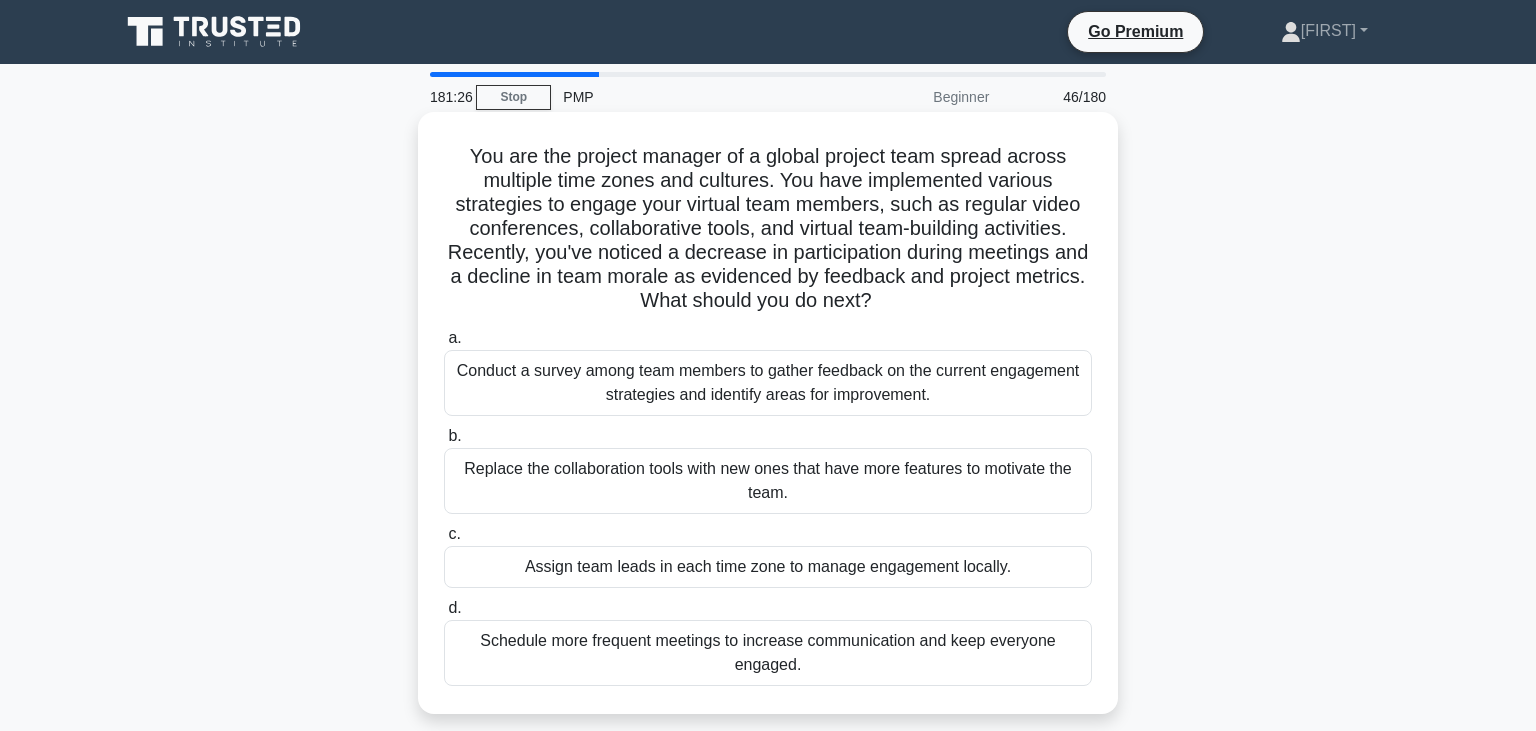 click on "Conduct a survey among team members to gather feedback on the current engagement strategies and identify areas for improvement." at bounding box center (768, 383) 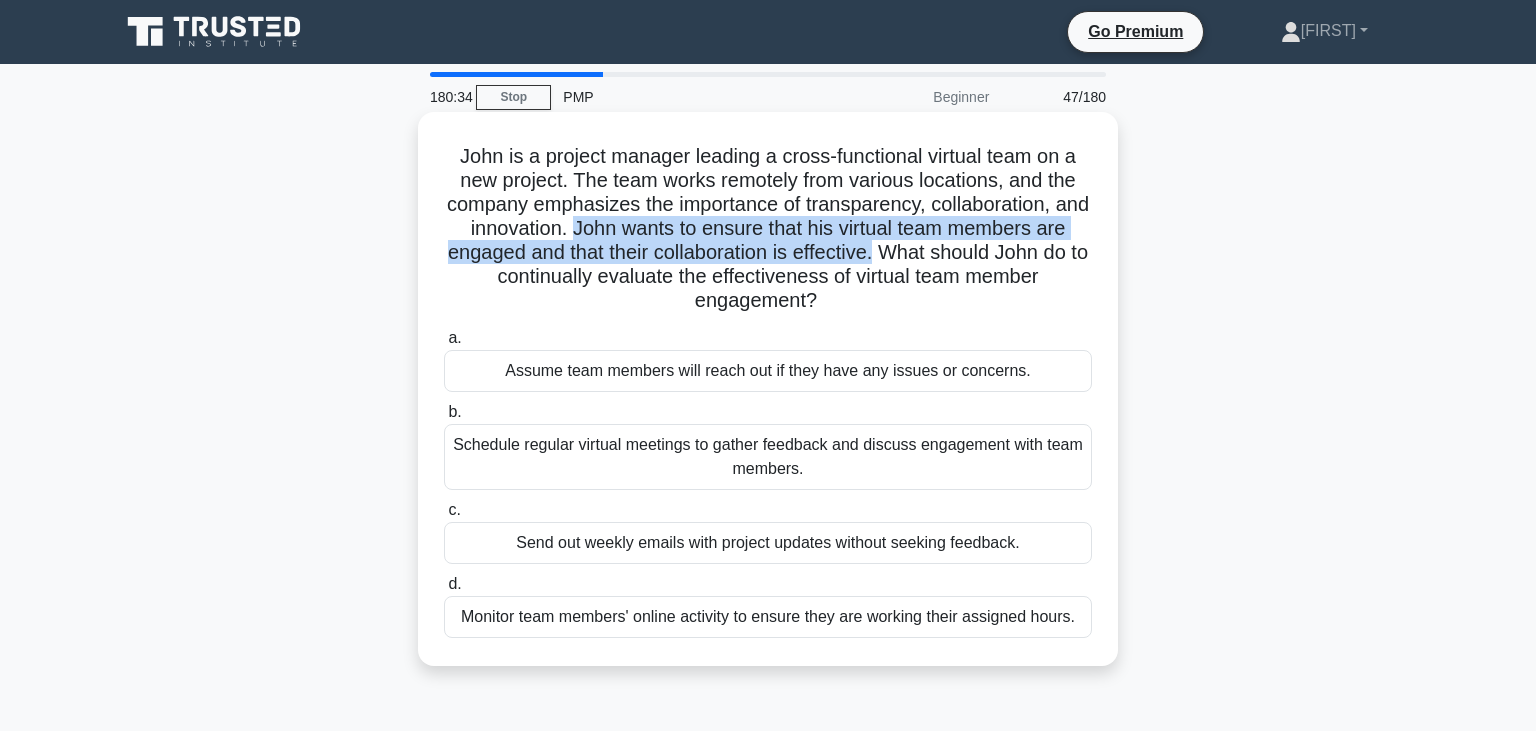 drag, startPoint x: 574, startPoint y: 230, endPoint x: 874, endPoint y: 261, distance: 301.5974 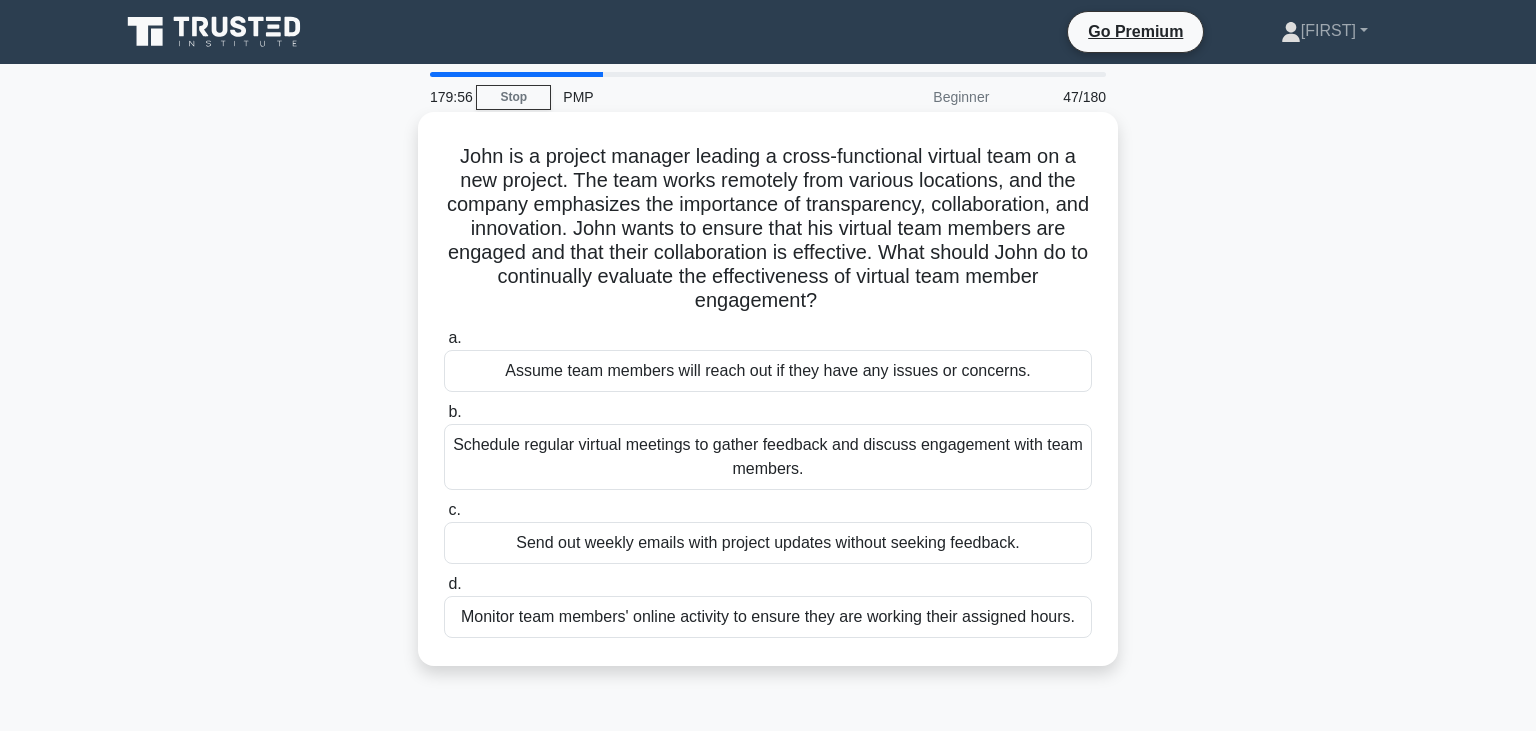 click on "Schedule regular virtual meetings to gather feedback and discuss engagement with team members." at bounding box center (768, 457) 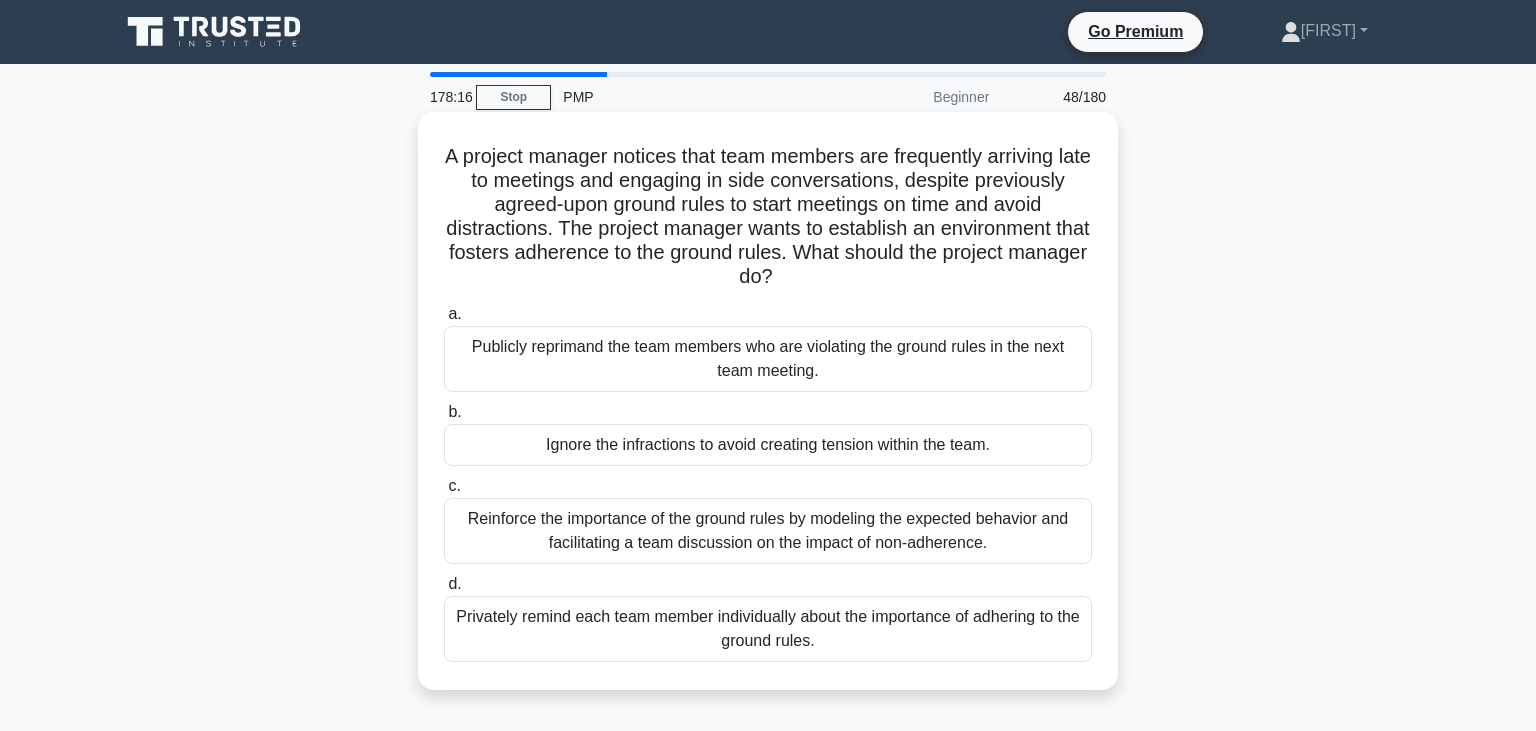 click on "Reinforce the importance of the ground rules by modeling the expected behavior and facilitating a team discussion on the impact of non-adherence." at bounding box center [768, 531] 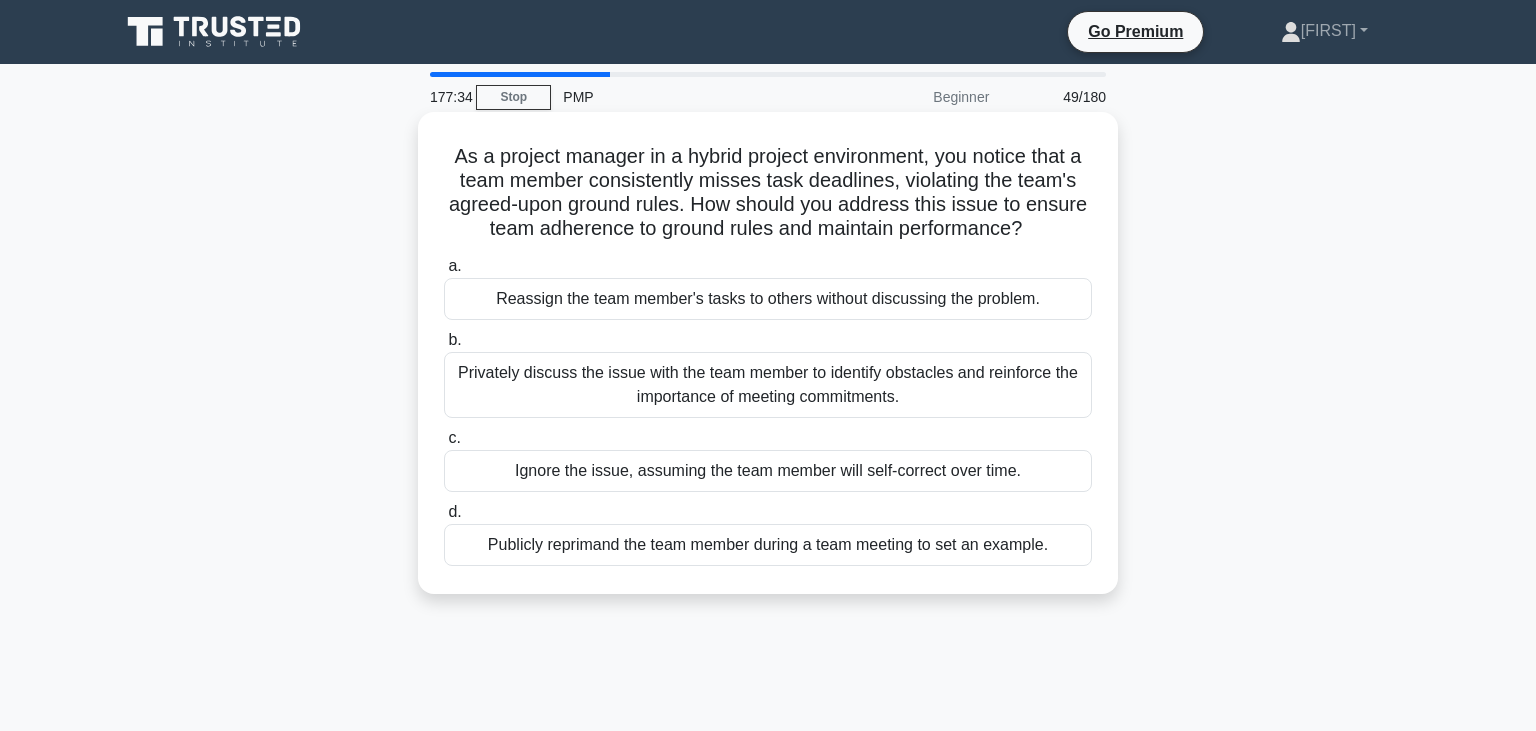 click on "Privately discuss the issue with the team member to identify obstacles and reinforce the importance of meeting commitments." at bounding box center (768, 385) 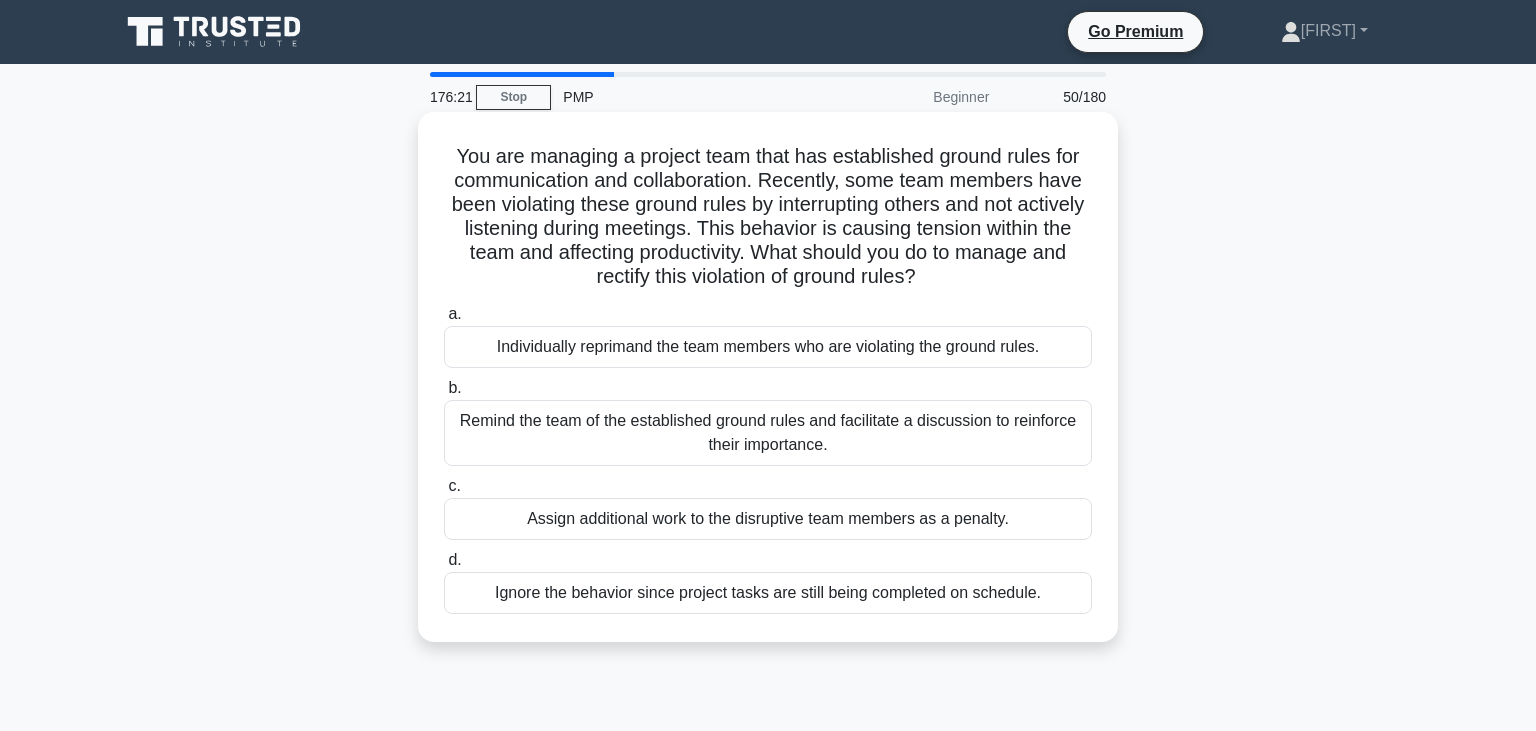 click on "Remind the team of the established ground rules and facilitate a discussion to reinforce their importance." at bounding box center [768, 433] 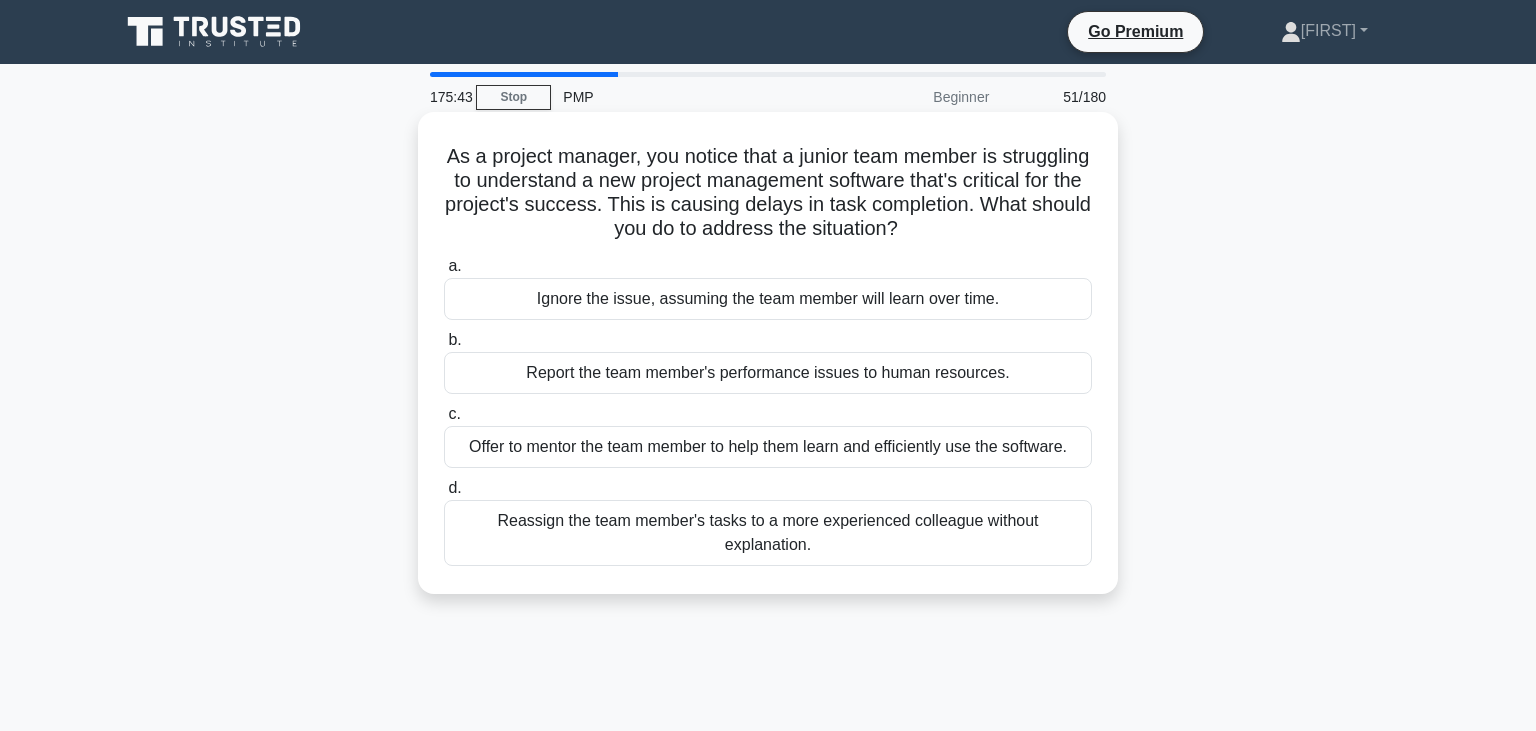 click on "Offer to mentor the team member to help them learn and efficiently use the software." at bounding box center (768, 447) 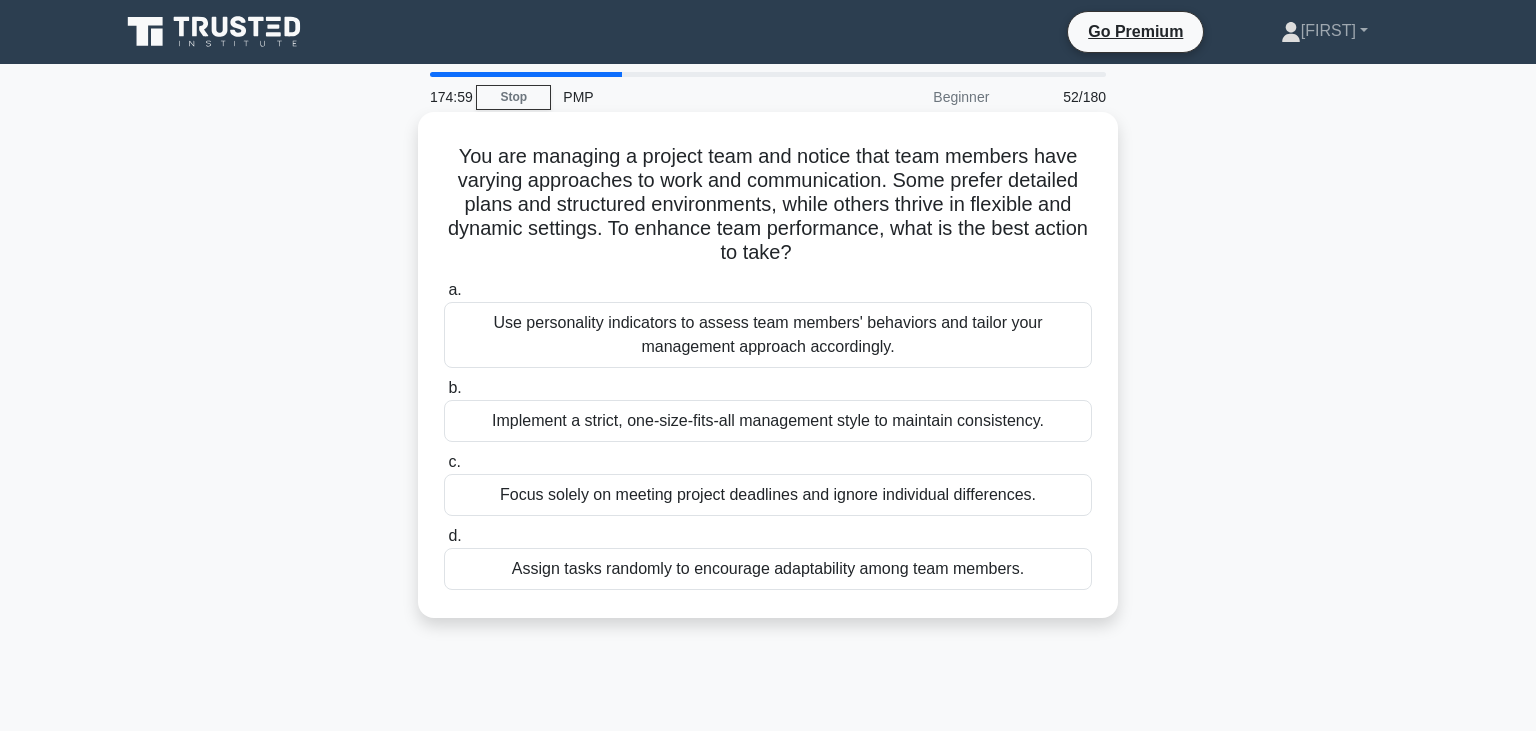 click on "Use personality indicators to assess team members' behaviors and tailor your management approach accordingly." at bounding box center [768, 335] 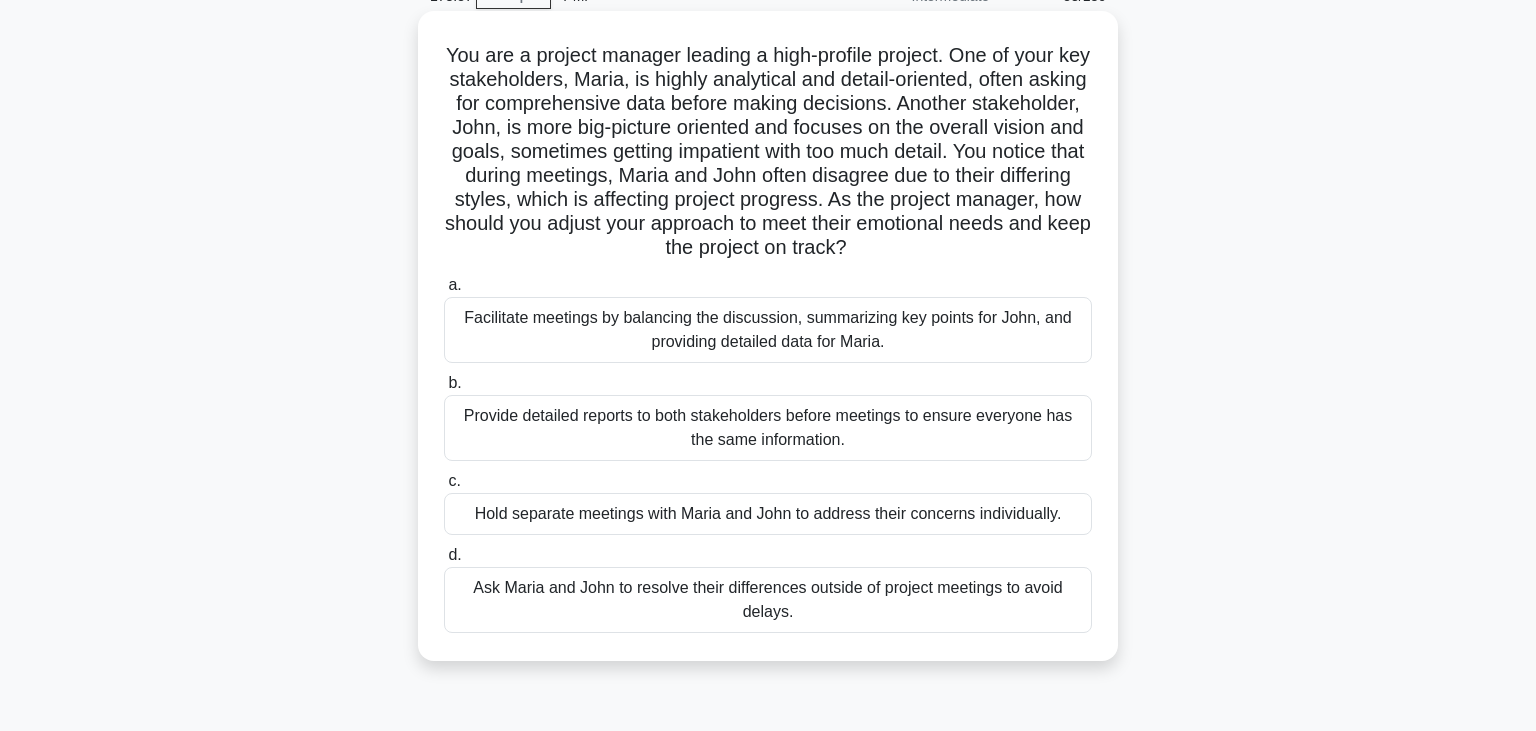 scroll, scrollTop: 119, scrollLeft: 0, axis: vertical 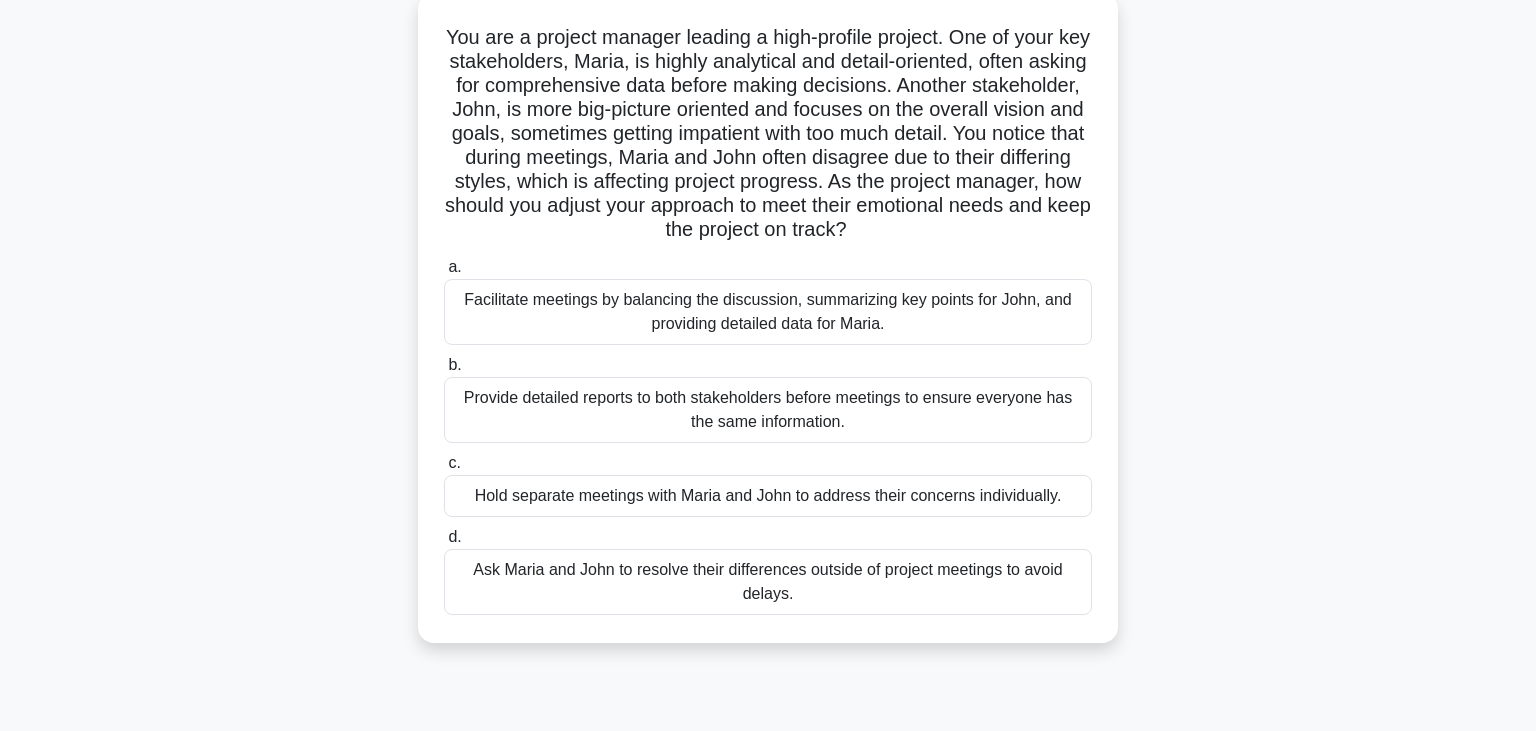 click on "Facilitate meetings by balancing the discussion, summarizing key points for John, and providing detailed data for Maria." at bounding box center (768, 312) 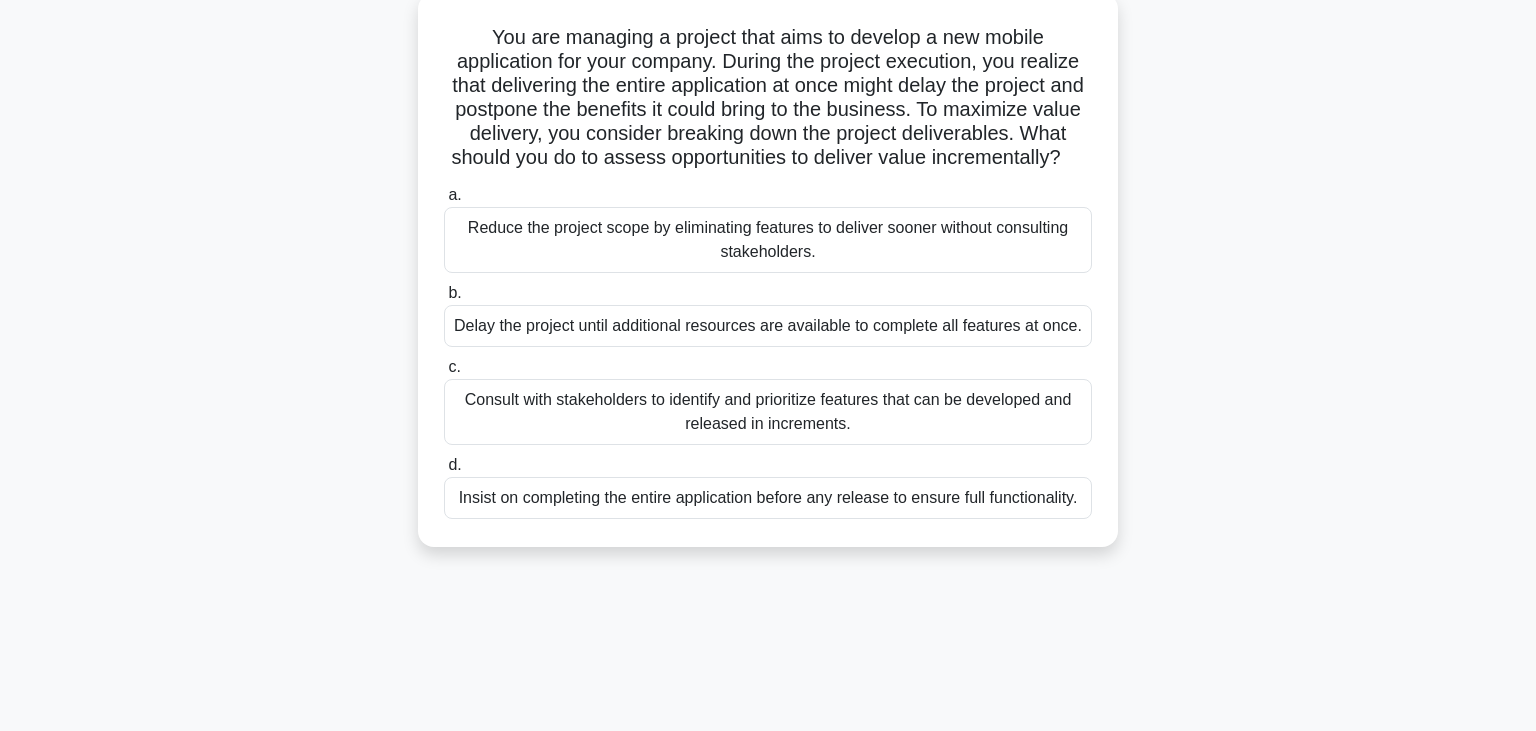 scroll, scrollTop: 0, scrollLeft: 0, axis: both 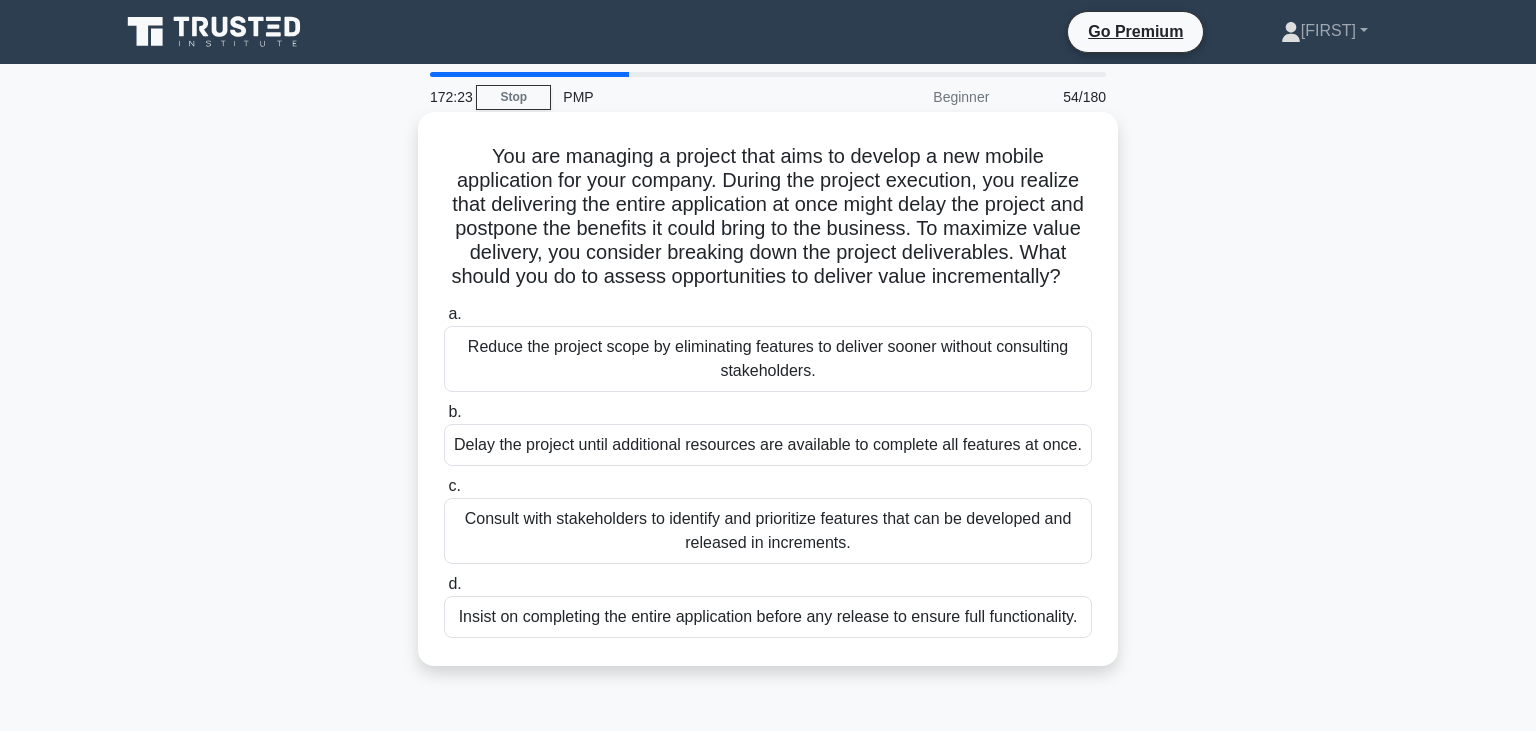 click on "Consult with stakeholders to identify and prioritize features that can be developed and released in increments." at bounding box center [768, 531] 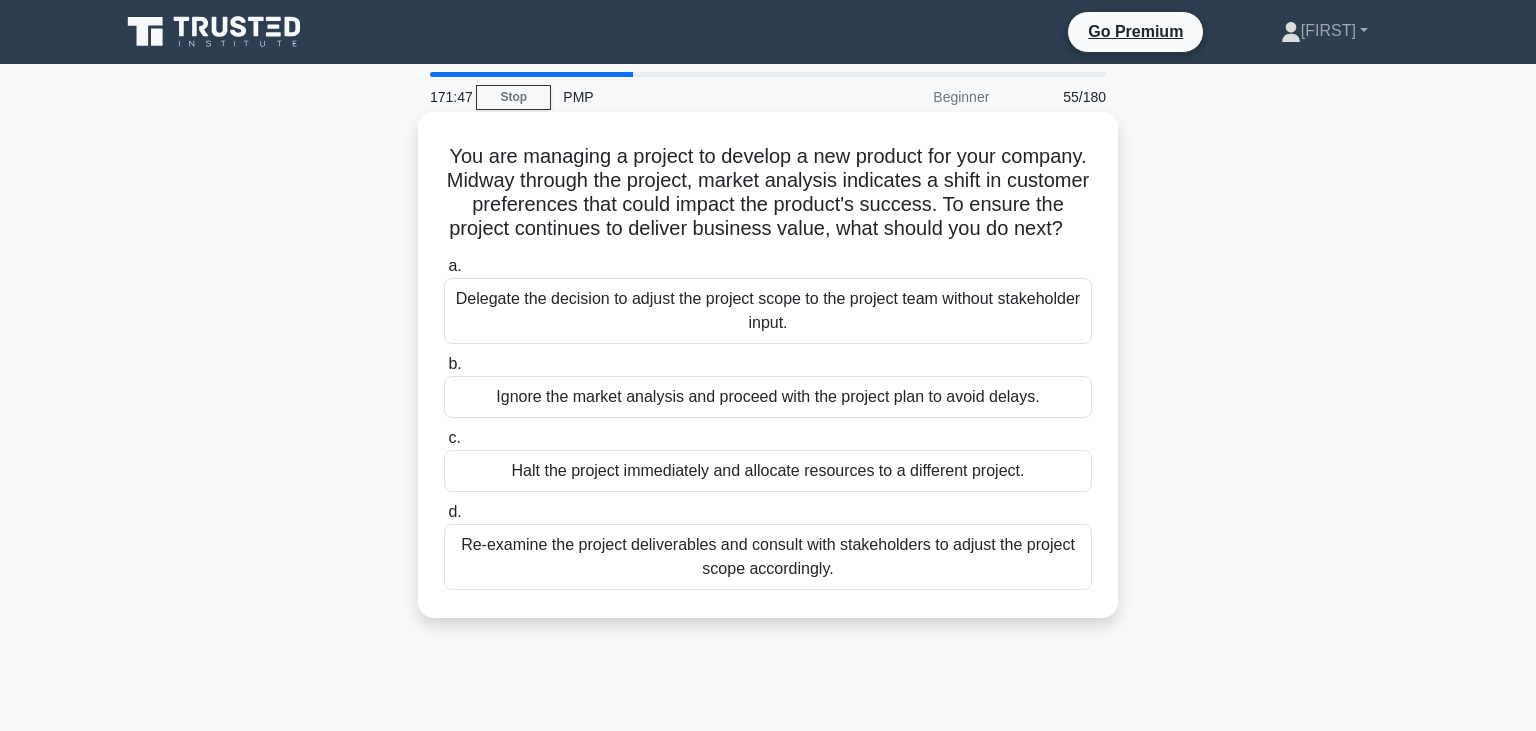 click on "Re-examine the project deliverables and consult with stakeholders to adjust the project scope accordingly." at bounding box center [768, 557] 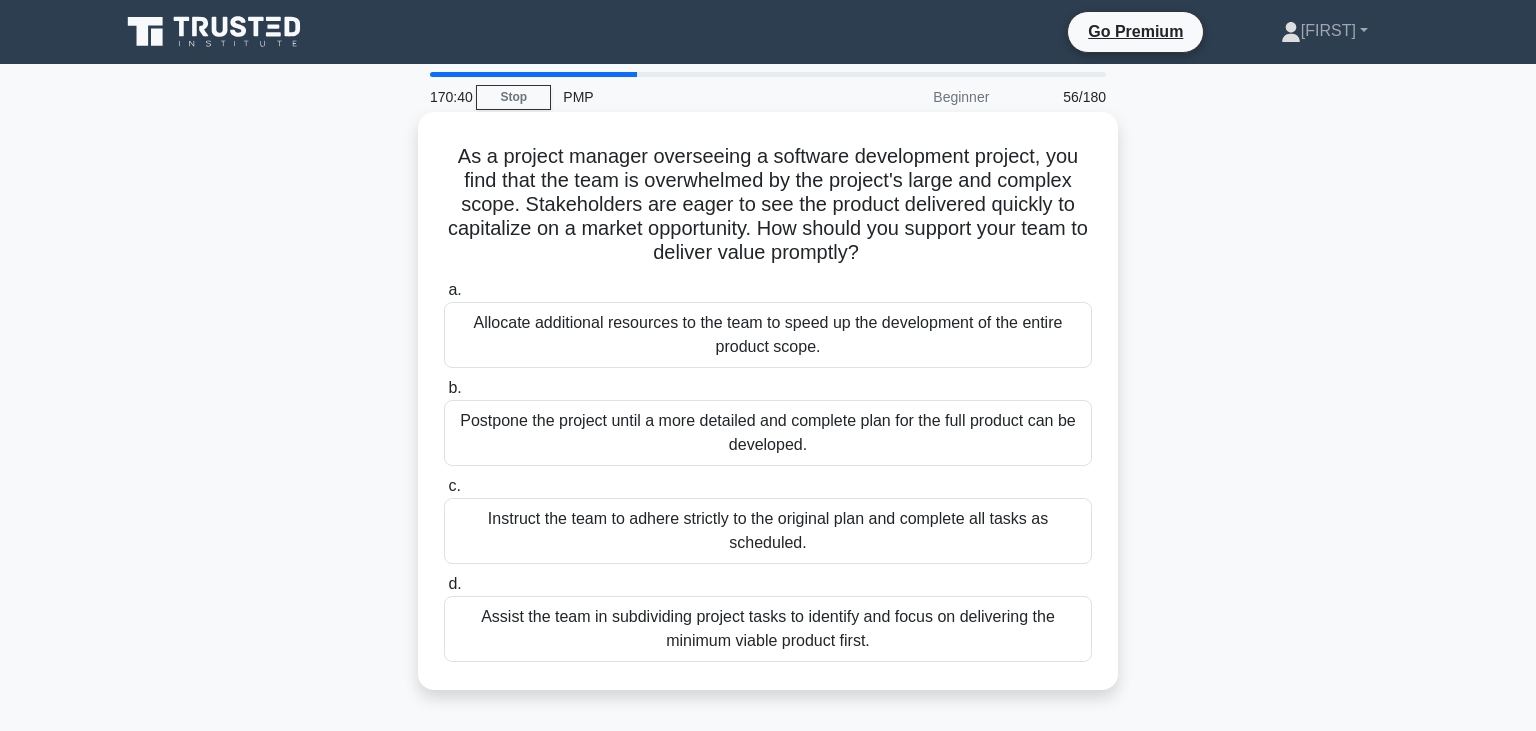click on "Assist the team in subdividing project tasks to identify and focus on delivering the minimum viable product first." at bounding box center (768, 629) 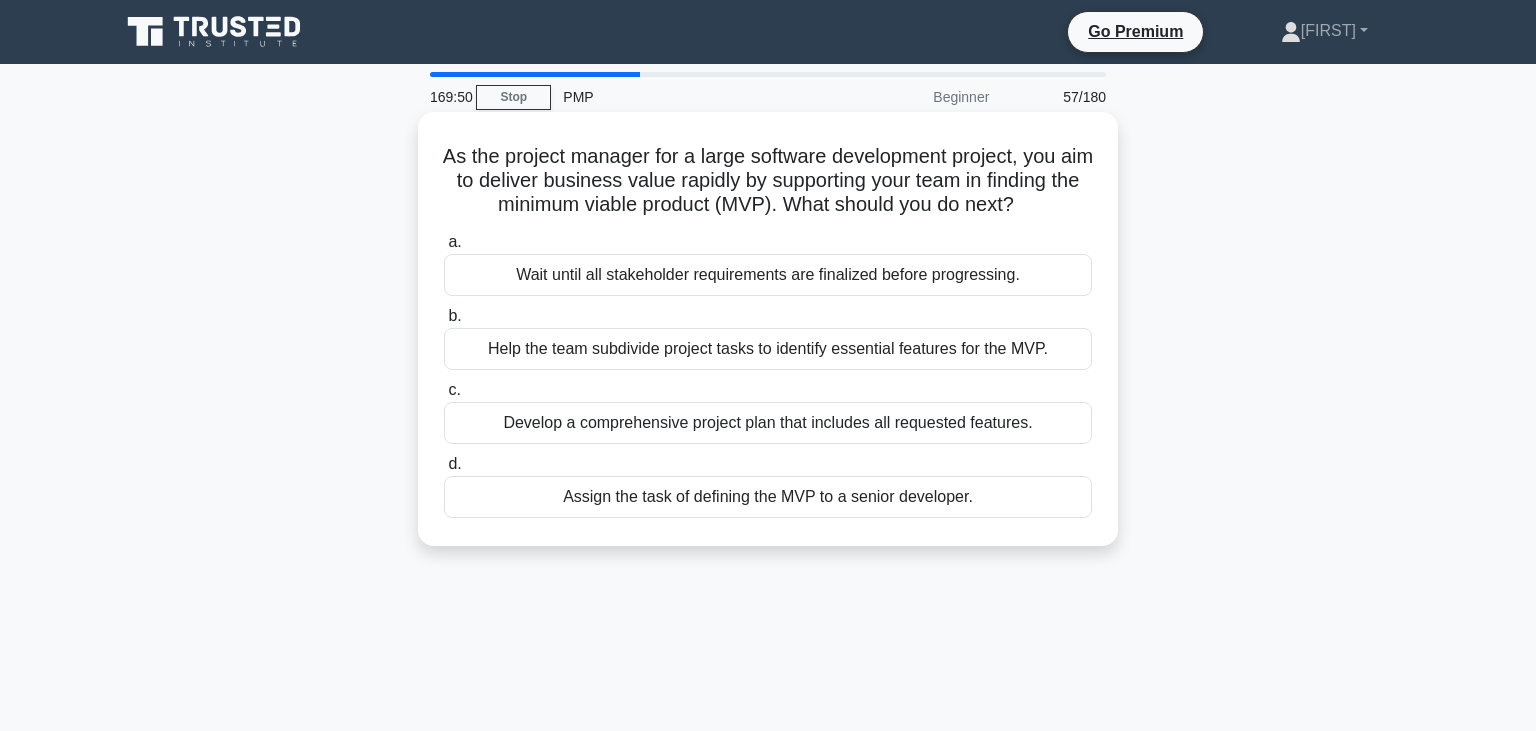 click on "Help the team subdivide project tasks to identify essential features for the MVP." at bounding box center (768, 349) 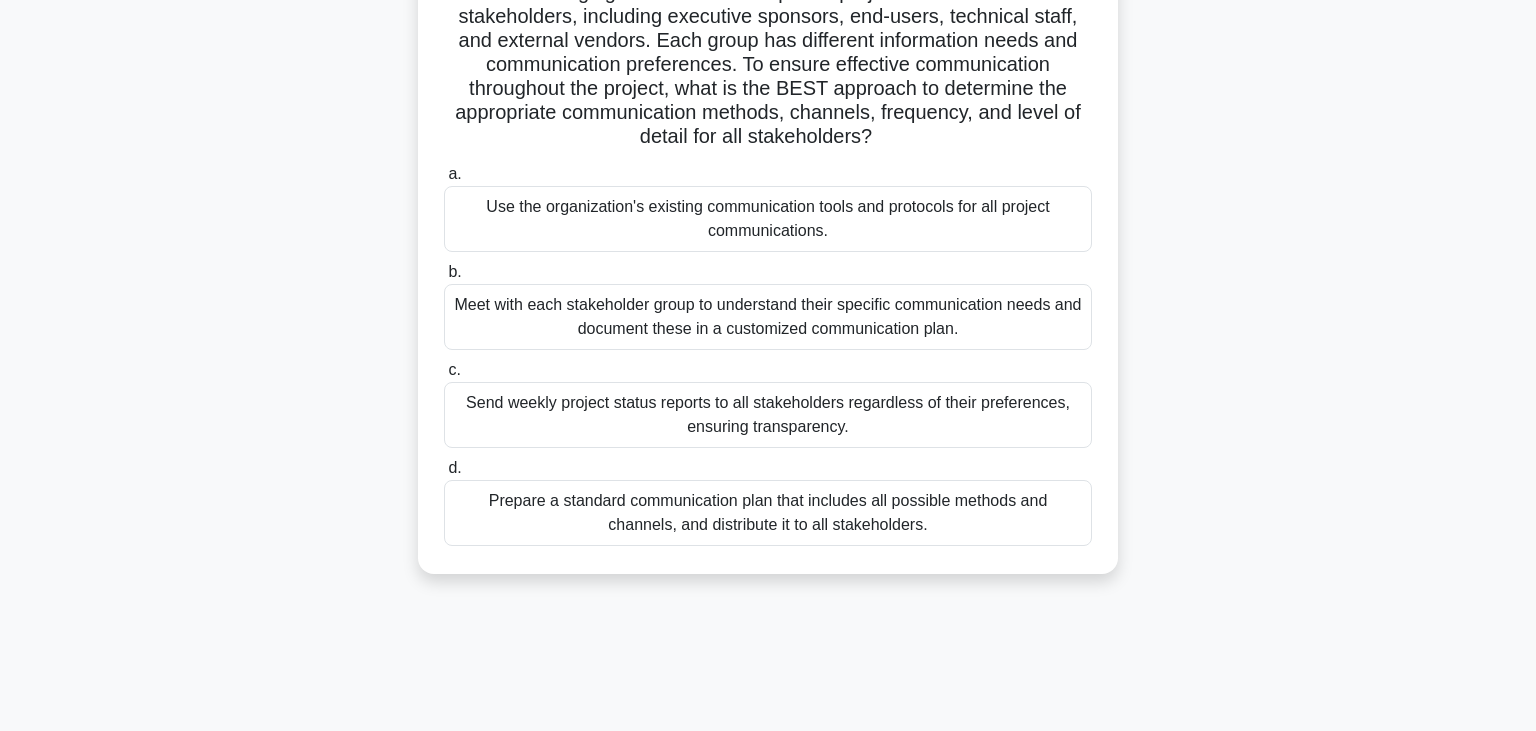 scroll, scrollTop: 165, scrollLeft: 0, axis: vertical 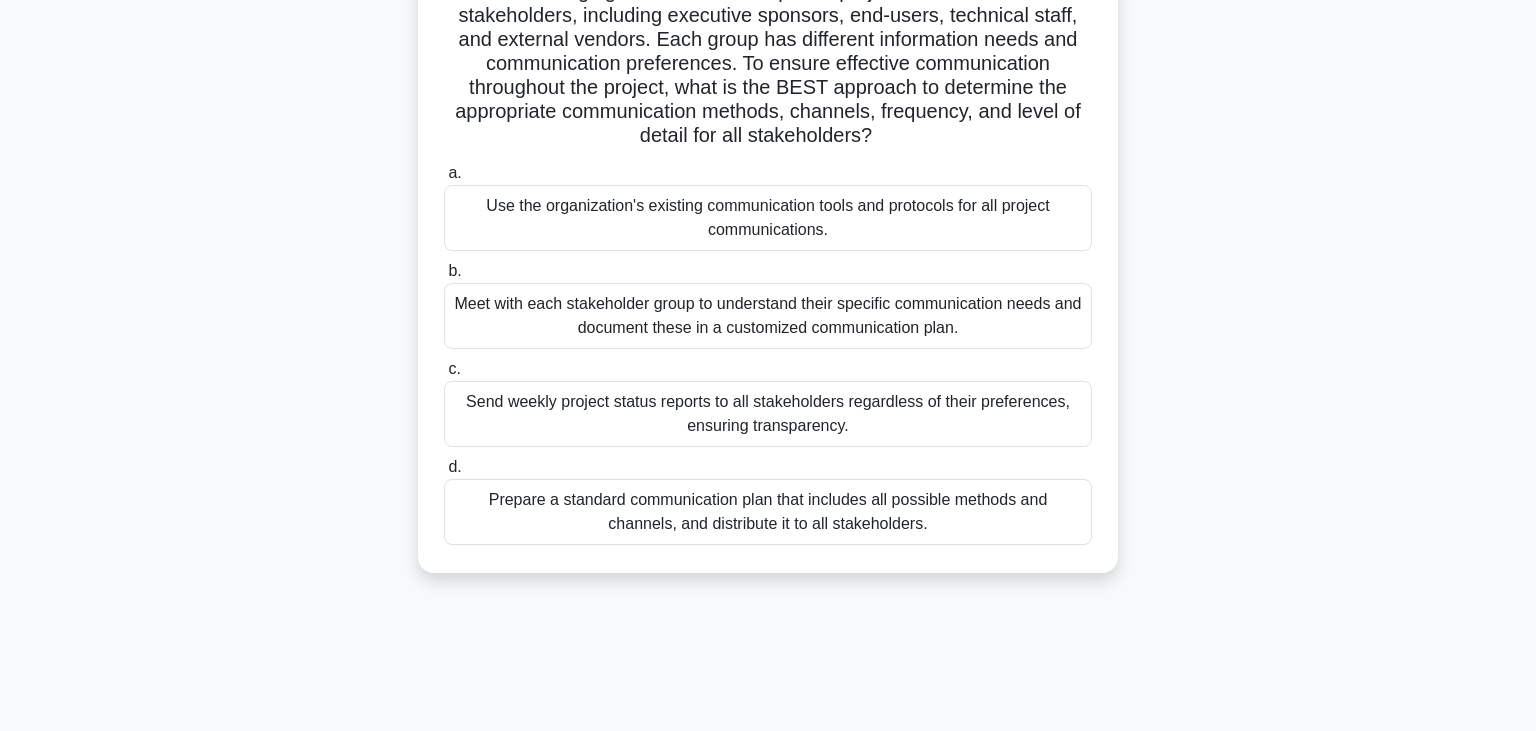 click on "Meet with each stakeholder group to understand their specific communication needs and document these in a customized communication plan." at bounding box center [768, 316] 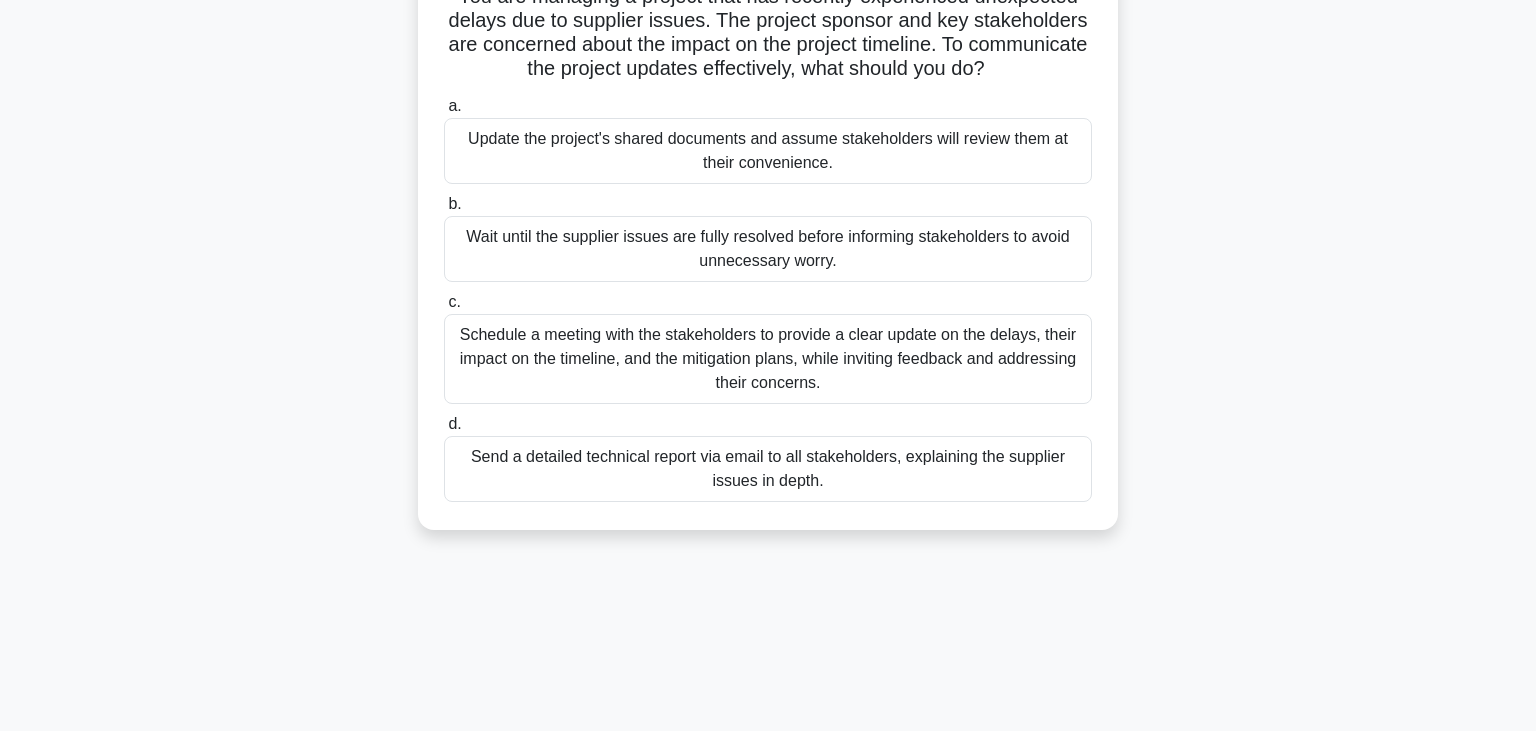 scroll, scrollTop: 0, scrollLeft: 0, axis: both 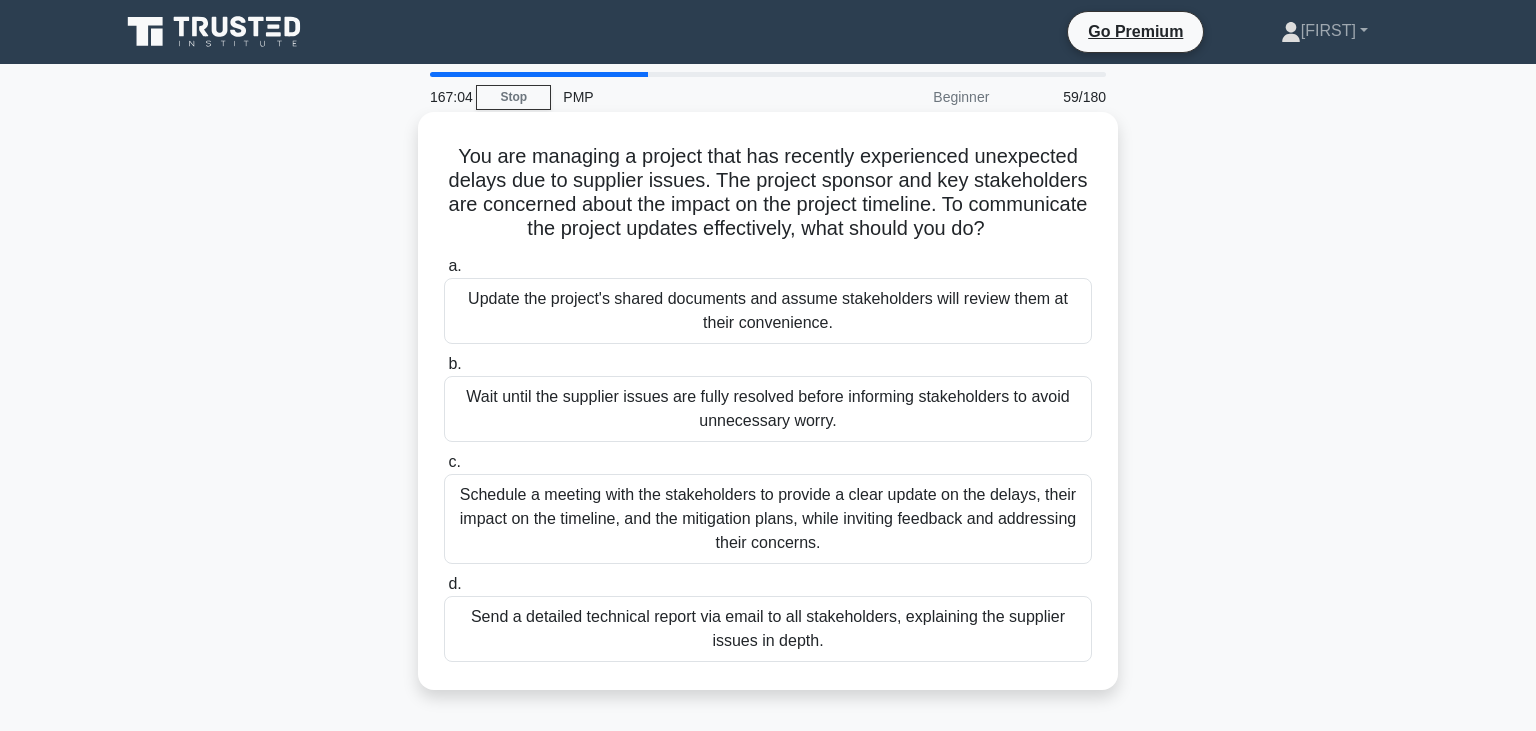 click on "Schedule a meeting with the stakeholders to provide a clear update on the delays, their impact on the timeline, and the mitigation plans, while inviting feedback and addressing their concerns." at bounding box center (768, 519) 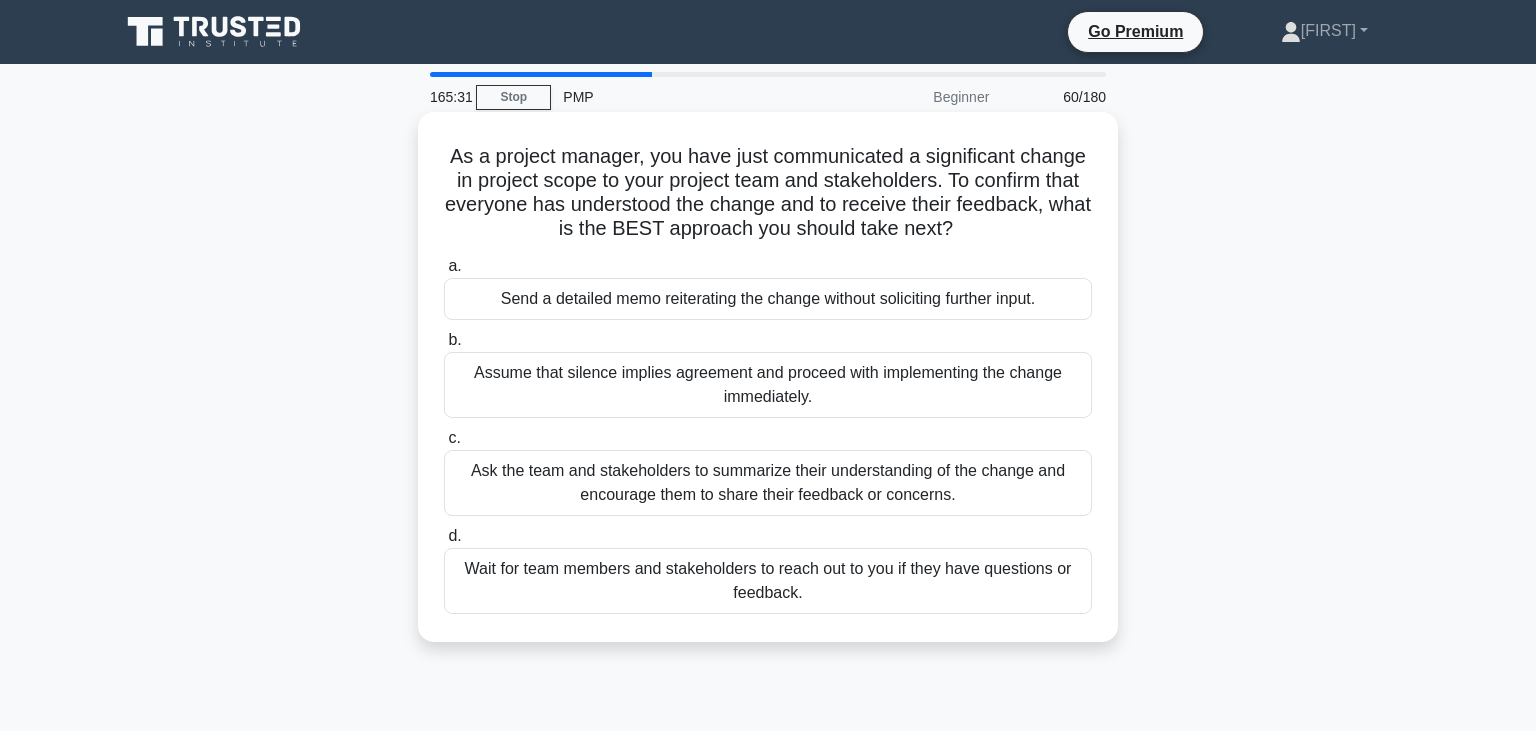 click on "Send a detailed memo reiterating the change without soliciting further input." at bounding box center (768, 299) 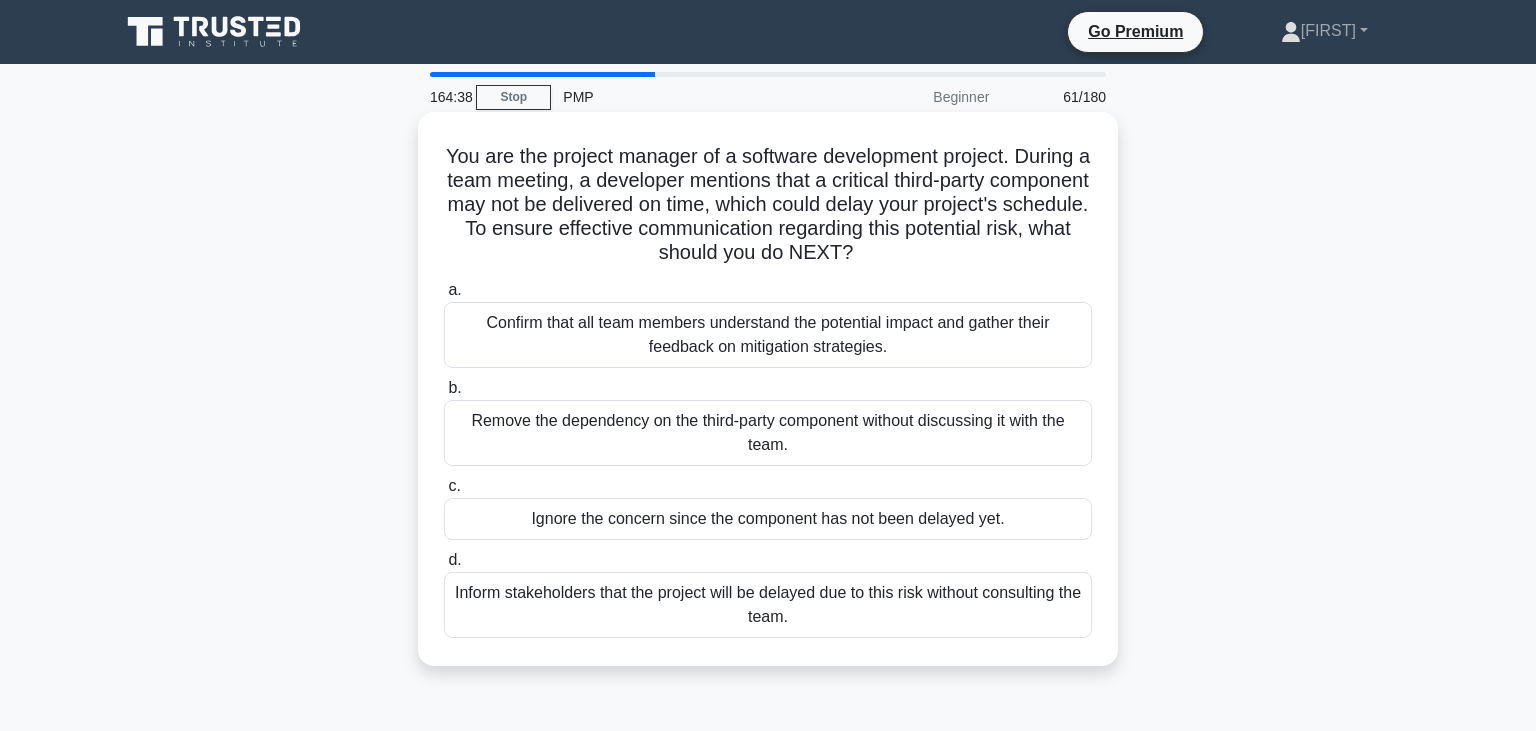click on "Confirm that all team members understand the potential impact and gather their feedback on mitigation strategies." at bounding box center (768, 335) 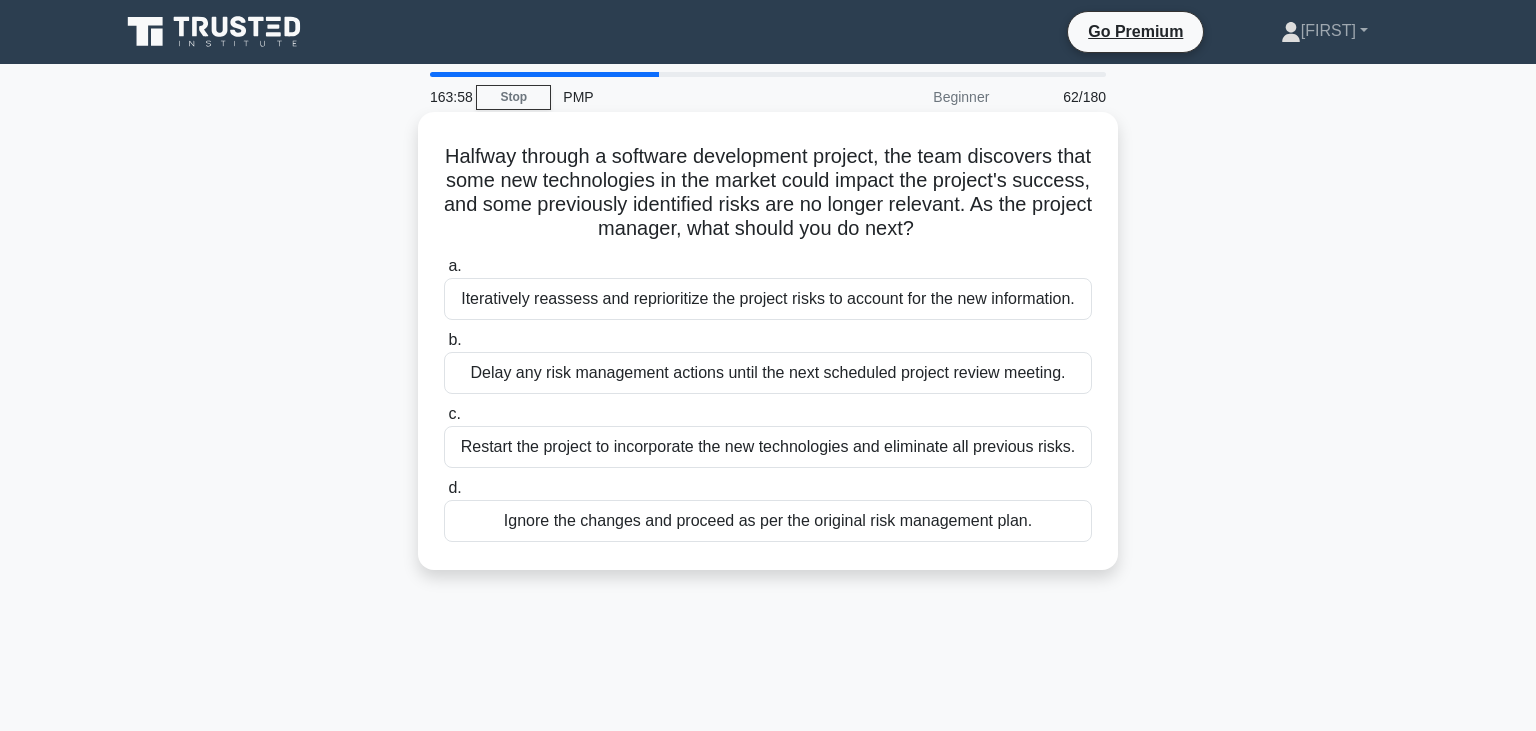 click on "Iteratively reassess and reprioritize the project risks to account for the new information." at bounding box center (768, 299) 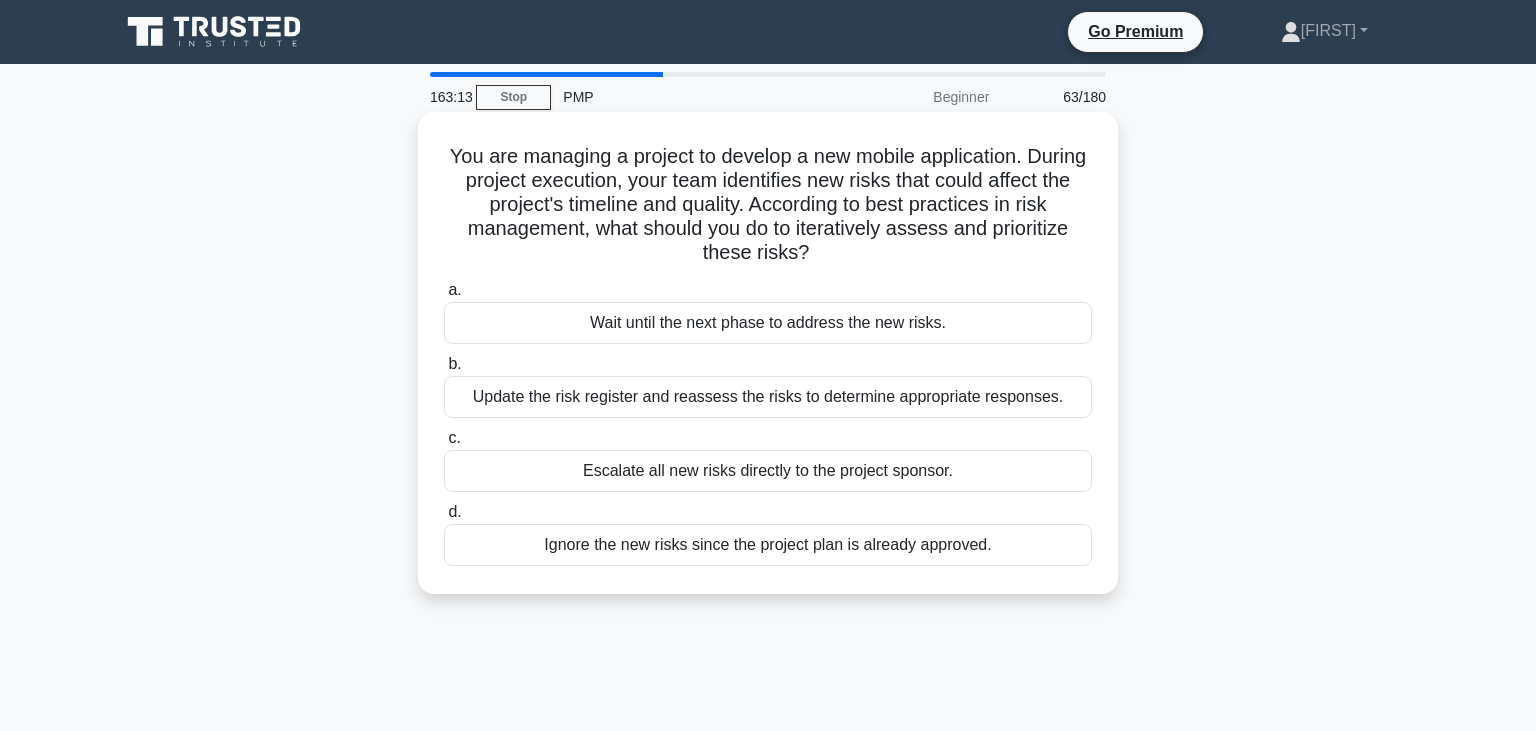 click on "Update the risk register and reassess the risks to determine appropriate responses." at bounding box center [768, 397] 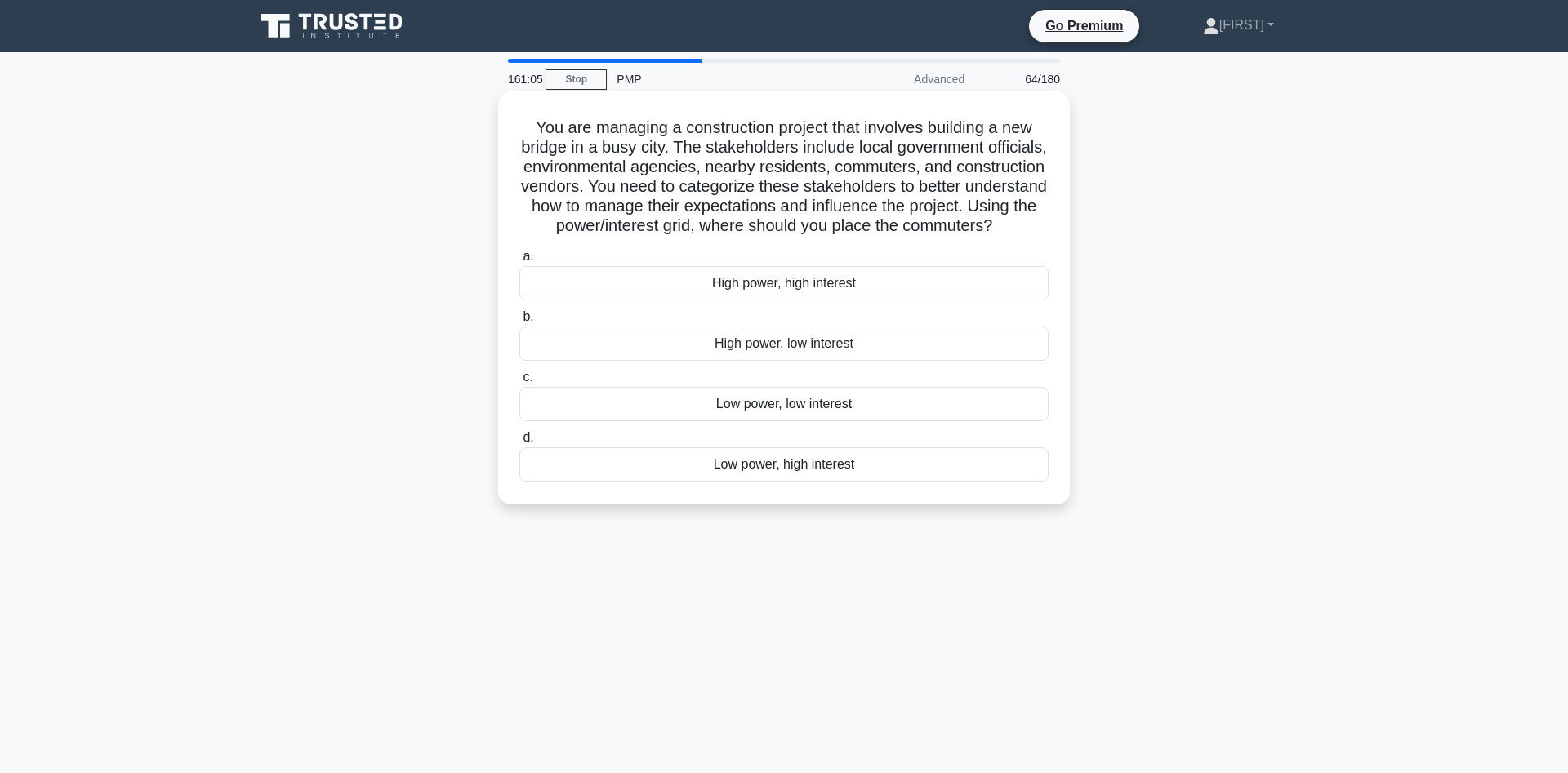 click on "Low power, high interest" at bounding box center (784, 464) 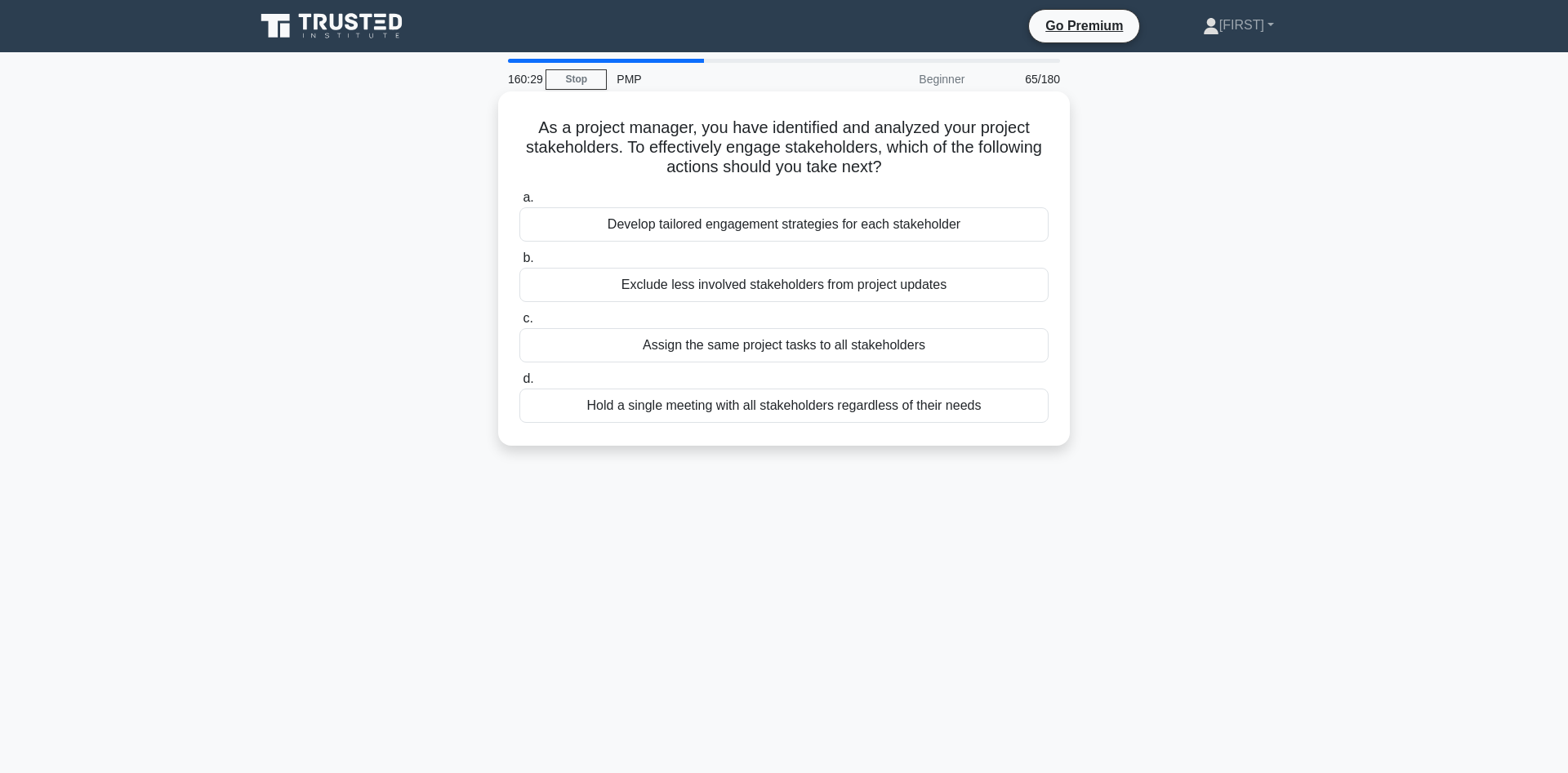 click on "Develop tailored engagement strategies for each stakeholder" at bounding box center (784, 224) 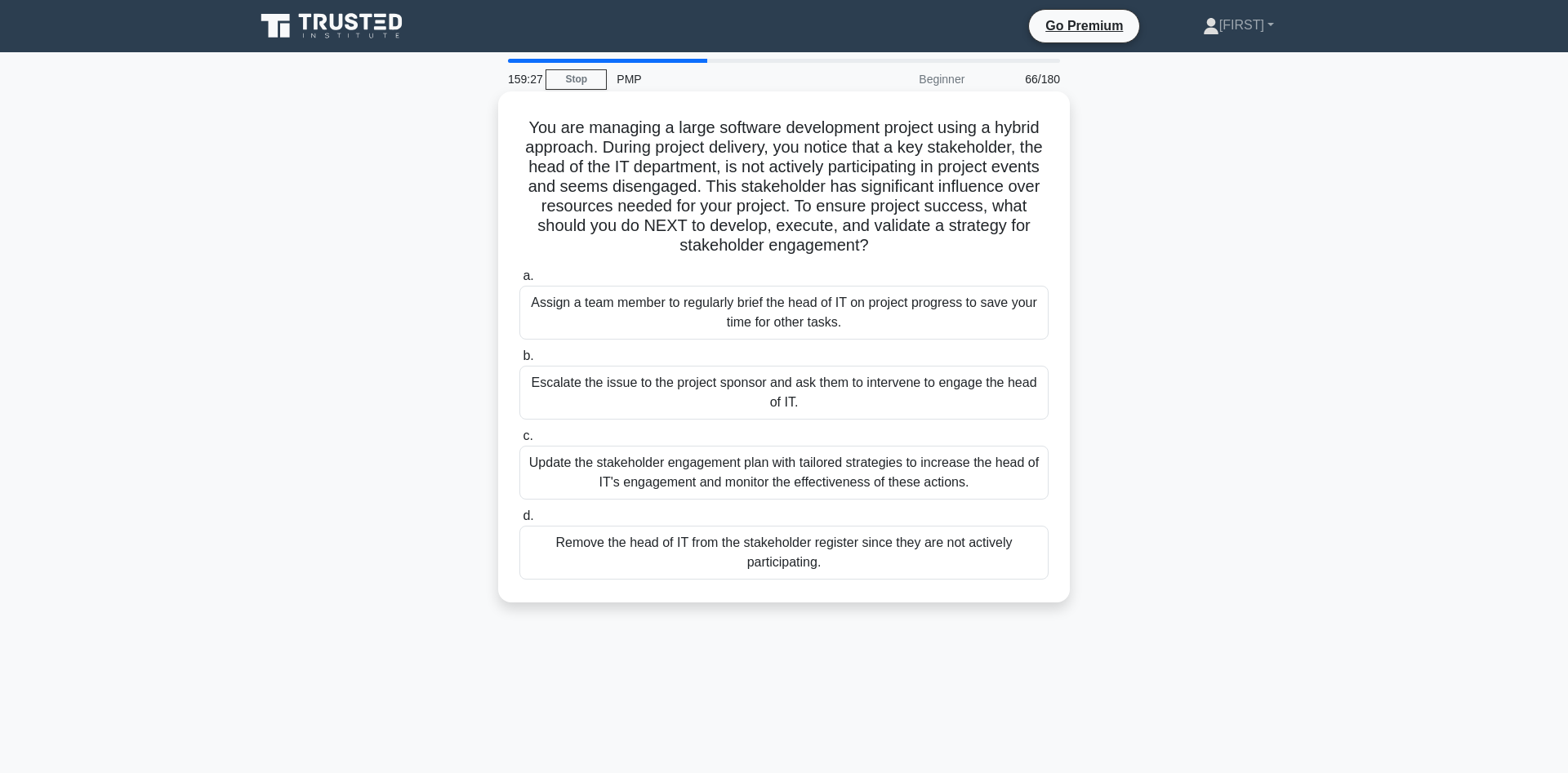 click on "Update the stakeholder engagement plan with tailored strategies to increase the head of IT's engagement and monitor the effectiveness of these actions." at bounding box center (784, 473) 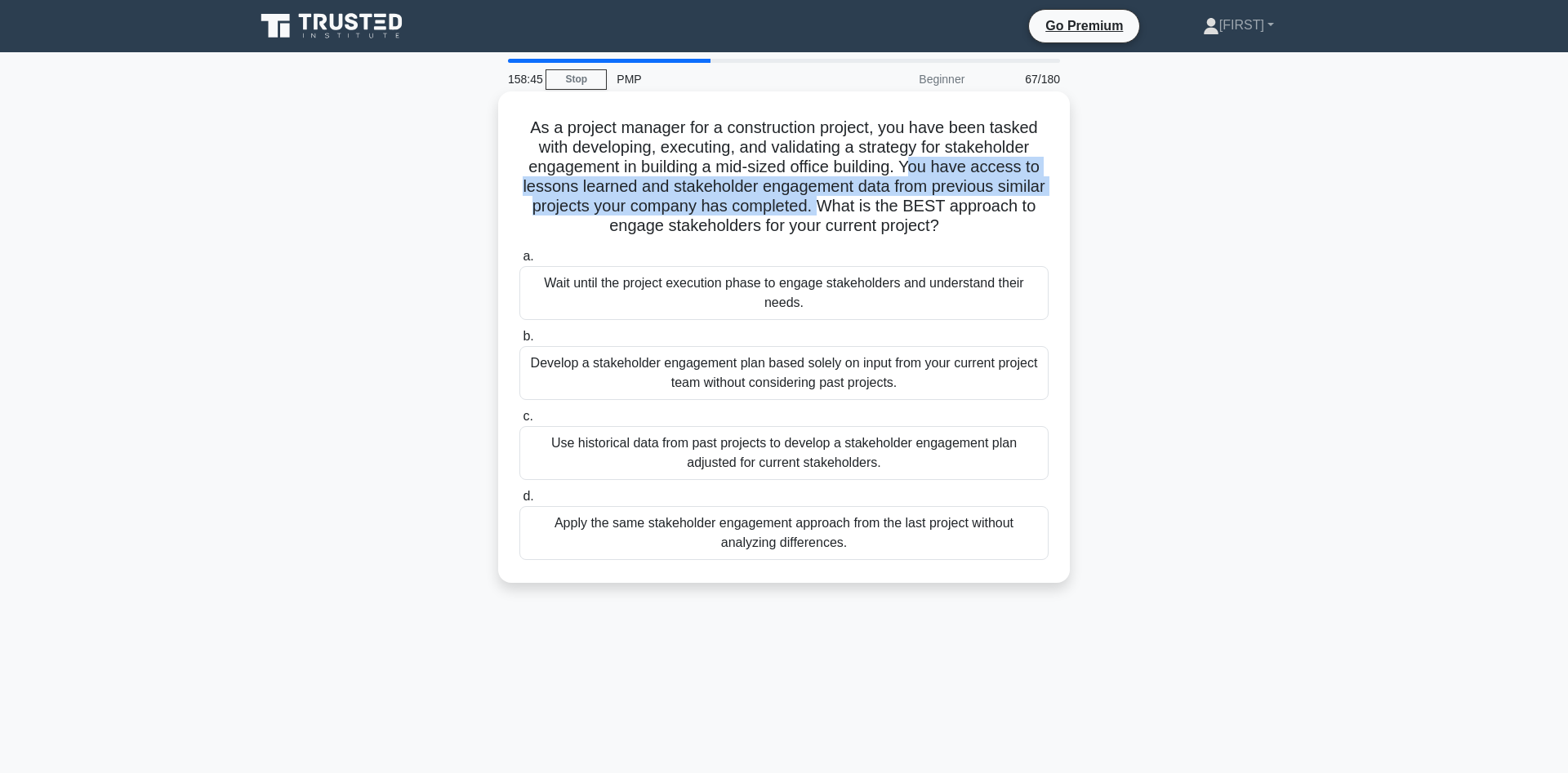 drag, startPoint x: 909, startPoint y: 170, endPoint x: 823, endPoint y: 210, distance: 94.84725 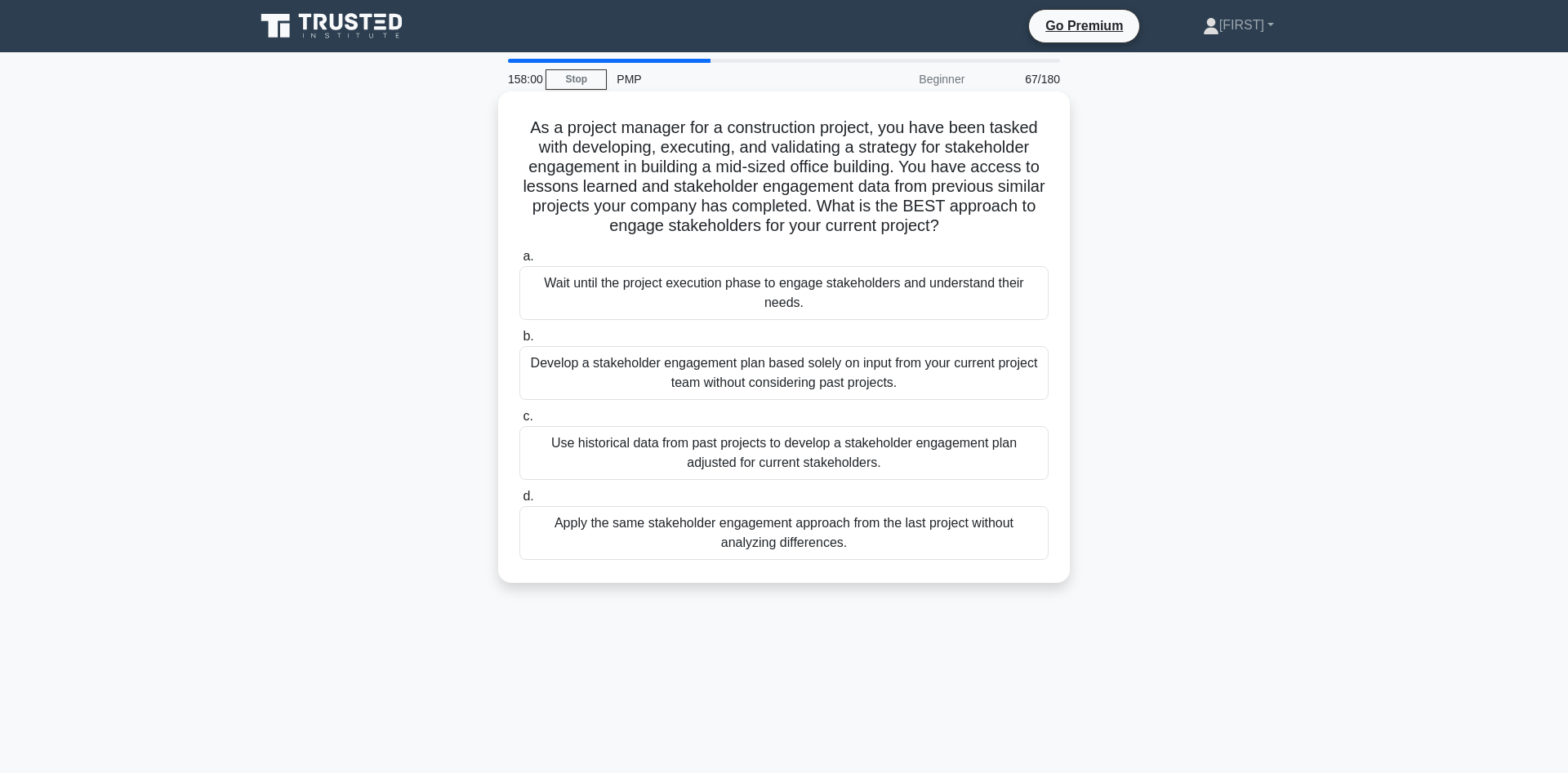 click on "Use historical data from past projects to develop a stakeholder engagement plan adjusted for current stakeholders." at bounding box center [784, 453] 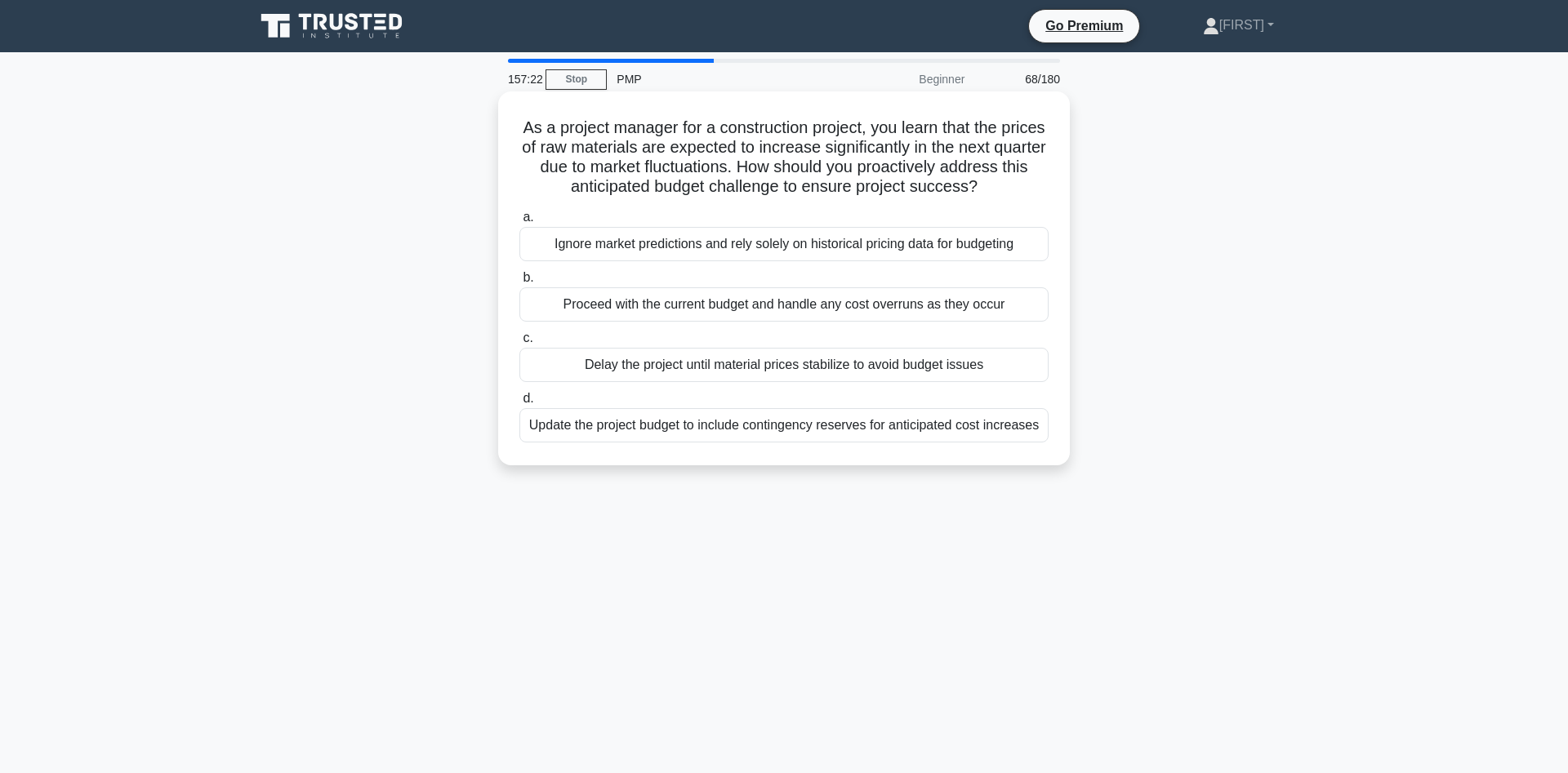 click on "Update the project budget to include contingency reserves for anticipated cost increases" at bounding box center [784, 425] 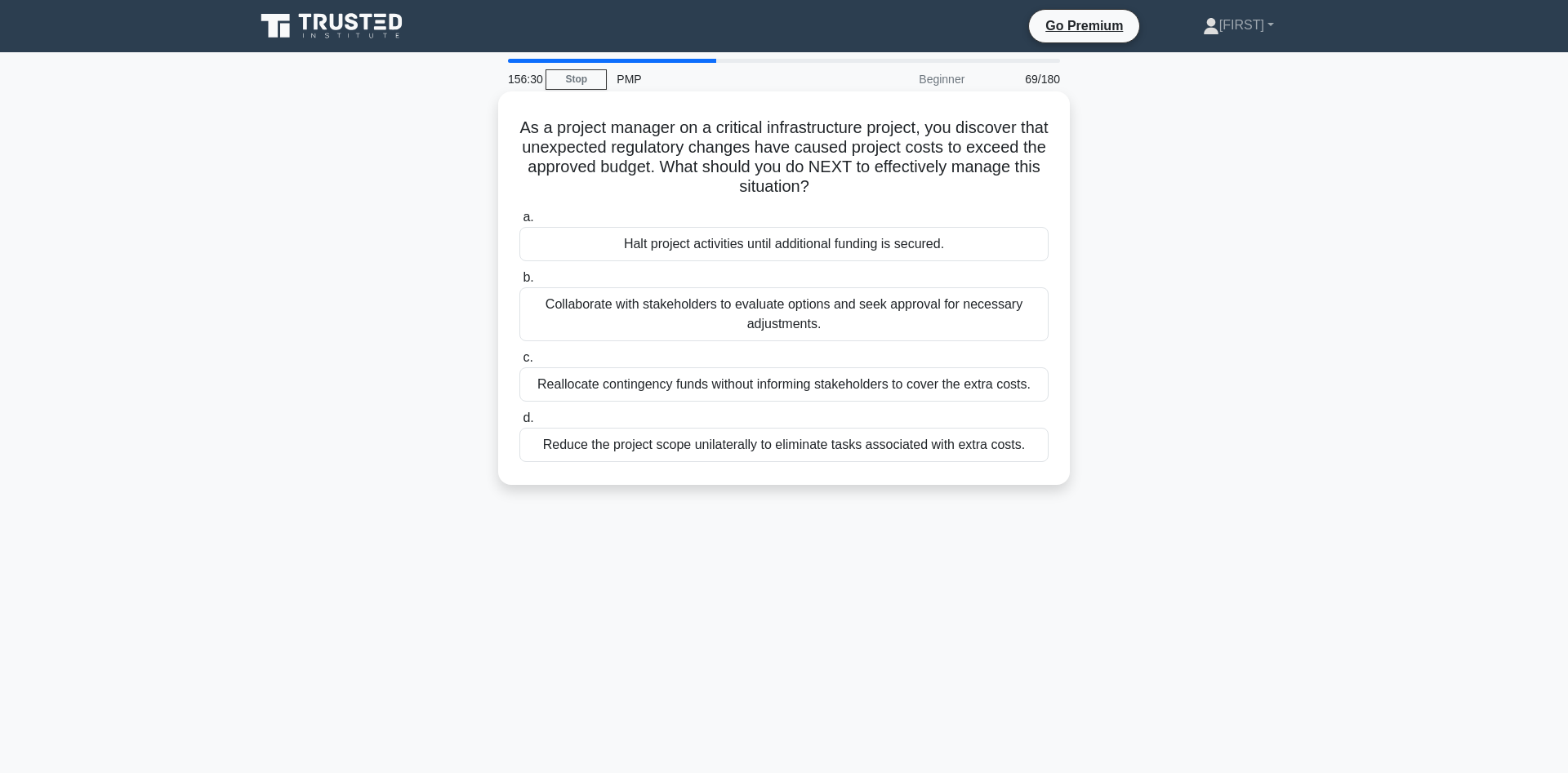 click on "Collaborate with stakeholders to evaluate options and seek approval for necessary adjustments." at bounding box center (784, 314) 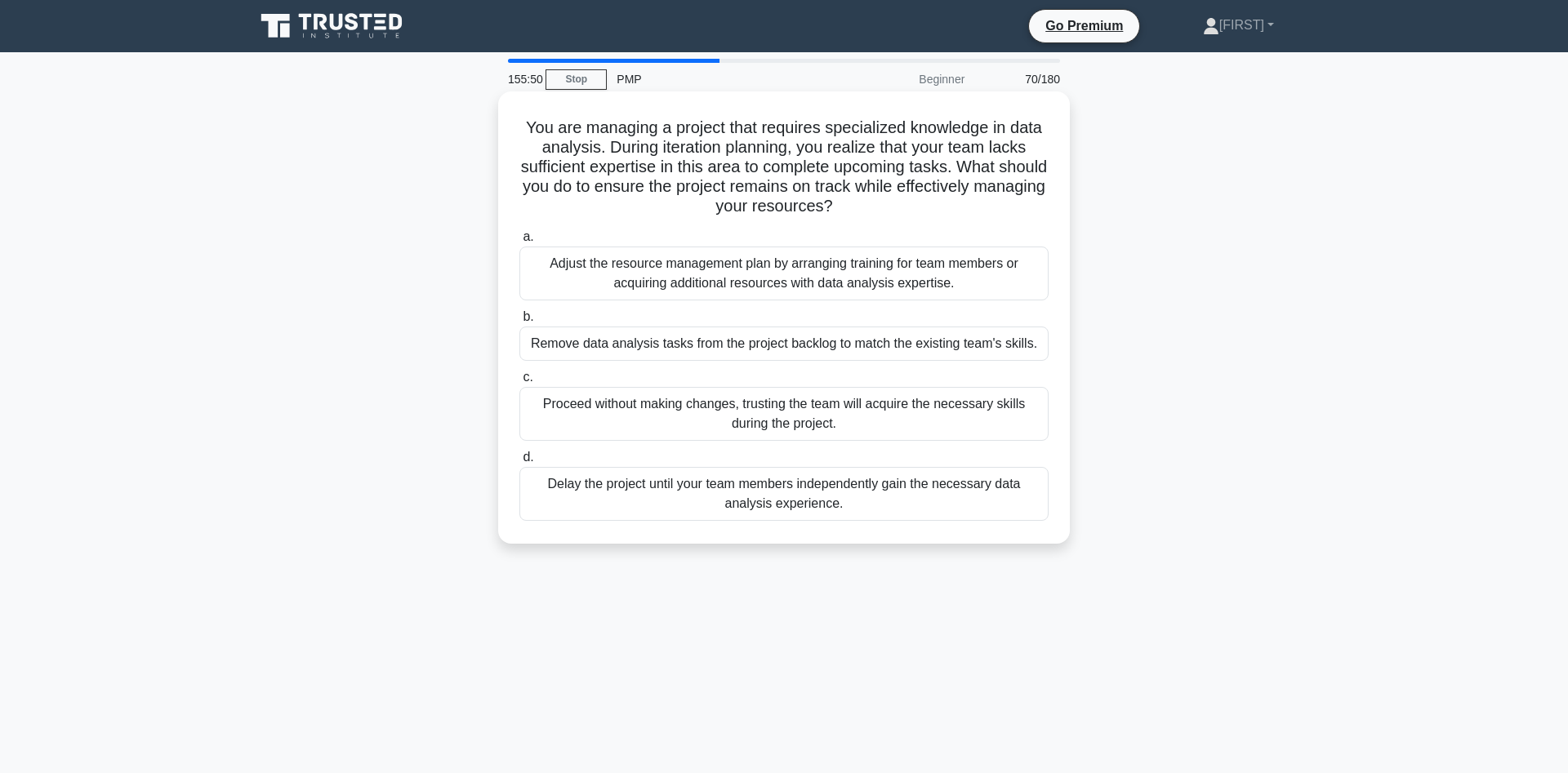 click on "Adjust the resource management plan by arranging training for team members or acquiring additional resources with data analysis expertise." at bounding box center [784, 273] 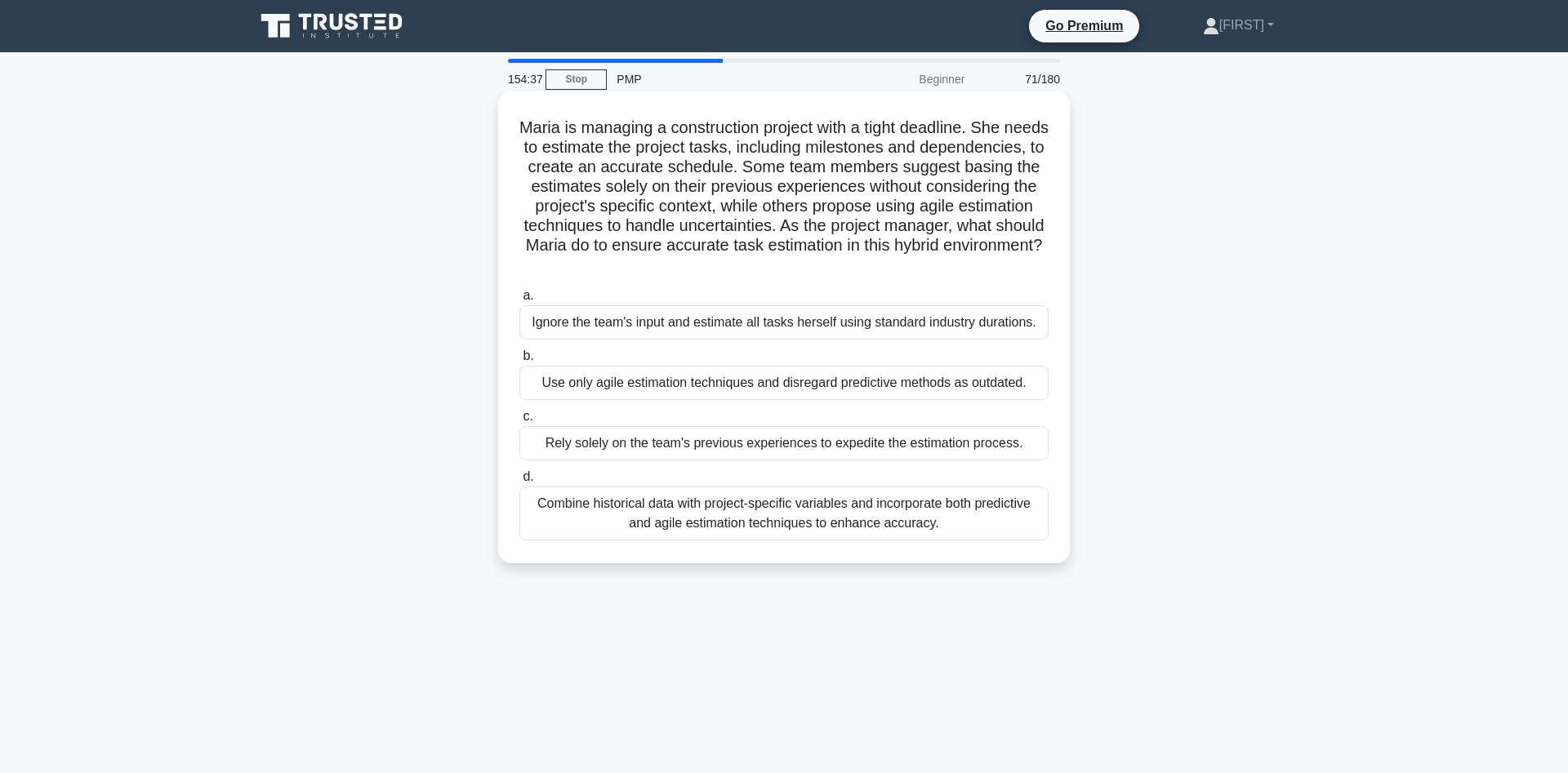 click on "Combine historical data with project-specific variables and incorporate both predictive and agile estimation techniques to enhance accuracy." at bounding box center [784, 513] 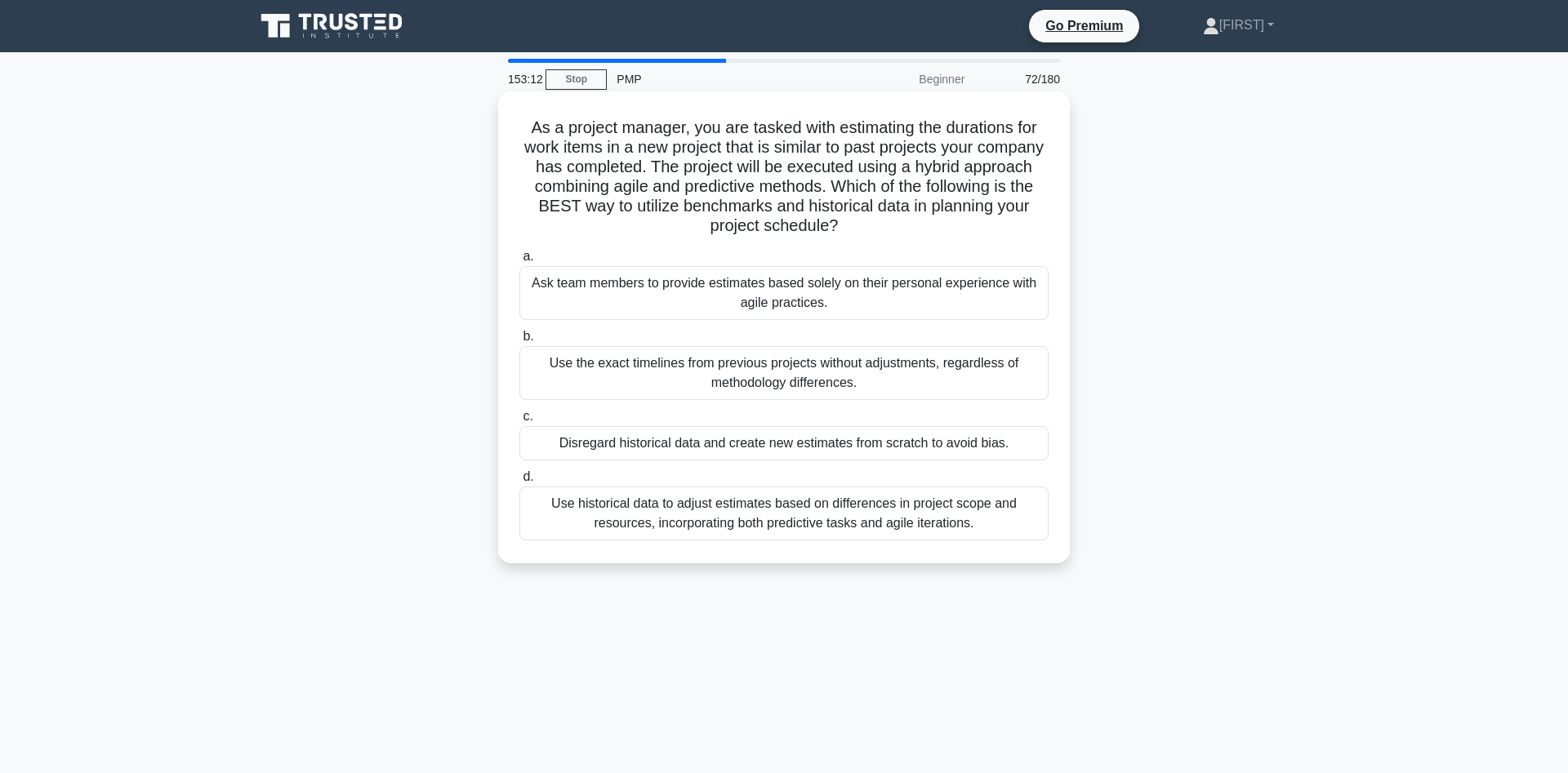 click on "Use historical data to adjust estimates based on differences in project scope and resources, incorporating both predictive tasks and agile iterations." at bounding box center [784, 513] 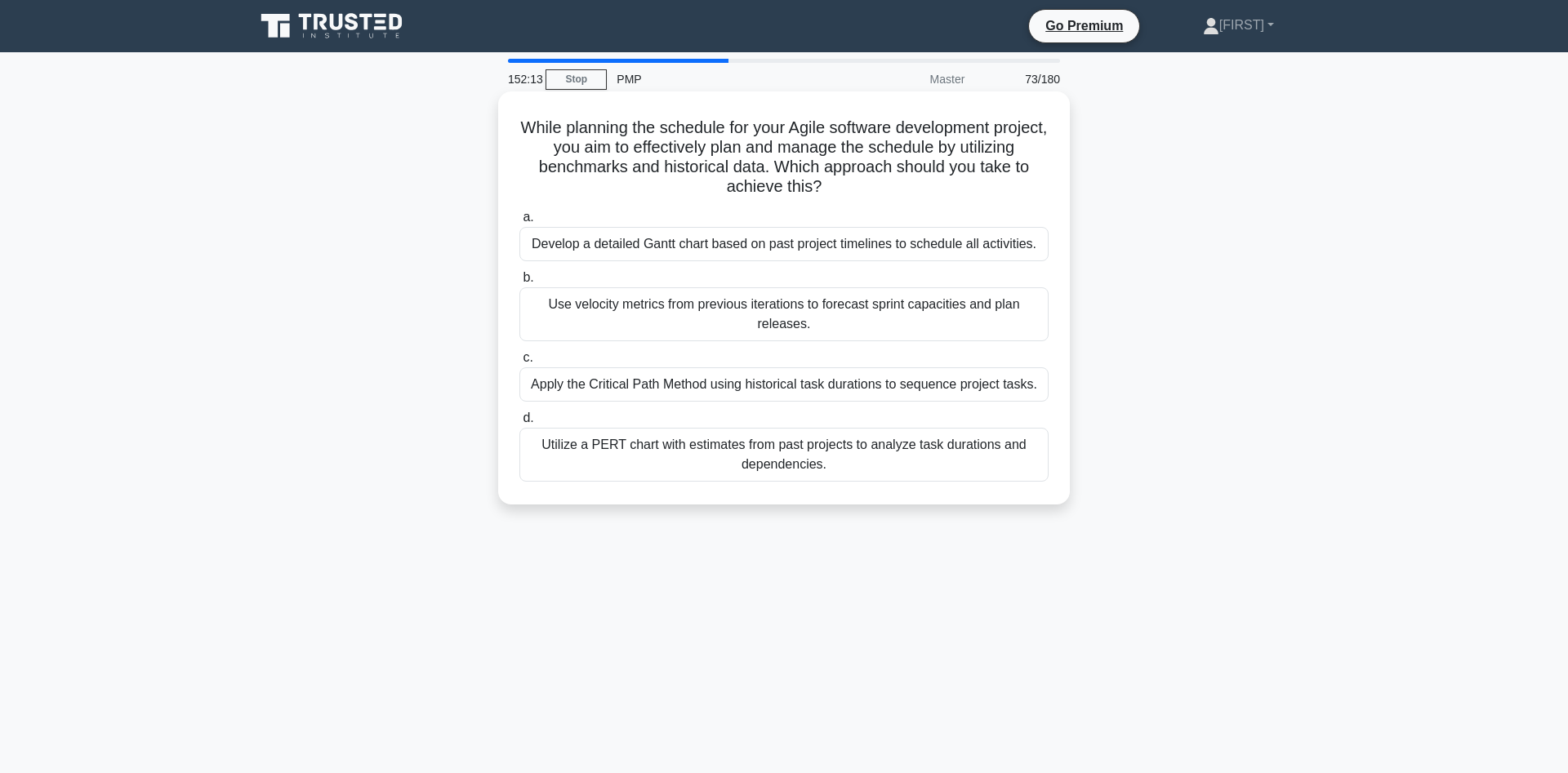 click on "Use velocity metrics from previous iterations to forecast sprint capacities and plan releases." at bounding box center (784, 314) 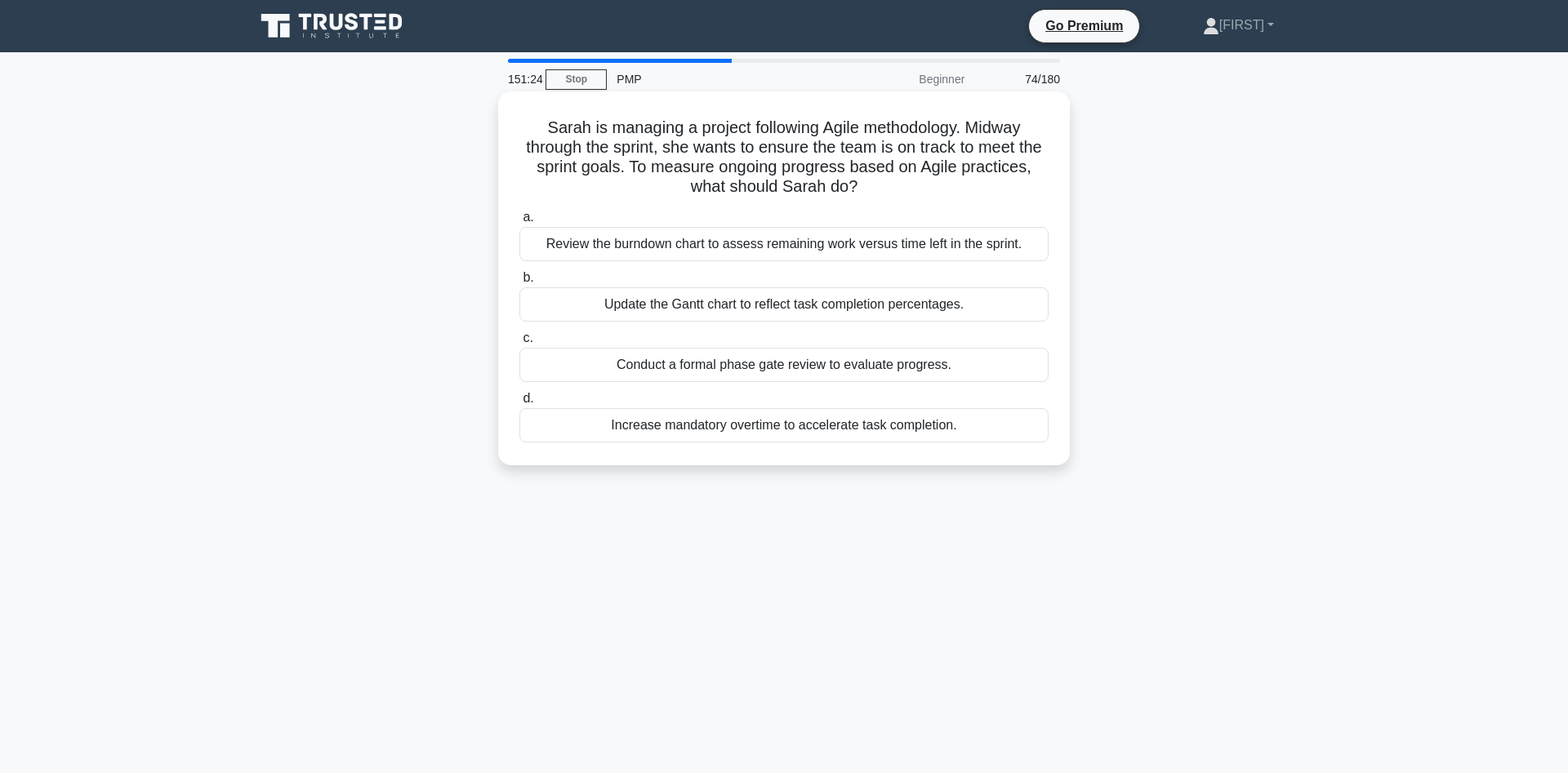 click on "Review the burndown chart to assess remaining work versus time left in the sprint." at bounding box center [784, 244] 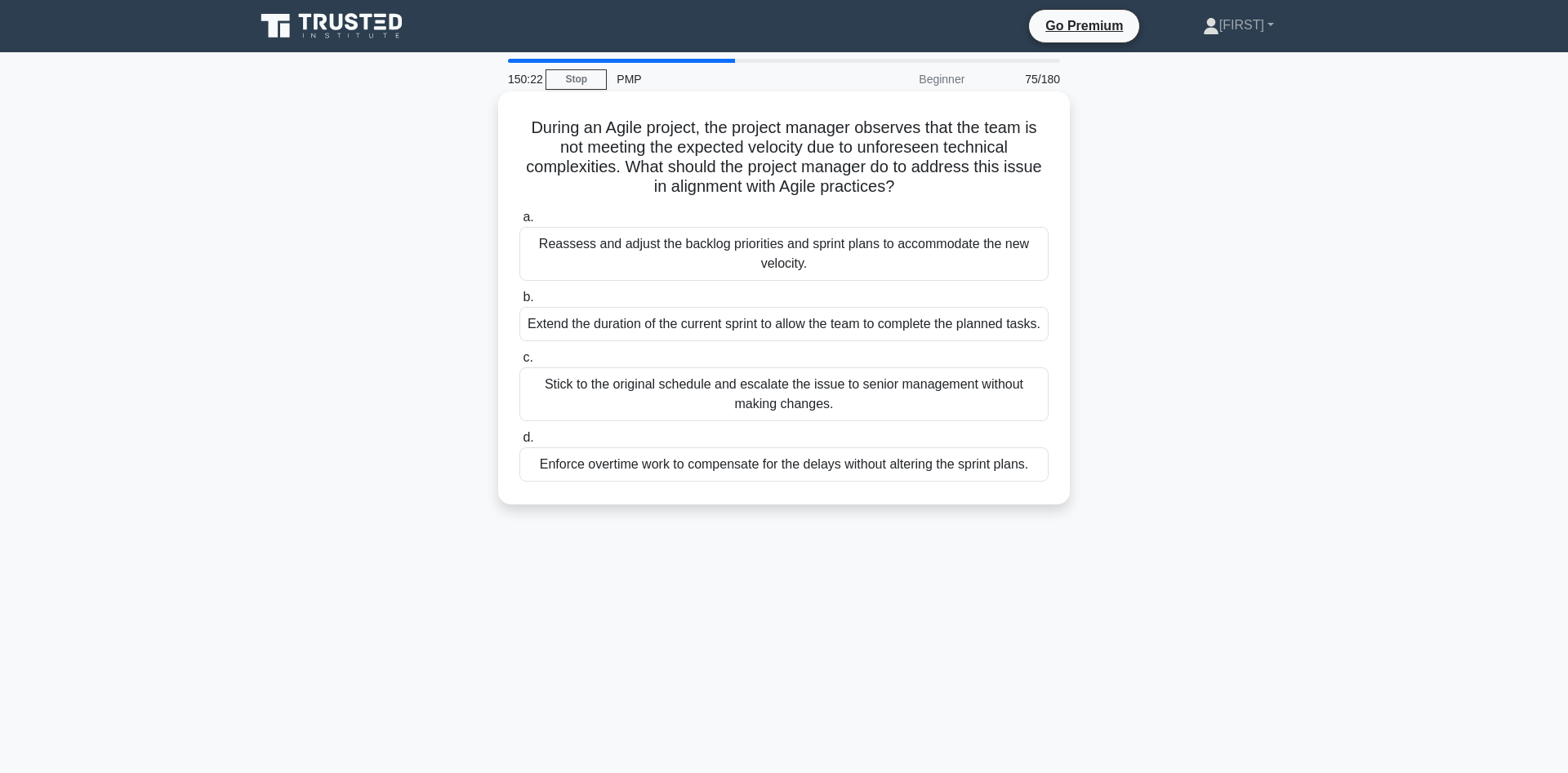 click on "Reassess and adjust the backlog priorities and sprint plans to accommodate the new velocity." at bounding box center (784, 254) 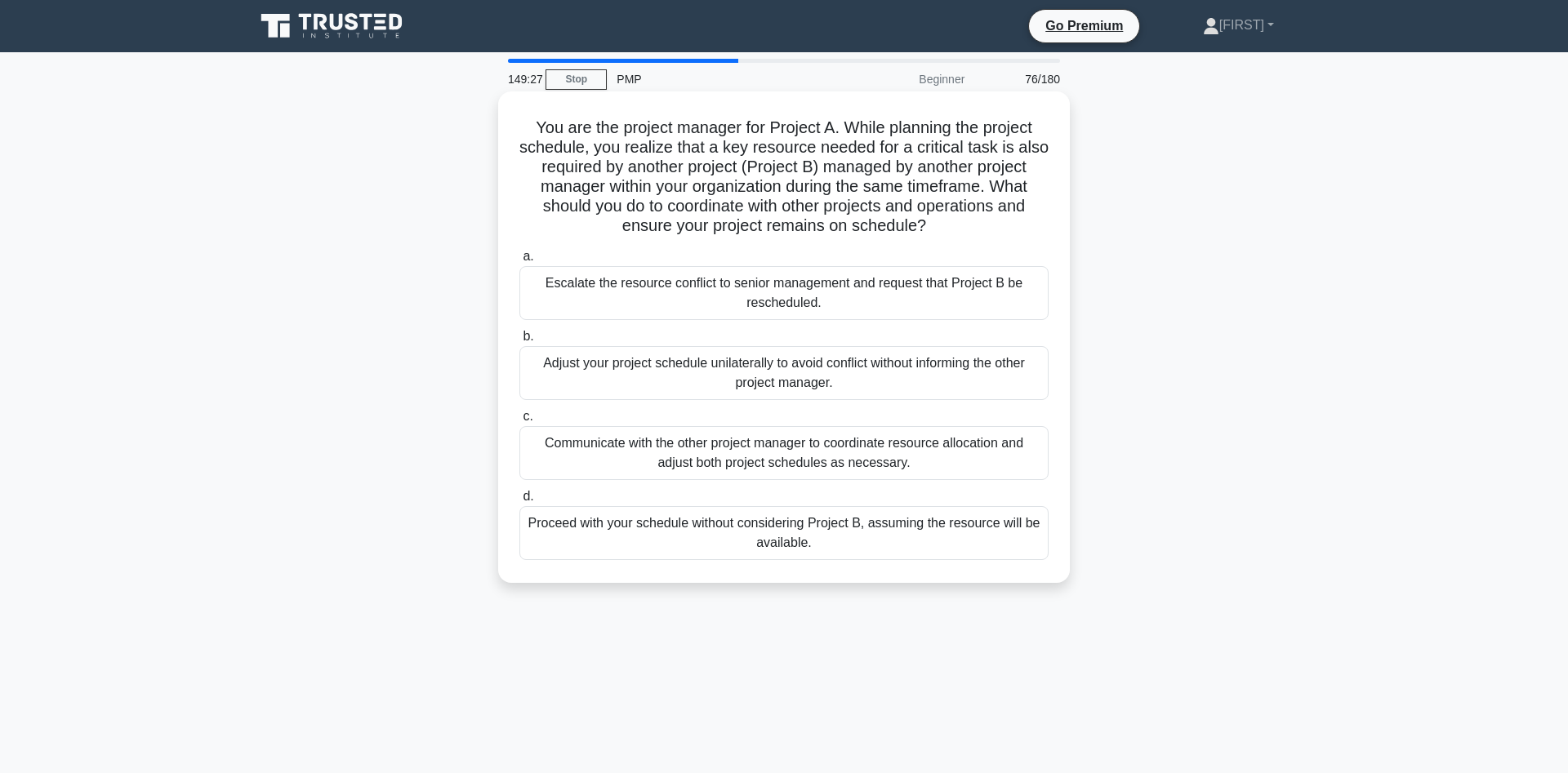 click on "Communicate with the other project manager to coordinate resource allocation and adjust both project schedules as necessary." at bounding box center (784, 453) 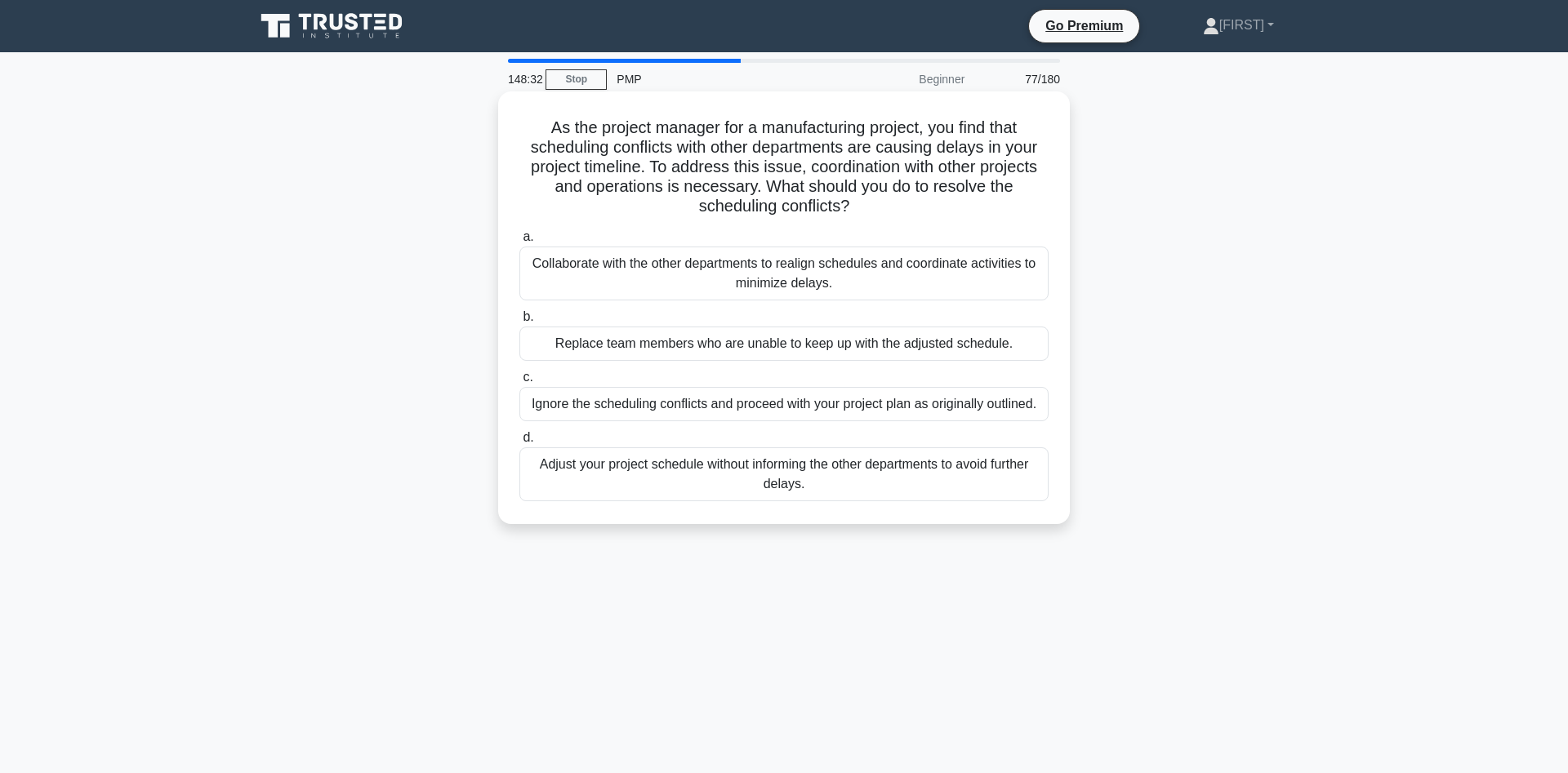 click on "Collaborate with the other departments to realign schedules and coordinate activities to minimize delays." at bounding box center (784, 273) 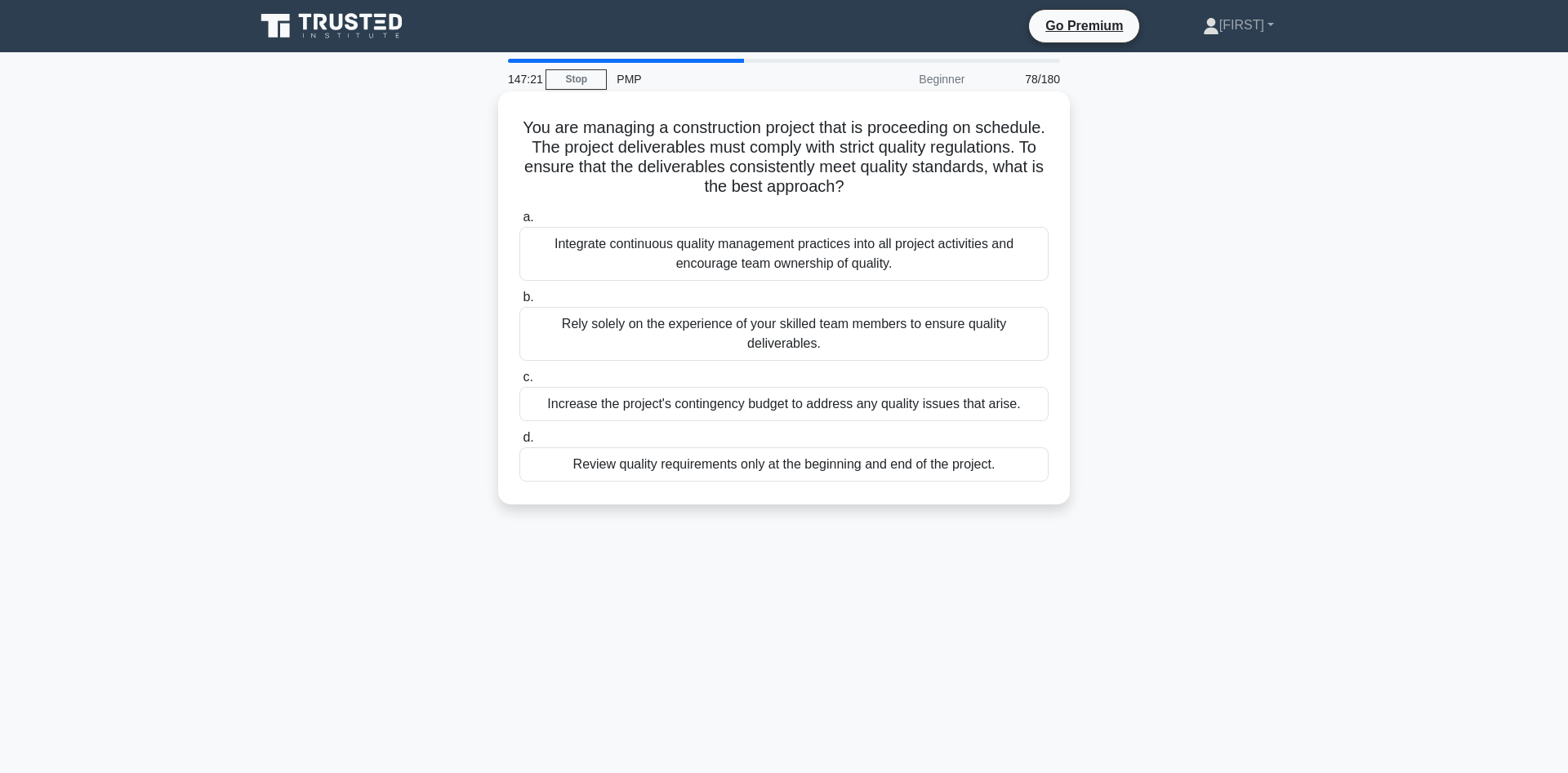click on "Integrate continuous quality management practices into all project activities and encourage team ownership of quality." at bounding box center (784, 254) 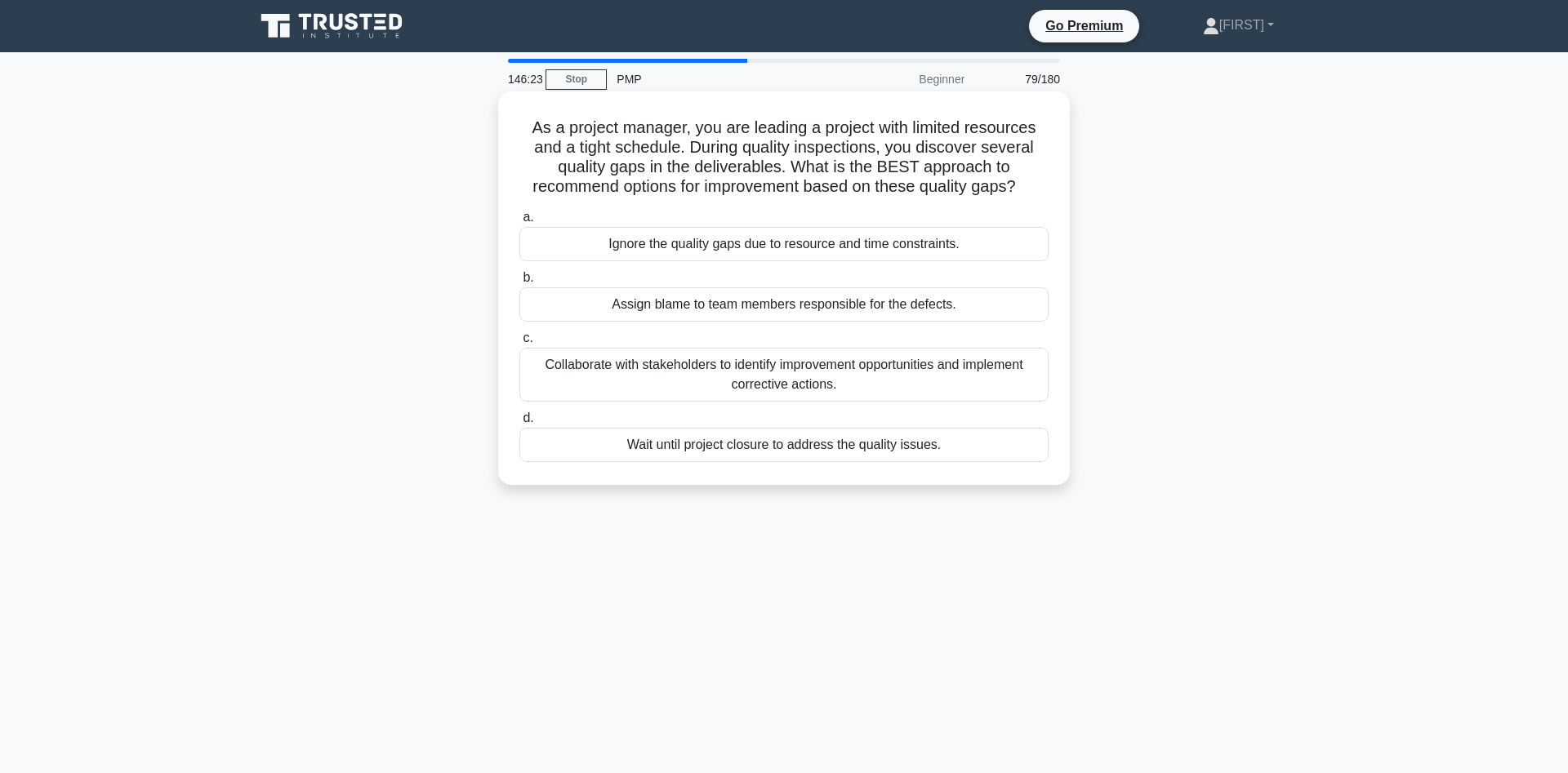 click on "Collaborate with stakeholders to identify improvement opportunities and implement corrective actions." at bounding box center [784, 375] 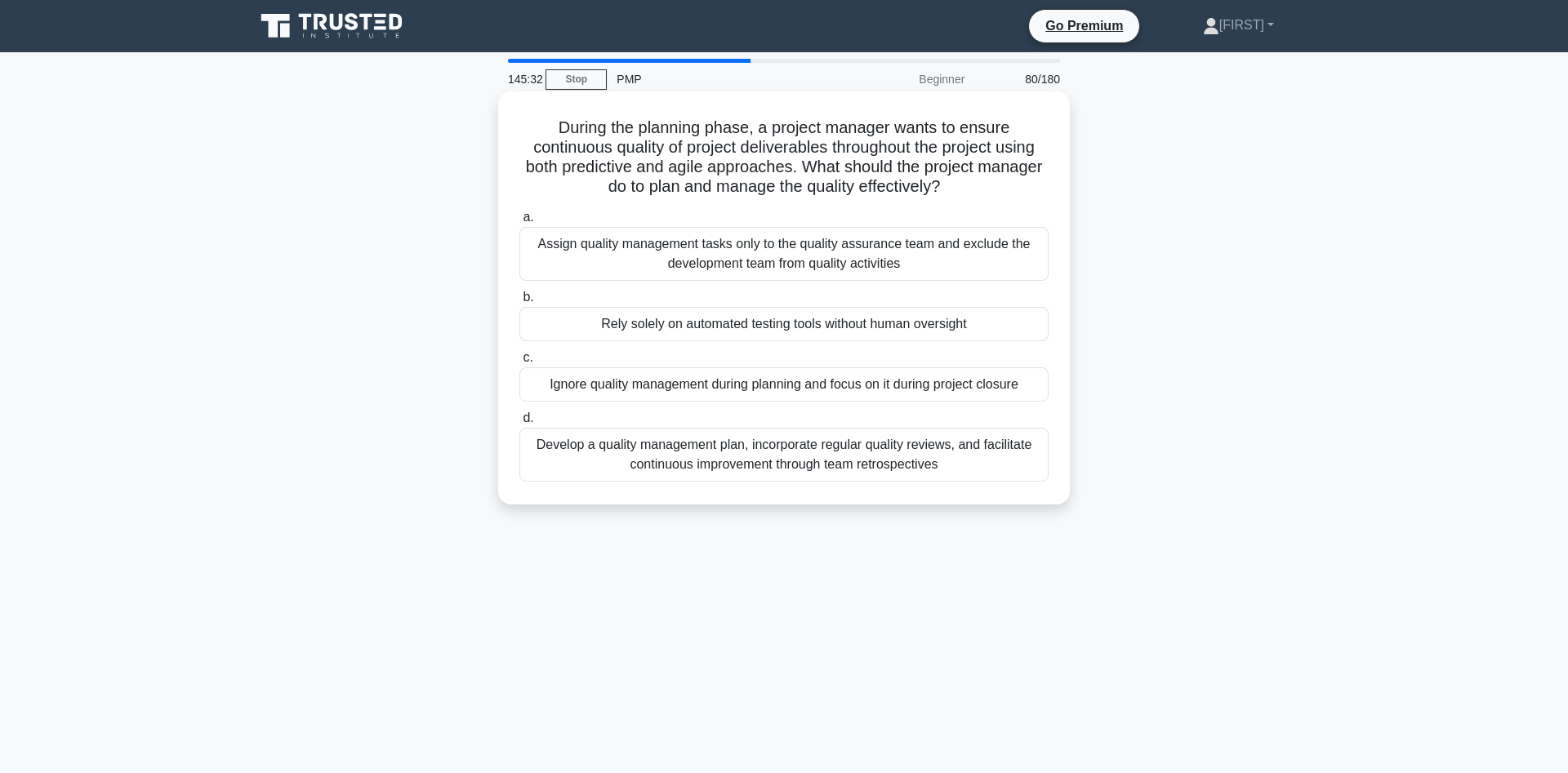 click on "Develop a quality management plan, incorporate regular quality reviews, and facilitate continuous improvement through team retrospectives" at bounding box center (784, 455) 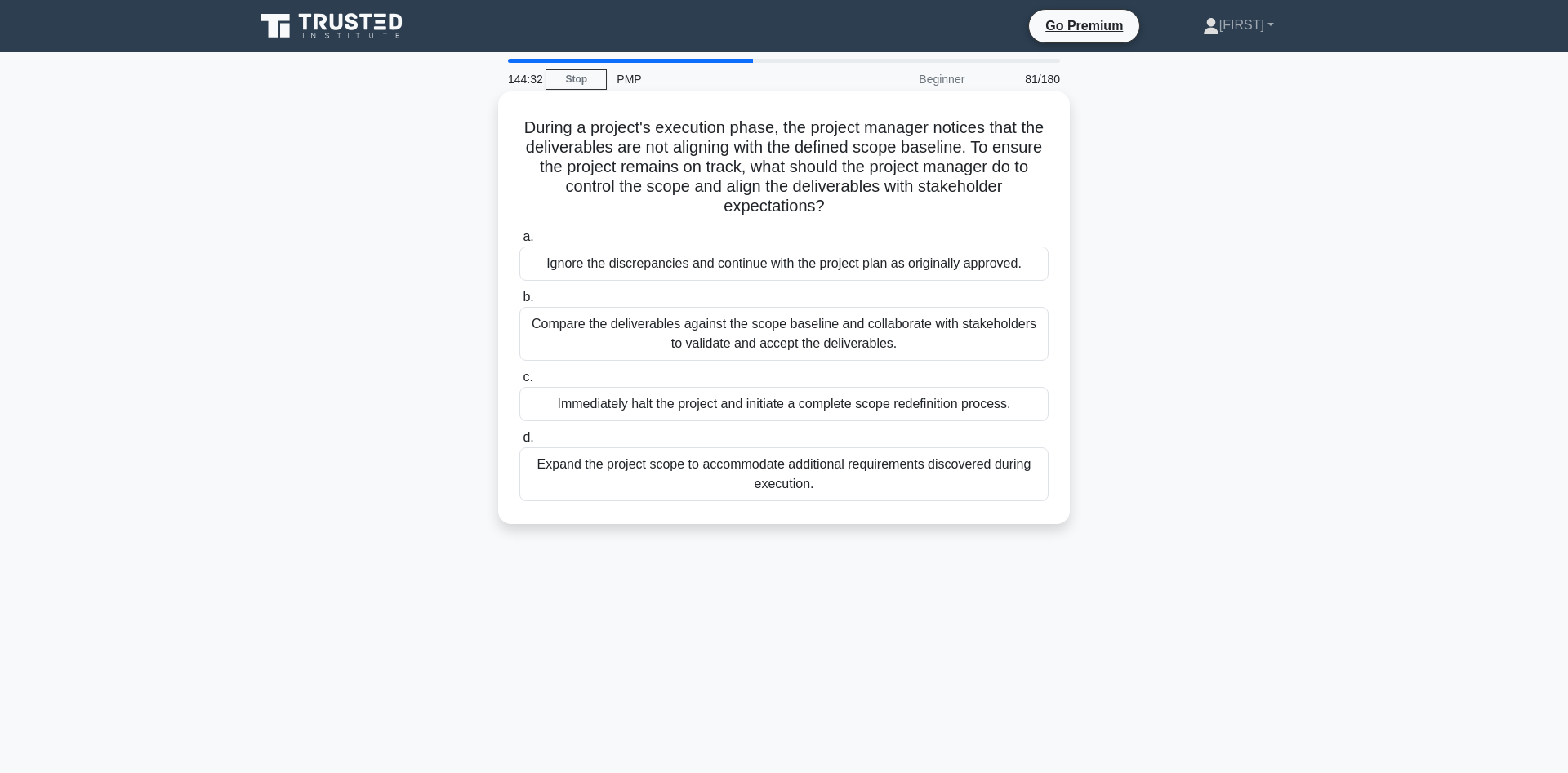click on "Compare the deliverables against the scope baseline and collaborate with stakeholders to validate and accept the deliverables." at bounding box center [784, 334] 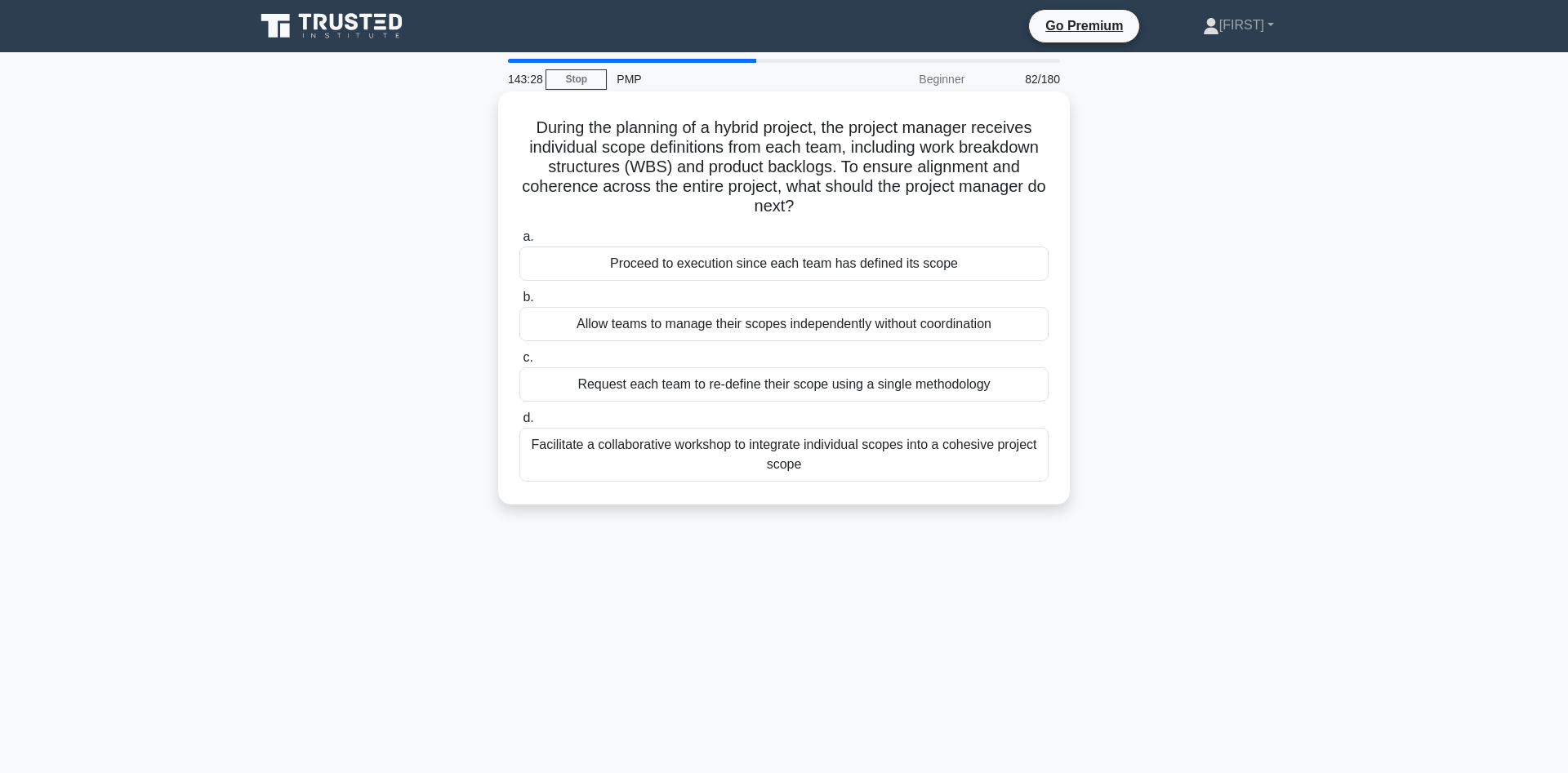 click on "Facilitate a collaborative workshop to integrate individual scopes into a cohesive project scope" at bounding box center (784, 455) 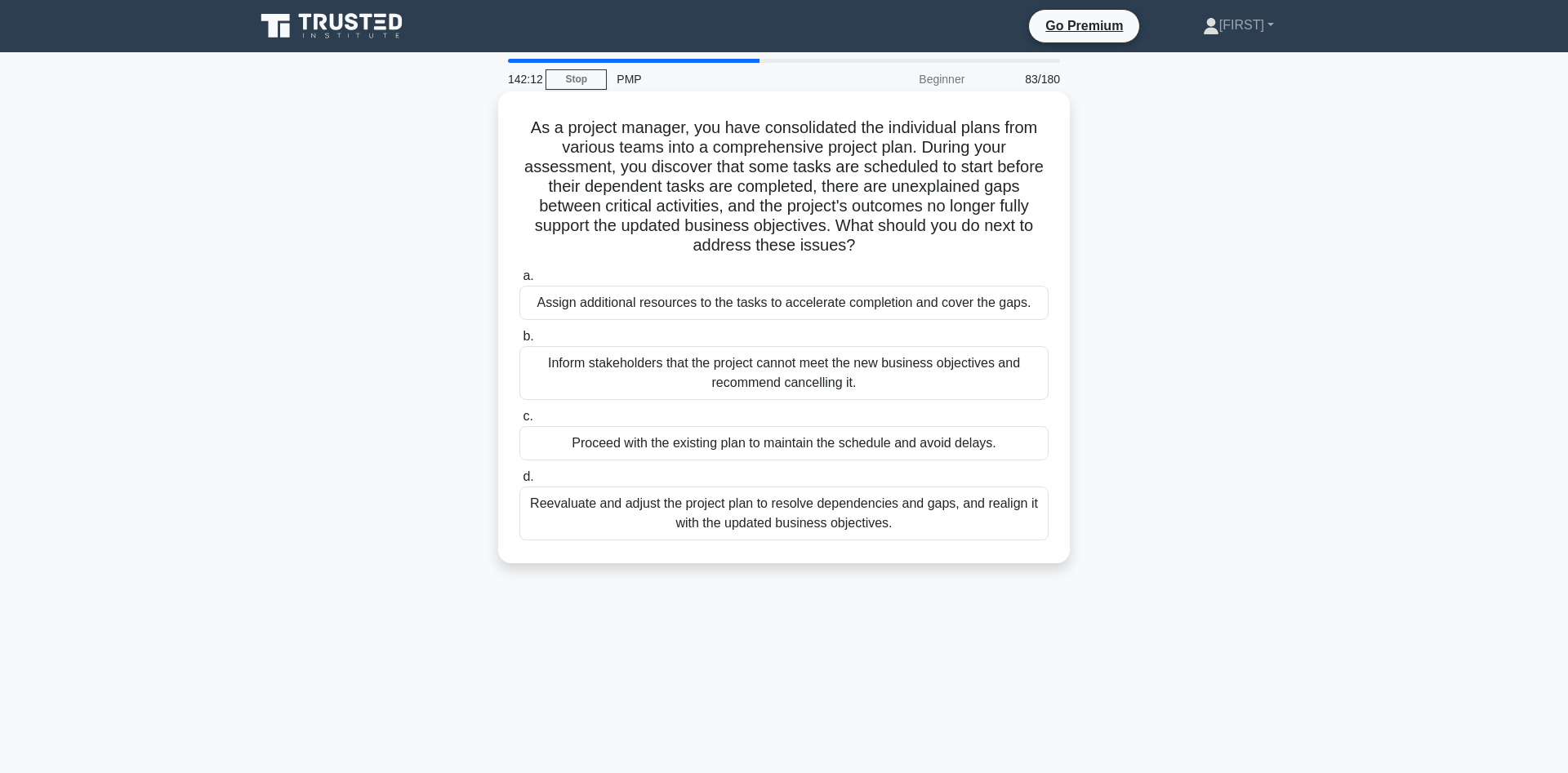 click on "Reevaluate and adjust the project plan to resolve dependencies and gaps, and realign it with the updated business objectives." at bounding box center (784, 513) 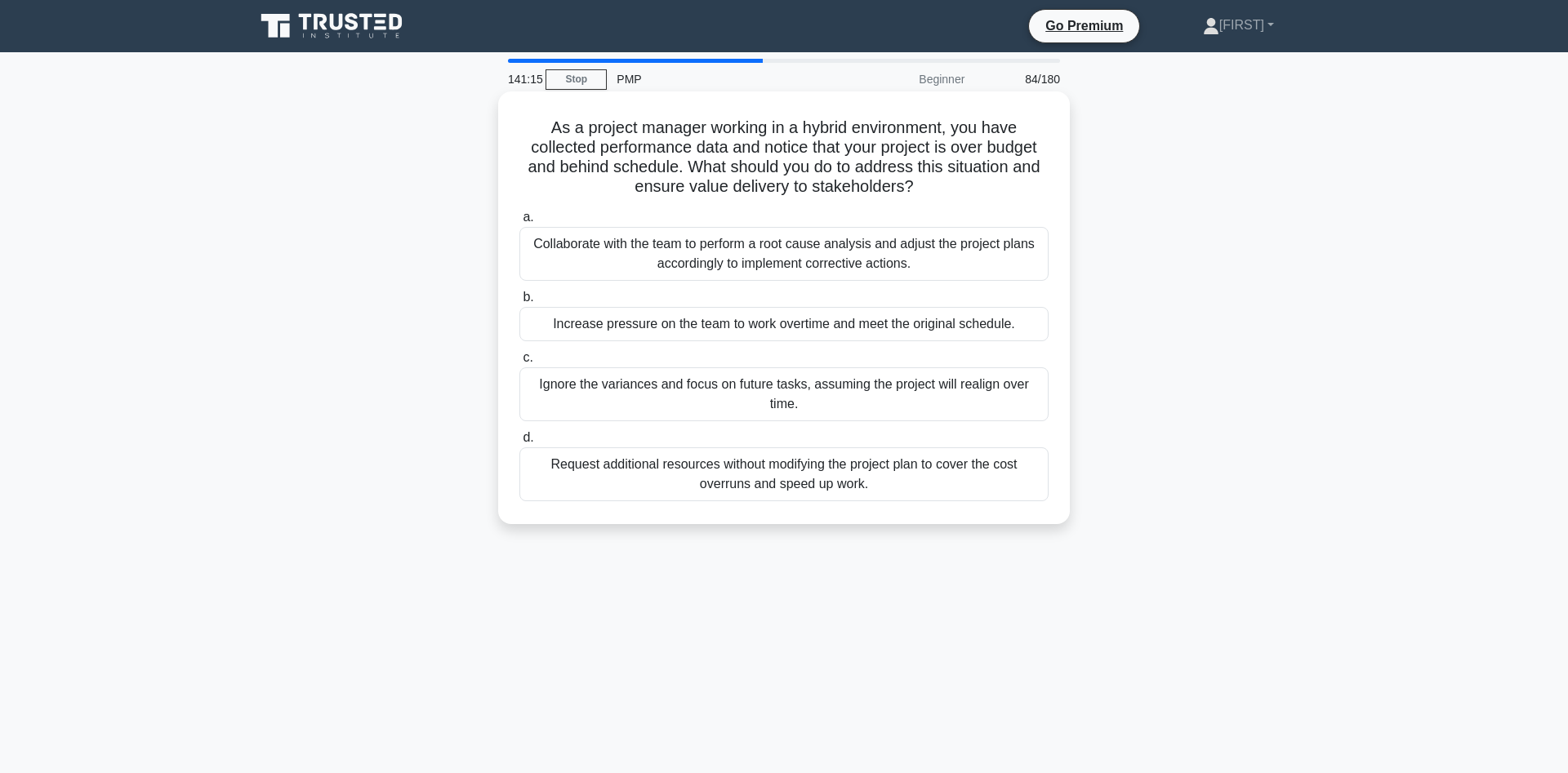 click on "Collaborate with the team to perform a root cause analysis and adjust the project plans accordingly to implement corrective actions." at bounding box center (784, 254) 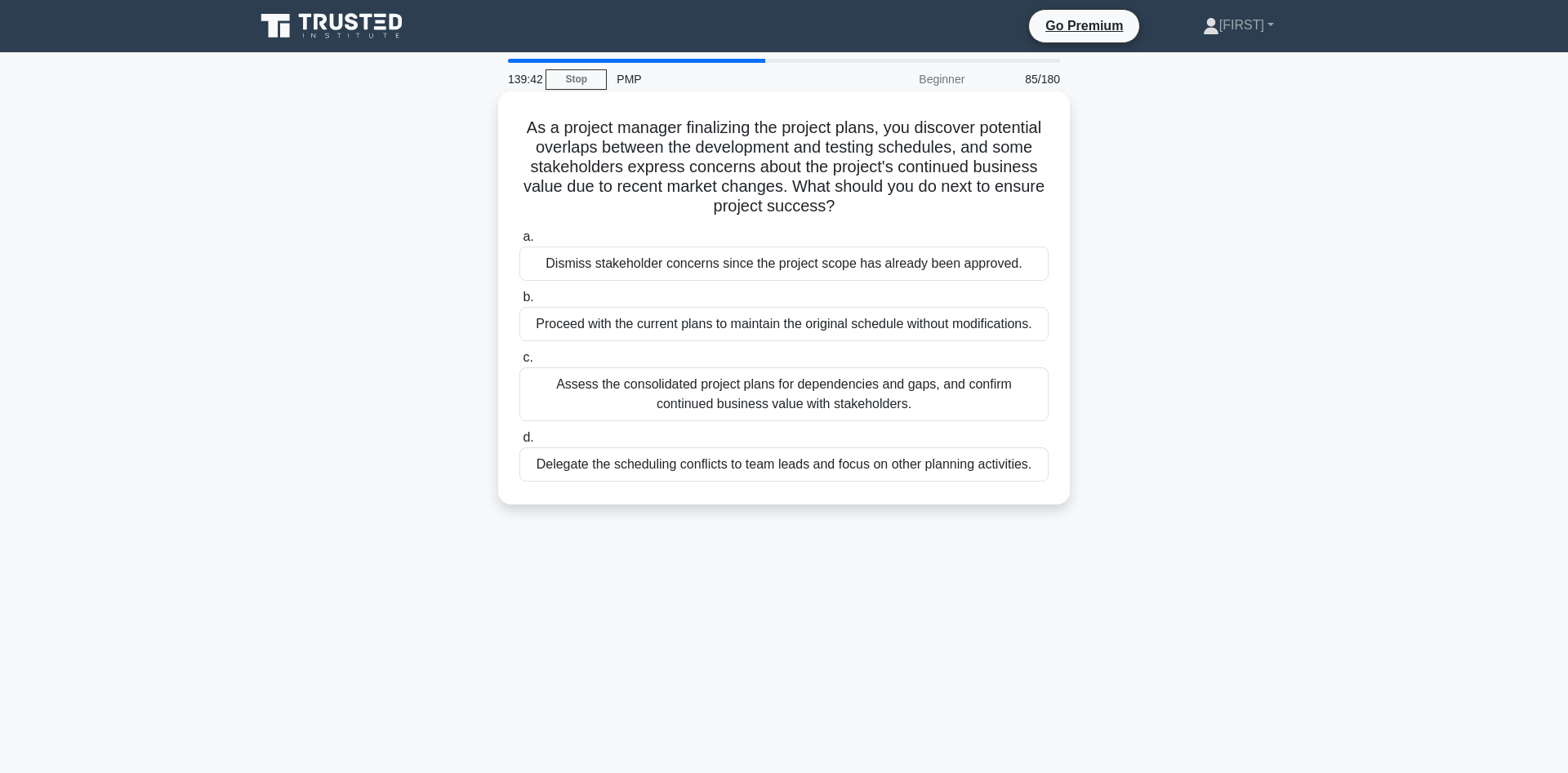 click on "Assess the consolidated project plans for dependencies and gaps, and confirm continued business value with stakeholders." at bounding box center (784, 394) 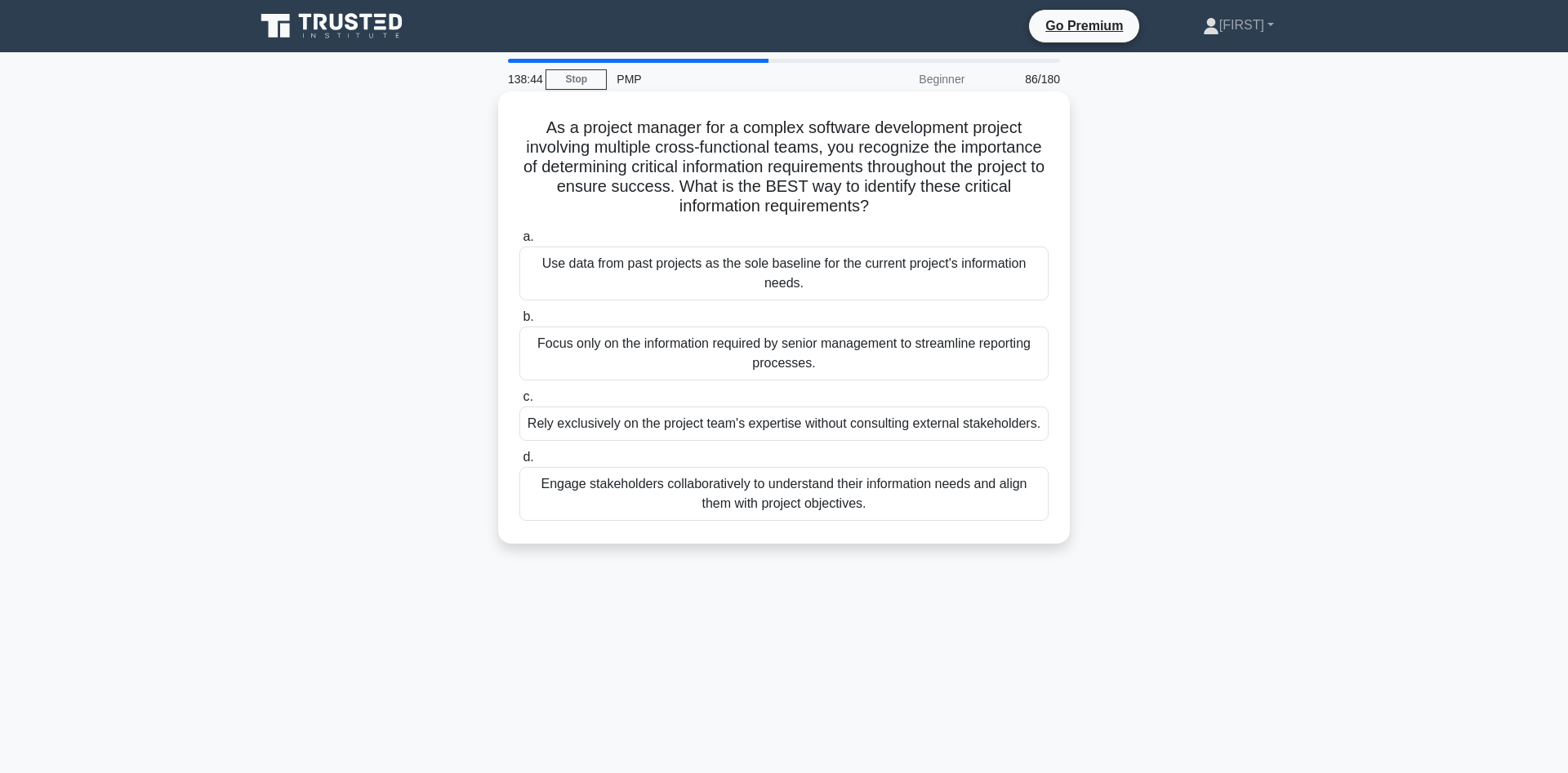 click on "Engage stakeholders collaboratively to understand their information needs and align them with project objectives." at bounding box center (784, 494) 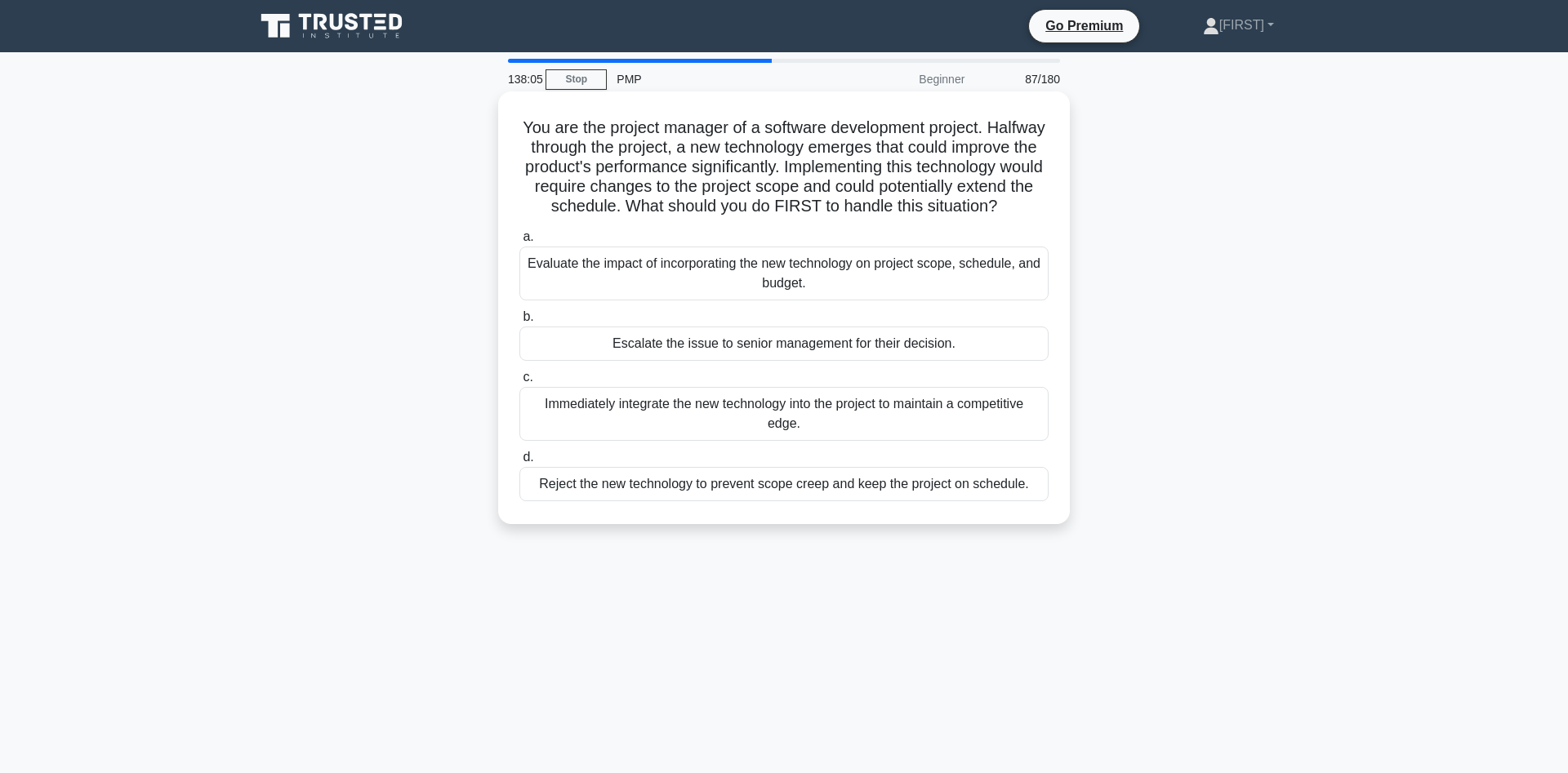 click on "Evaluate the impact of incorporating the new technology on project scope, schedule, and budget." at bounding box center [784, 273] 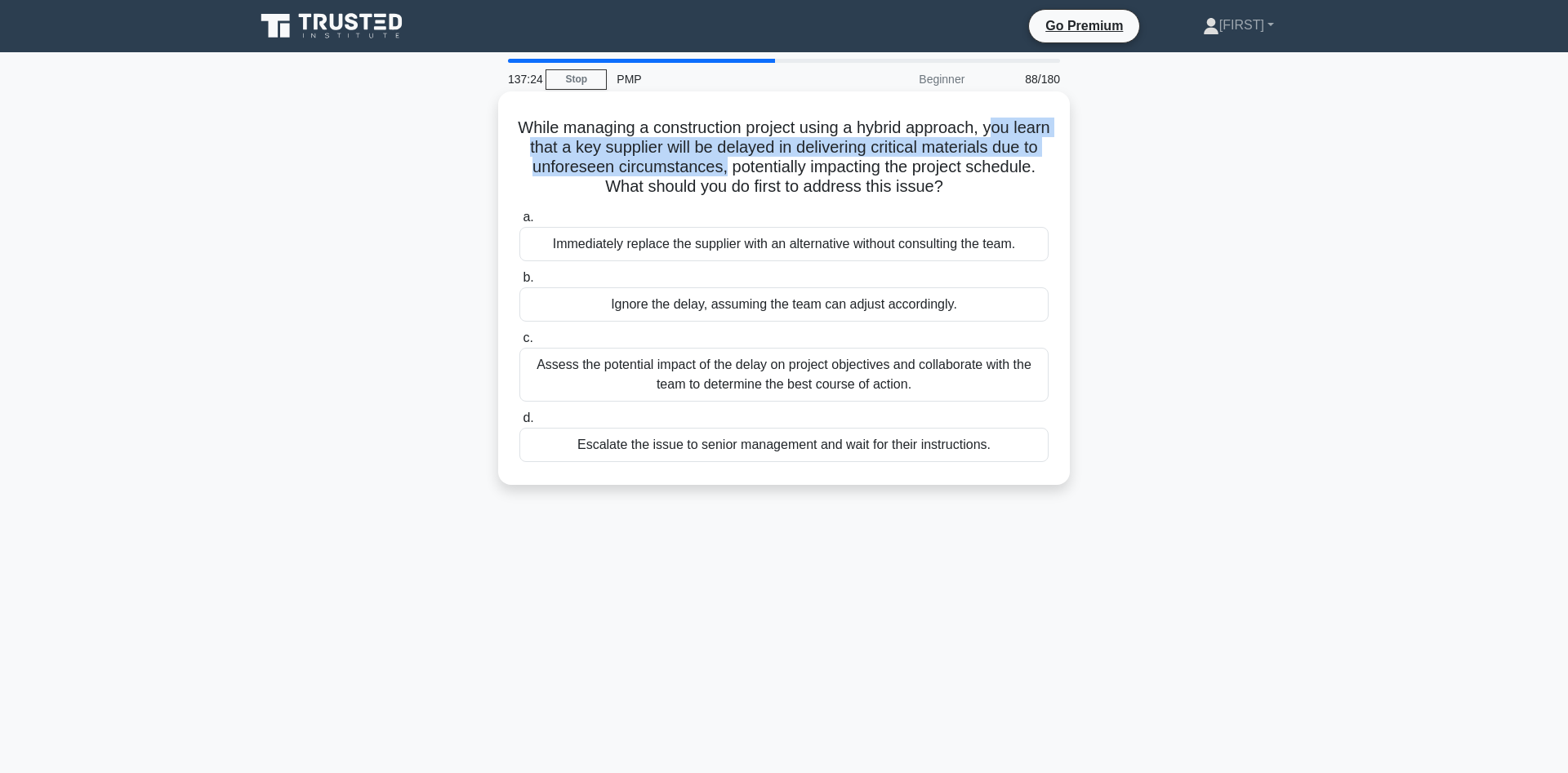 drag, startPoint x: 1009, startPoint y: 128, endPoint x: 734, endPoint y: 161, distance: 276.97292 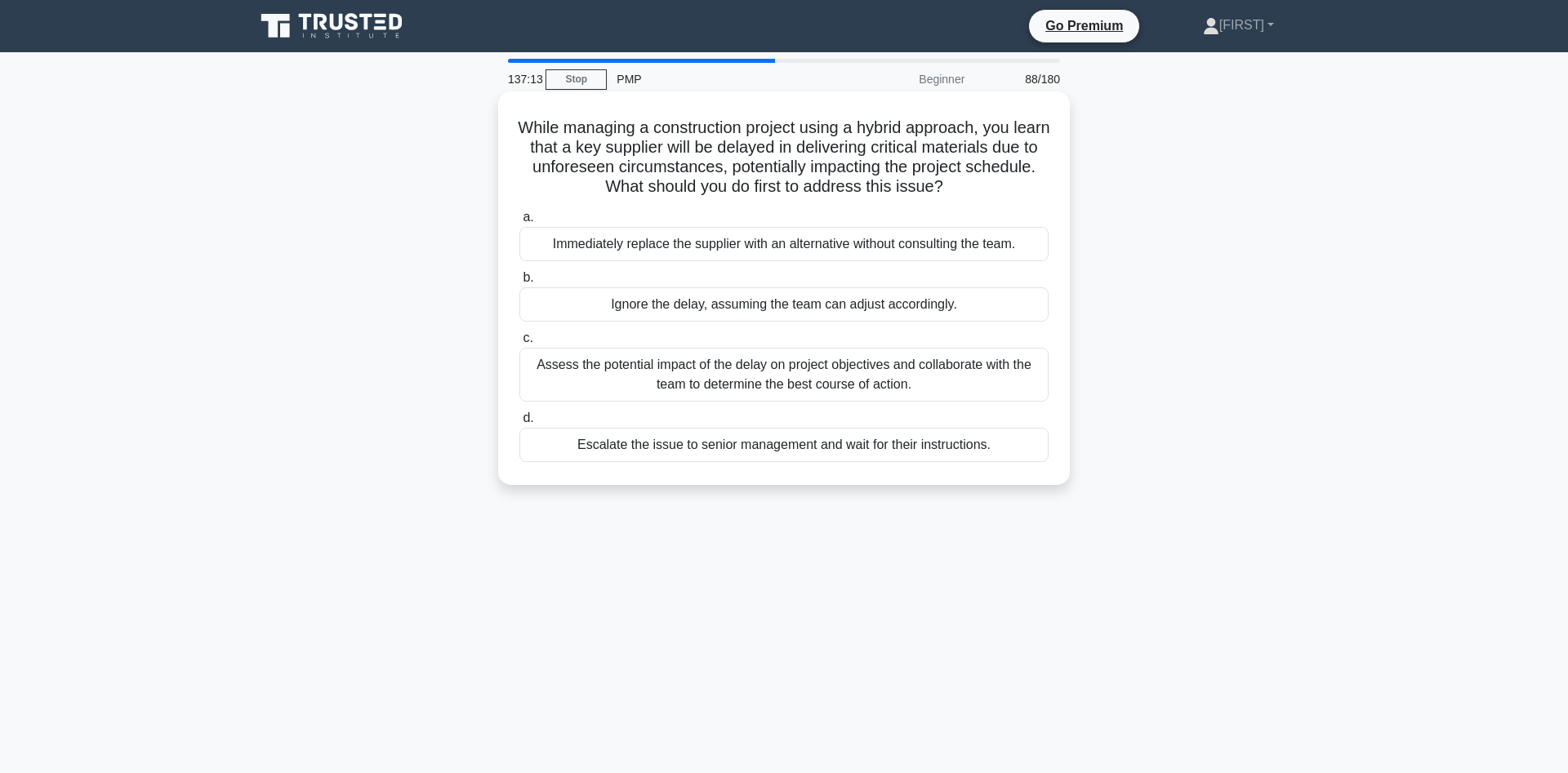 click on "Assess the potential impact of the delay on project objectives and collaborate with the team to determine the best course of action." at bounding box center (784, 375) 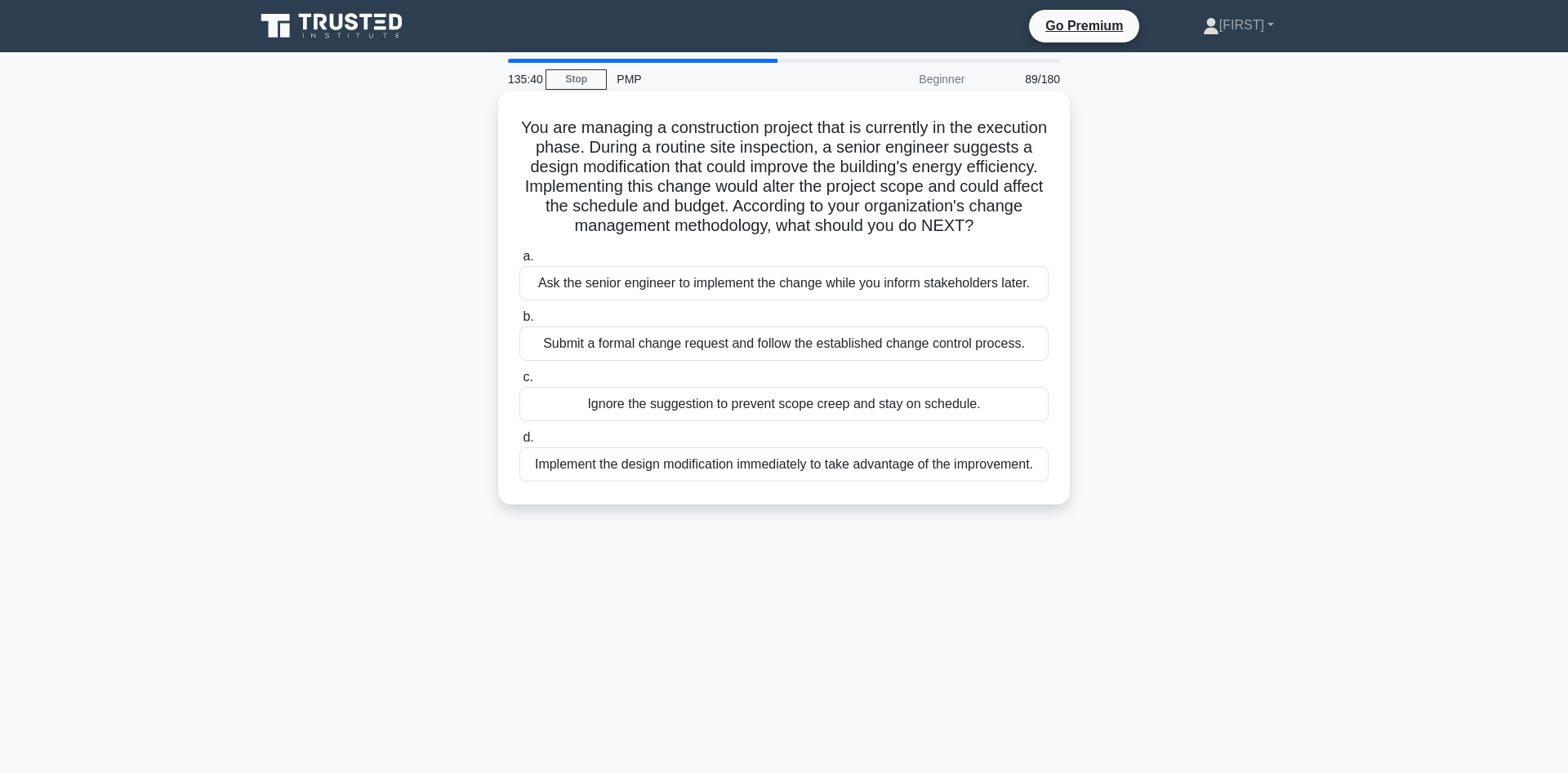 click on "Submit a formal change request and follow the established change control process." at bounding box center [784, 344] 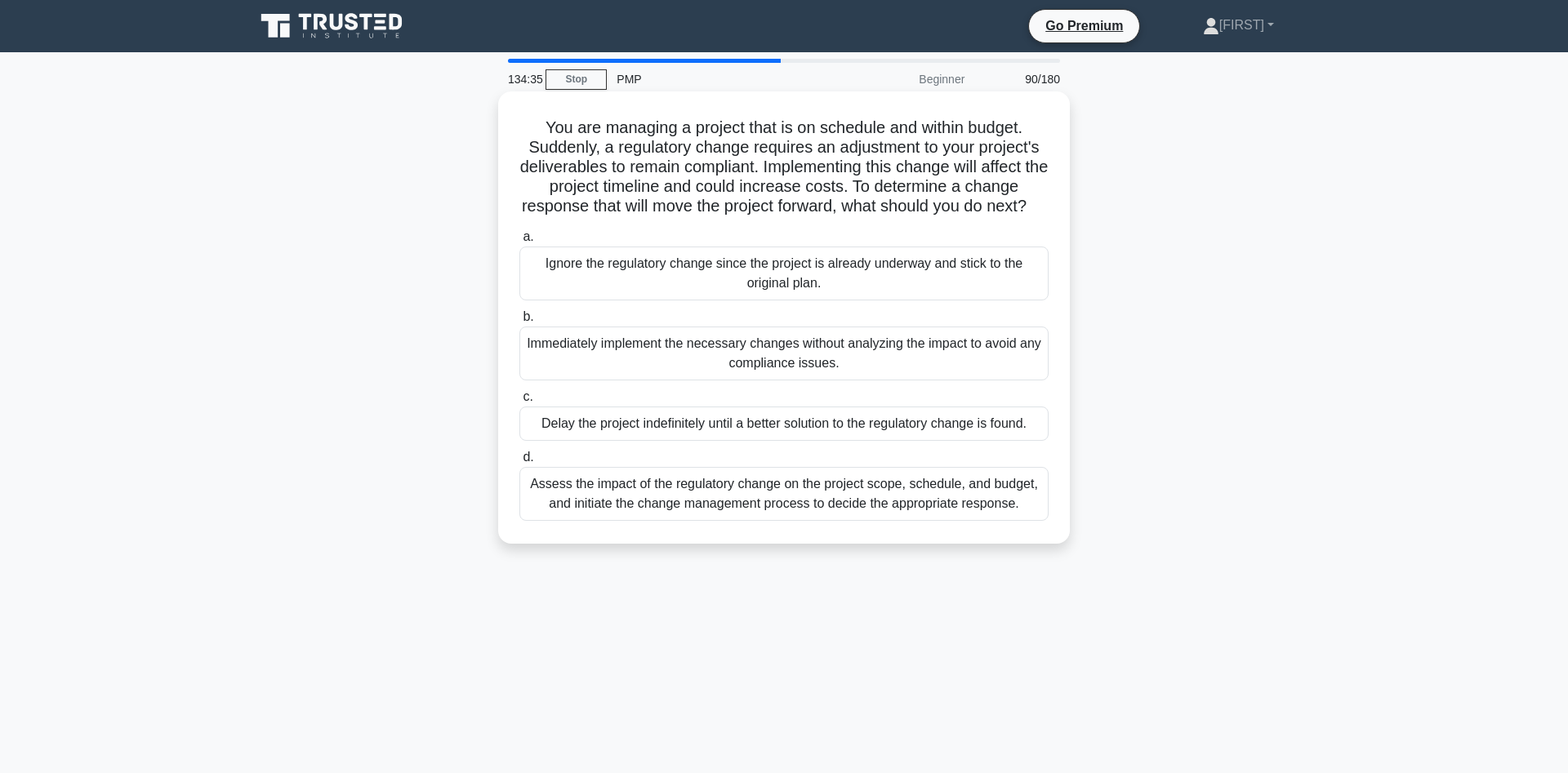 click on "Assess the impact of the regulatory change on the project scope, schedule, and budget, and initiate the change management process to decide the appropriate response." at bounding box center (784, 494) 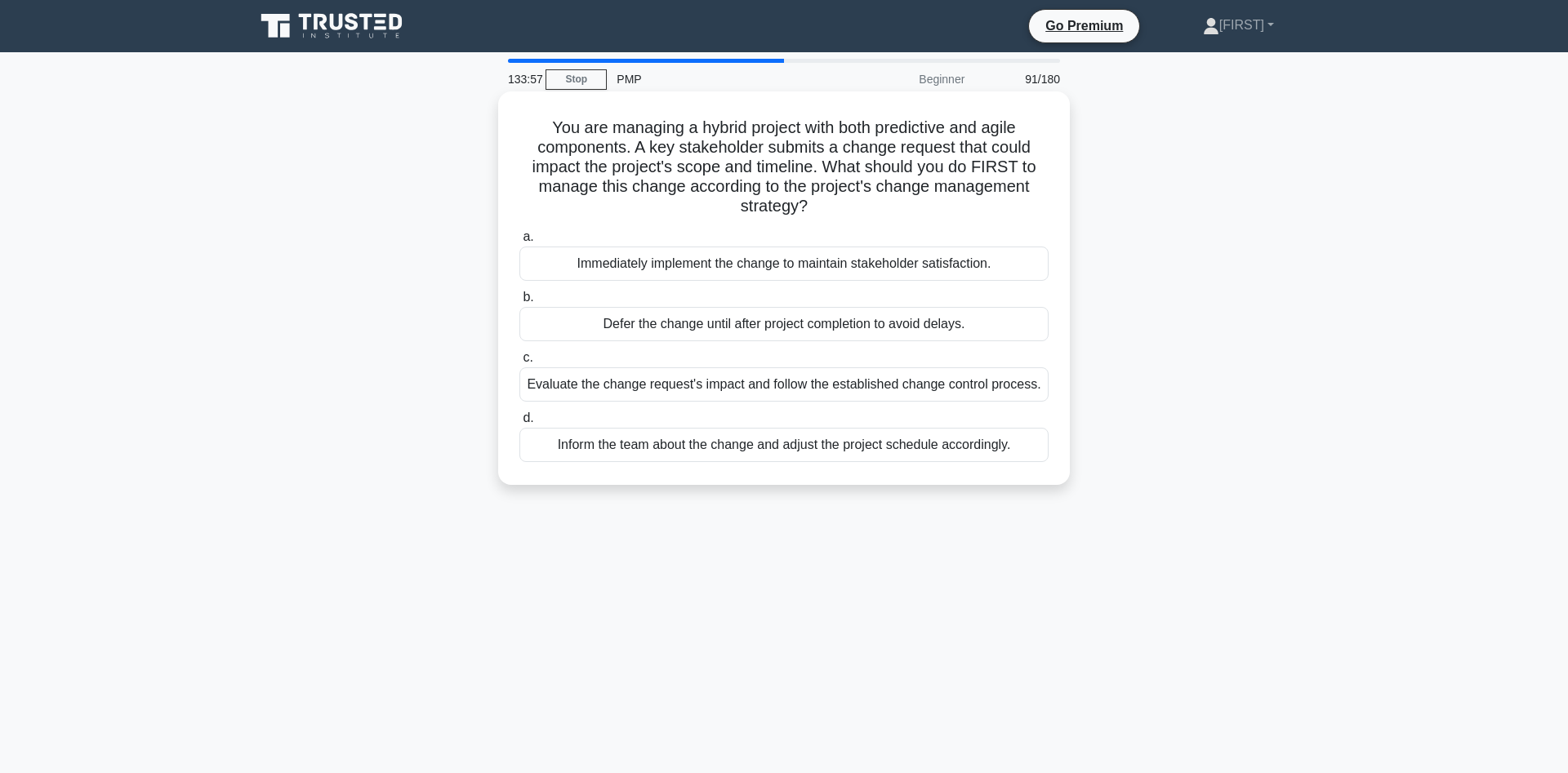 click on "Evaluate the change request's impact and follow the established change control process." at bounding box center (784, 384) 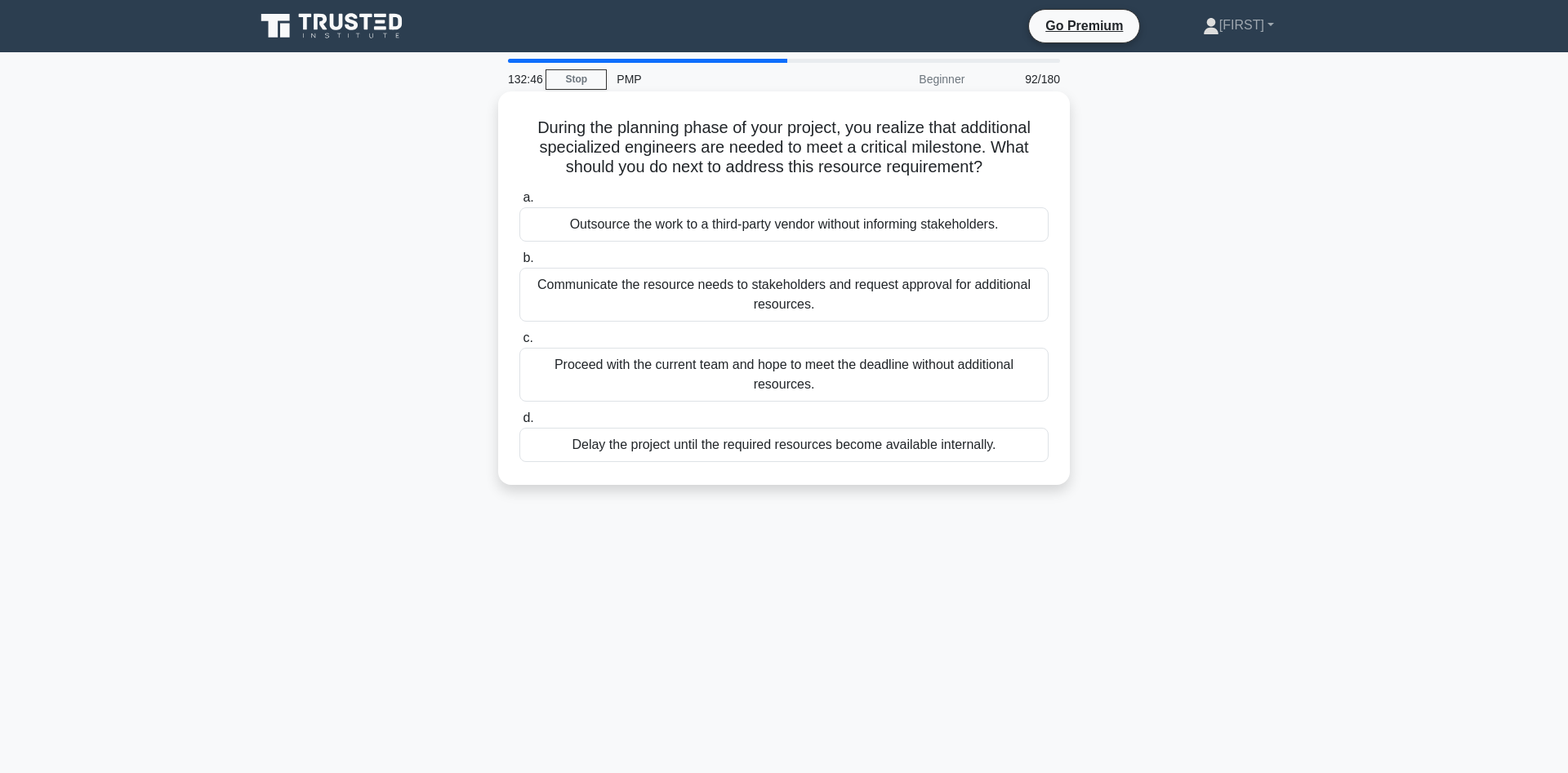 click on "Communicate the resource needs to stakeholders and request approval for additional resources." at bounding box center [784, 295] 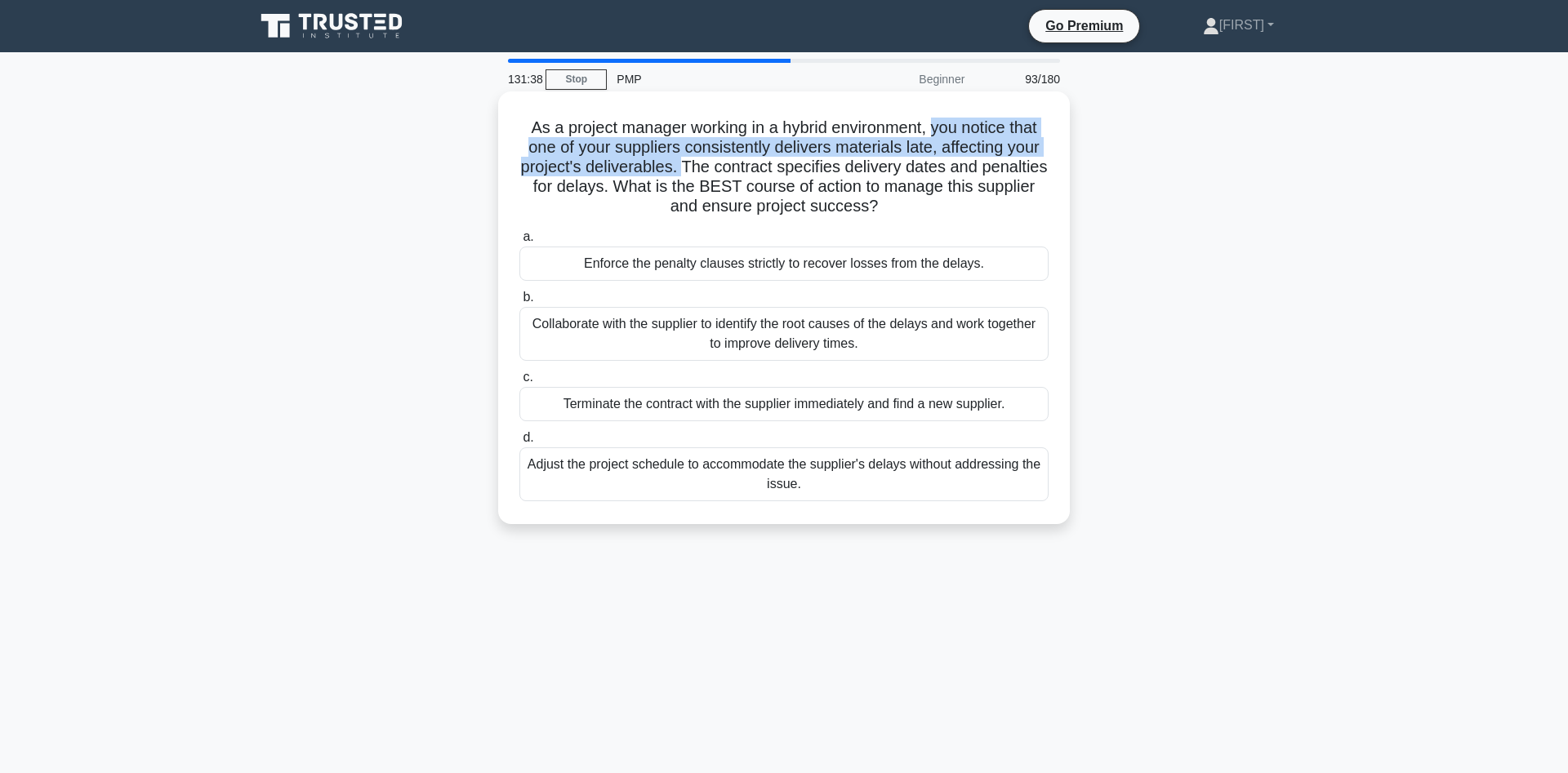 drag, startPoint x: 931, startPoint y: 130, endPoint x: 688, endPoint y: 172, distance: 246.6029 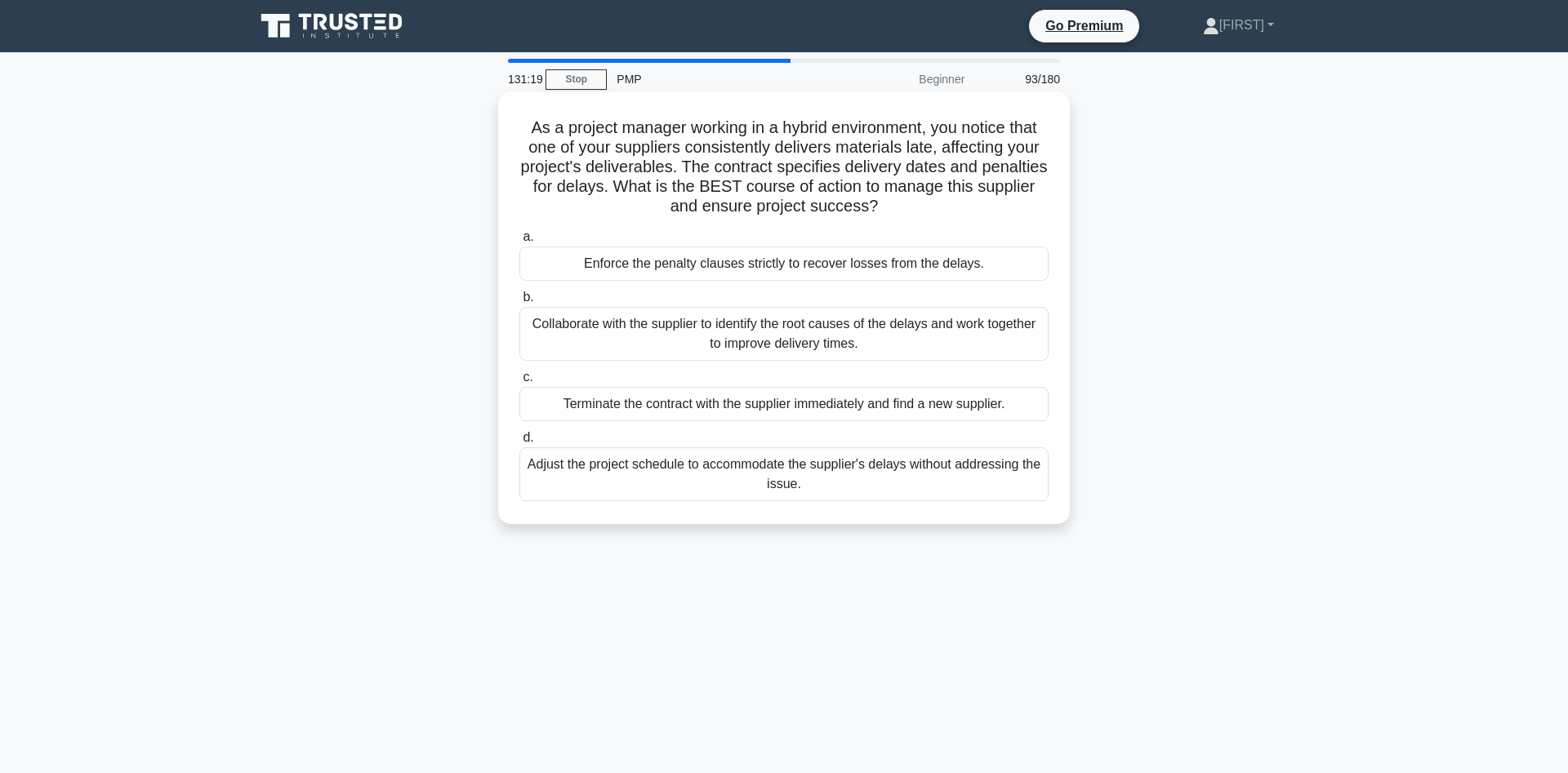 click on "Collaborate with the supplier to identify the root causes of the delays and work together to improve delivery times." at bounding box center [784, 334] 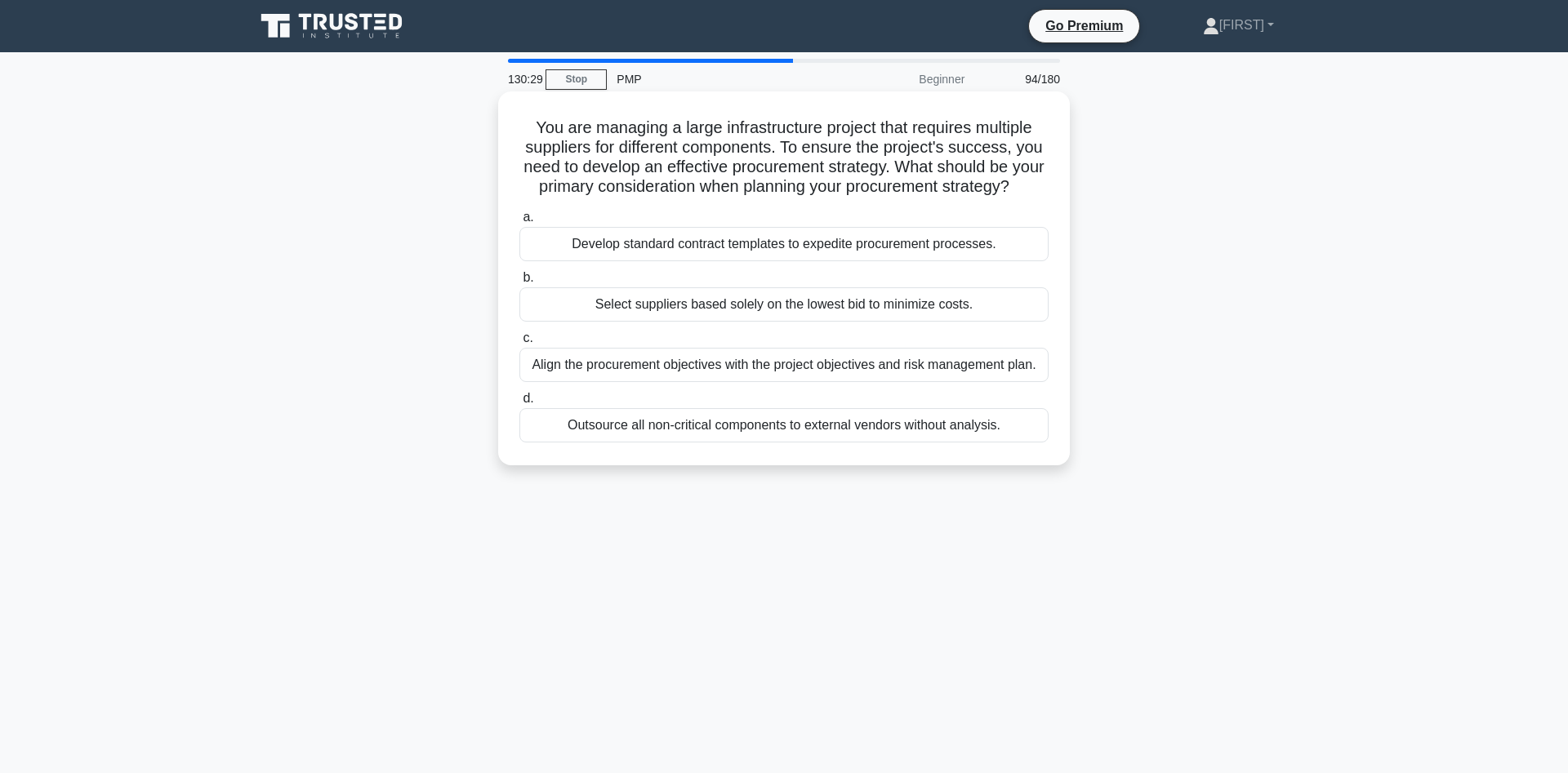 click on "Align the procurement objectives with the project objectives and risk management plan." at bounding box center (784, 365) 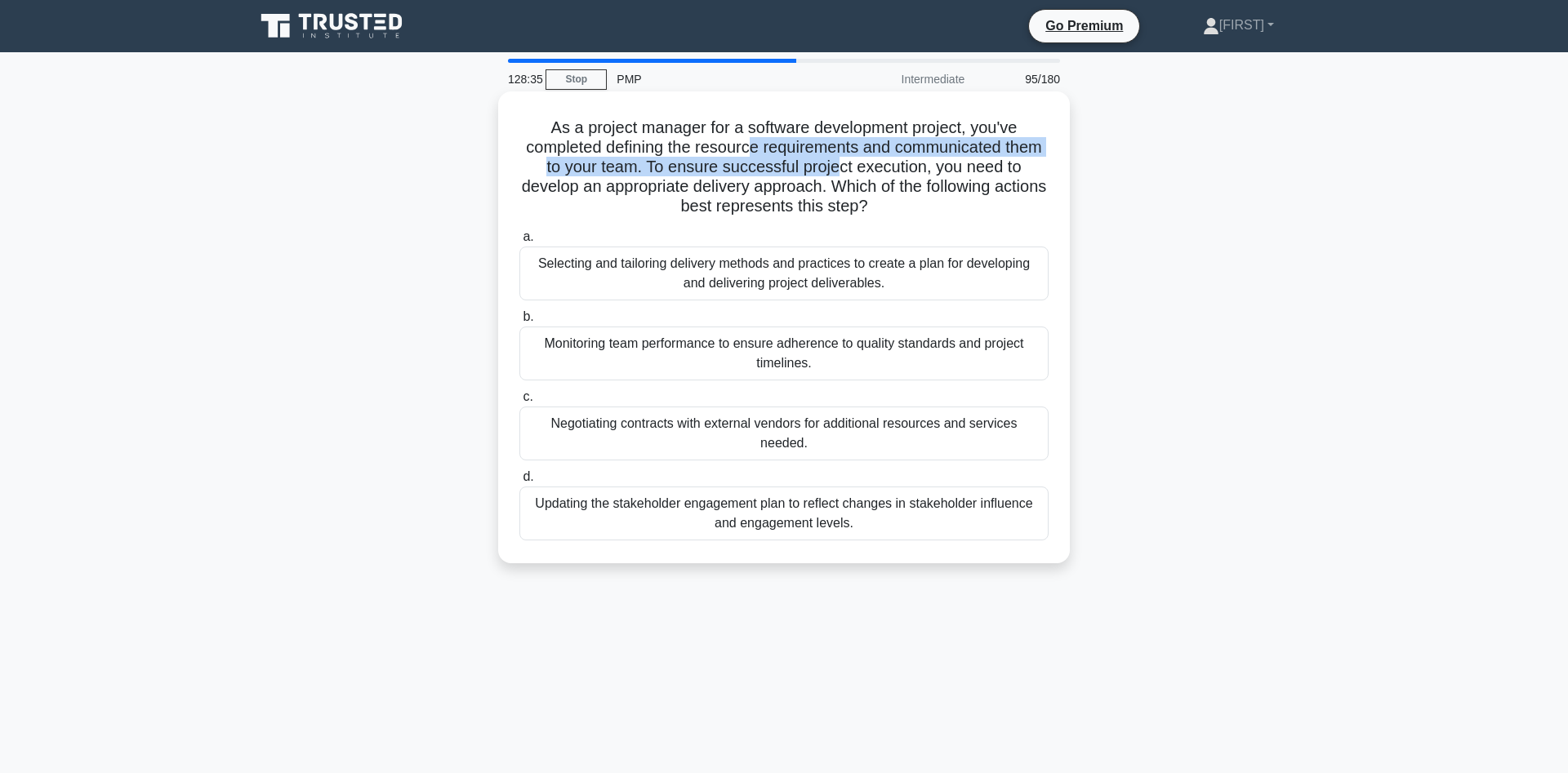 drag, startPoint x: 746, startPoint y: 145, endPoint x: 835, endPoint y: 169, distance: 92.17917 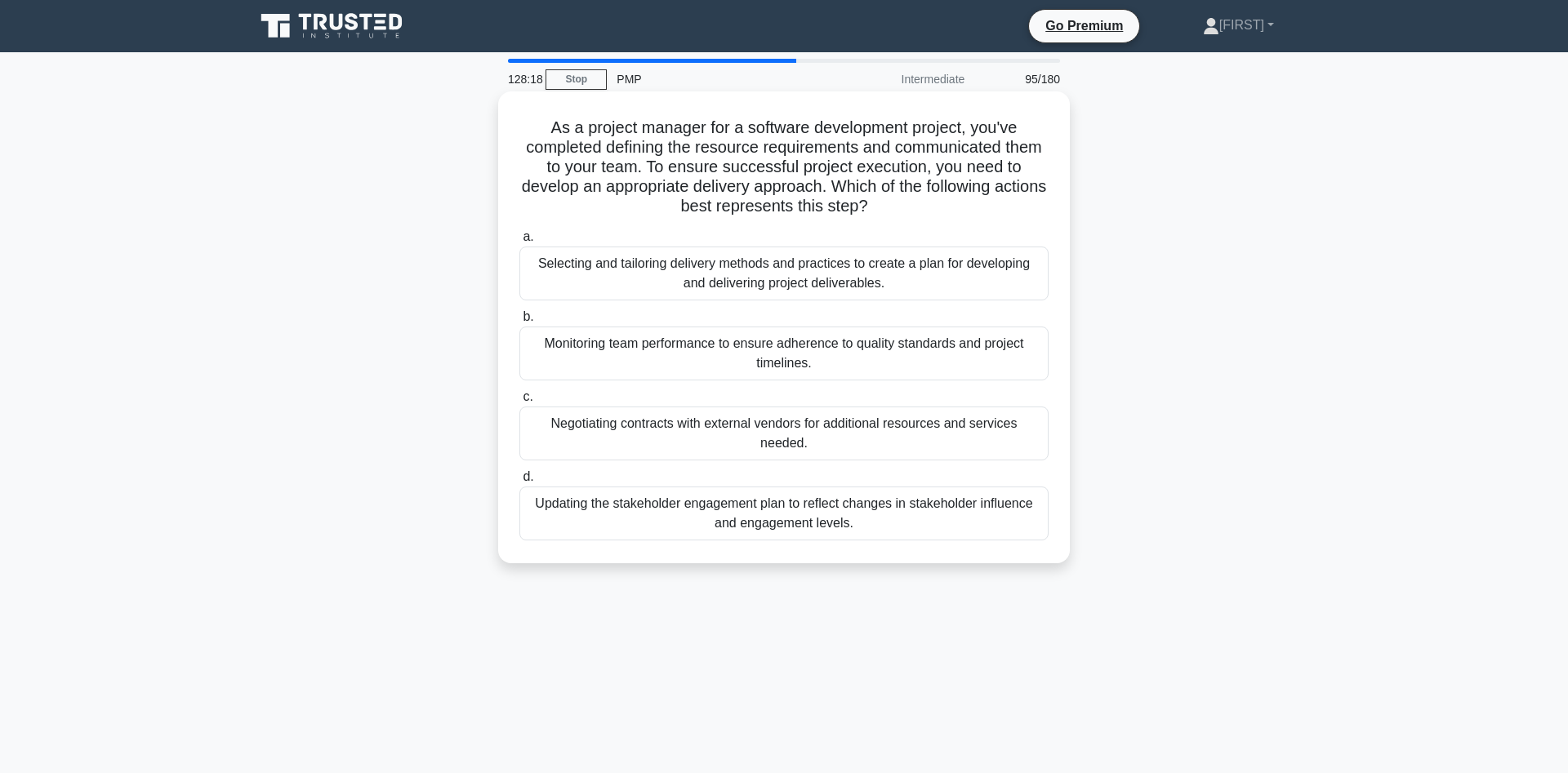 click on "Monitoring team performance to ensure adherence to quality standards and project timelines." at bounding box center (784, 353) 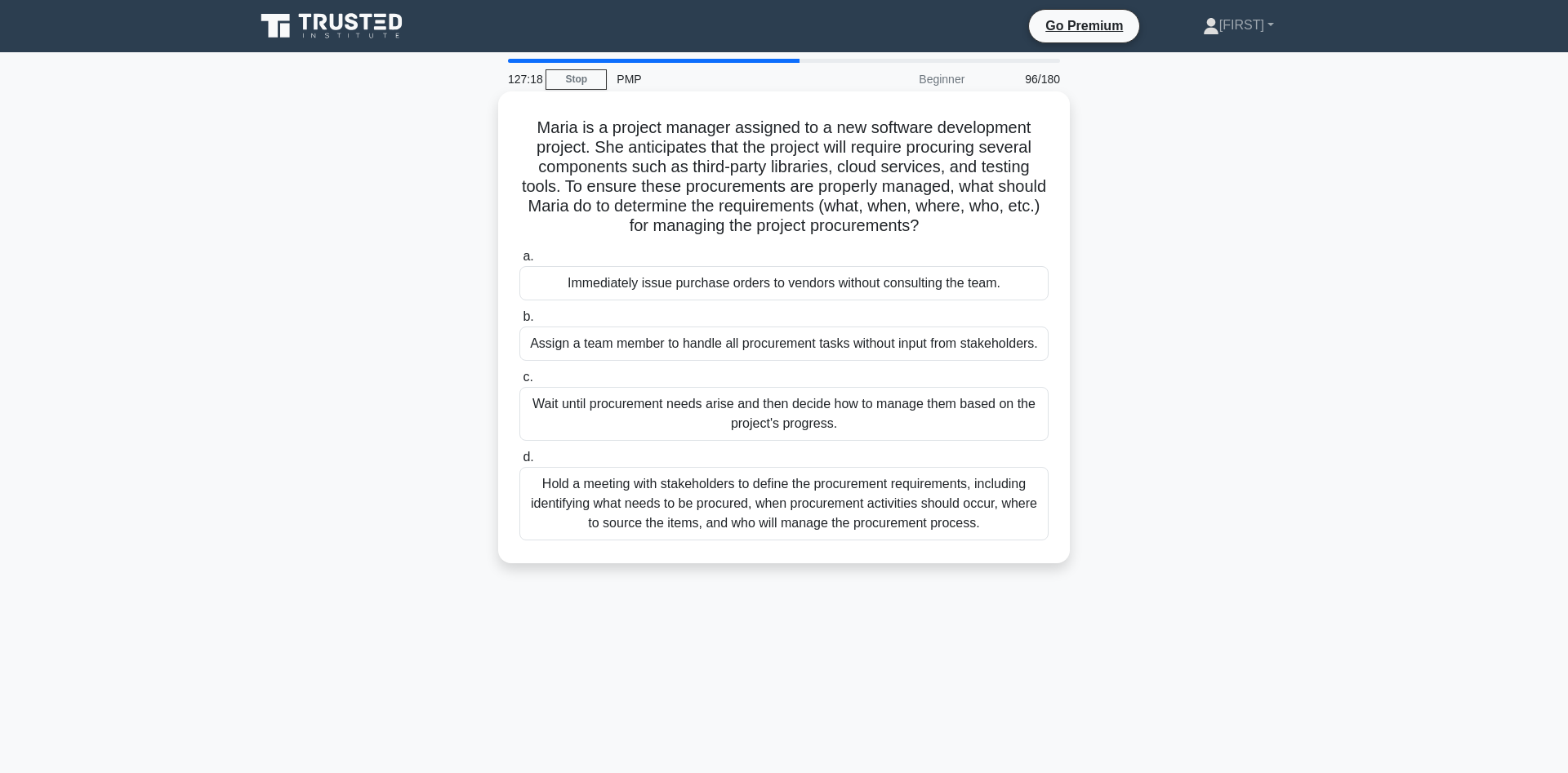 click on "Hold a meeting with stakeholders to define the procurement requirements, including identifying what needs to be procured, when procurement activities should occur, where to source the items, and who will manage the procurement process." at bounding box center (784, 504) 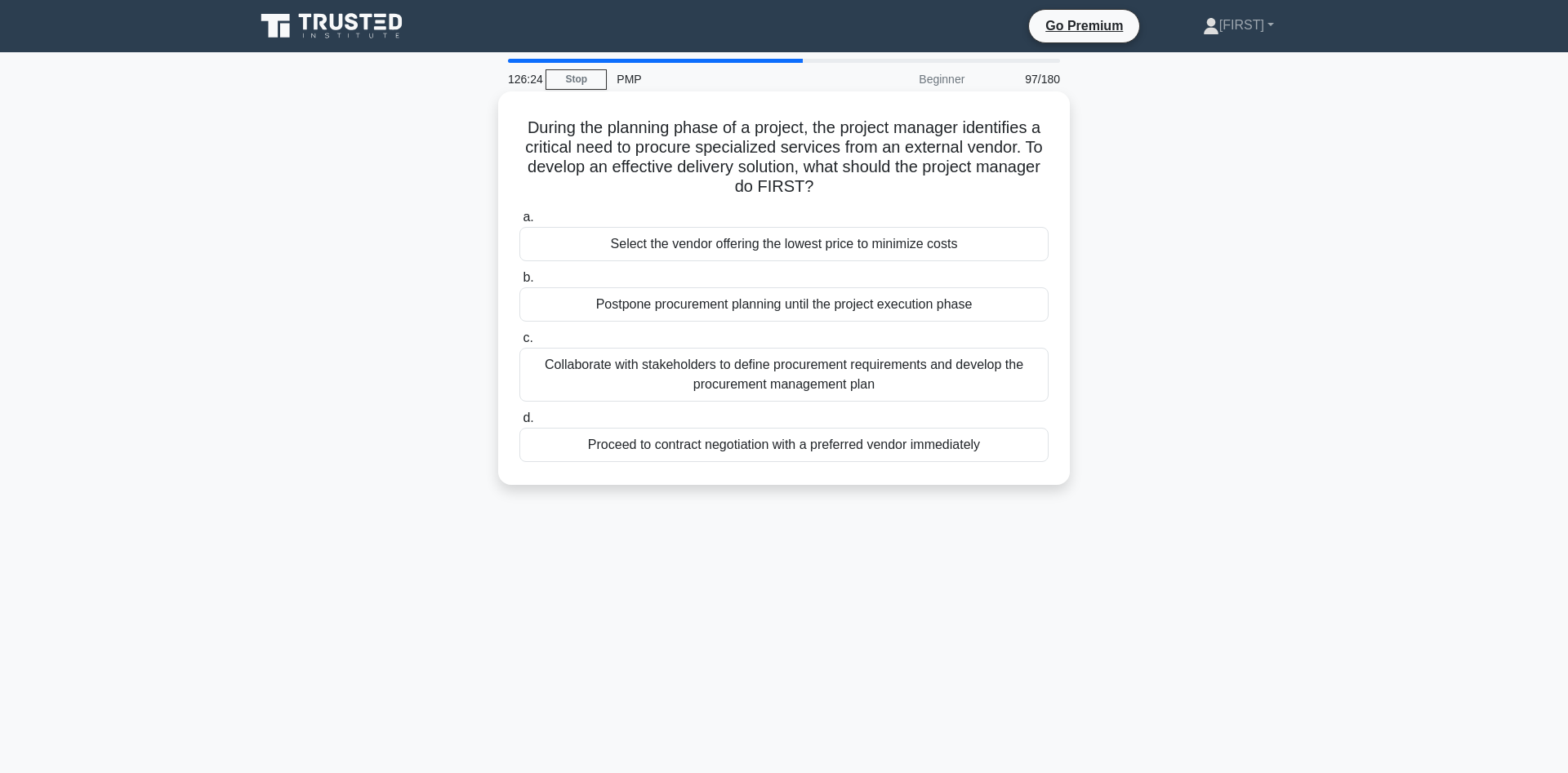 click on "Collaborate with stakeholders to define procurement requirements and develop the procurement management plan" at bounding box center (784, 375) 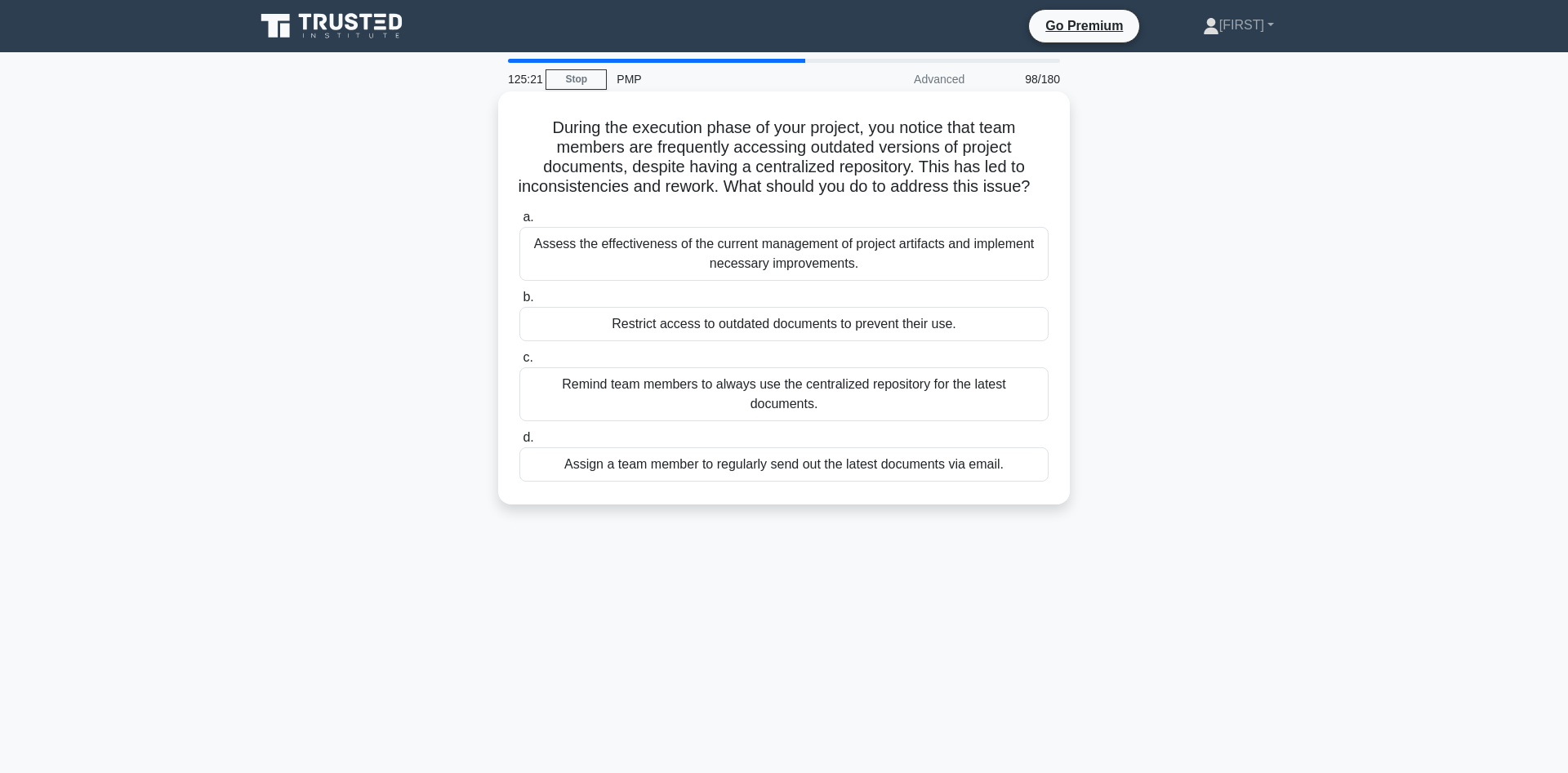 click on "Assess the effectiveness of the current management of project artifacts and implement necessary improvements." at bounding box center [784, 254] 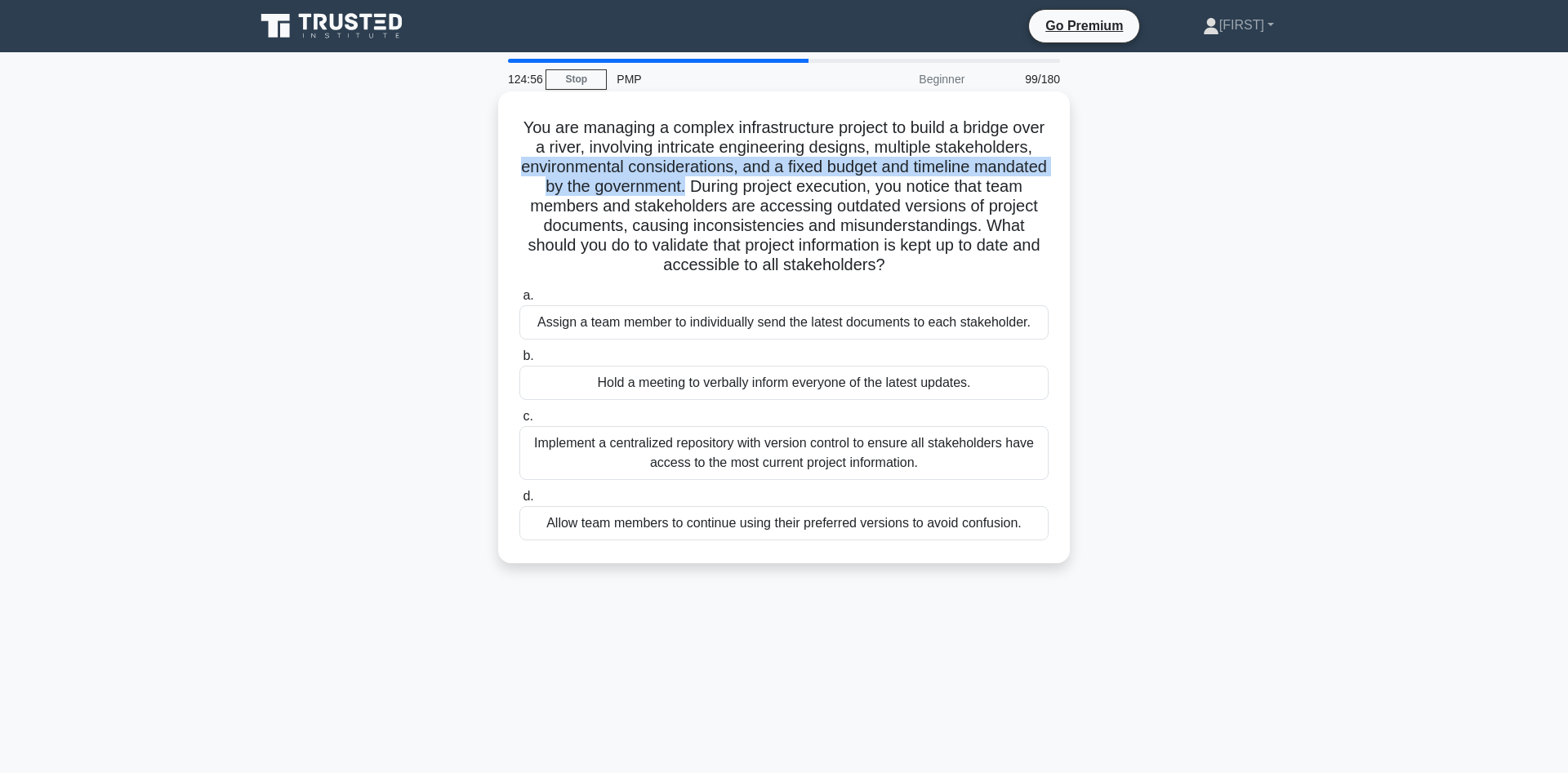 drag, startPoint x: 521, startPoint y: 172, endPoint x: 684, endPoint y: 184, distance: 163.4411 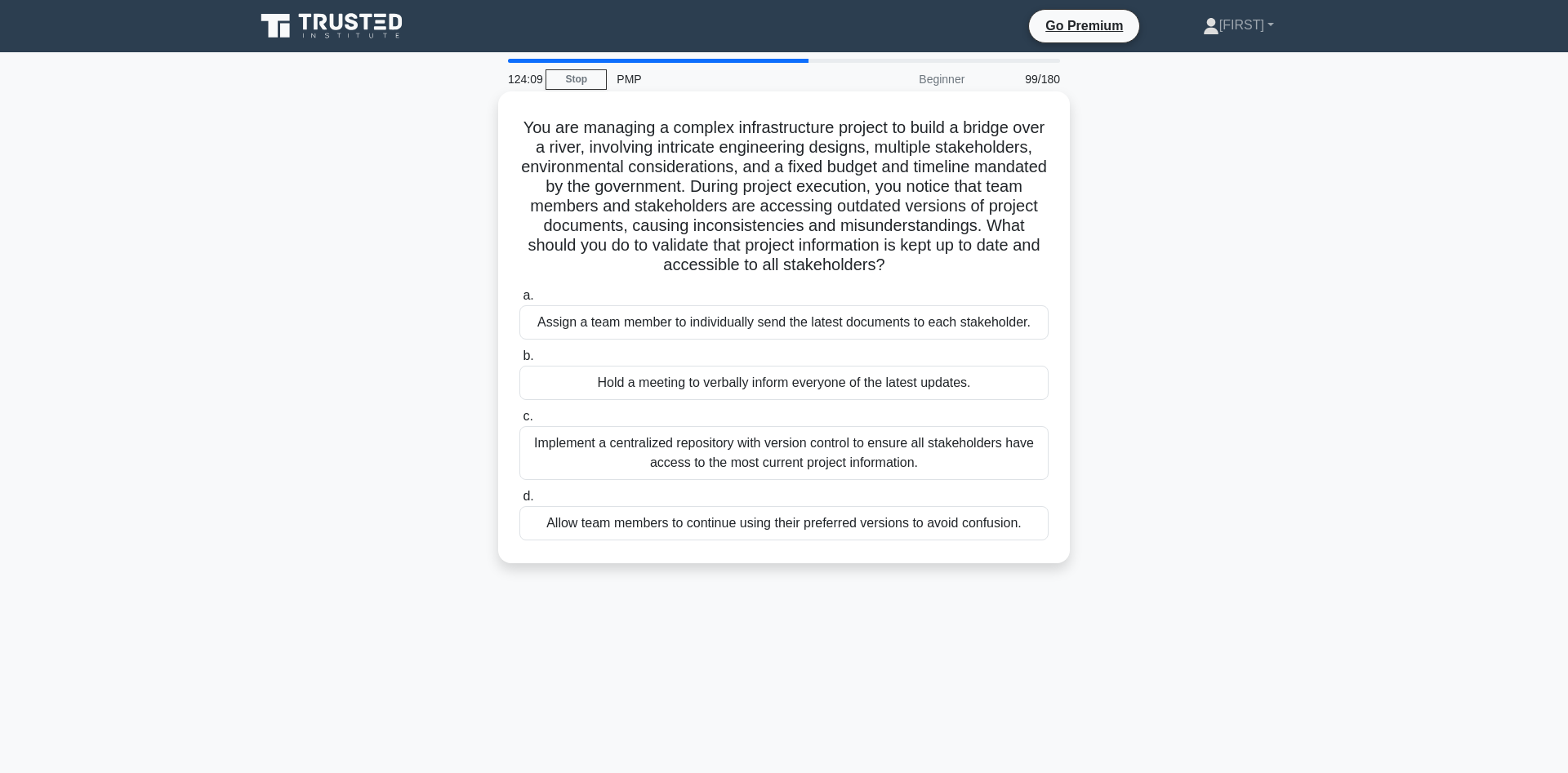 click on "Hold a meeting to verbally inform everyone of the latest updates." at bounding box center (784, 383) 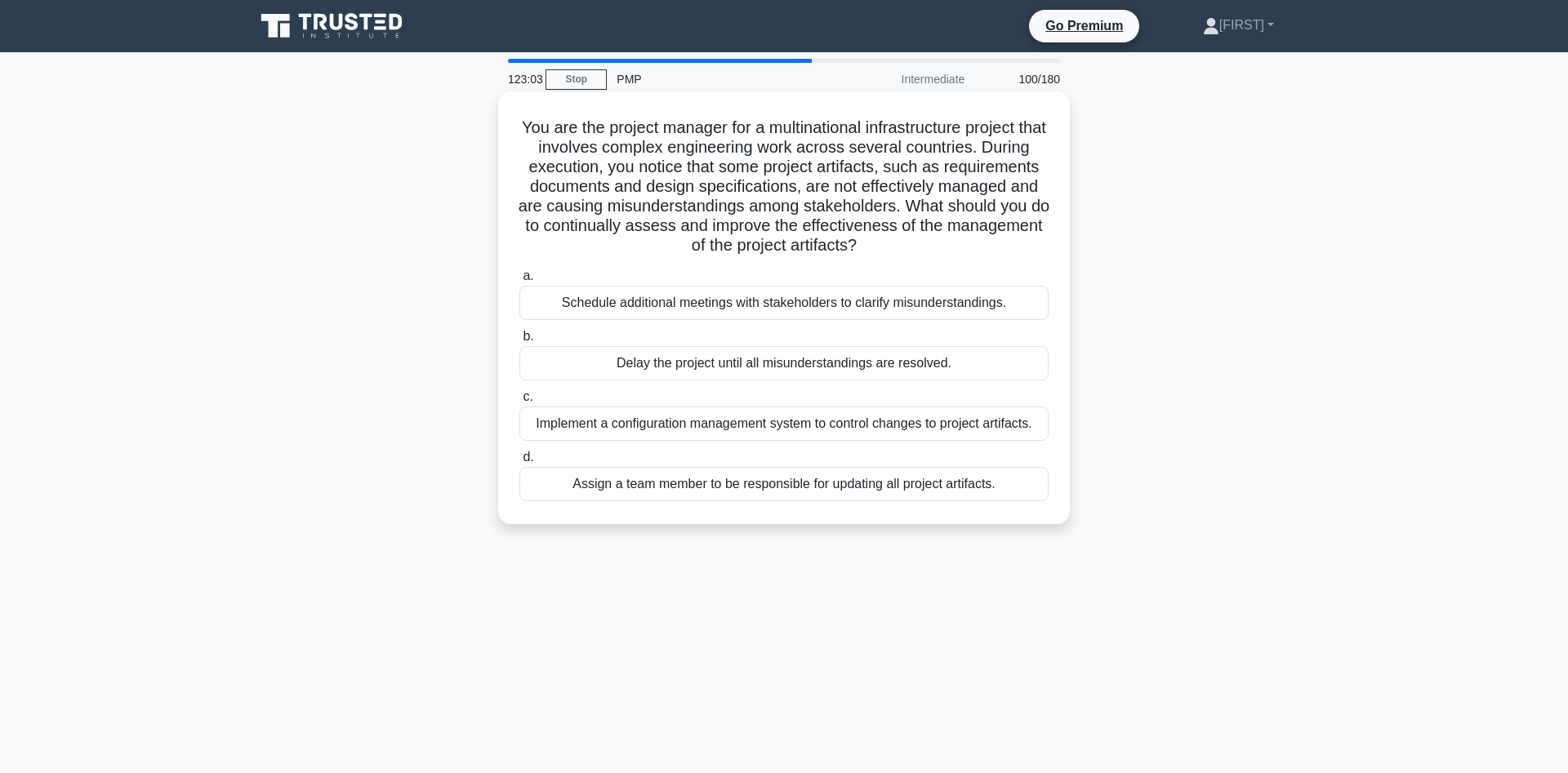 click on "Implement a configuration management system to control changes to project artifacts." at bounding box center (784, 424) 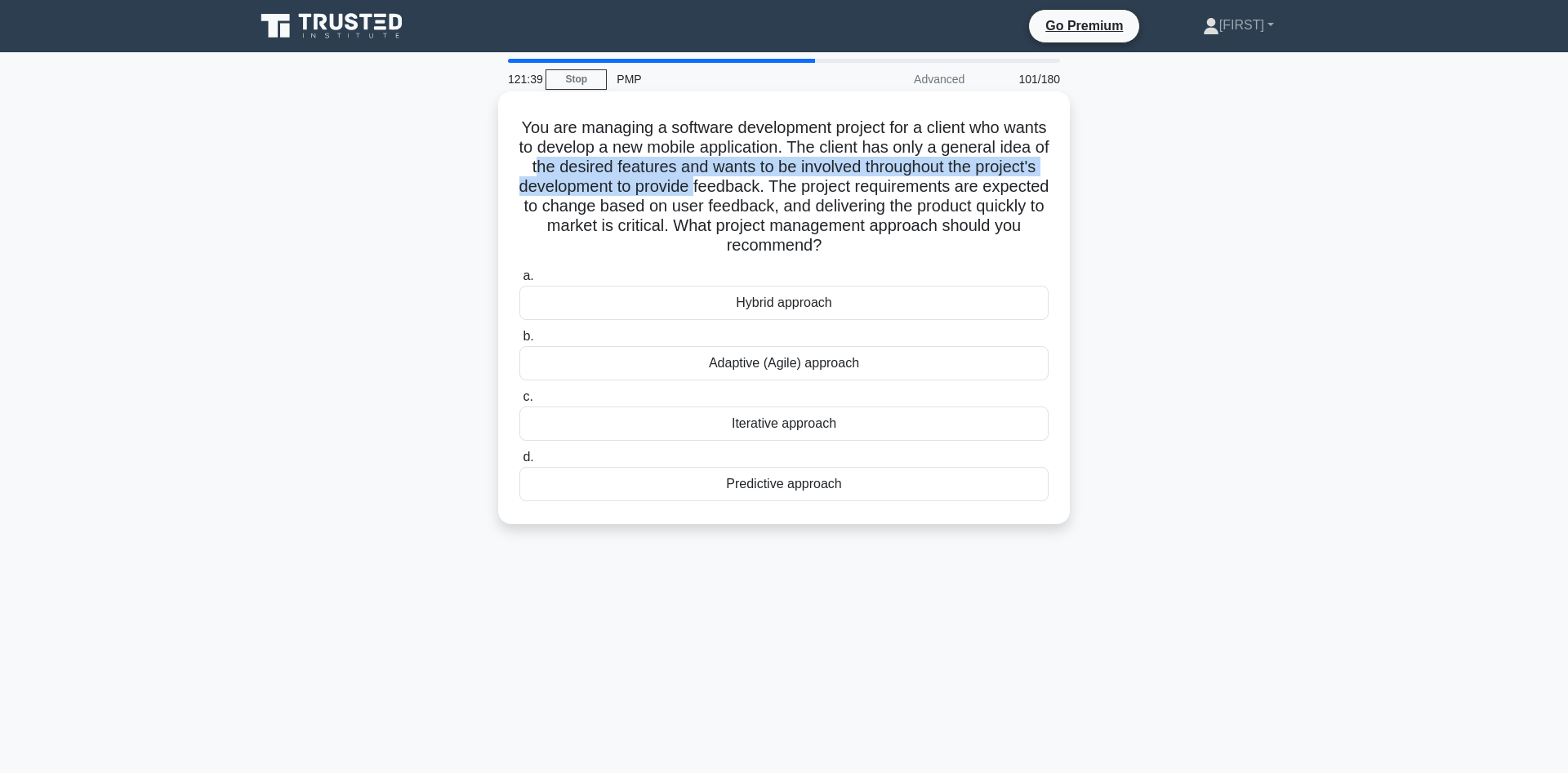 drag, startPoint x: 538, startPoint y: 165, endPoint x: 700, endPoint y: 180, distance: 162.69296 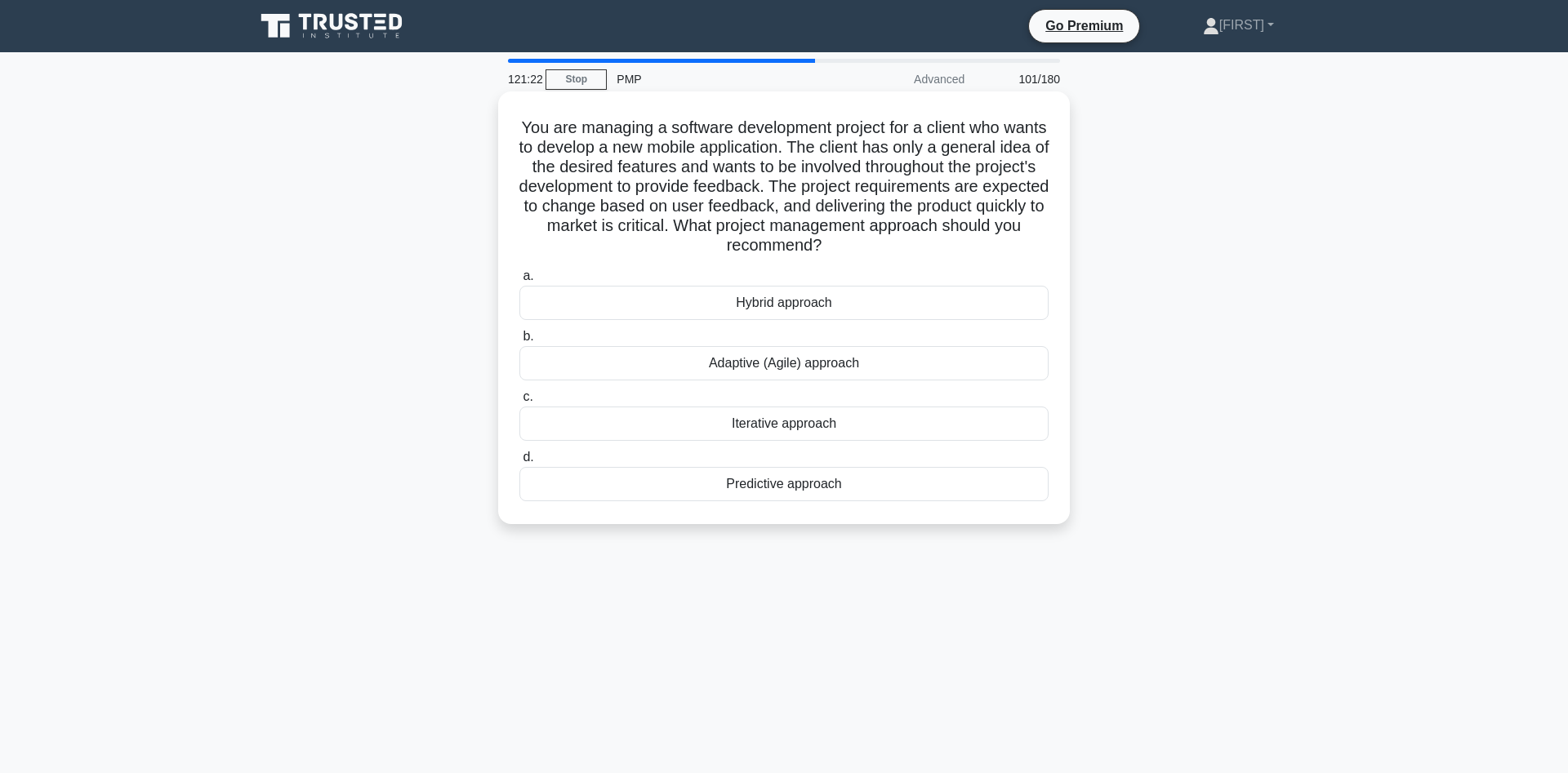 click on "Adaptive (Agile) approach" at bounding box center (784, 363) 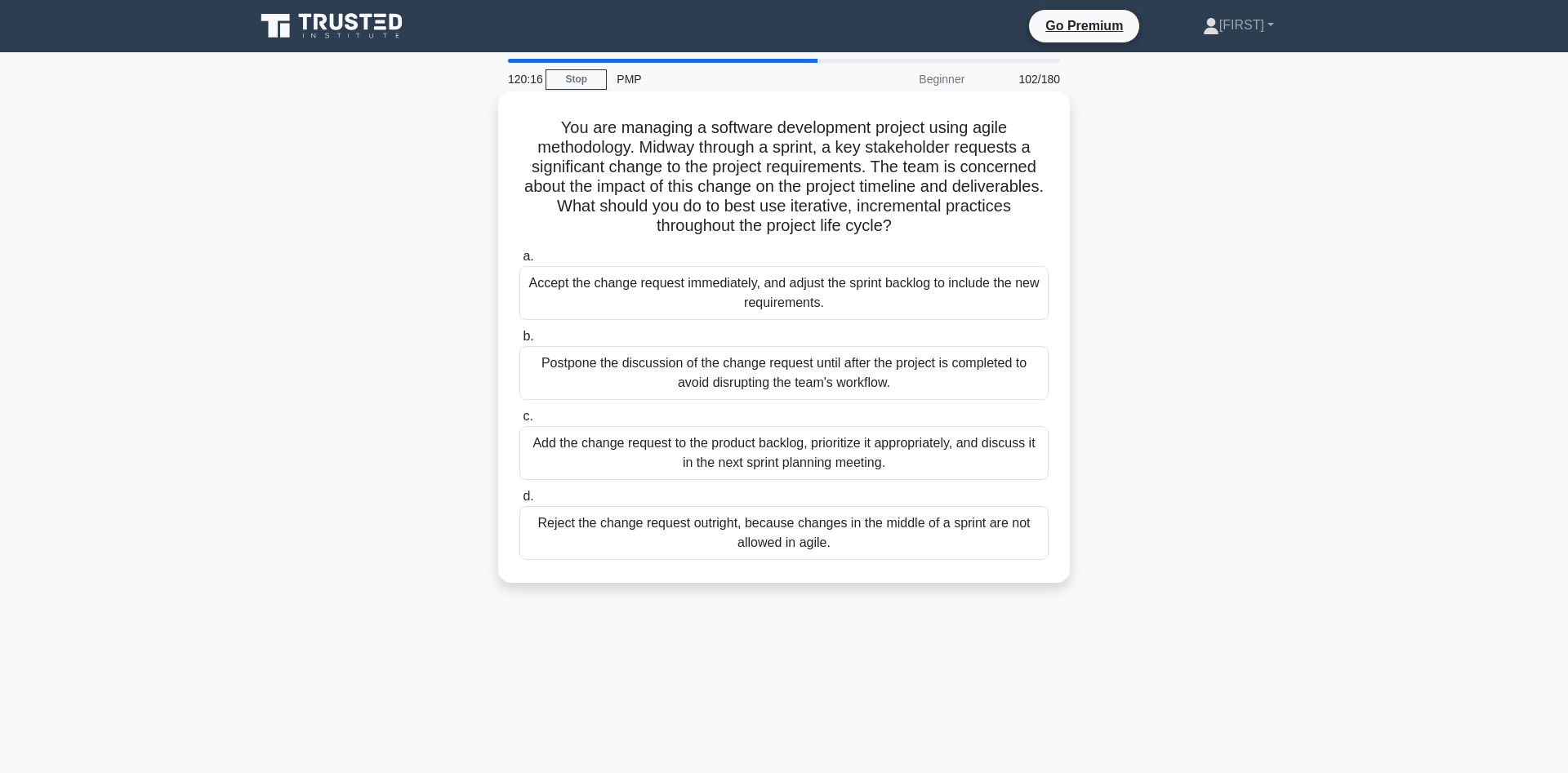 click on "Add the change request to the product backlog, prioritize it appropriately, and discuss it in the next sprint planning meeting." at bounding box center [784, 453] 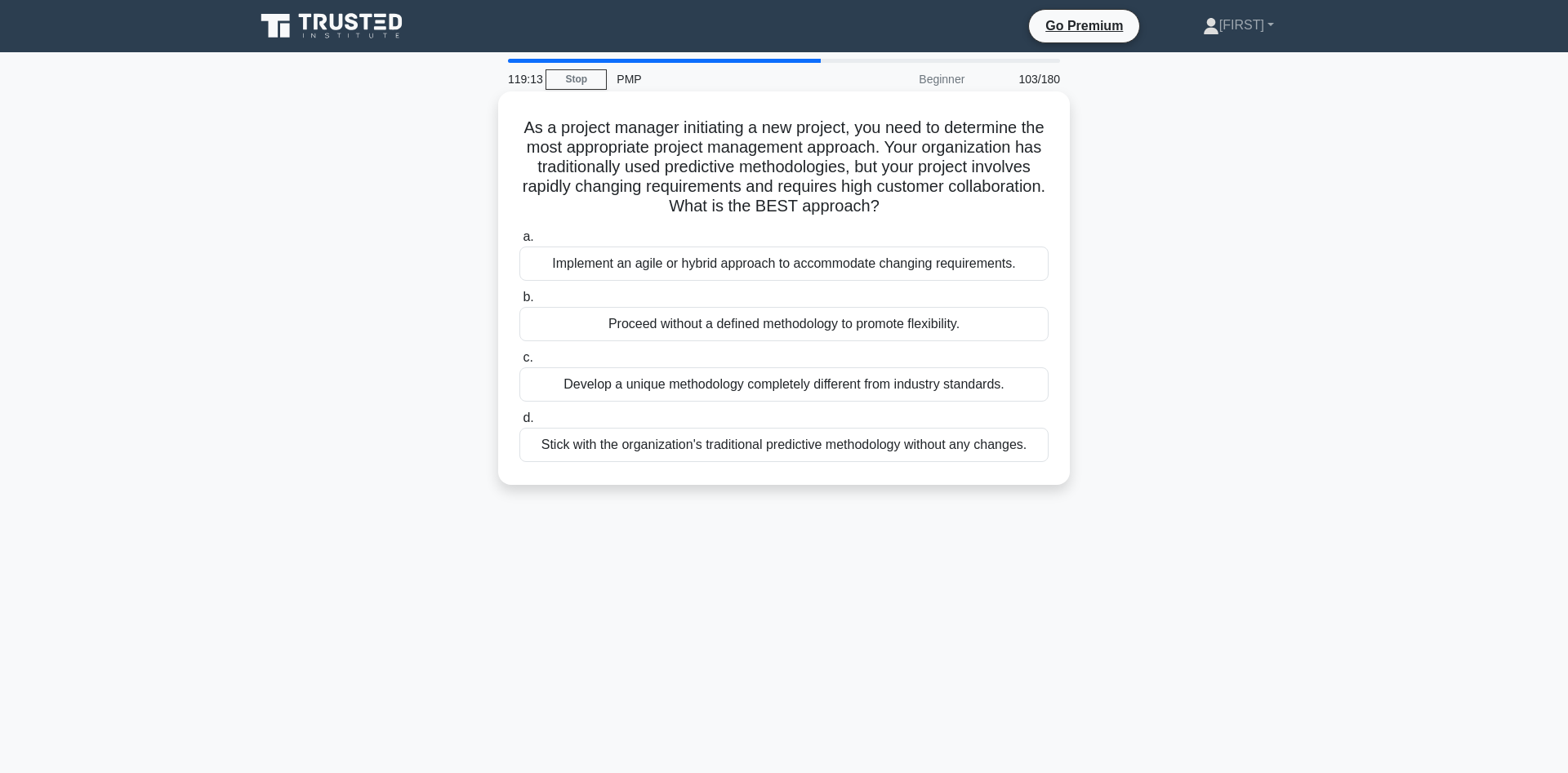 click on "Implement an agile or hybrid approach to accommodate changing requirements." at bounding box center (784, 264) 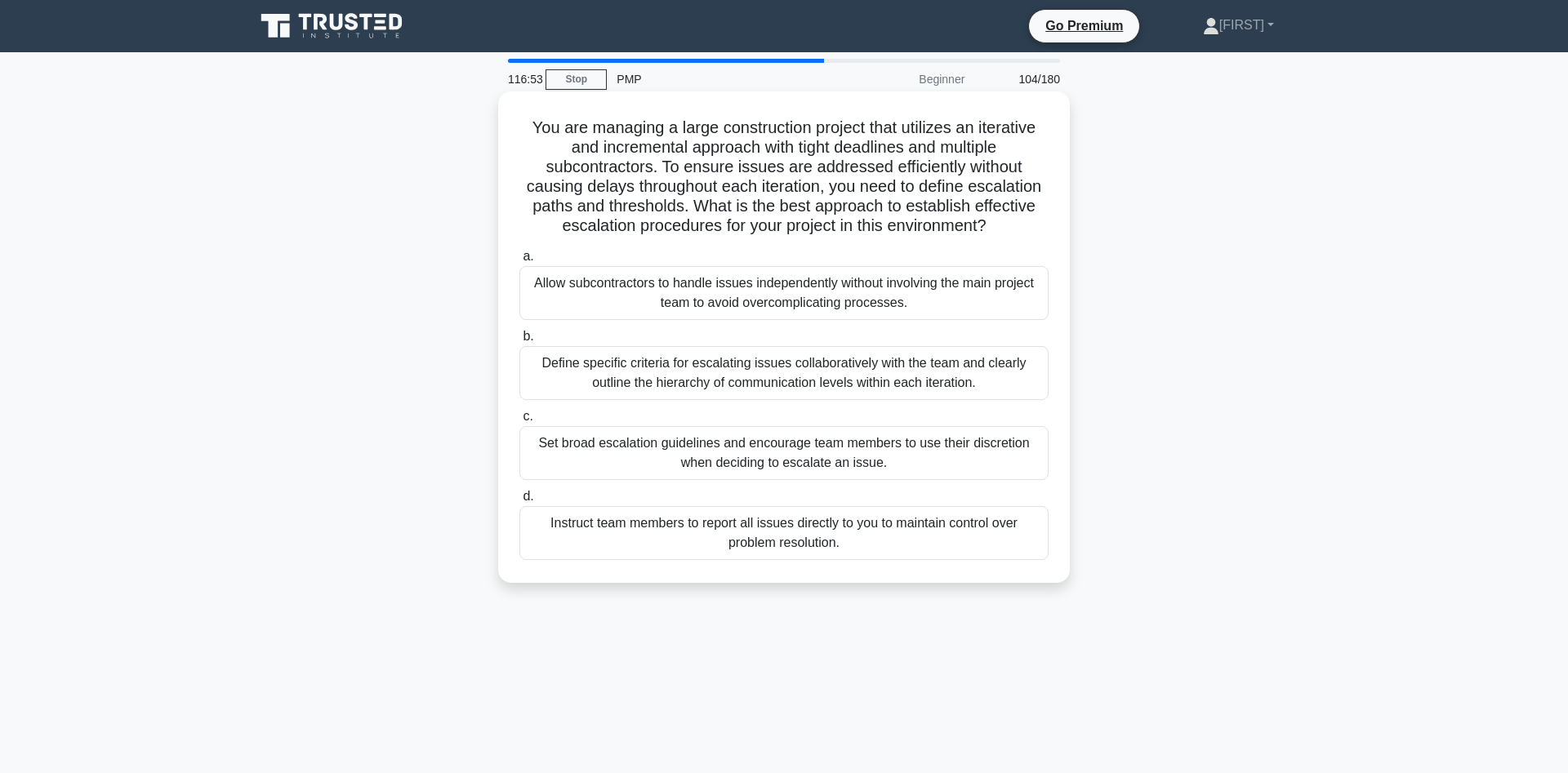 click on "Set broad escalation guidelines and encourage team members to use their discretion when deciding to escalate an issue." at bounding box center (784, 453) 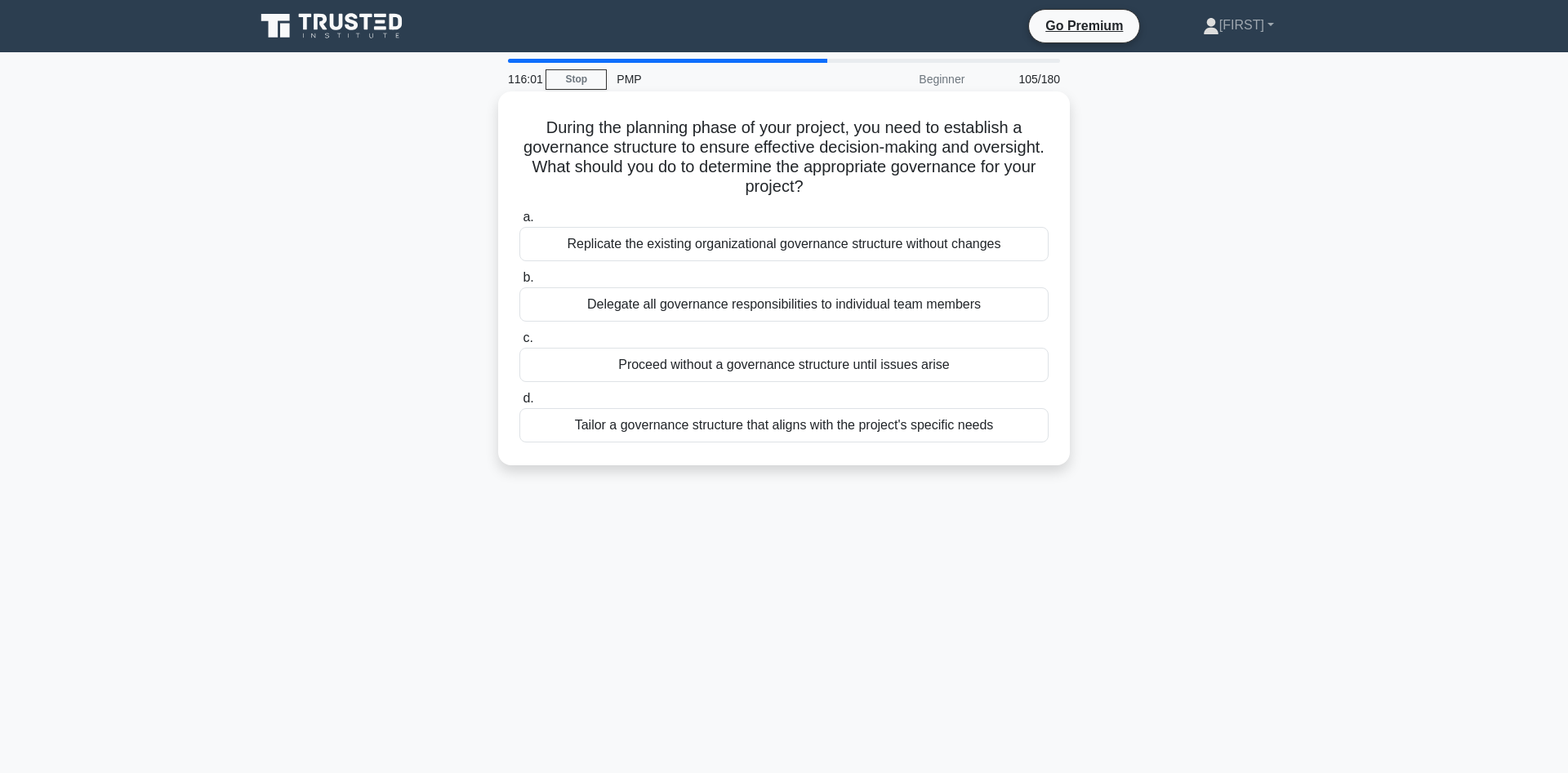 click on "Tailor a governance structure that aligns with the project's specific needs" at bounding box center (784, 425) 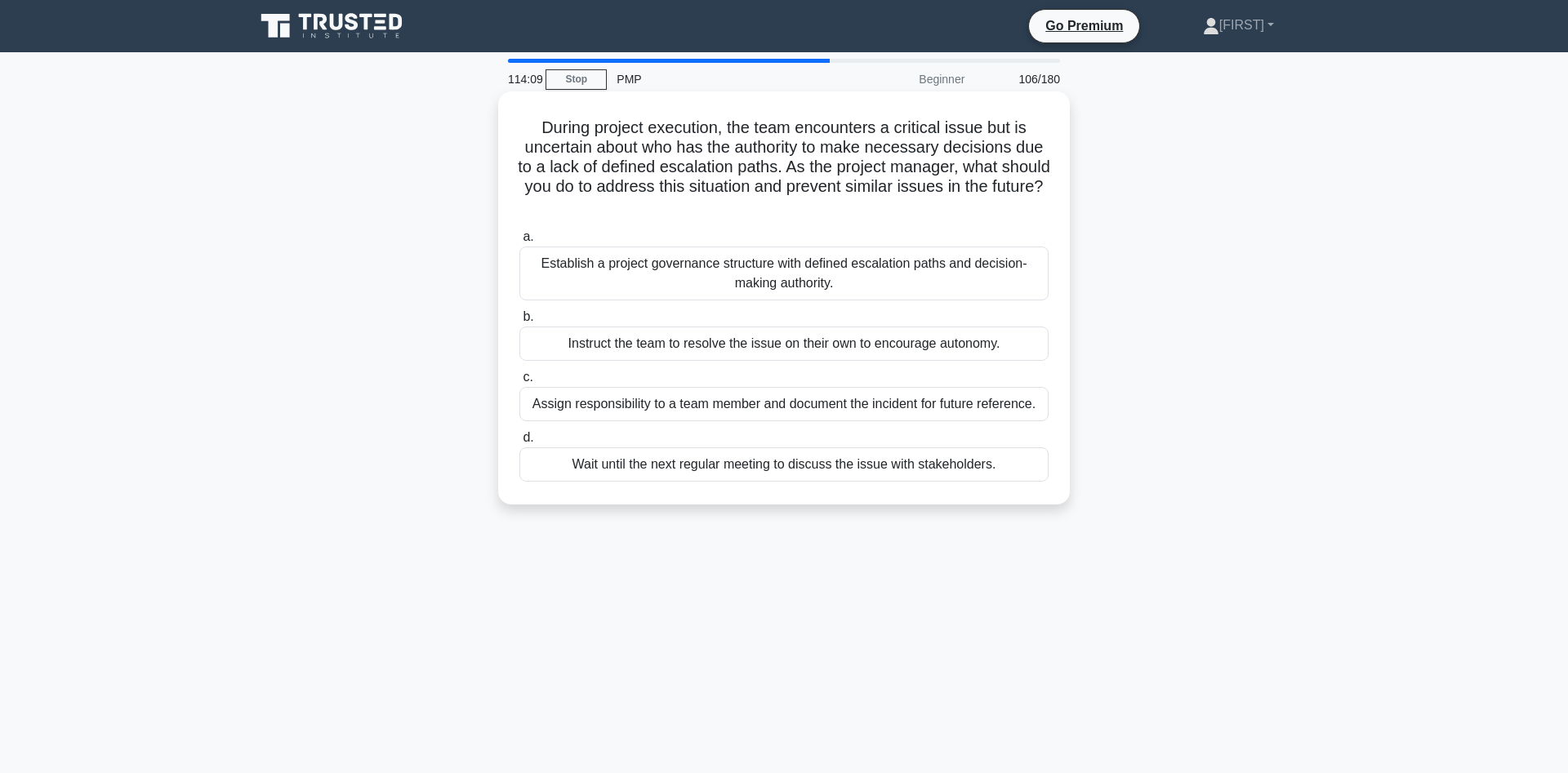 click on "Assign responsibility to a team member and document the incident for future reference." at bounding box center (784, 404) 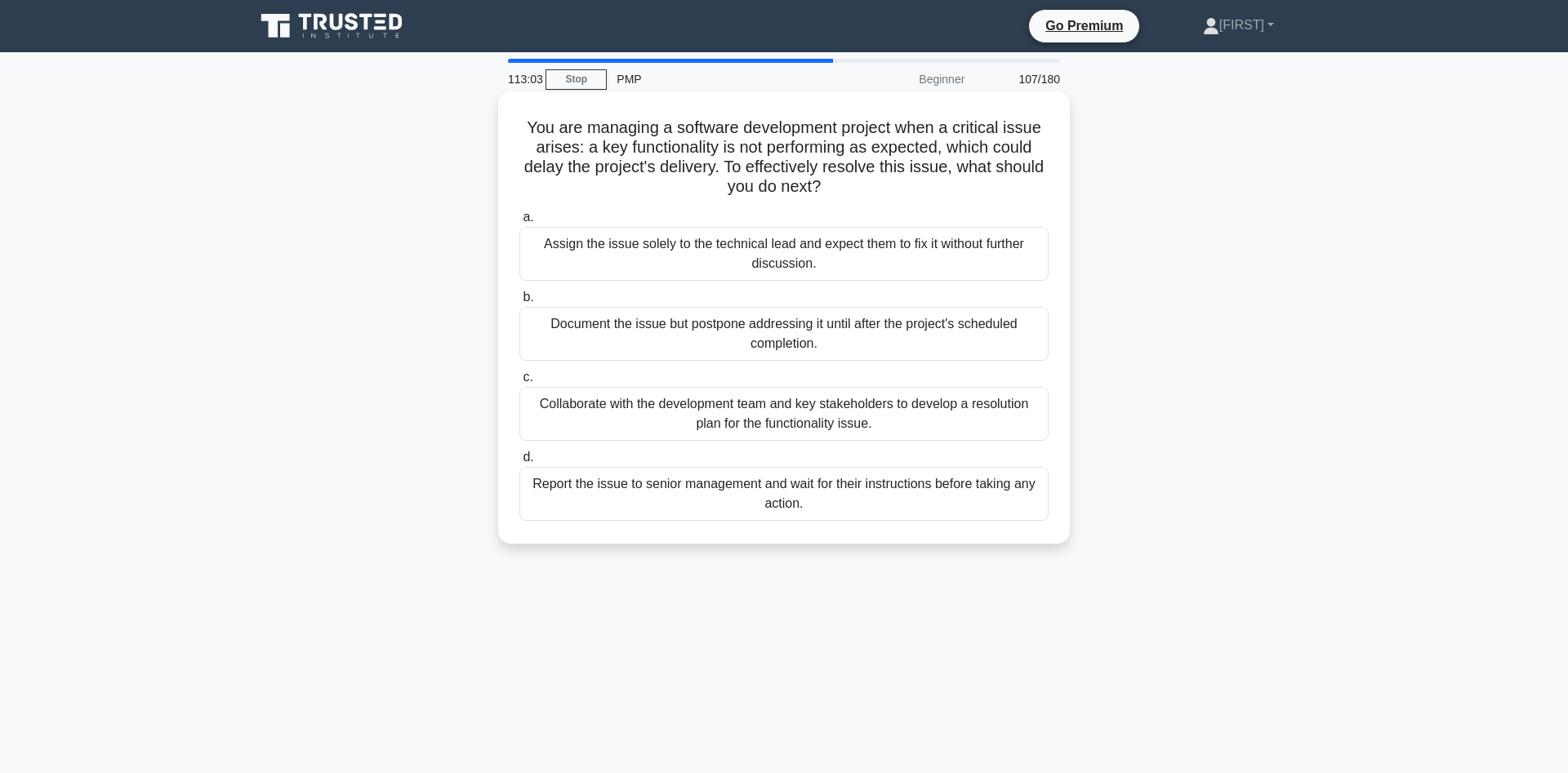 click on "Collaborate with the development team and key stakeholders to develop a resolution plan for the functionality issue." at bounding box center (784, 414) 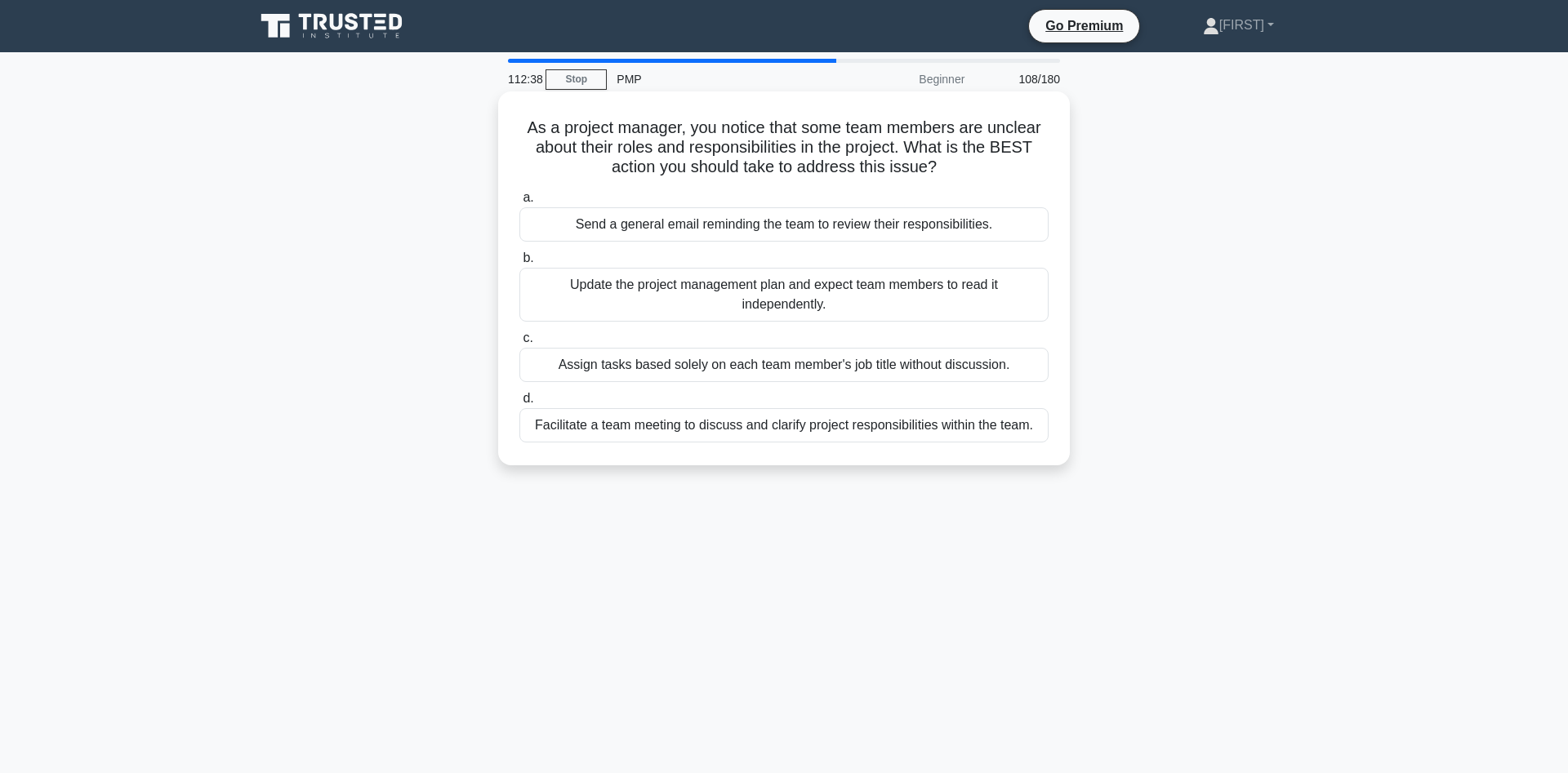click on "Facilitate a team meeting to discuss and clarify project responsibilities within the team." at bounding box center [784, 425] 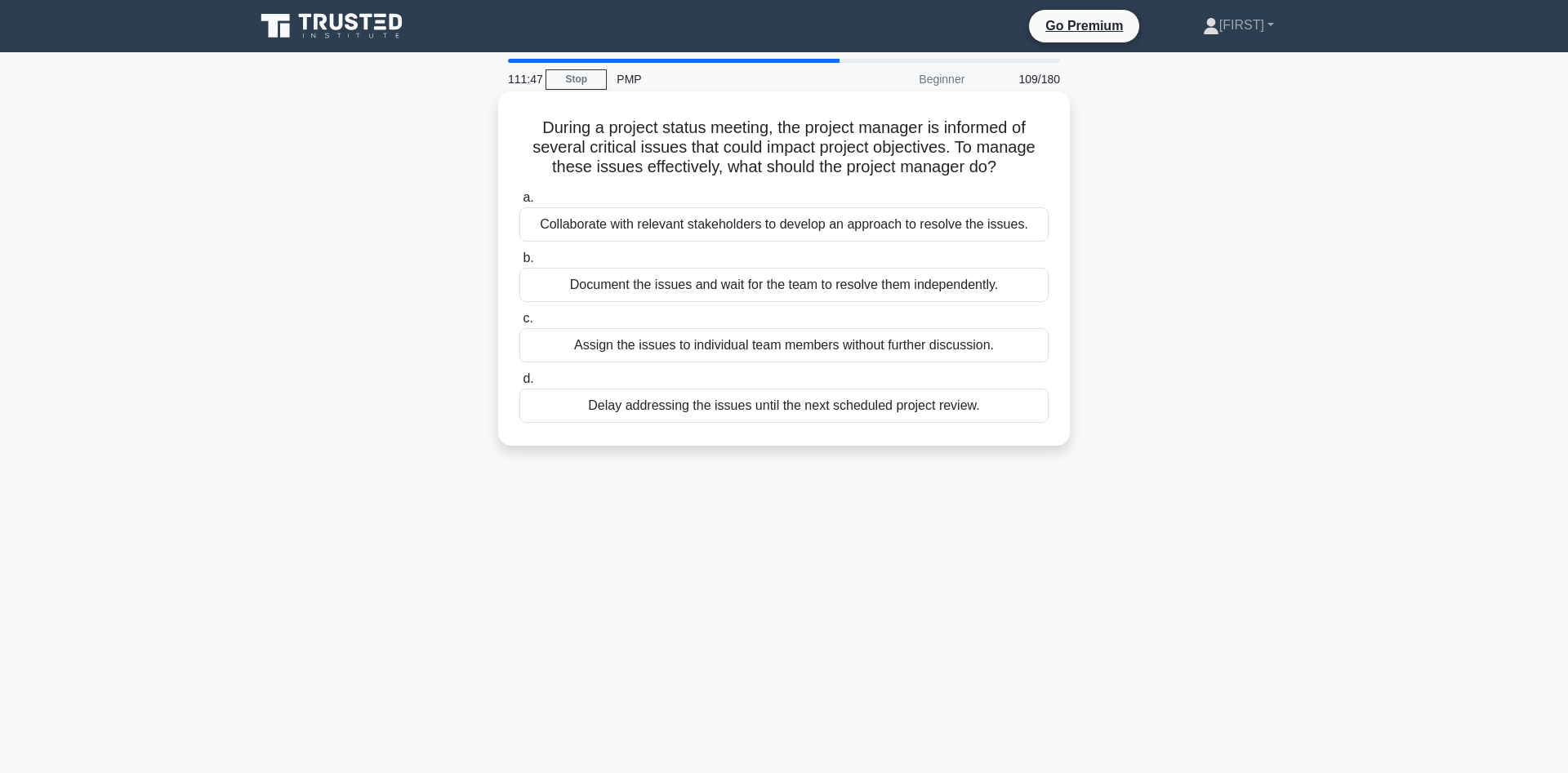 click on "Collaborate with relevant stakeholders to develop an approach to resolve the issues." at bounding box center [784, 224] 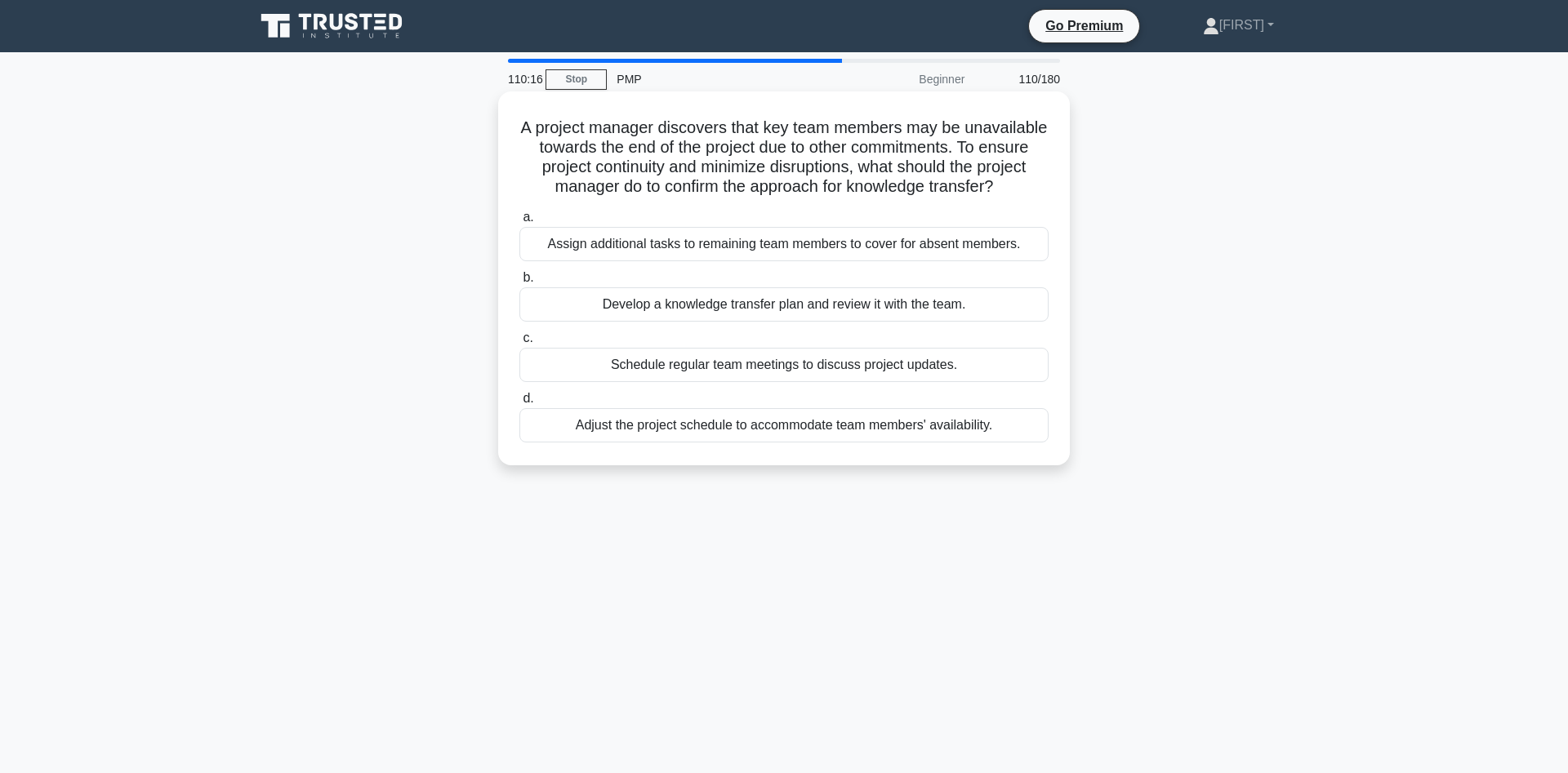 click on "Develop a knowledge transfer plan and review it with the team." at bounding box center [784, 304] 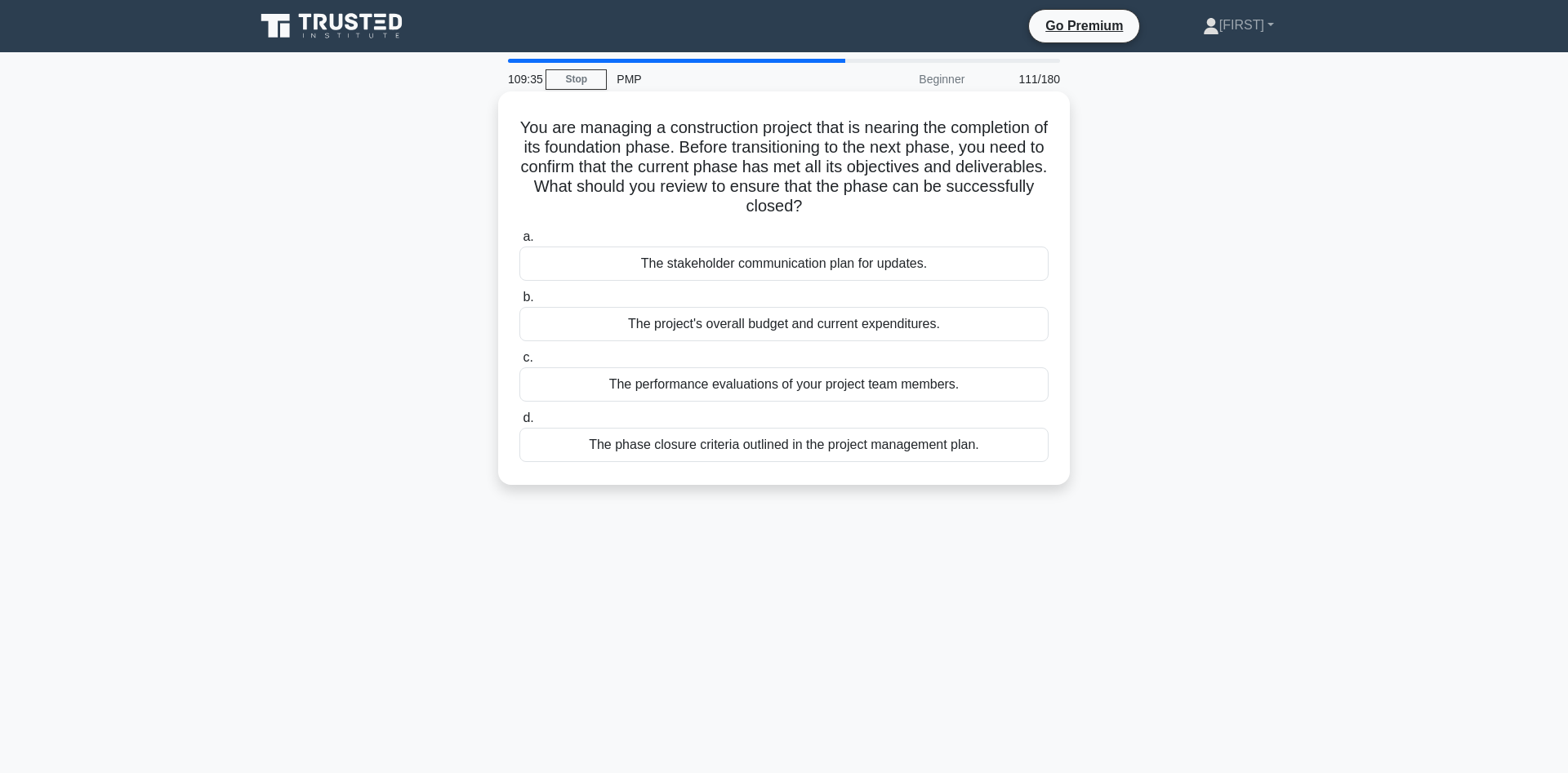 click on "The phase closure criteria outlined in the project management plan." at bounding box center [784, 445] 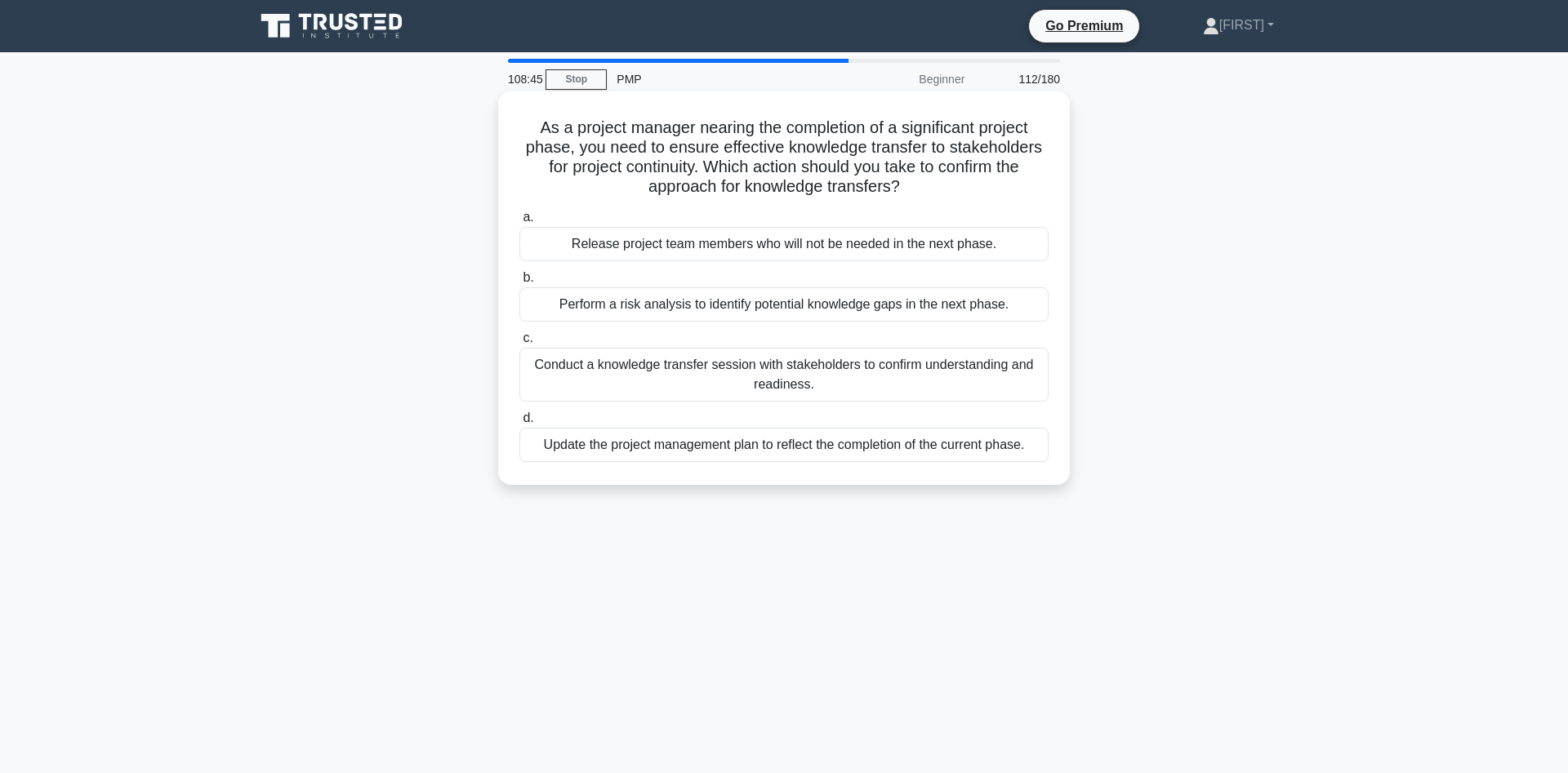 click on "Conduct a knowledge transfer session with stakeholders to confirm understanding and readiness." at bounding box center (784, 375) 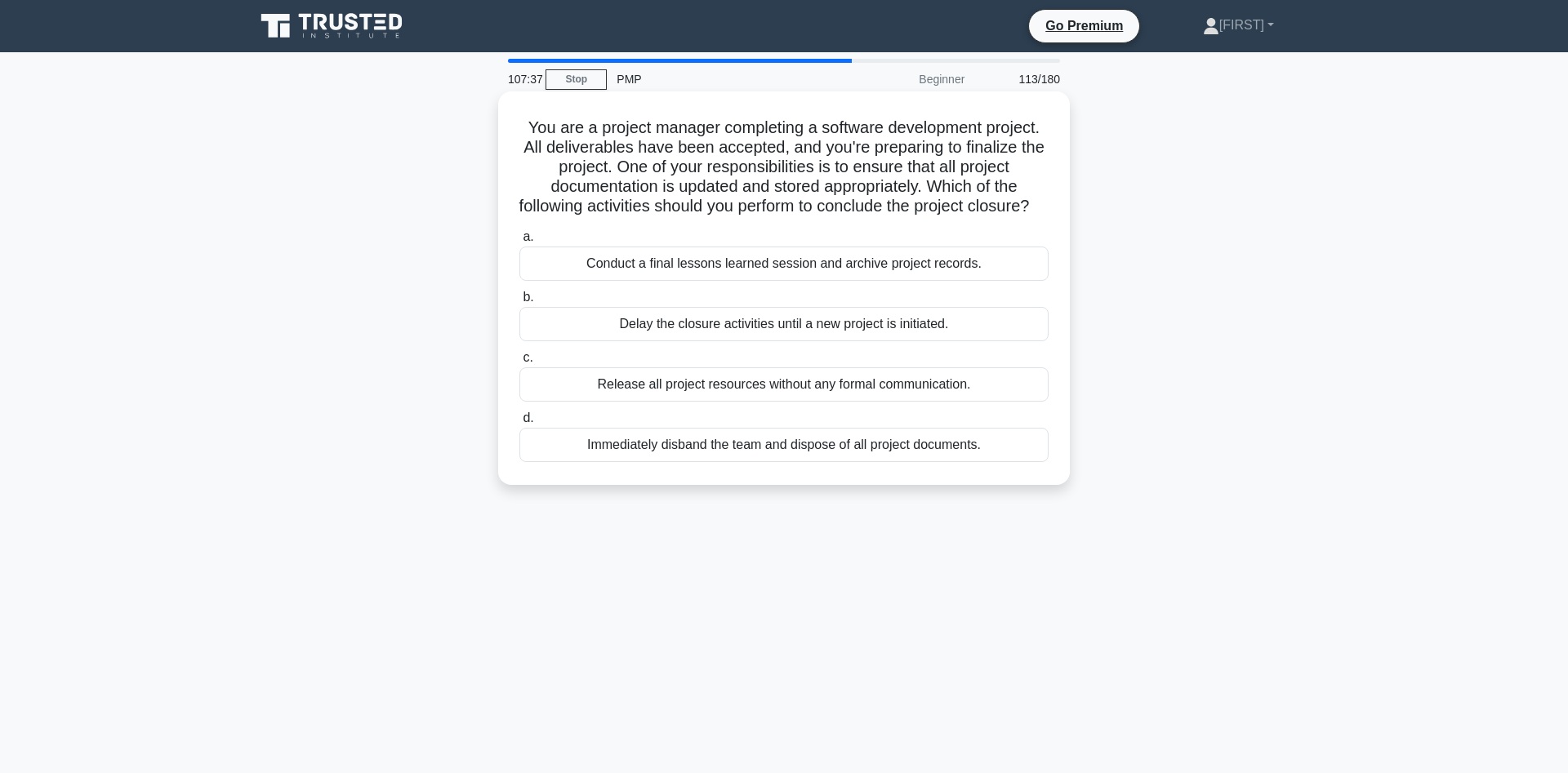click on "Conduct a final lessons learned session and archive project records." at bounding box center [784, 264] 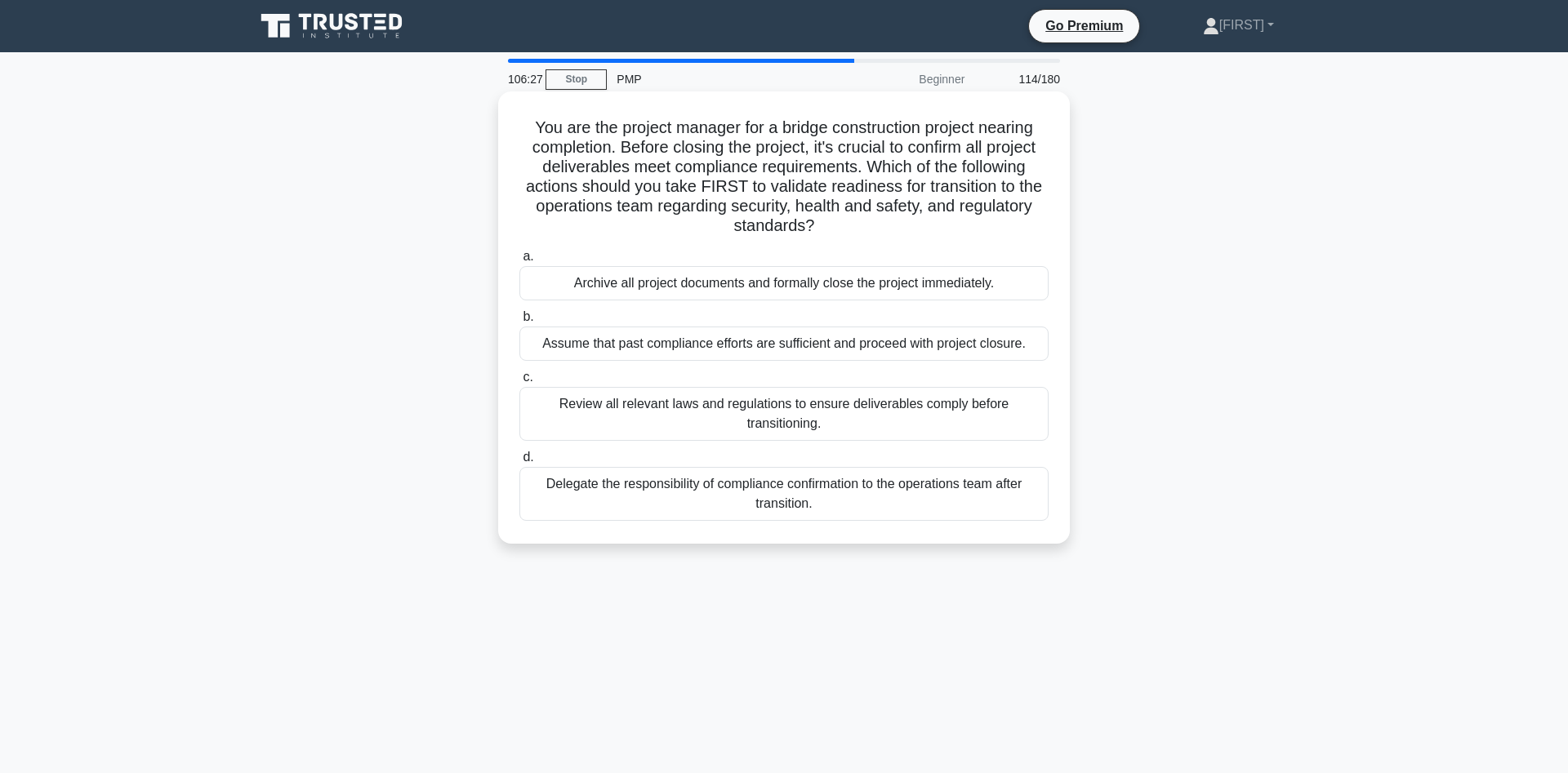 click on "Review all relevant laws and regulations to ensure deliverables comply before transitioning." at bounding box center [784, 414] 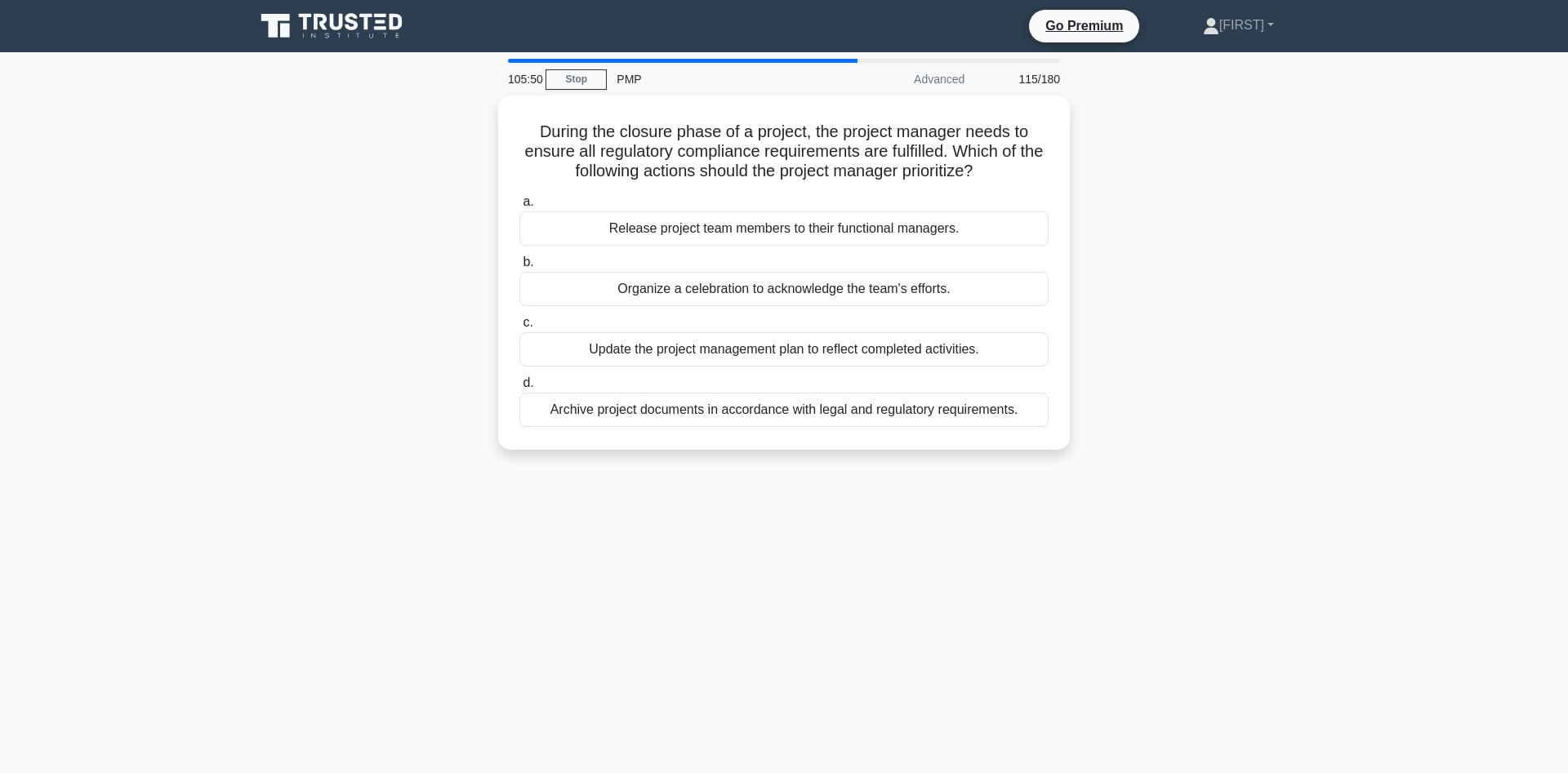 click on "Archive project documents in accordance with legal and regulatory requirements." at bounding box center (784, 410) 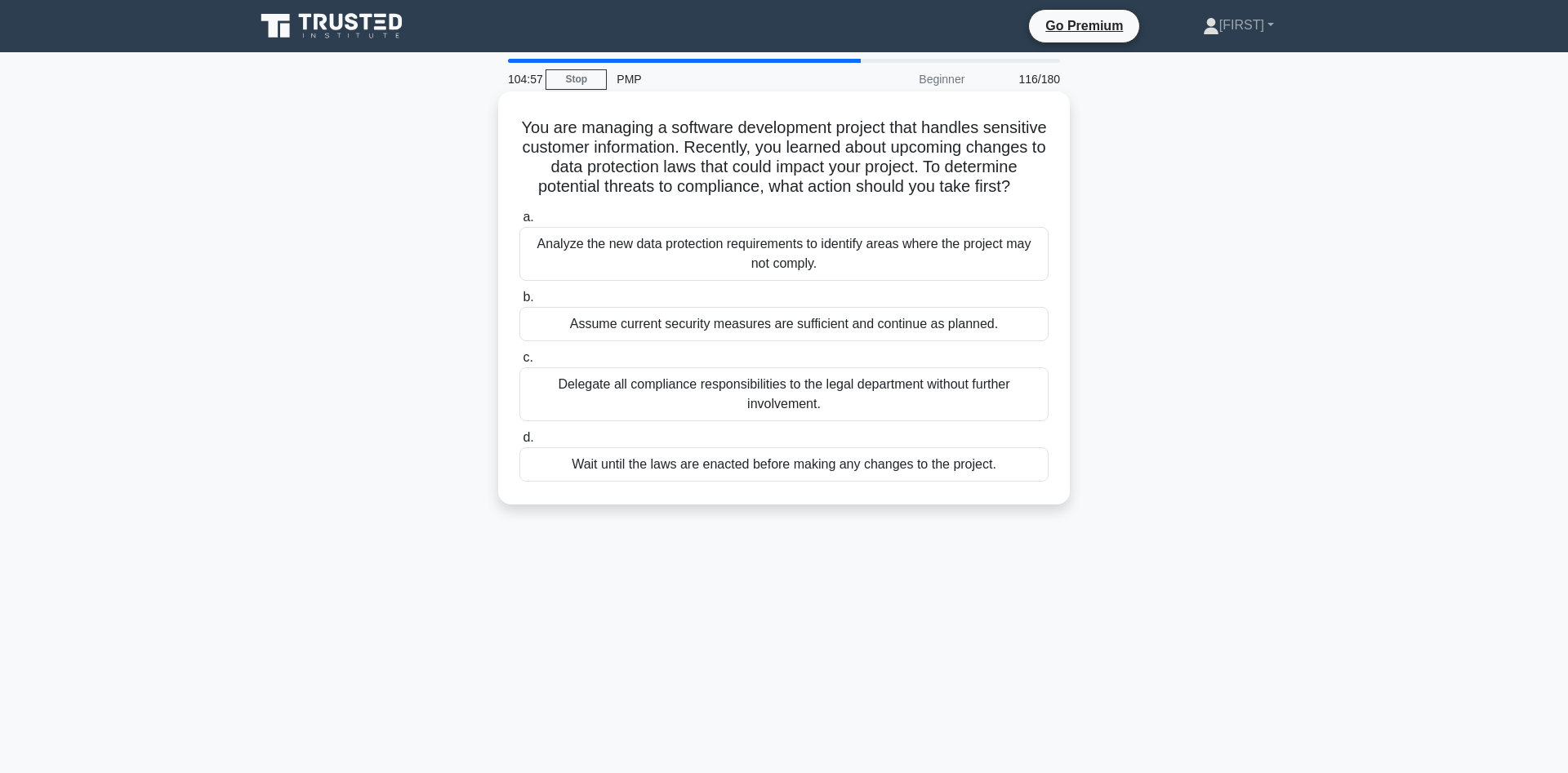 click on "Analyze the new data protection requirements to identify areas where the project may not comply." at bounding box center (784, 254) 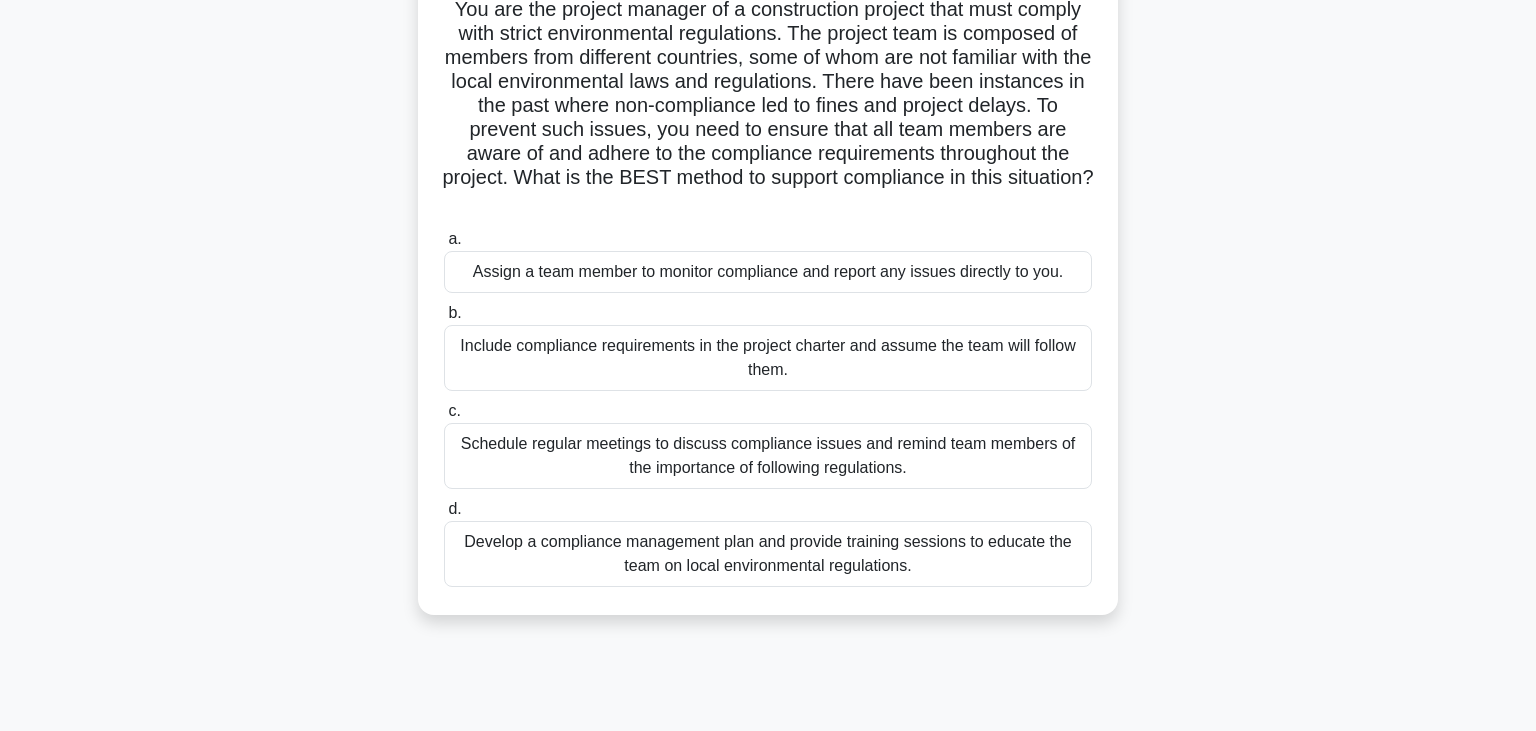 scroll, scrollTop: 159, scrollLeft: 0, axis: vertical 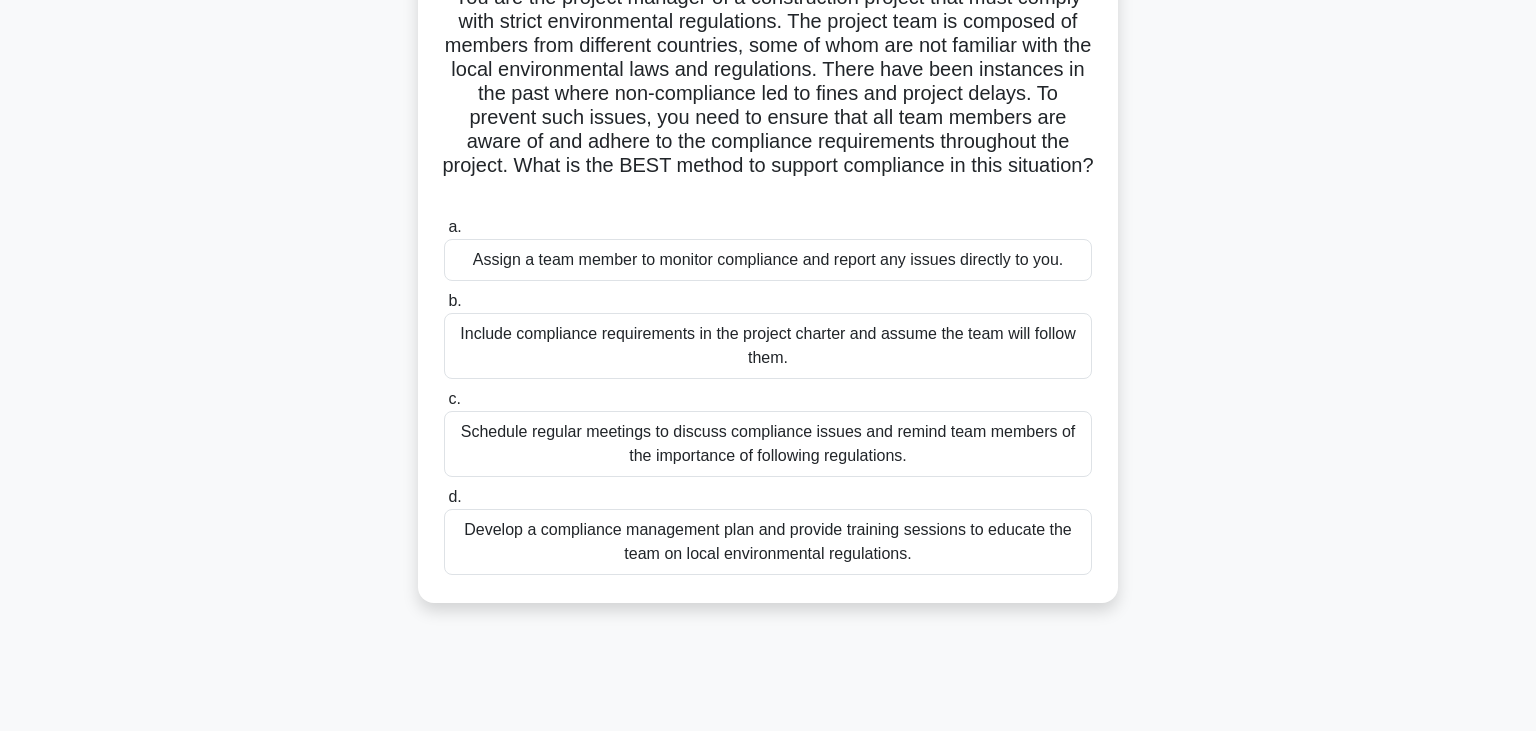 click on "Schedule regular meetings to discuss compliance issues and remind team members of the importance of following regulations." at bounding box center (768, 444) 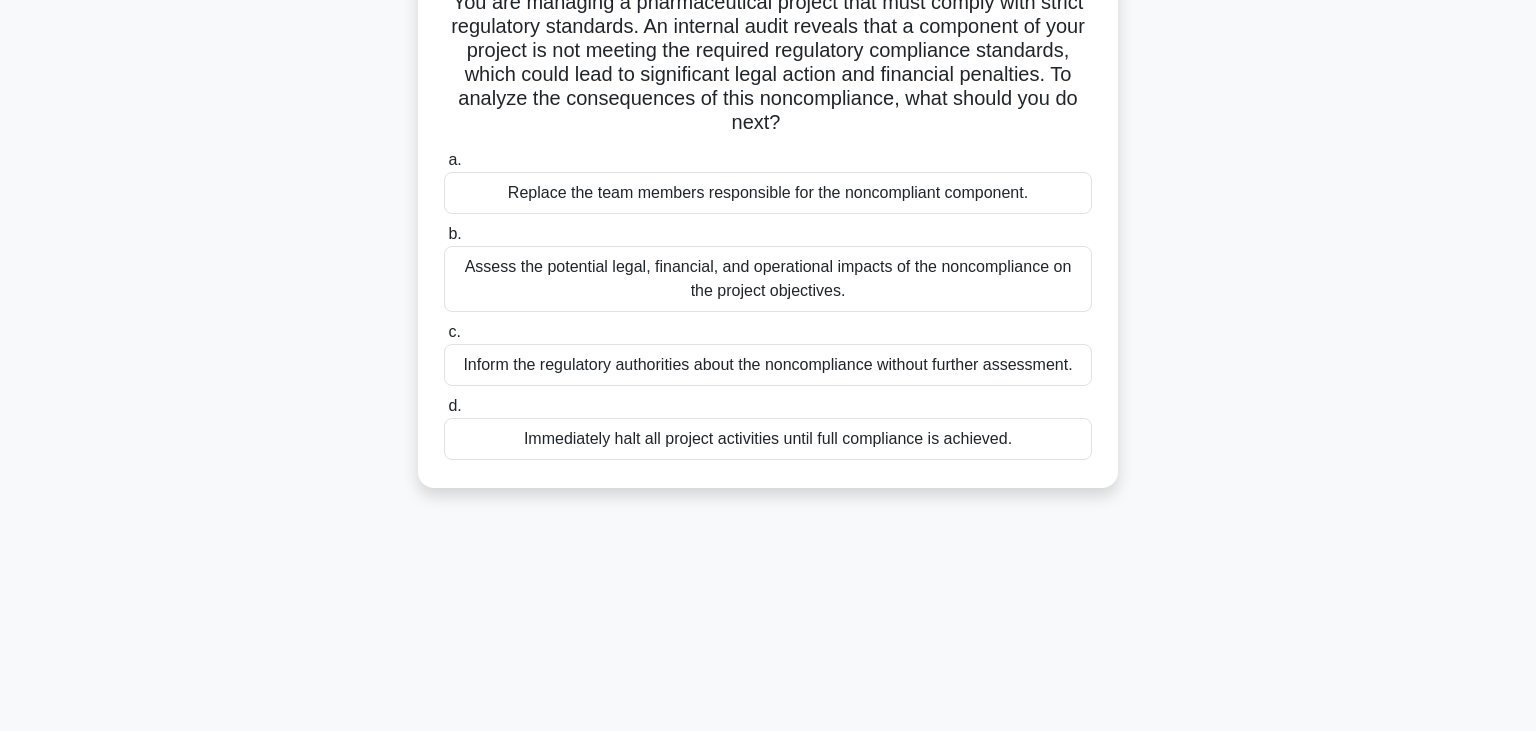 scroll, scrollTop: 0, scrollLeft: 0, axis: both 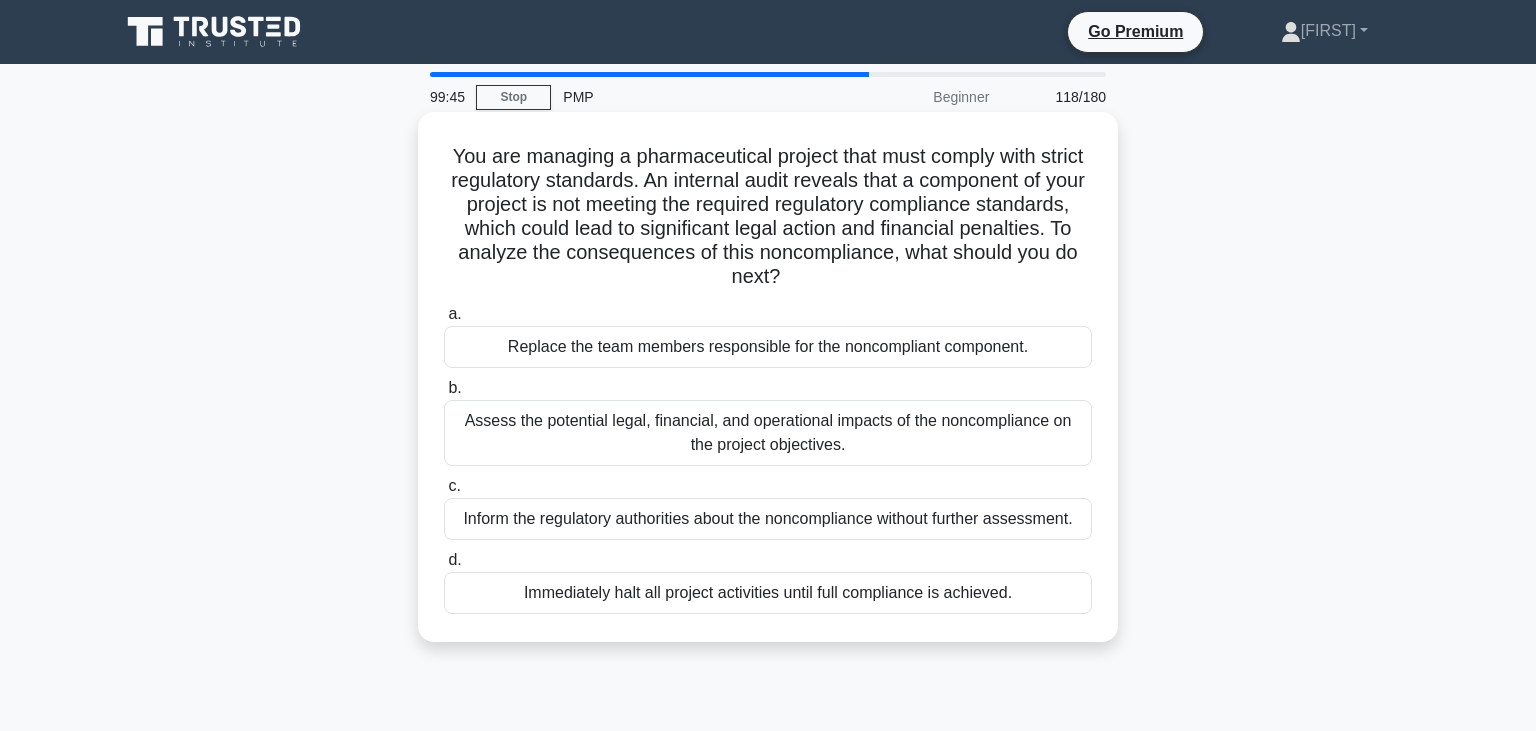 click on "Assess the potential legal, financial, and operational impacts of the noncompliance on the project objectives." at bounding box center (768, 433) 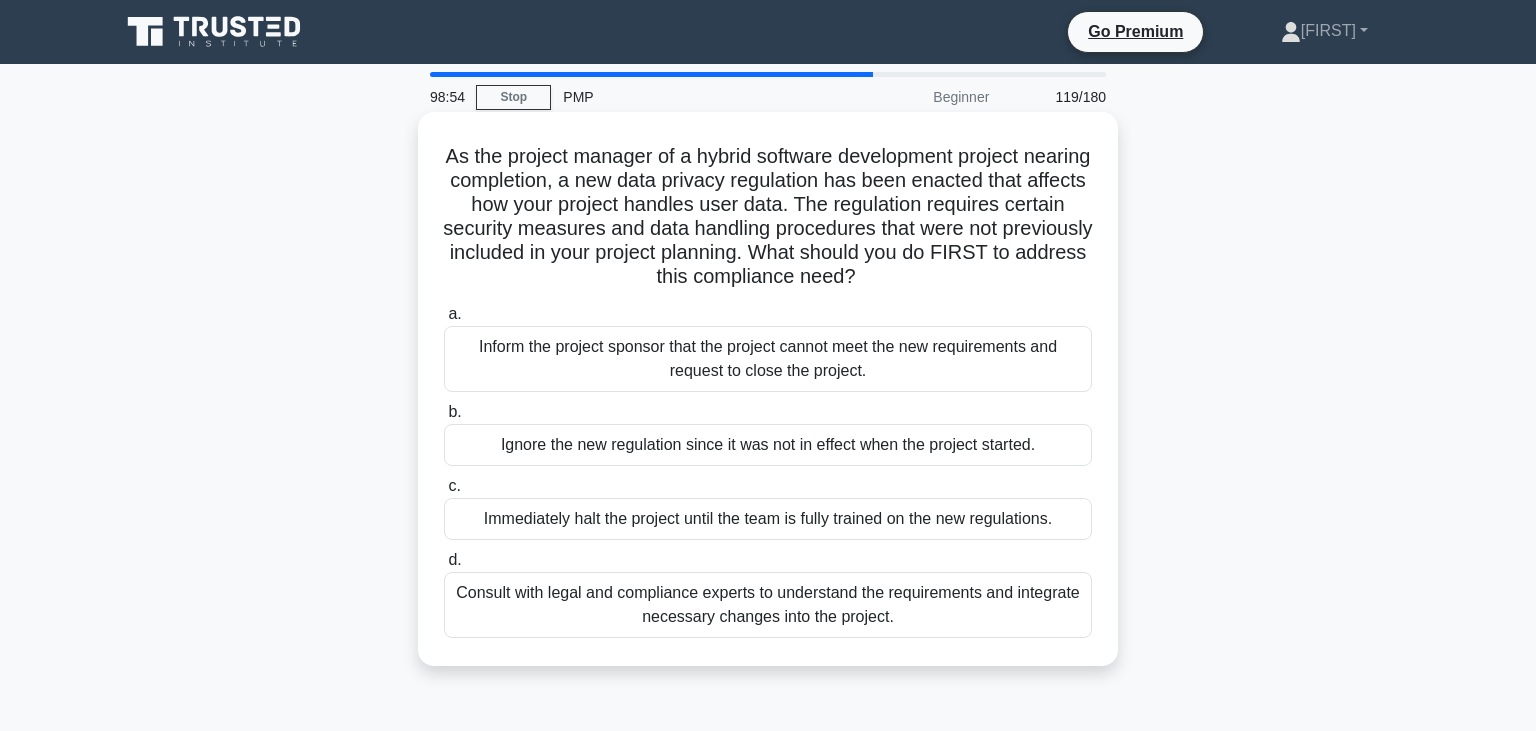 click on "Consult with legal and compliance experts to understand the requirements and integrate necessary changes into the project." at bounding box center (768, 605) 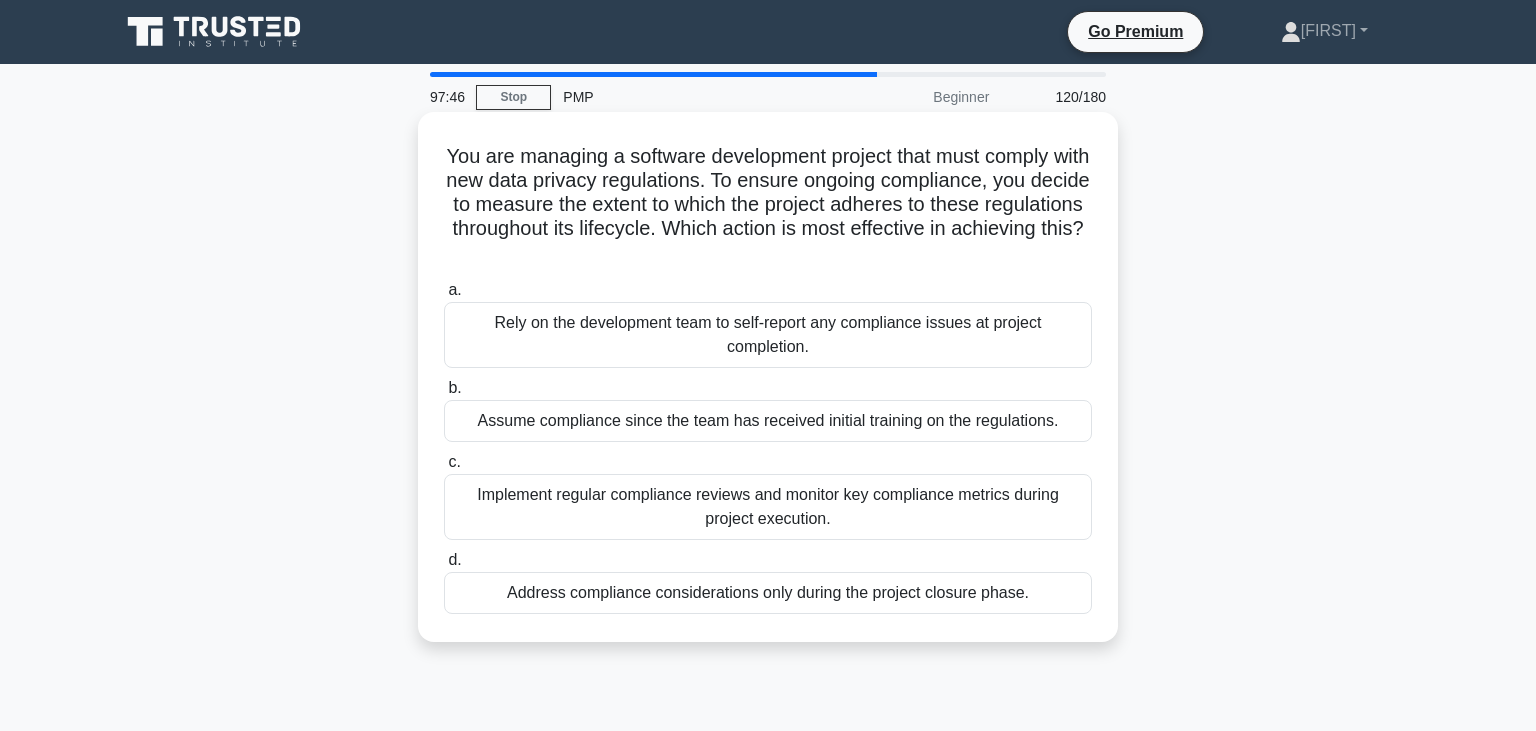 click on "Implement regular compliance reviews and monitor key compliance metrics during project execution." at bounding box center [768, 507] 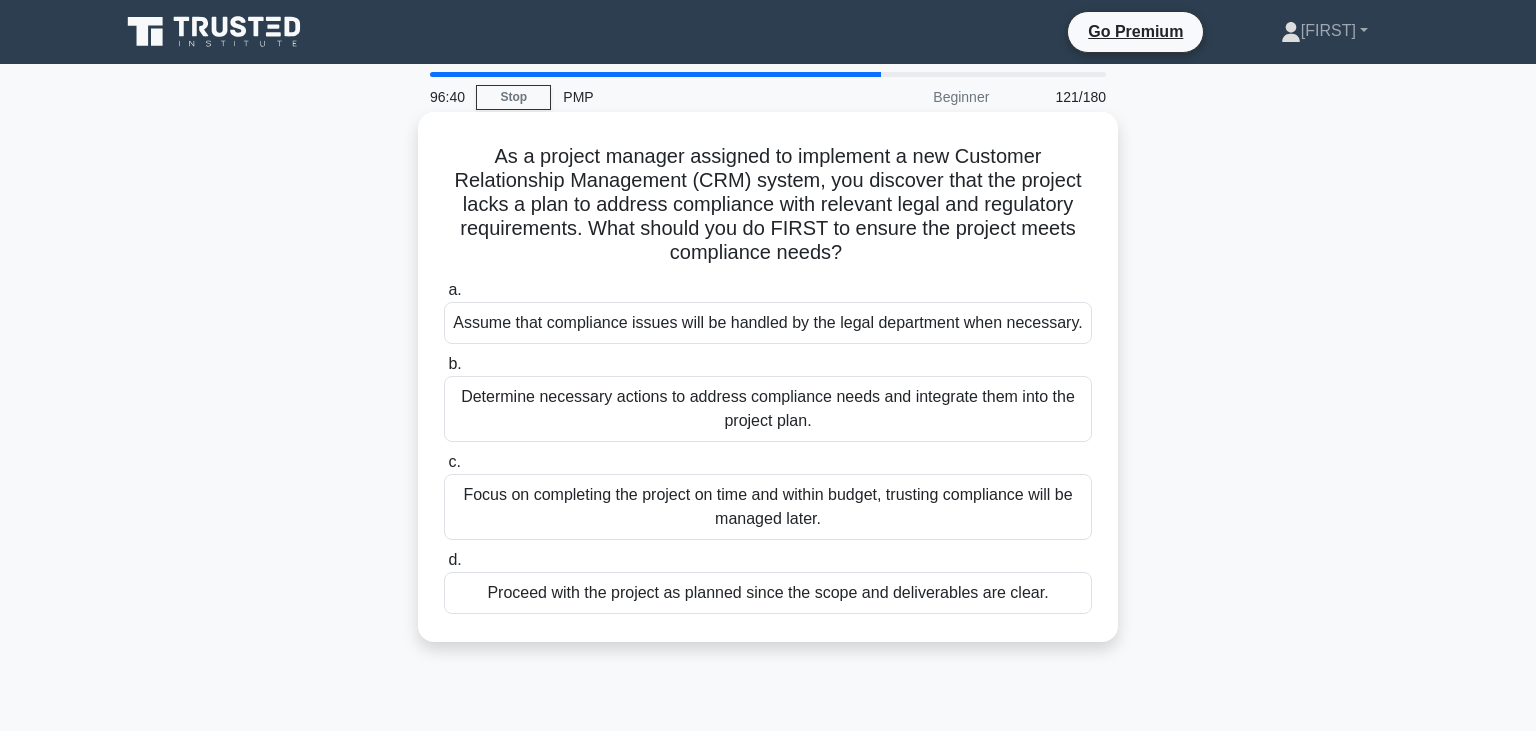 click on "Determine necessary actions to address compliance needs and integrate them into the project plan." at bounding box center (768, 409) 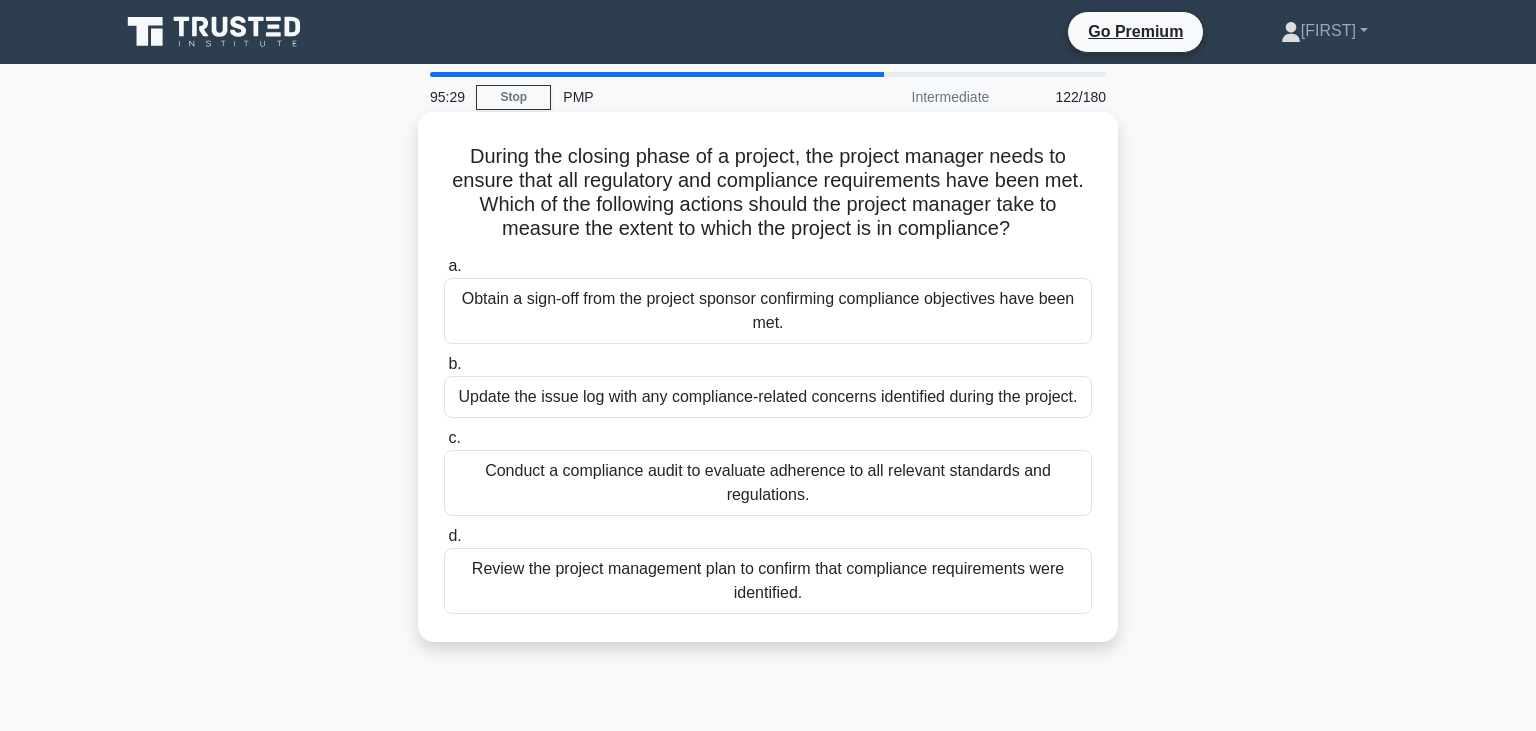 click on "Conduct a compliance audit to evaluate adherence to all relevant standards and regulations." at bounding box center [768, 483] 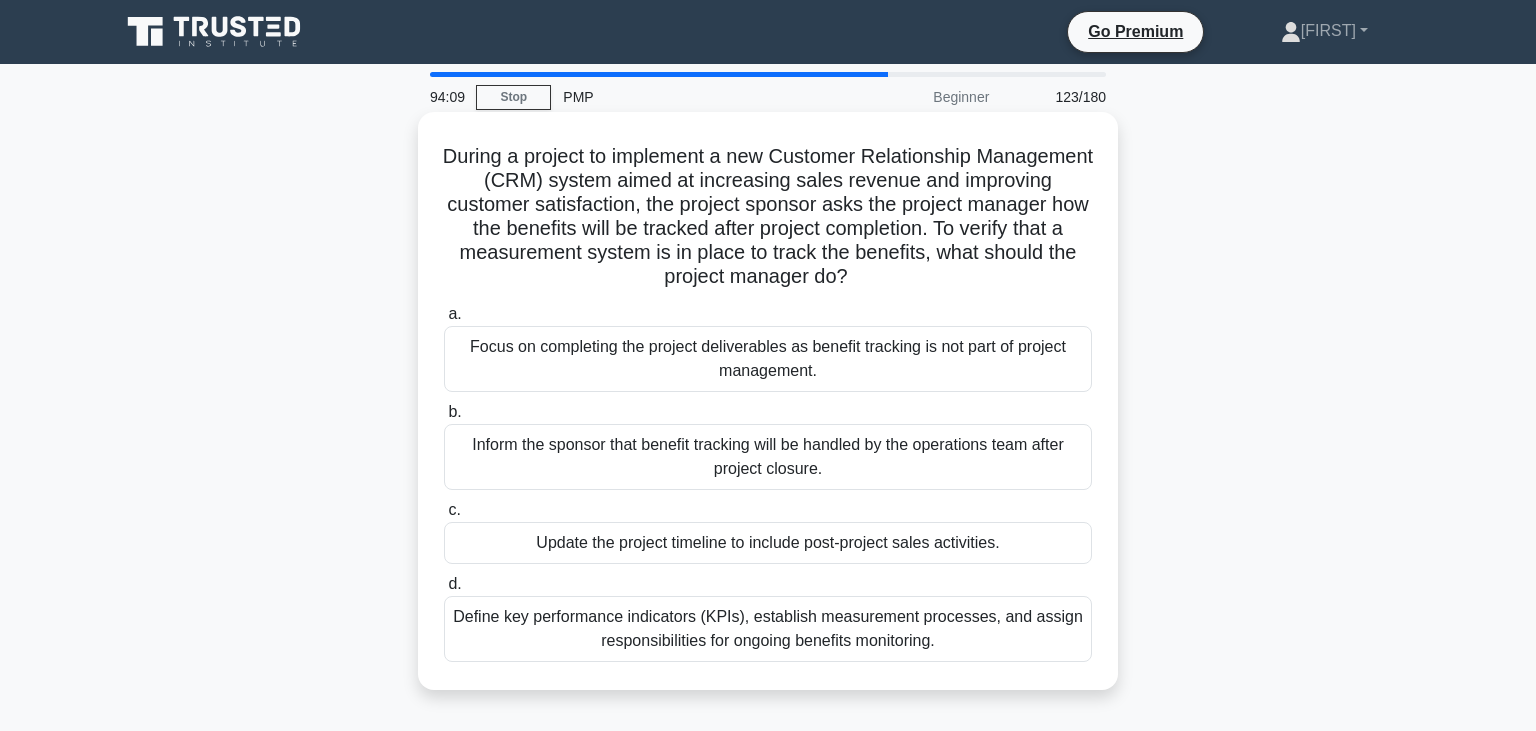 click on "Define key performance indicators (KPIs), establish measurement processes, and assign responsibilities for ongoing benefits monitoring." at bounding box center (768, 629) 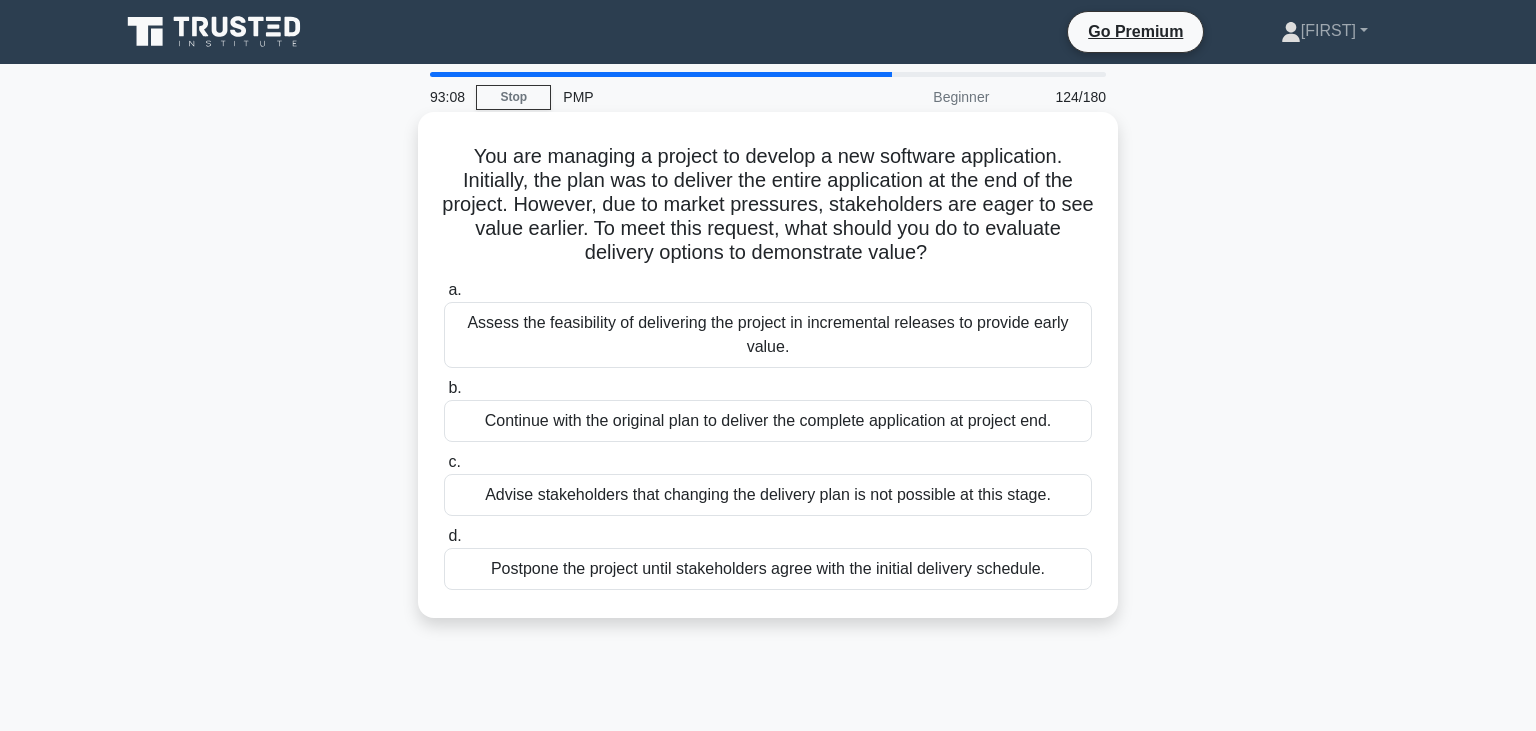click on "Assess the feasibility of delivering the project in incremental releases to provide early value." at bounding box center [768, 335] 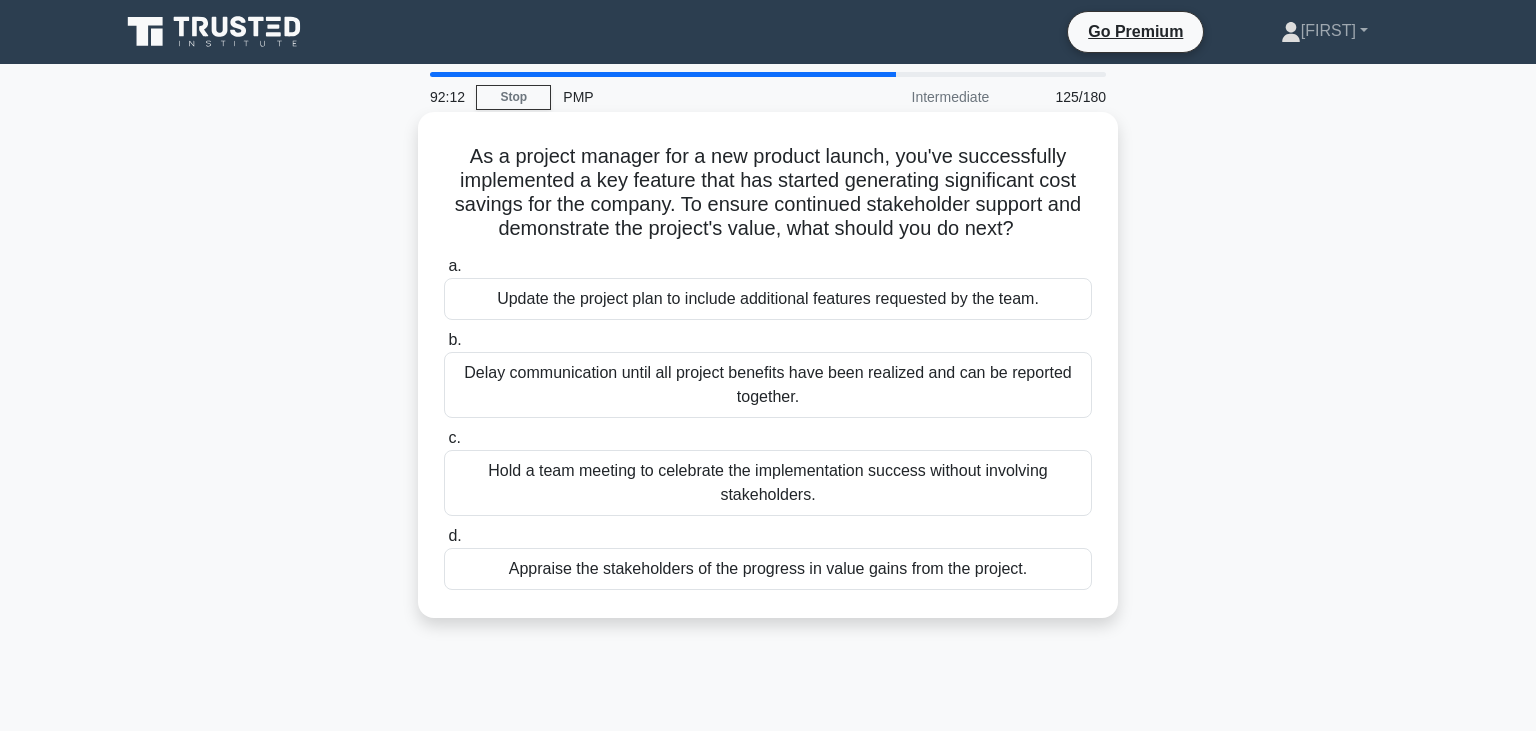 click on "Appraise the stakeholders of the progress in value gains from the project." at bounding box center [768, 569] 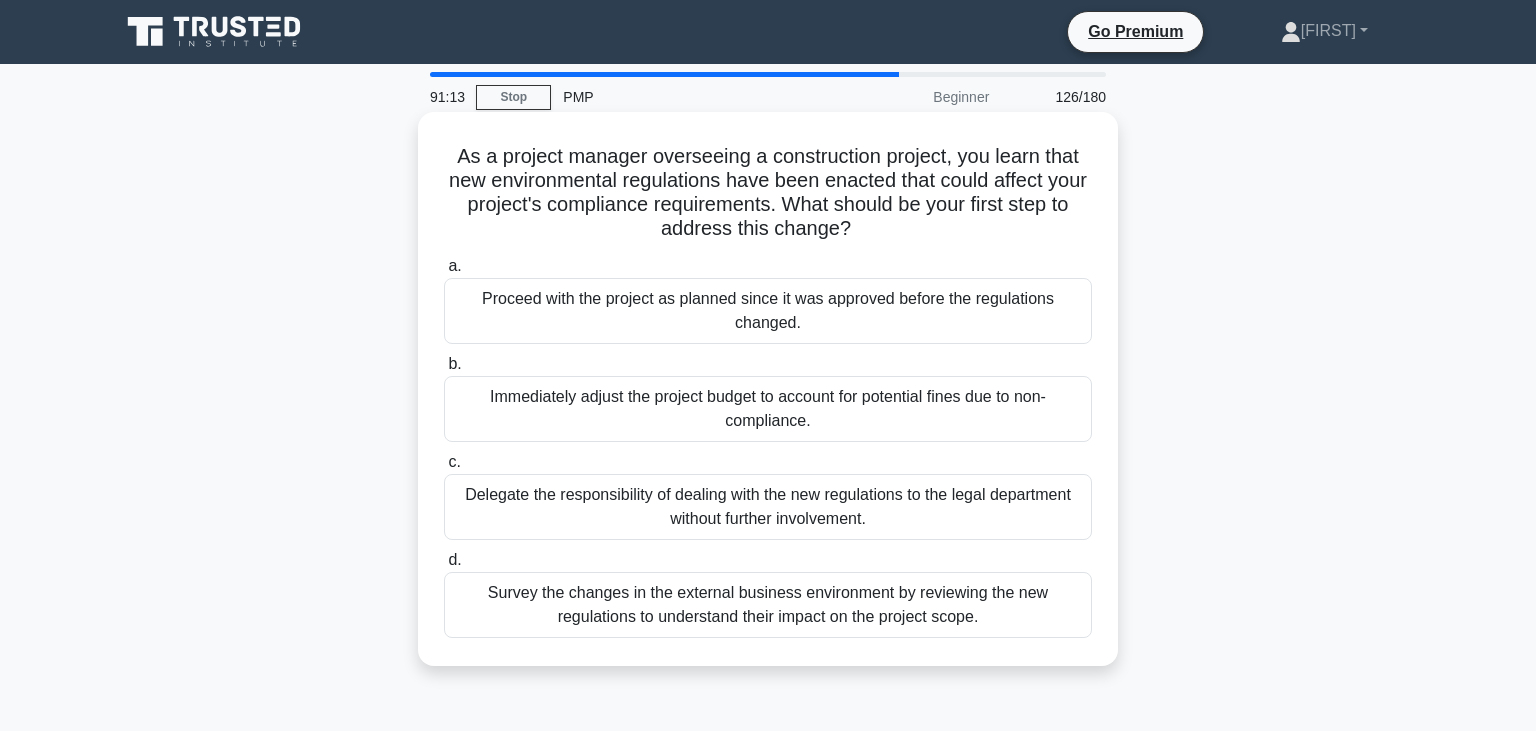 click on "Survey the changes in the external business environment by reviewing the new regulations to understand their impact on the project scope." at bounding box center [768, 605] 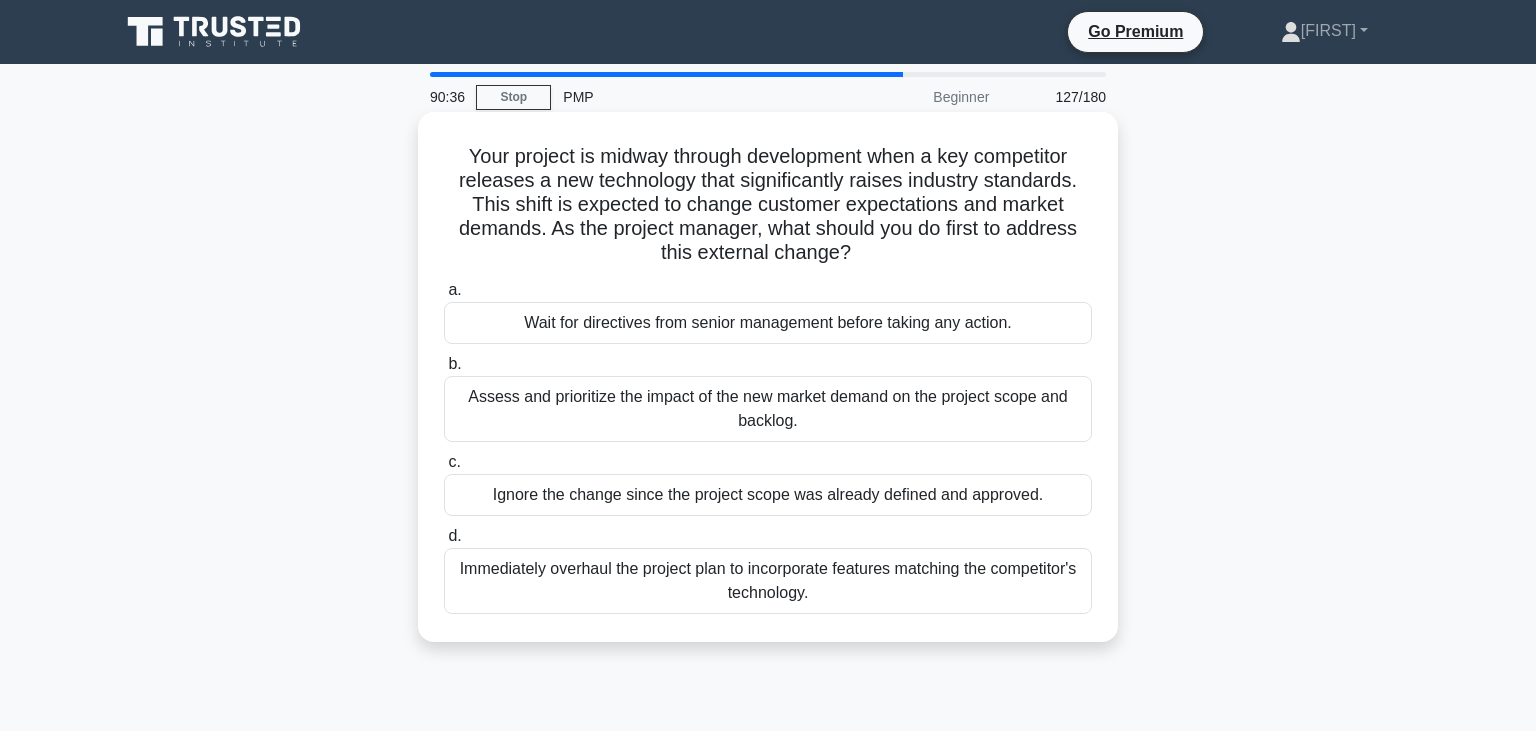 click on "Assess and prioritize the impact of the new market demand on the project scope and backlog." at bounding box center [768, 409] 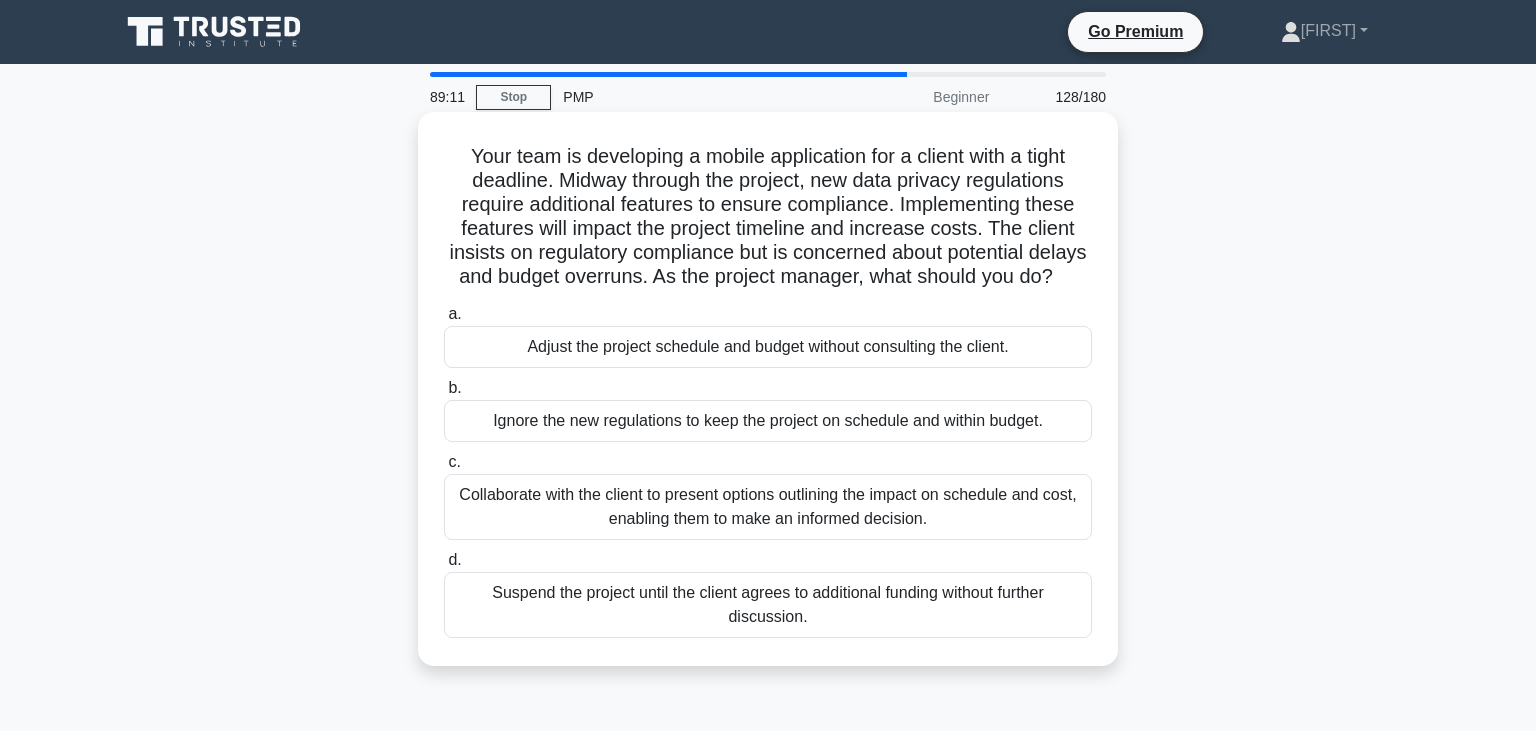click on "Collaborate with the client to present options outlining the impact on schedule and cost, enabling them to make an informed decision." at bounding box center [768, 507] 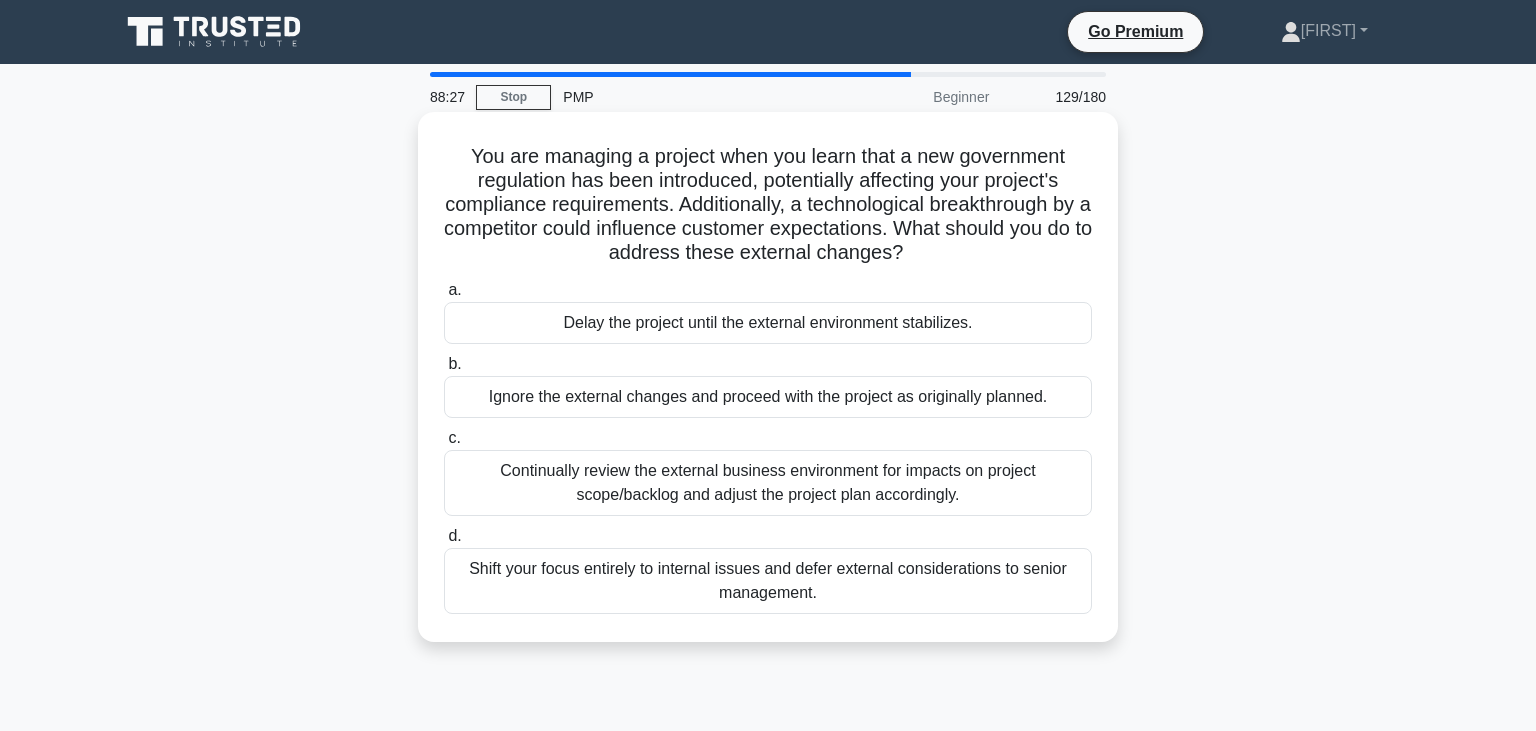 click on "Continually review the external business environment for impacts on project scope/backlog and adjust the project plan accordingly." at bounding box center (768, 483) 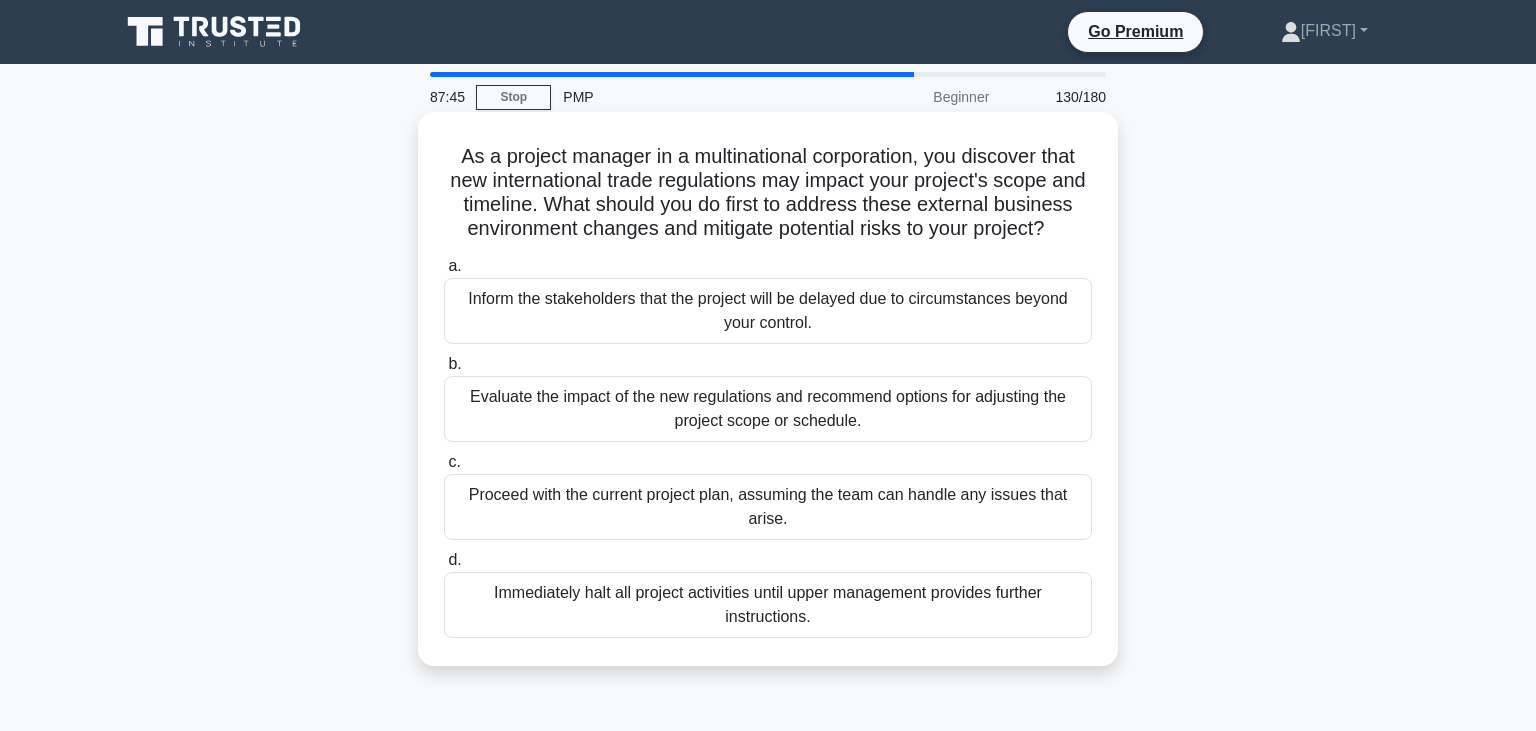 click on "Evaluate the impact of the new regulations and recommend options for adjusting the project scope or schedule." at bounding box center (768, 409) 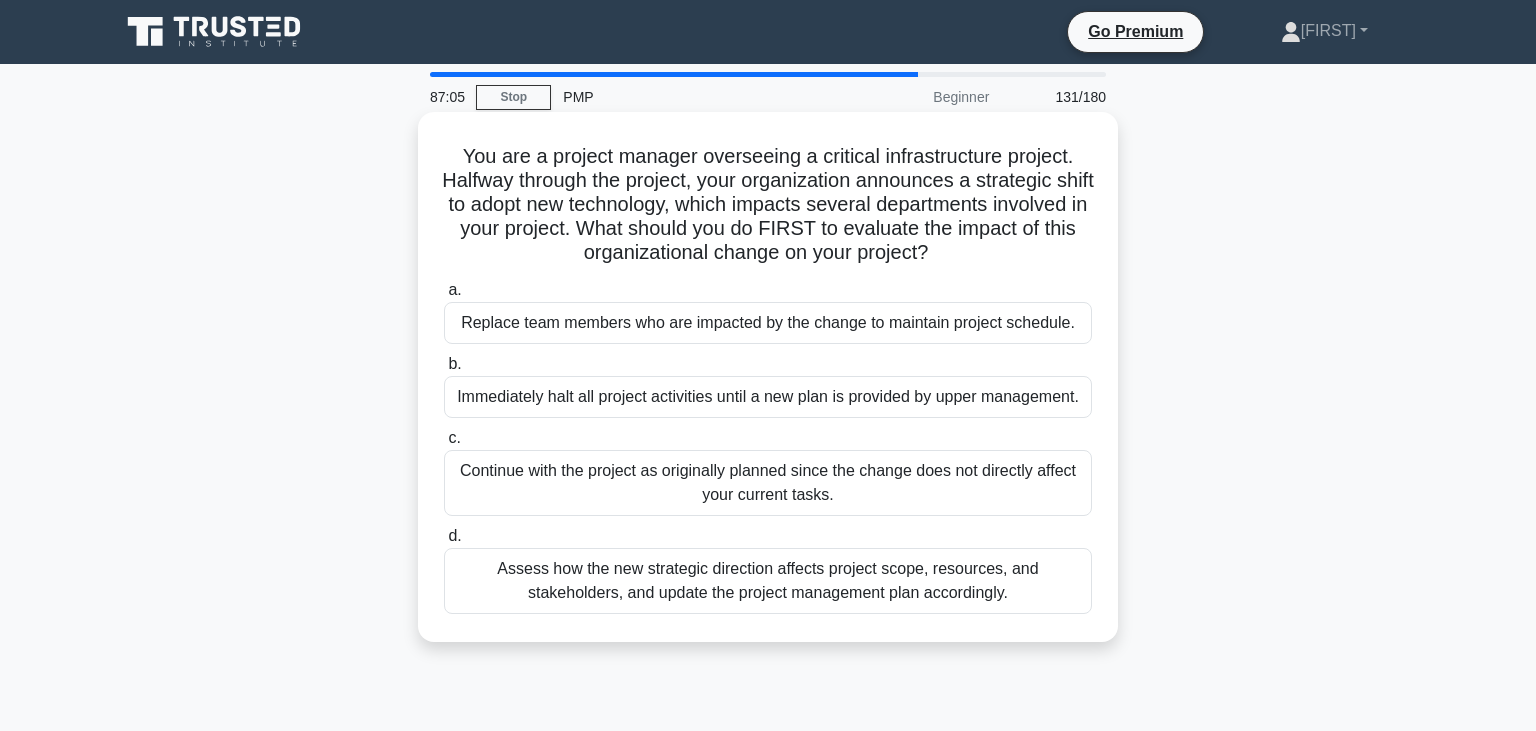 click on "Assess how the new strategic direction affects project scope, resources, and stakeholders, and update the project management plan accordingly." at bounding box center (768, 581) 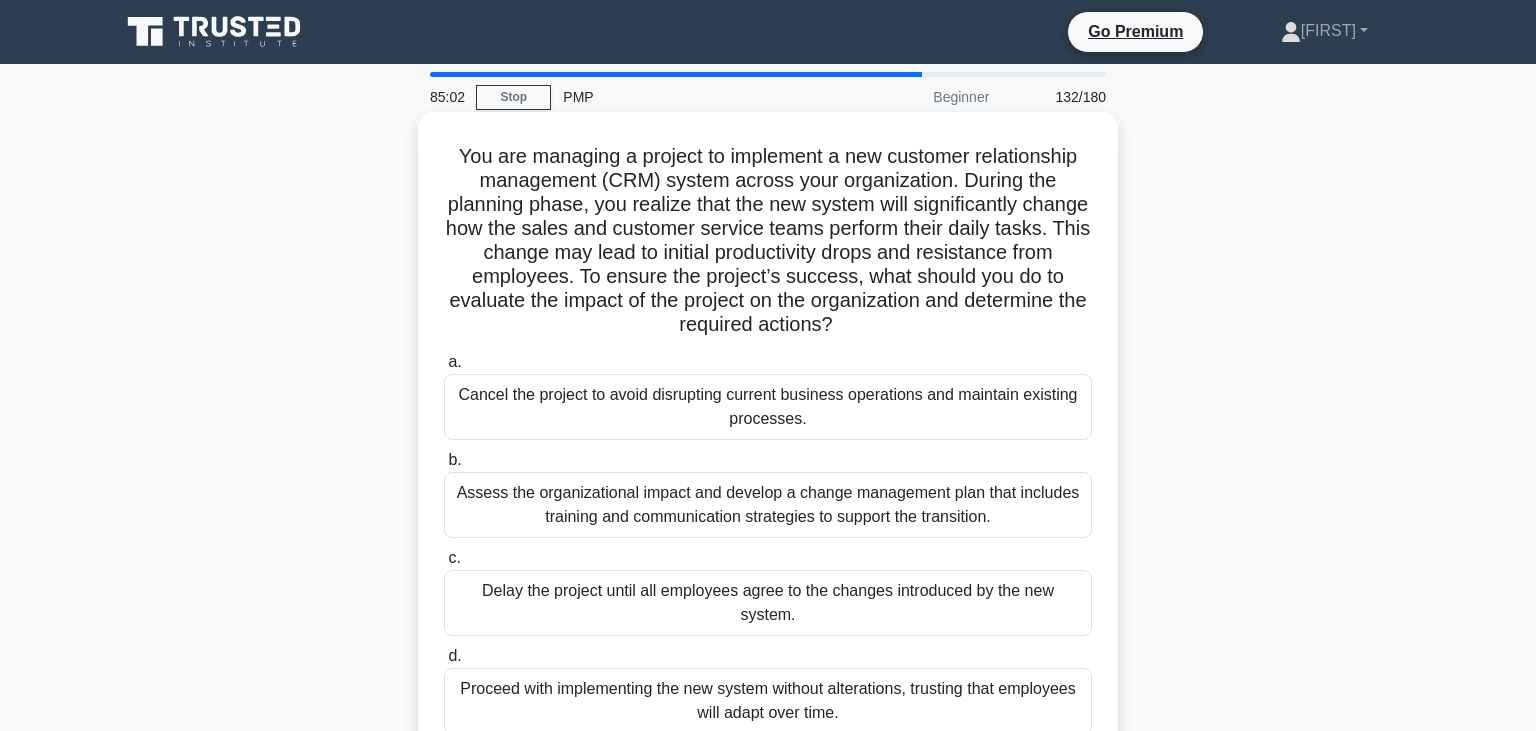 click on "Assess the organizational impact and develop a change management plan that includes training and communication strategies to support the transition." at bounding box center [768, 505] 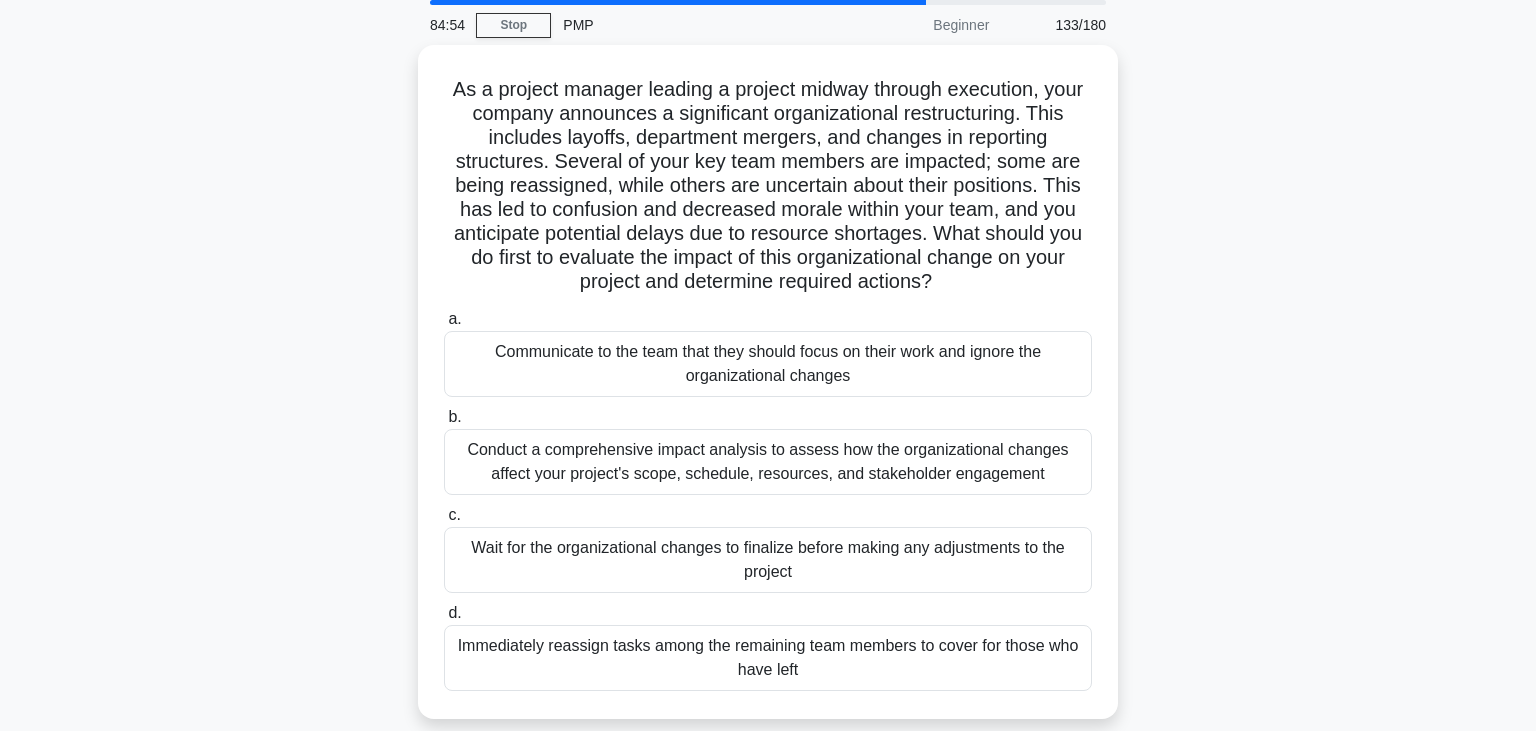 scroll, scrollTop: 70, scrollLeft: 0, axis: vertical 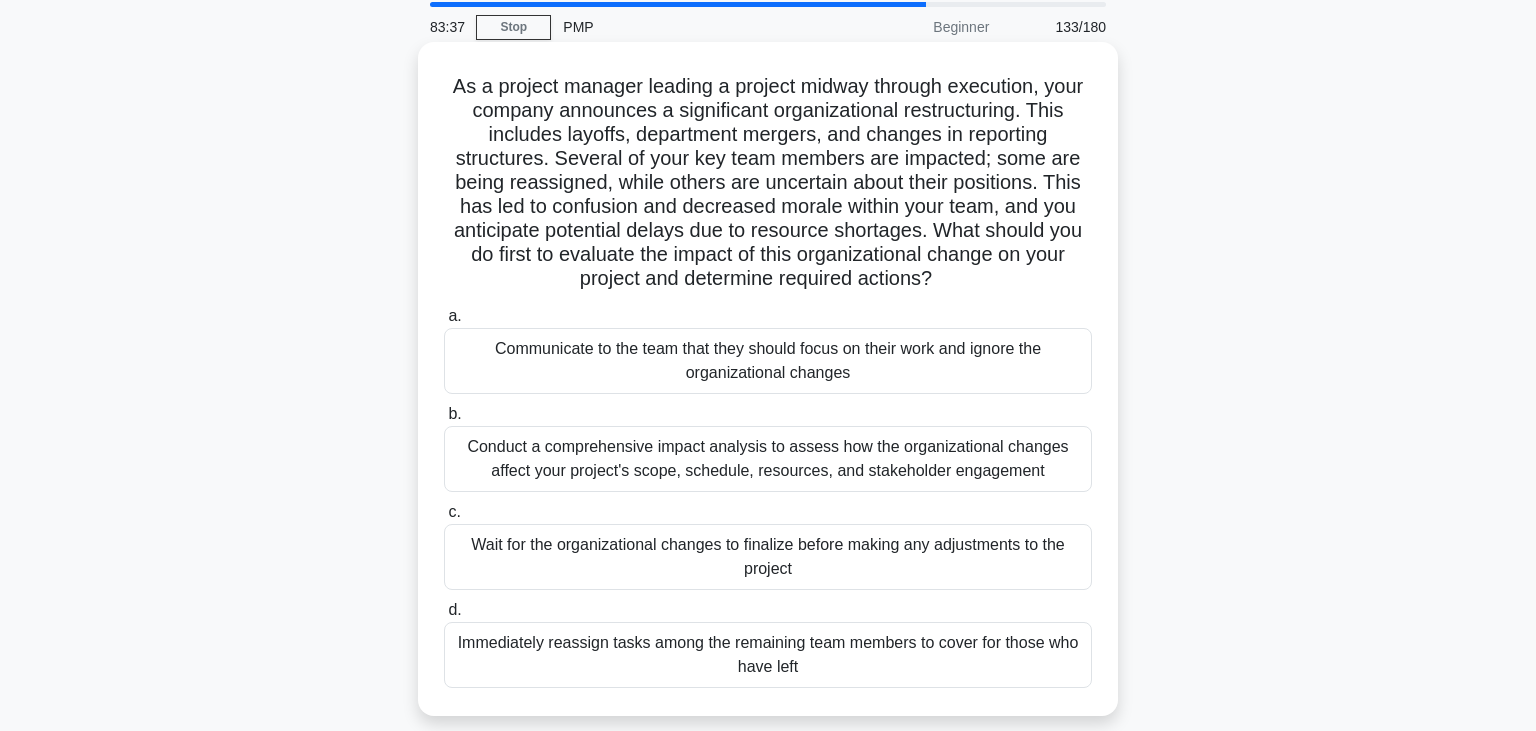 click on "Conduct a comprehensive impact analysis to assess how the organizational changes affect your project's scope, schedule, resources, and stakeholder engagement" at bounding box center (768, 459) 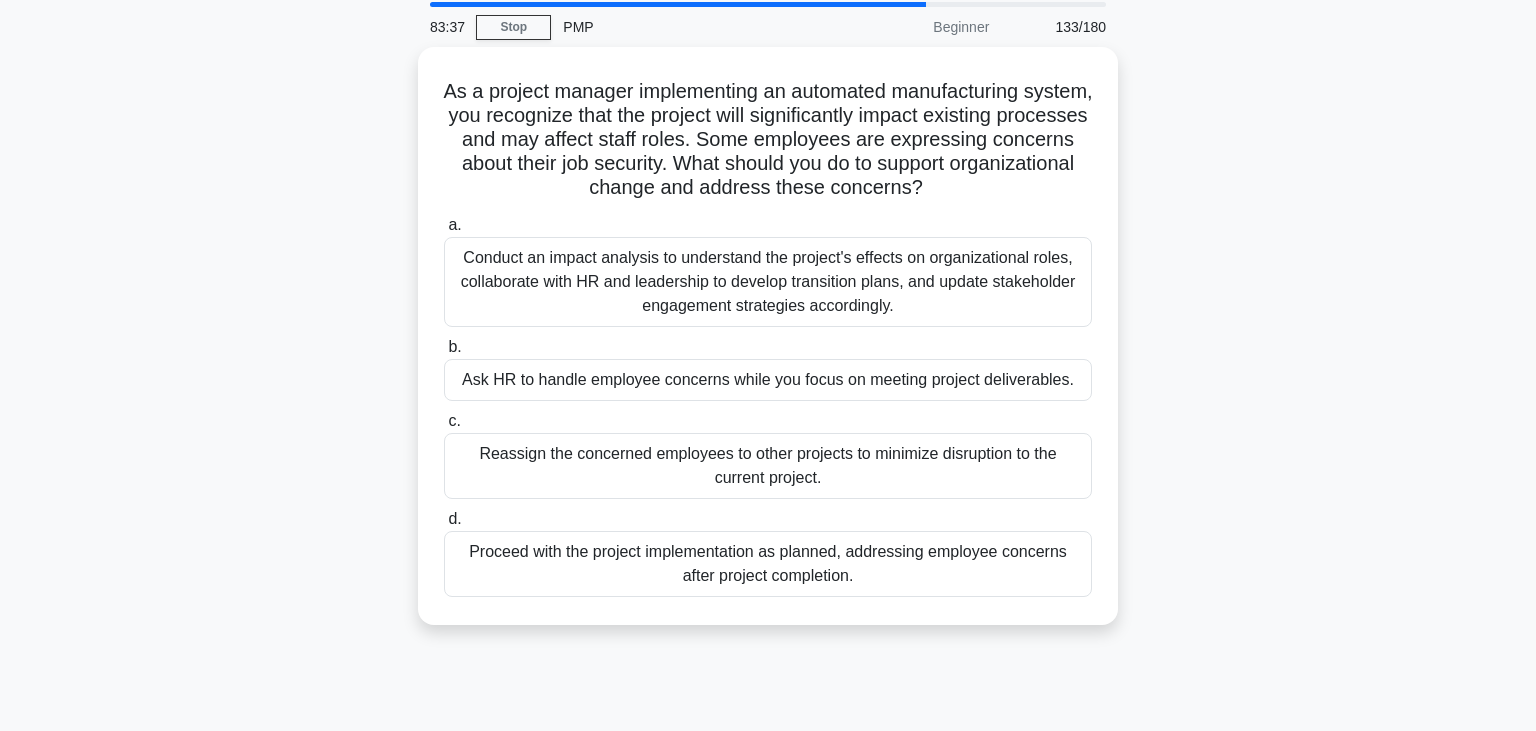 scroll, scrollTop: 0, scrollLeft: 0, axis: both 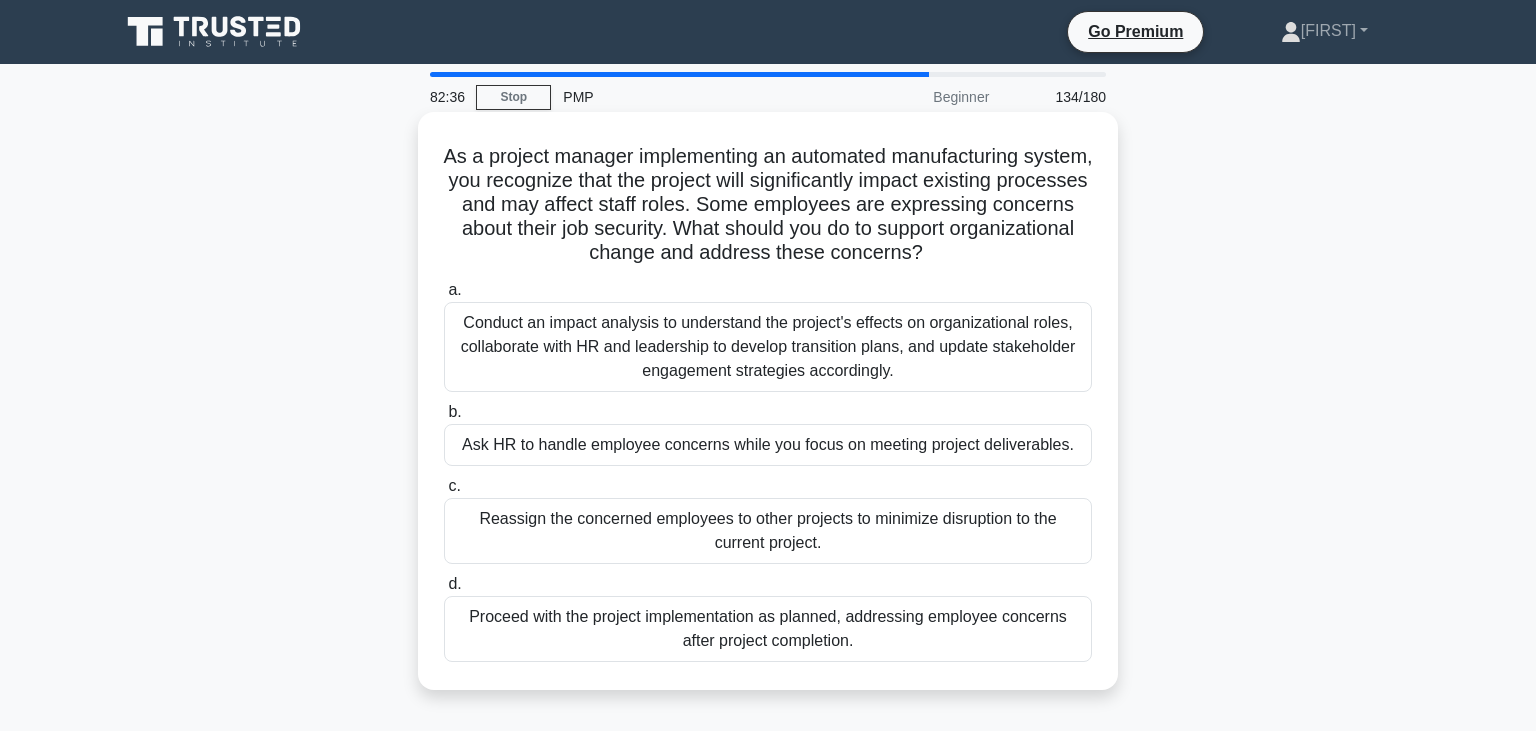 click on "Conduct an impact analysis to understand the project's effects on organizational roles, collaborate with HR and leadership to develop transition plans, and update stakeholder engagement strategies accordingly." at bounding box center (768, 347) 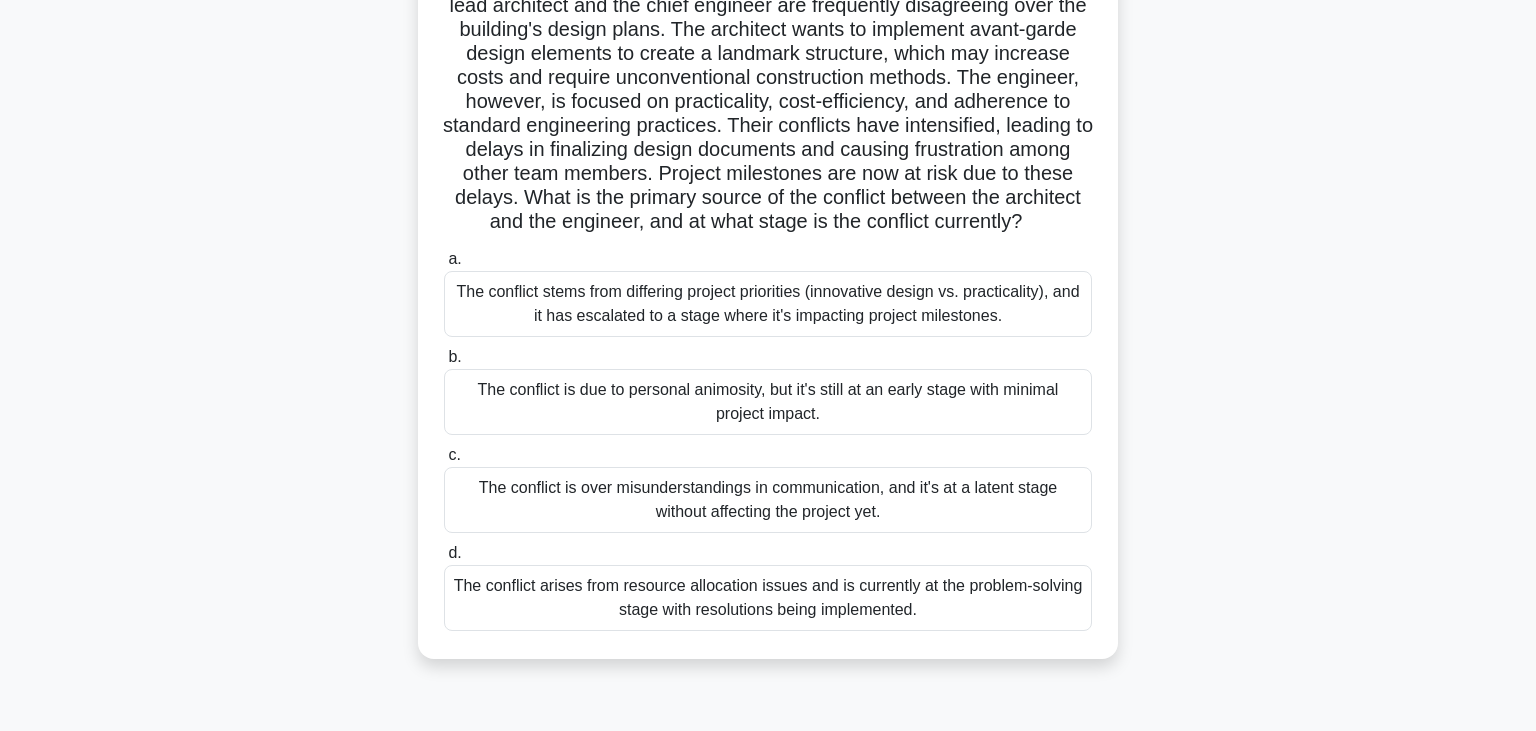 scroll, scrollTop: 183, scrollLeft: 0, axis: vertical 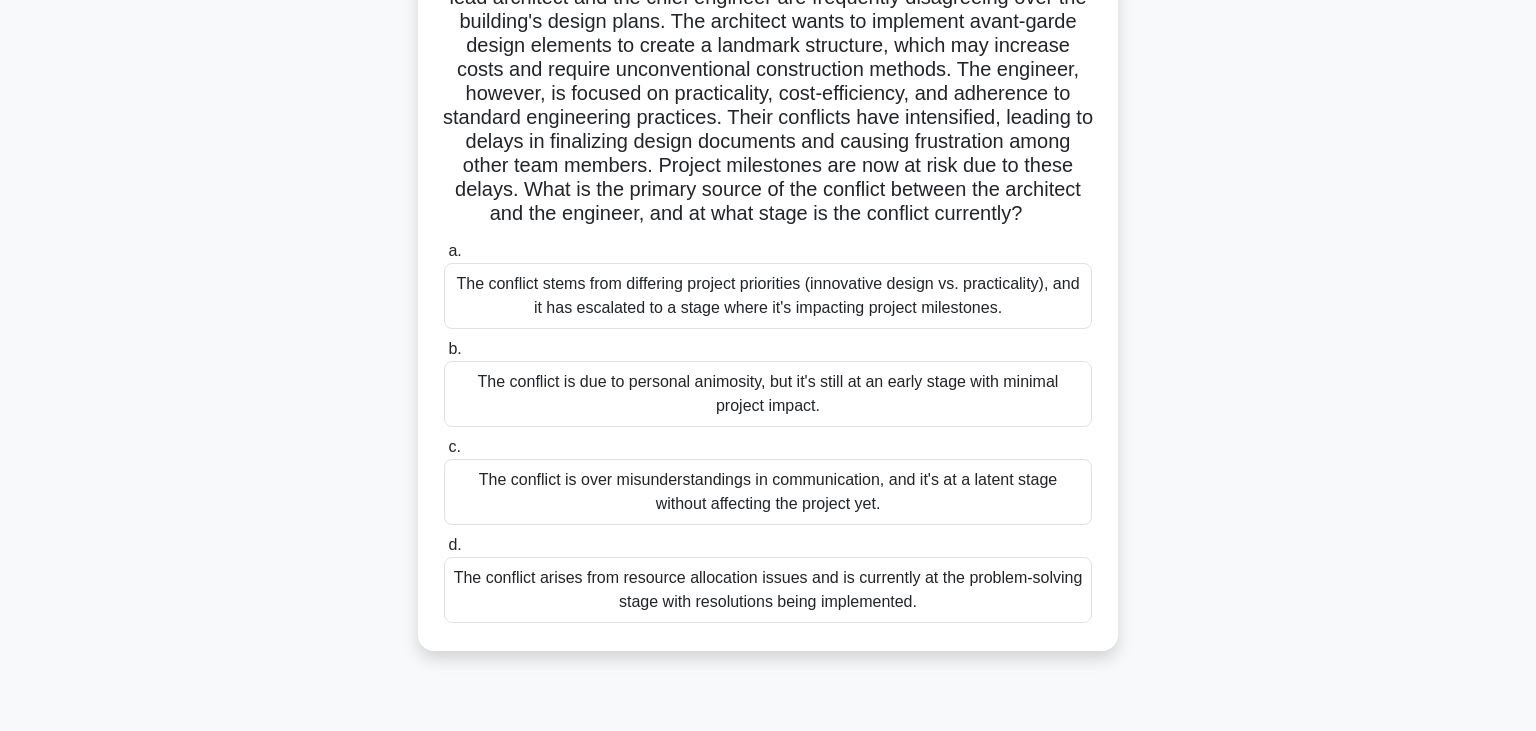click on "The conflict stems from differing project priorities (innovative design vs. practicality), and it has escalated to a stage where it's impacting project milestones." at bounding box center (768, 296) 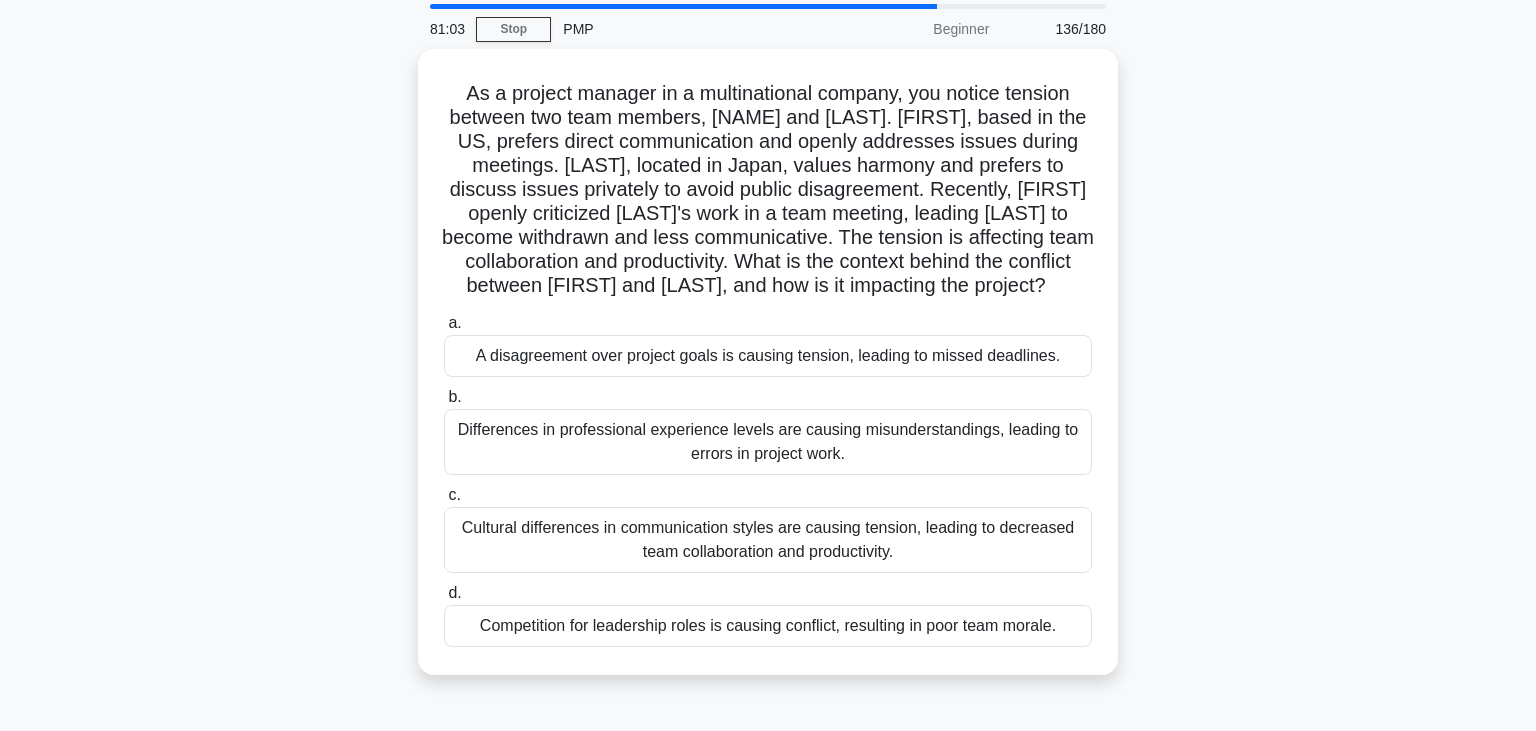 scroll, scrollTop: 65, scrollLeft: 0, axis: vertical 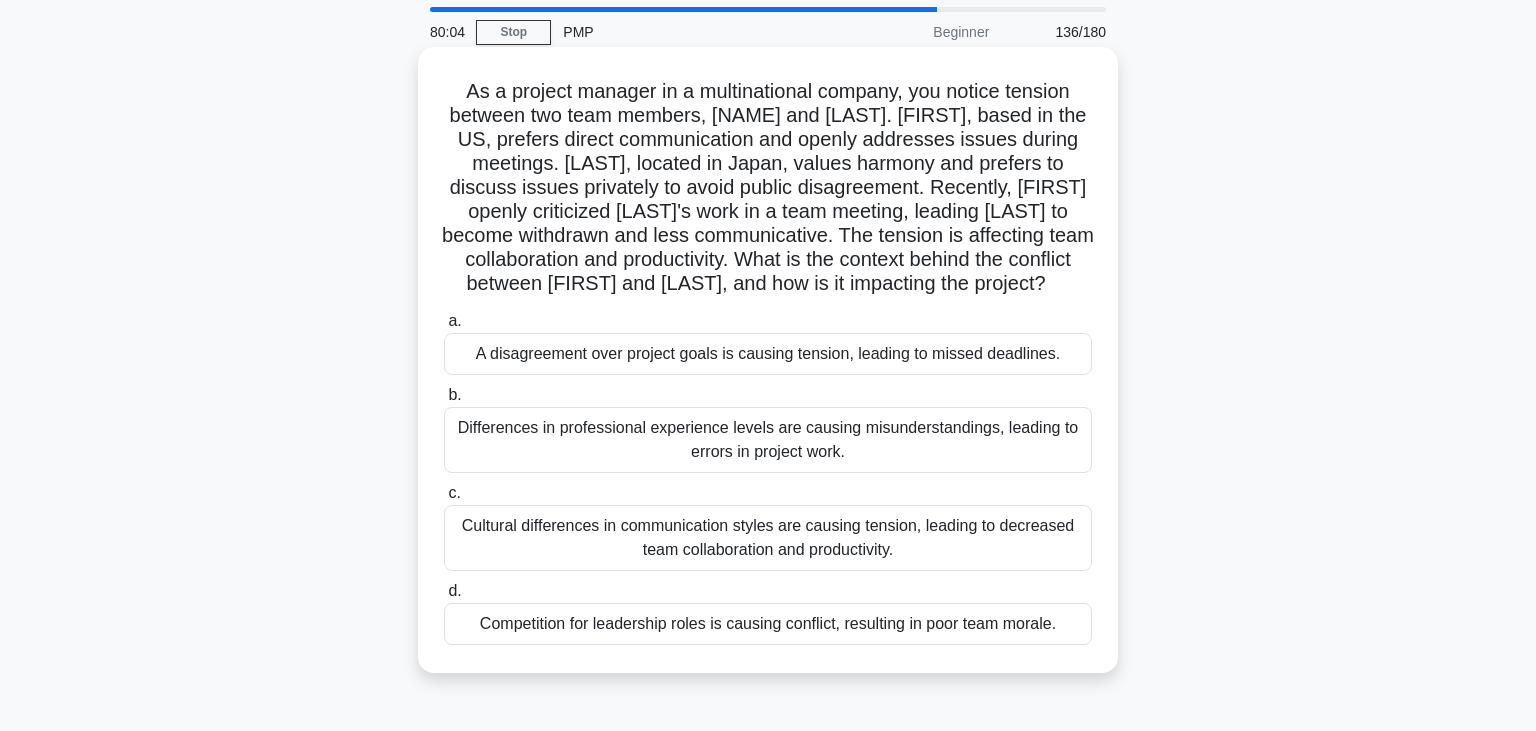 click on "Cultural differences in communication styles are causing tension, leading to decreased team collaboration and productivity." at bounding box center [768, 538] 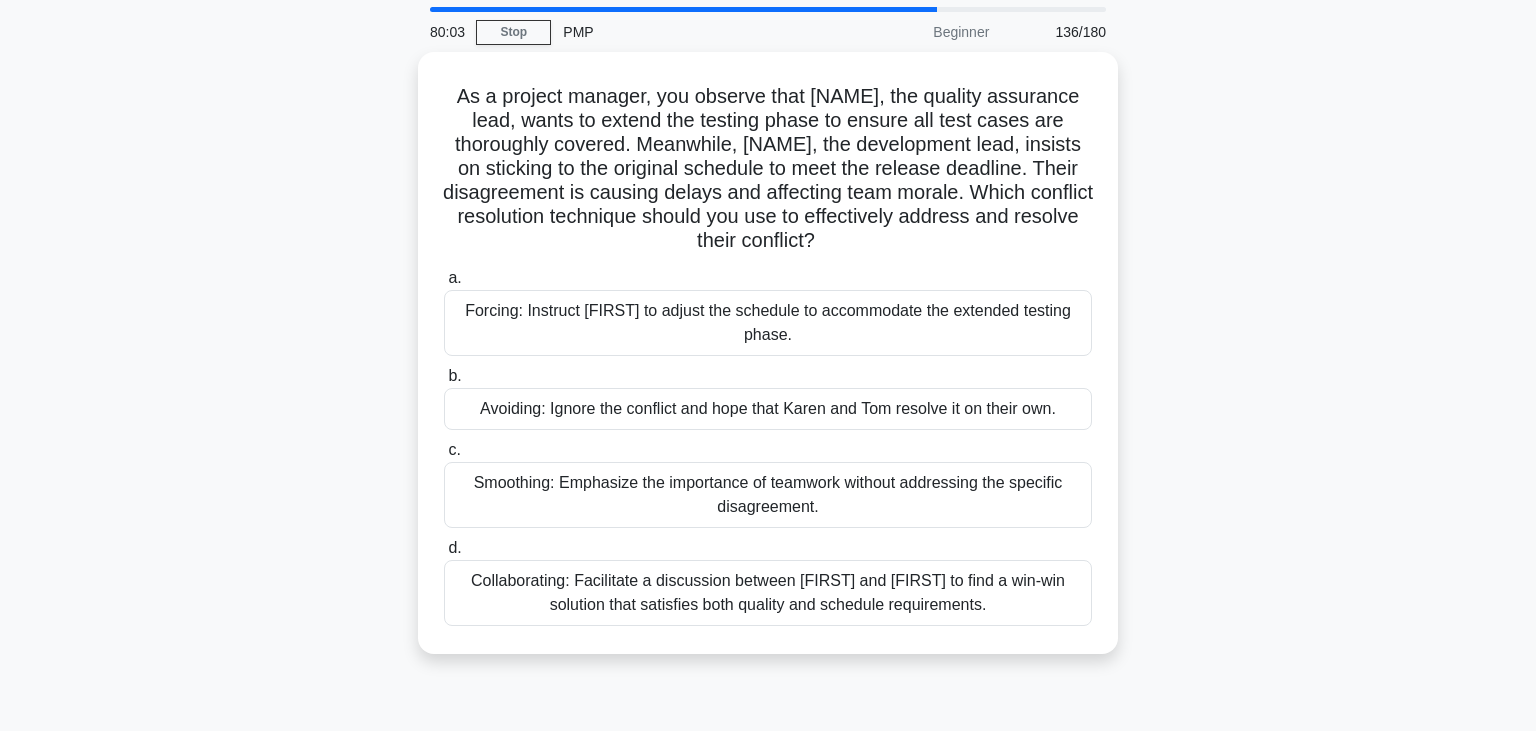 scroll, scrollTop: 0, scrollLeft: 0, axis: both 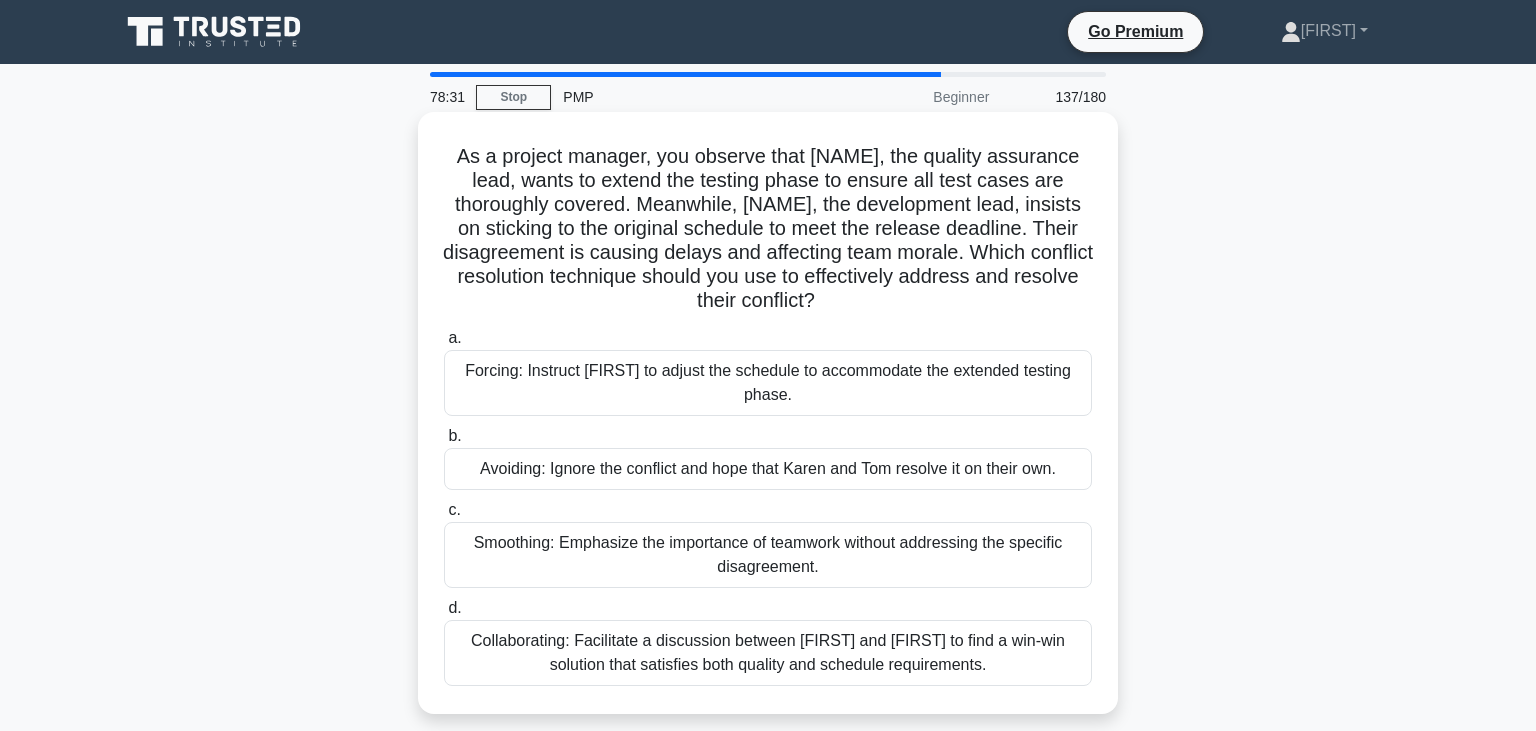 click on "Collaborating: Facilitate a discussion between Karen and Tom to find a win-win solution that satisfies both quality and schedule requirements." at bounding box center (768, 653) 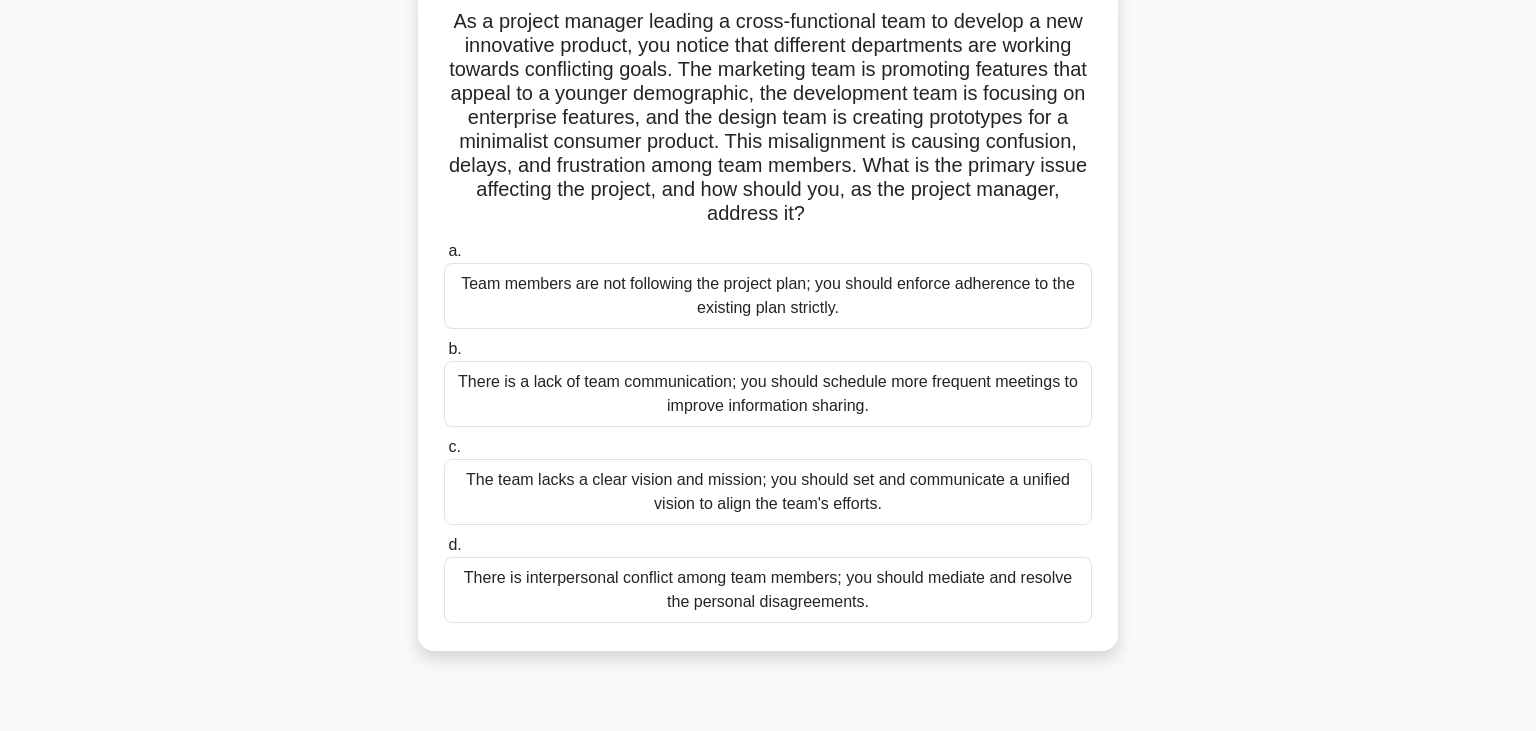 scroll, scrollTop: 144, scrollLeft: 0, axis: vertical 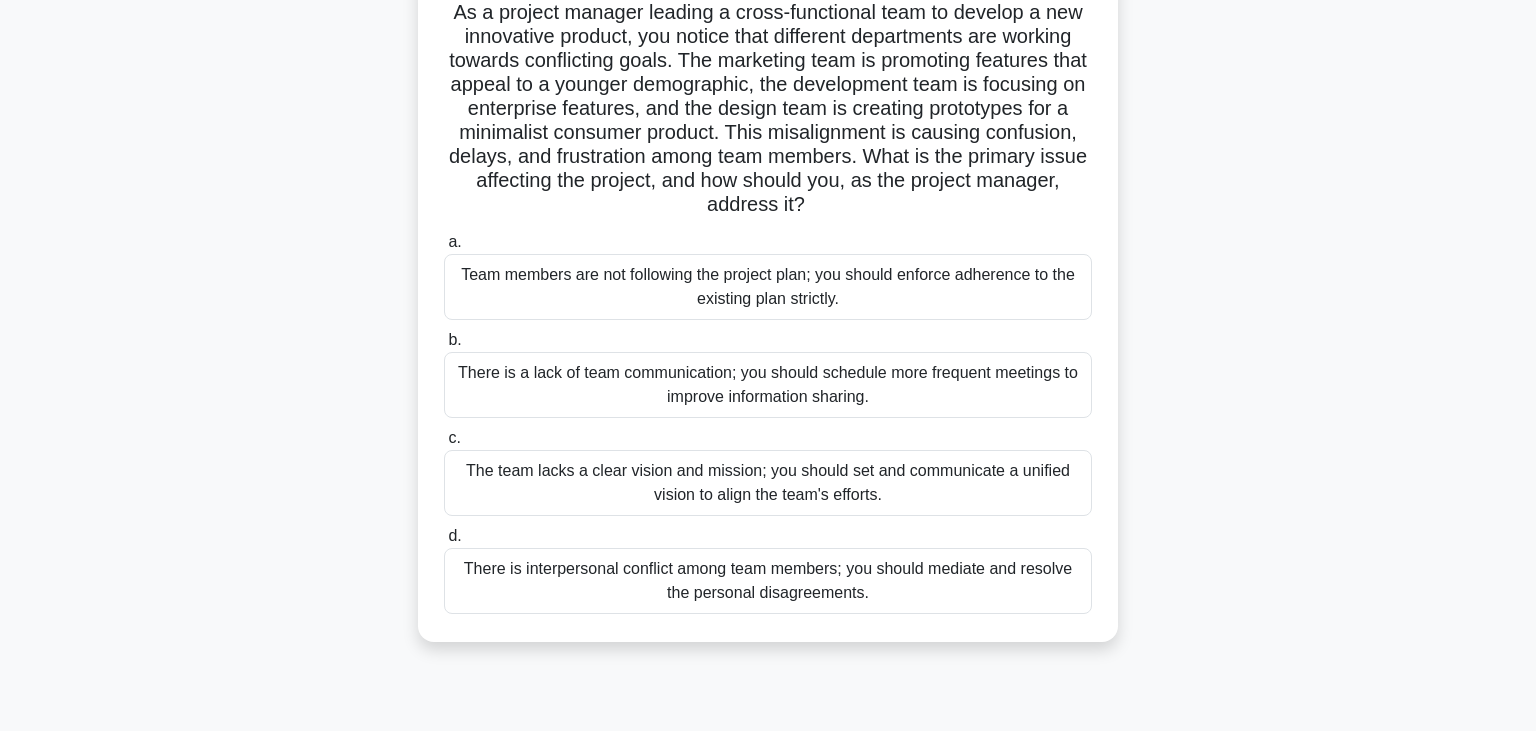 click on "The team lacks a clear vision and mission; you should set and communicate a unified vision to align the team's efforts." at bounding box center [768, 483] 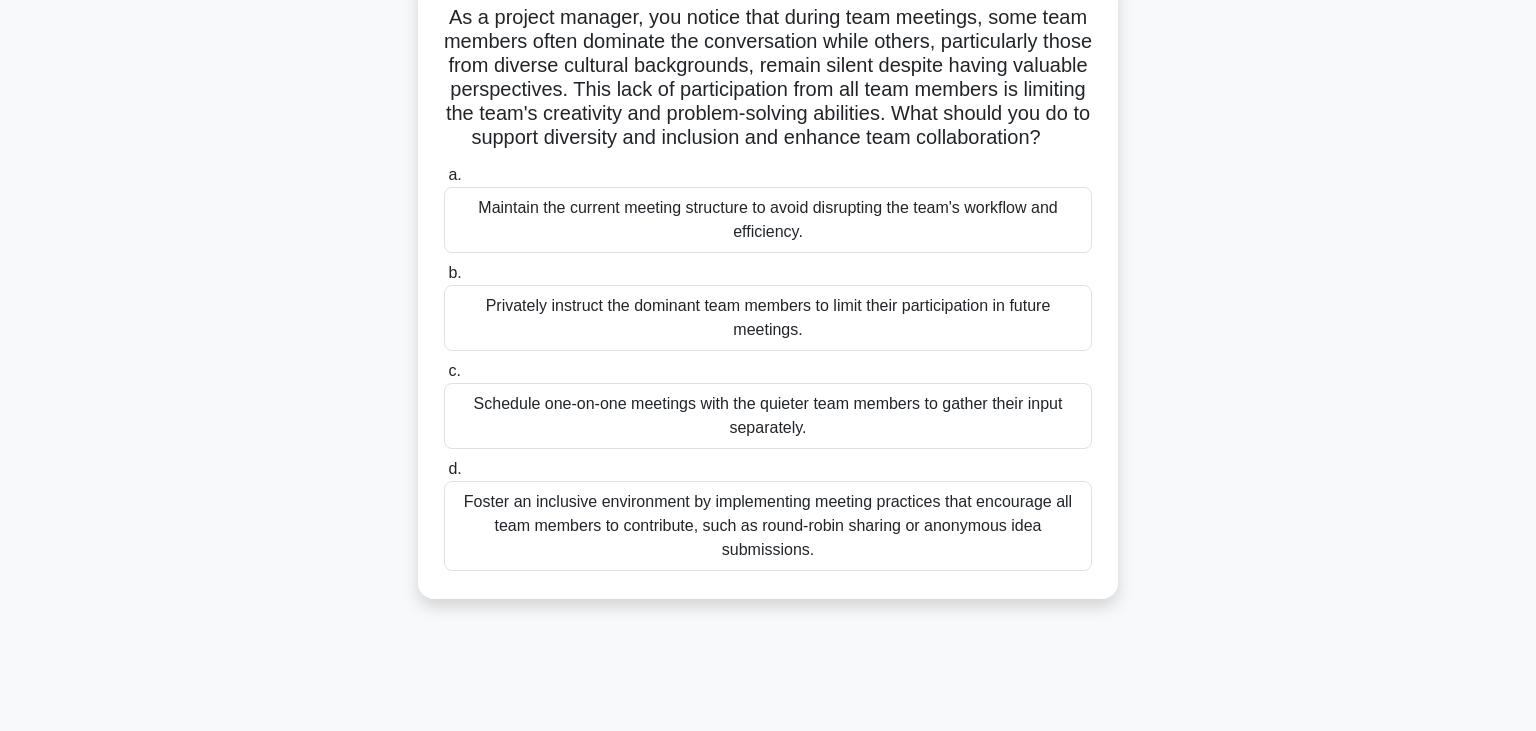 scroll, scrollTop: 0, scrollLeft: 0, axis: both 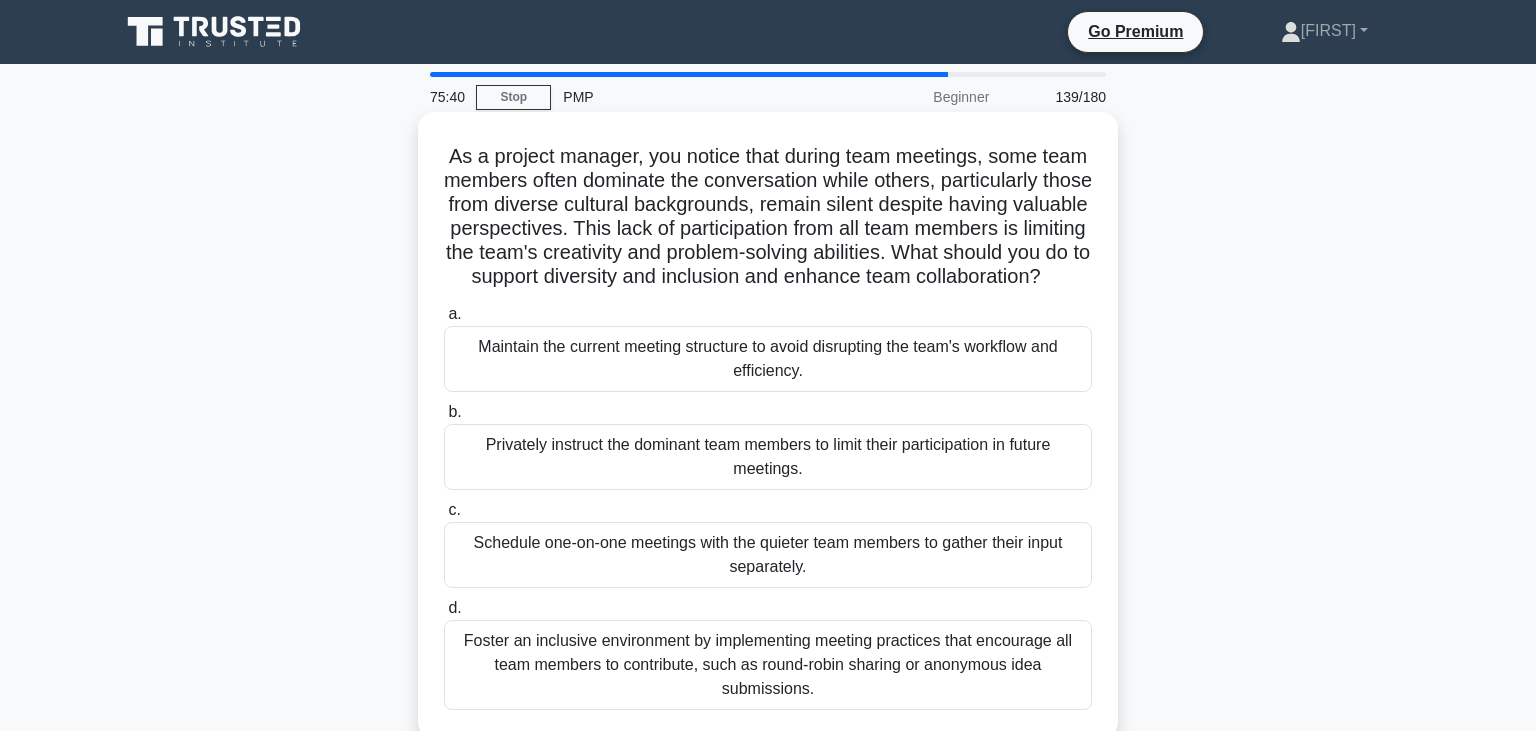 click on "Foster an inclusive environment by implementing meeting practices that encourage all team members to contribute, such as round-robin sharing or anonymous idea submissions." at bounding box center [768, 665] 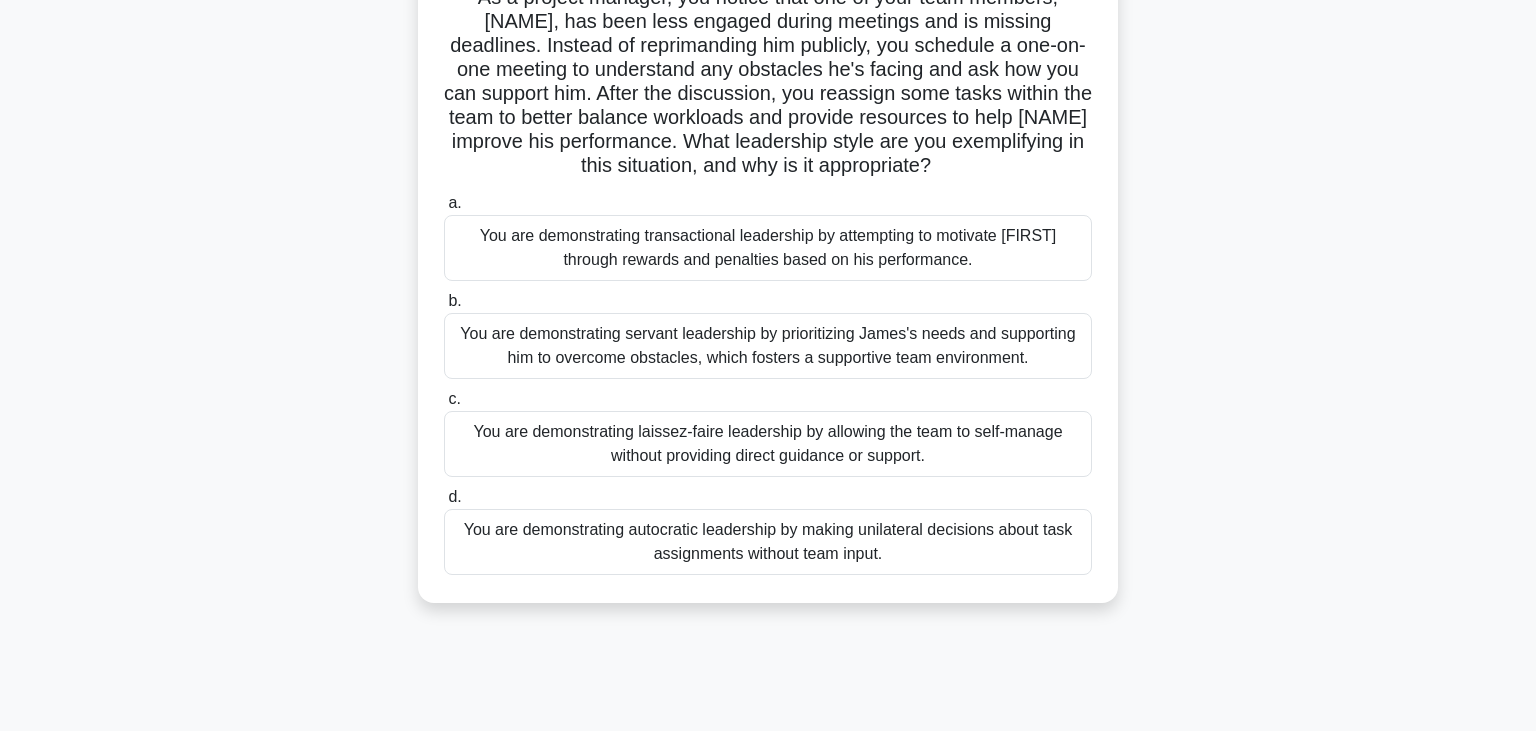 scroll, scrollTop: 164, scrollLeft: 0, axis: vertical 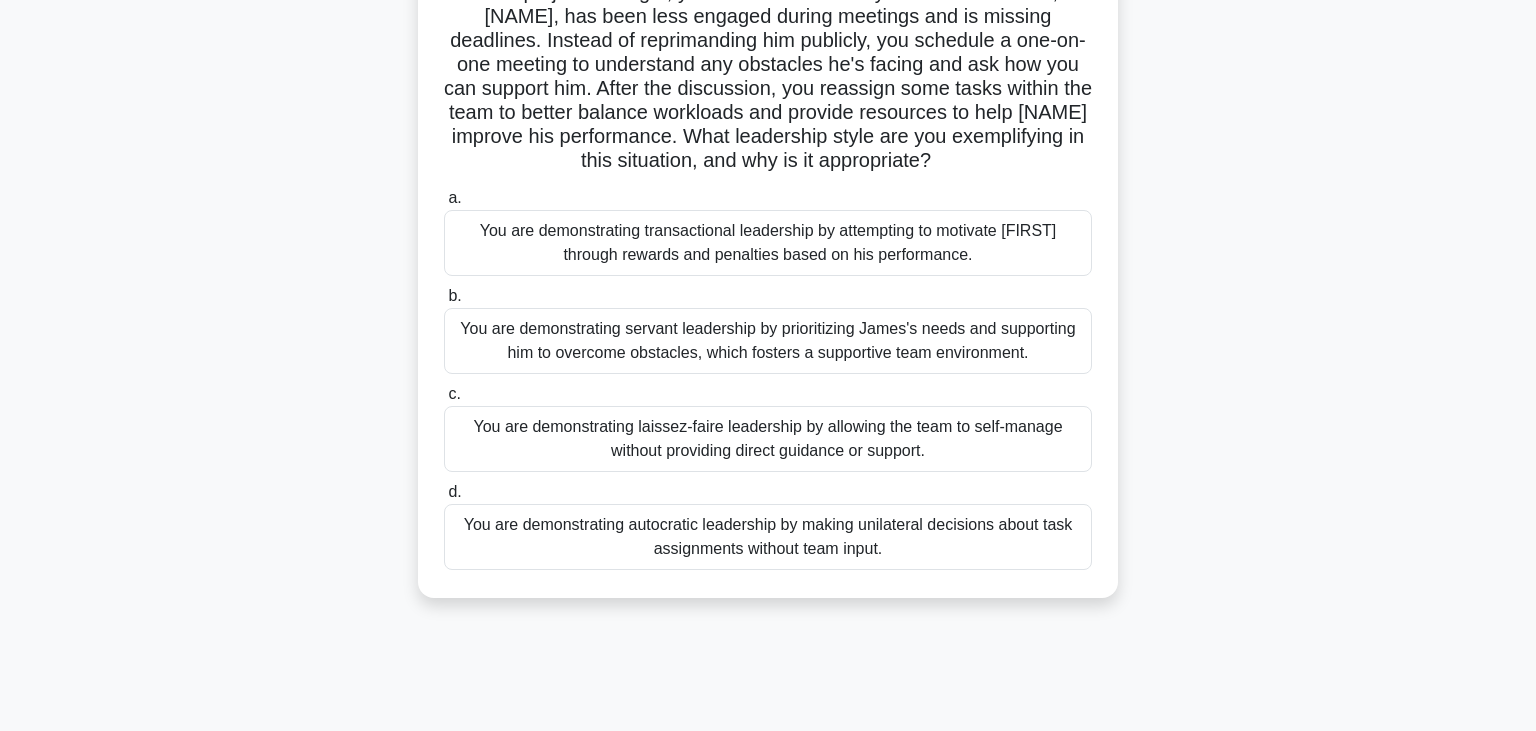 click on "You are demonstrating servant leadership by prioritizing James's needs and supporting him to overcome obstacles, which fosters a supportive team environment." at bounding box center (768, 341) 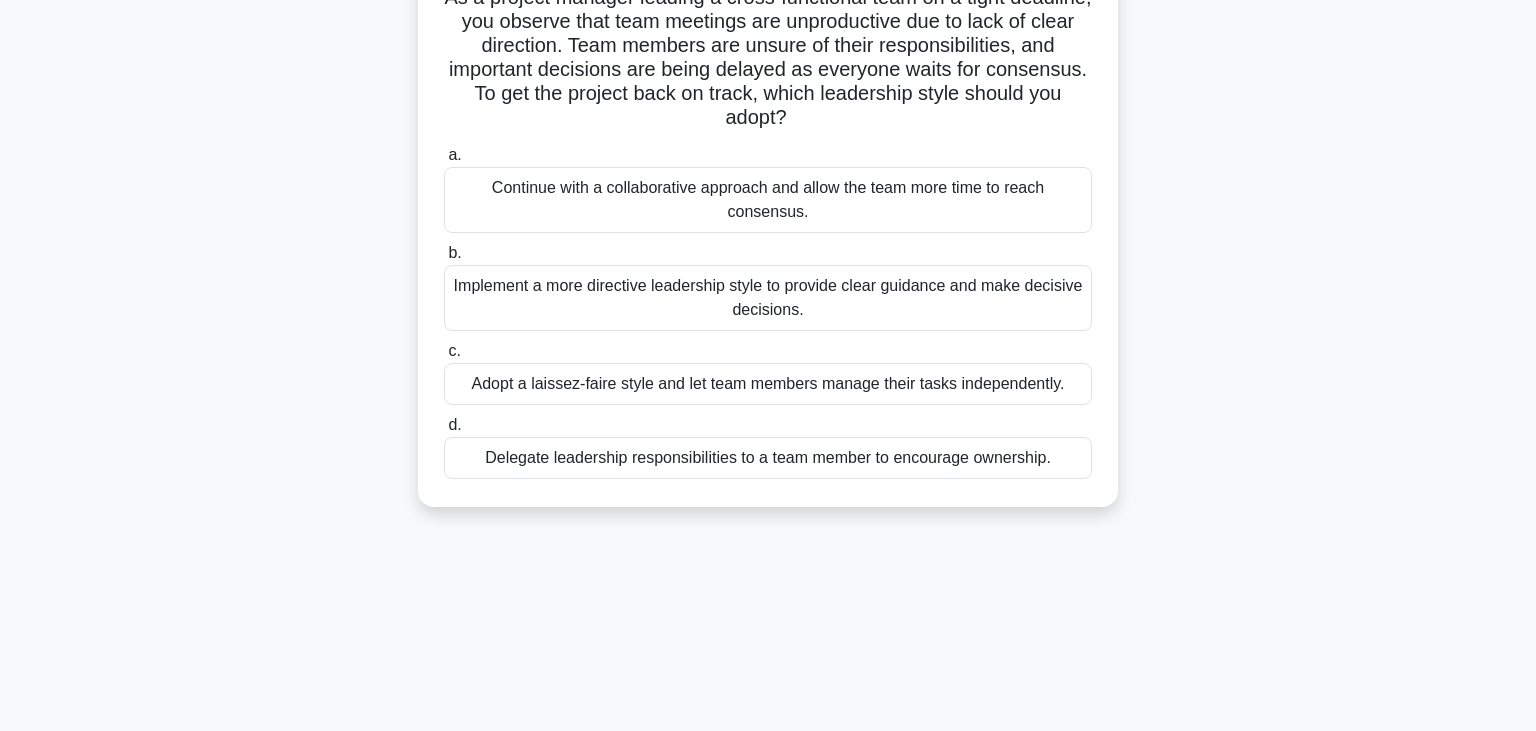 scroll, scrollTop: 0, scrollLeft: 0, axis: both 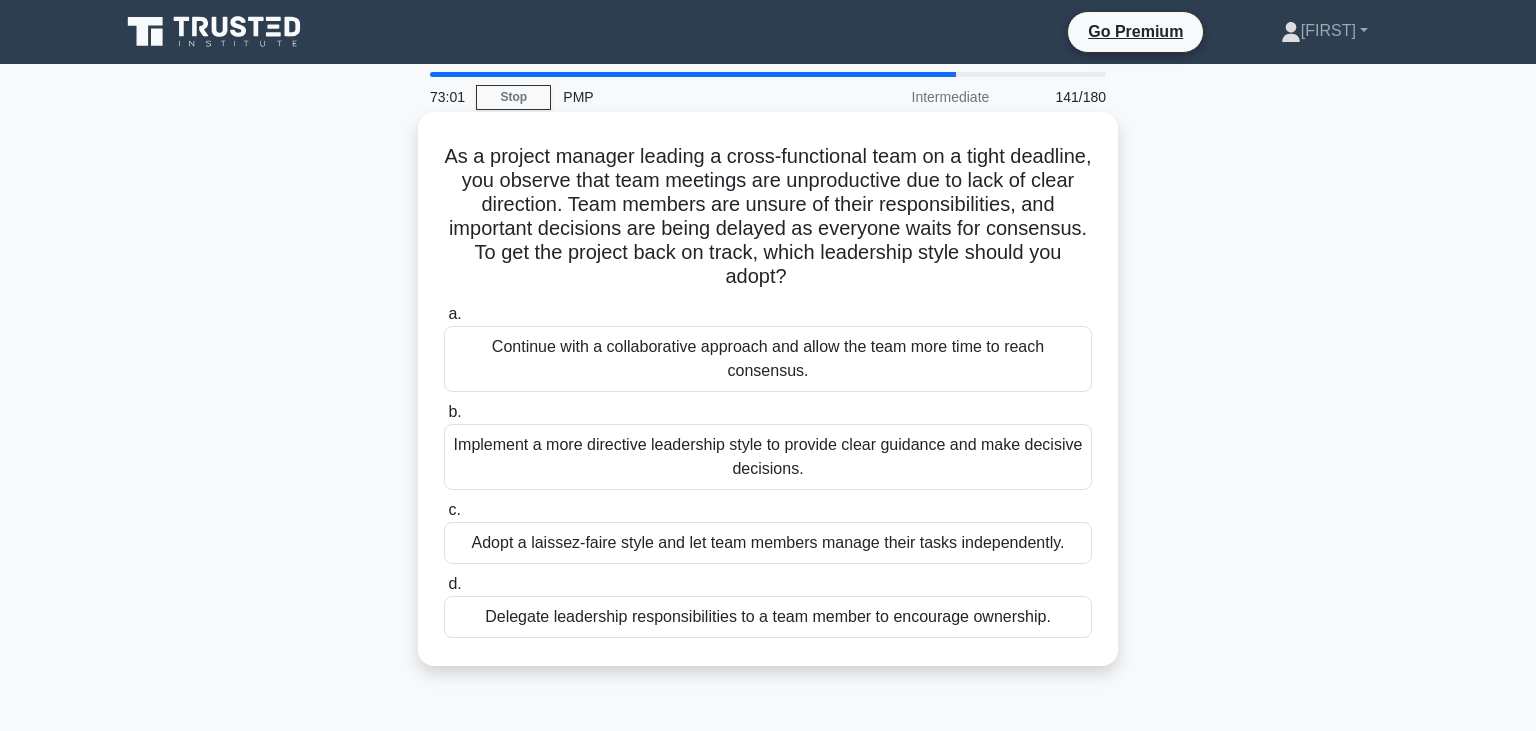click on "Implement a more directive leadership style to provide clear guidance and make decisive decisions." at bounding box center [768, 457] 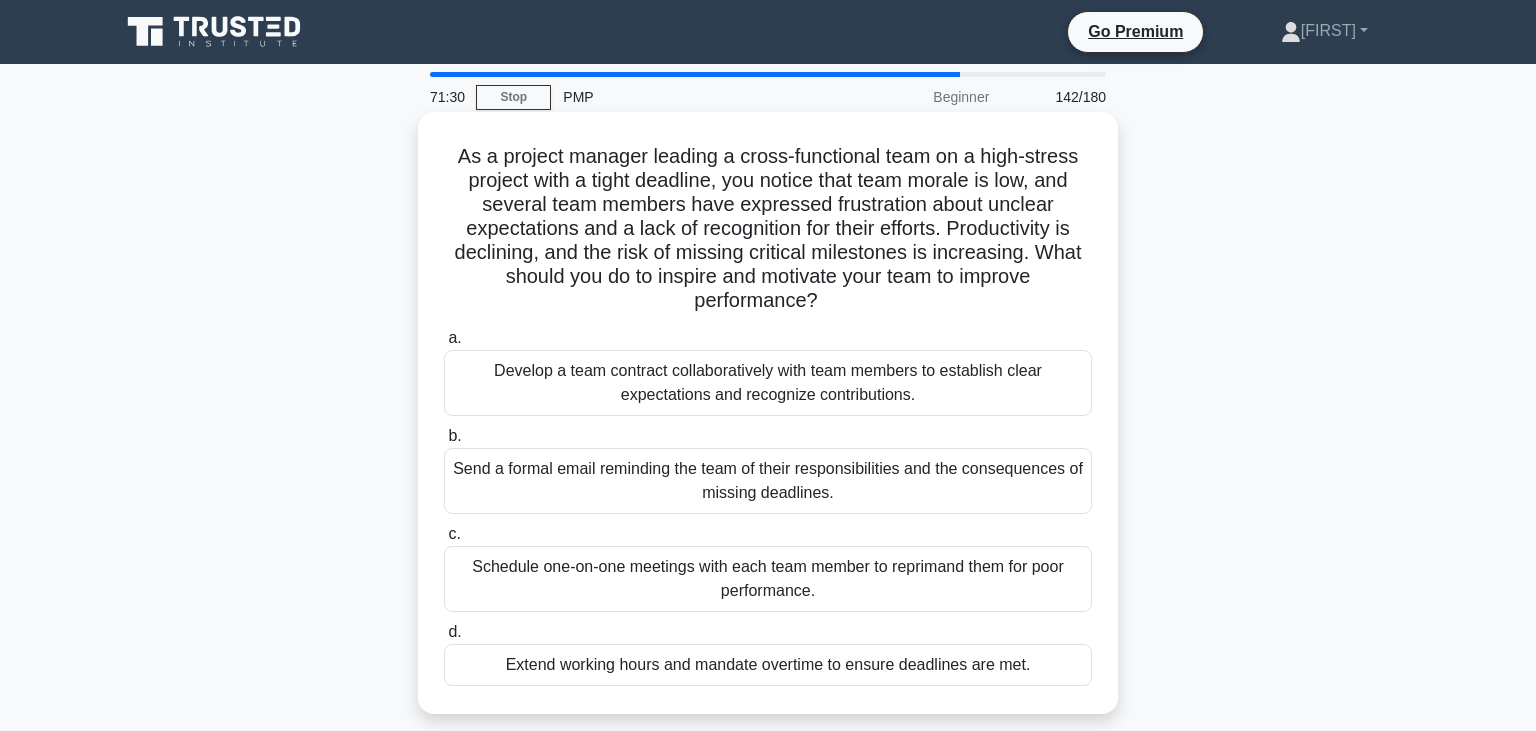 click on "Develop a team contract collaboratively with team members to establish clear expectations and recognize contributions." at bounding box center [768, 383] 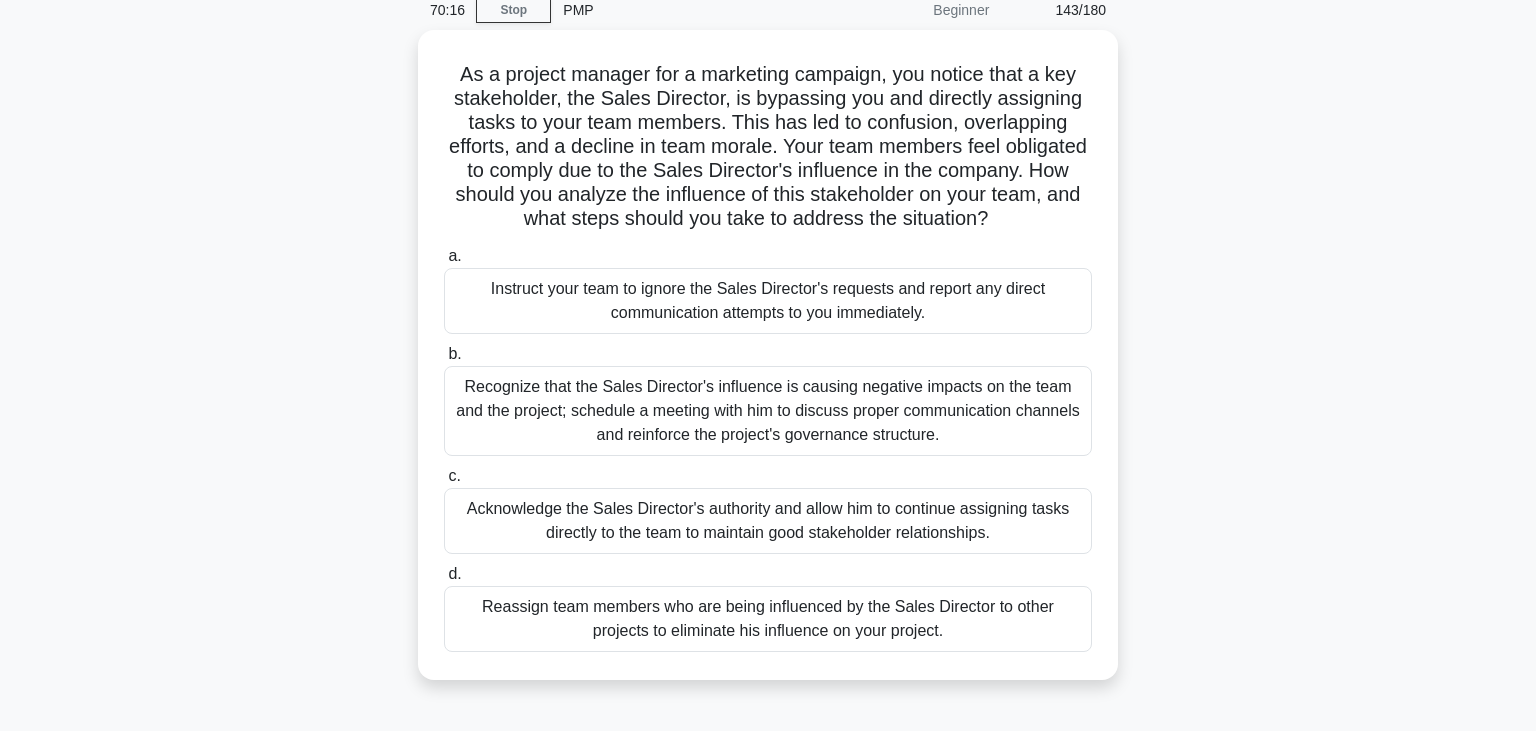 scroll, scrollTop: 76, scrollLeft: 0, axis: vertical 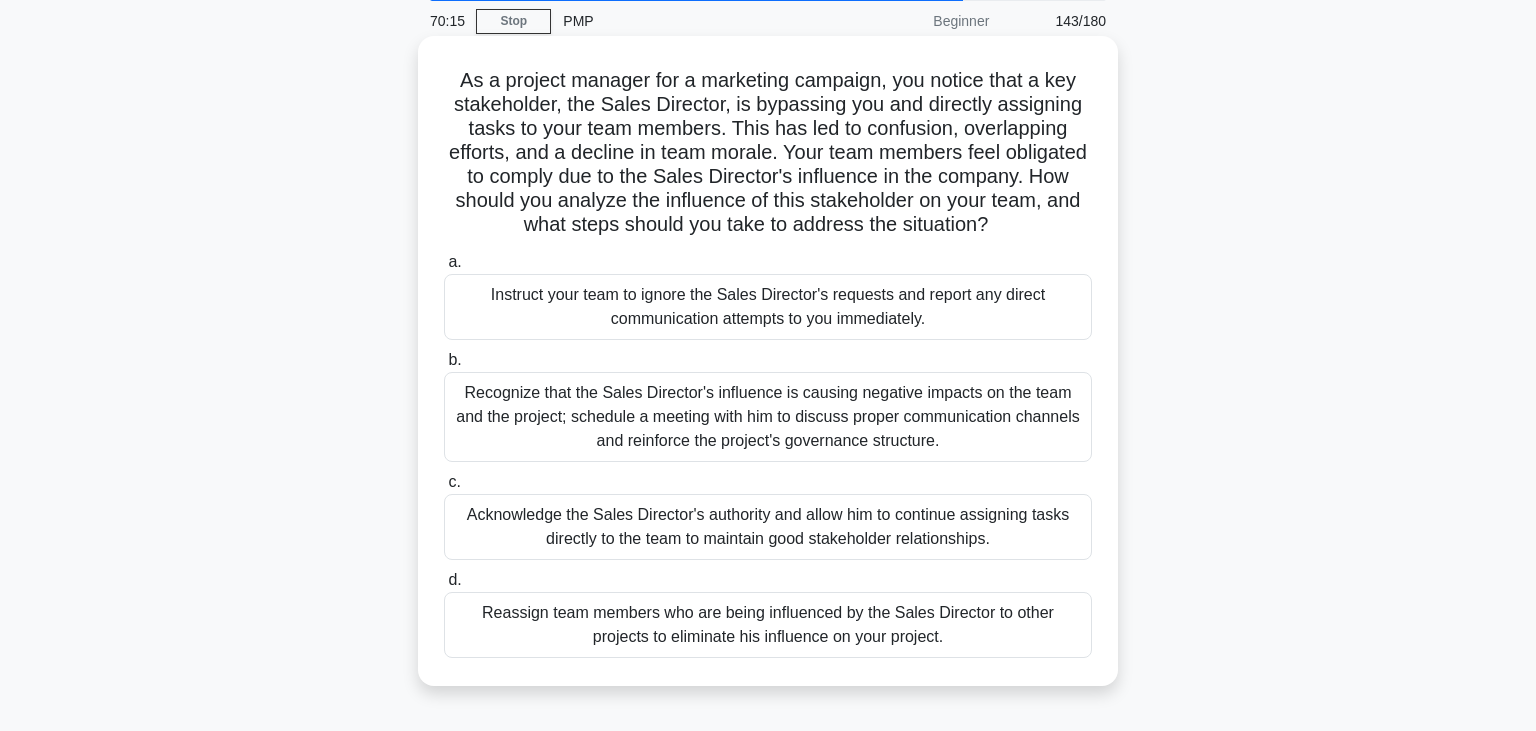 click on "Recognize that the Sales Director's influence is causing negative impacts on the team and the project; schedule a meeting with him to discuss proper communication channels and reinforce the project's governance structure." at bounding box center [768, 417] 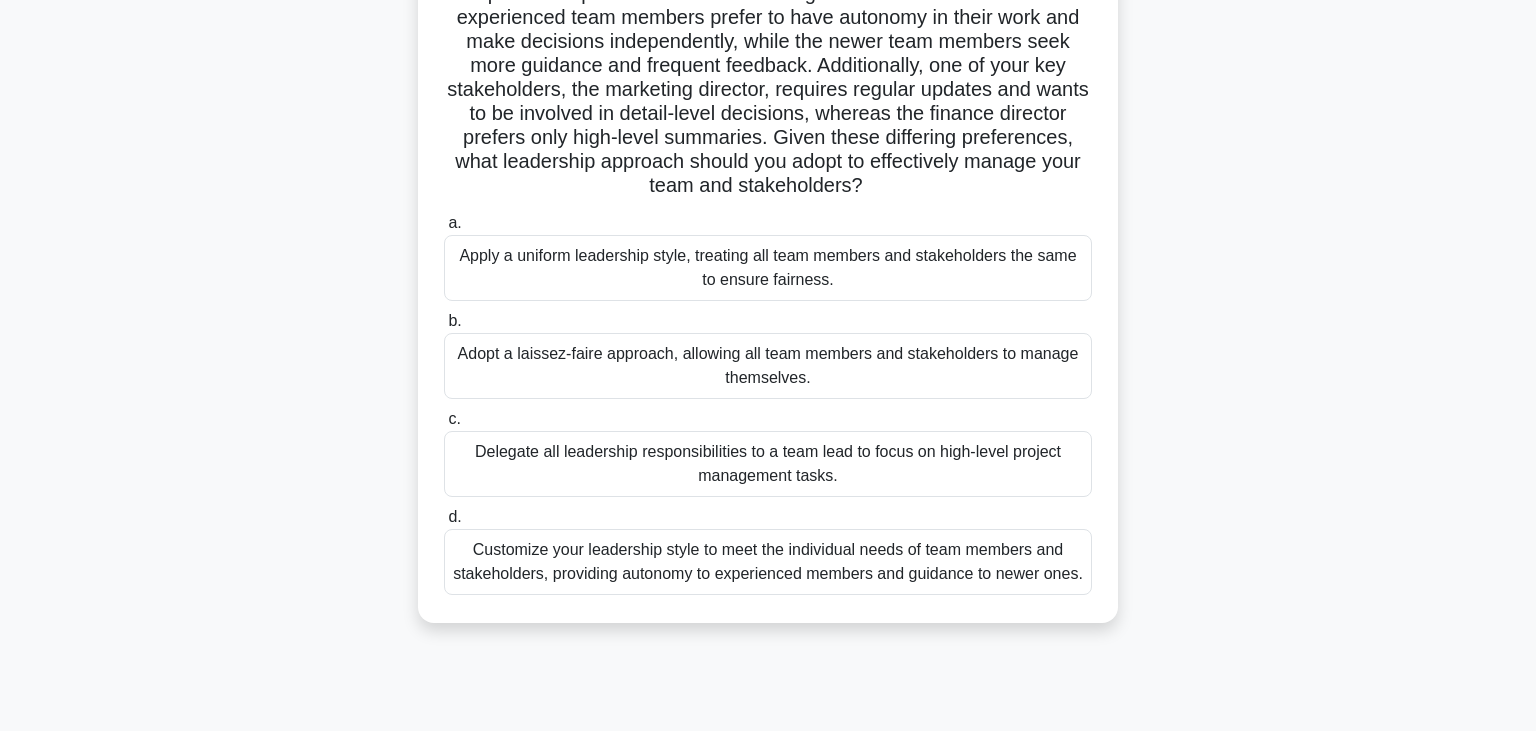 scroll, scrollTop: 192, scrollLeft: 0, axis: vertical 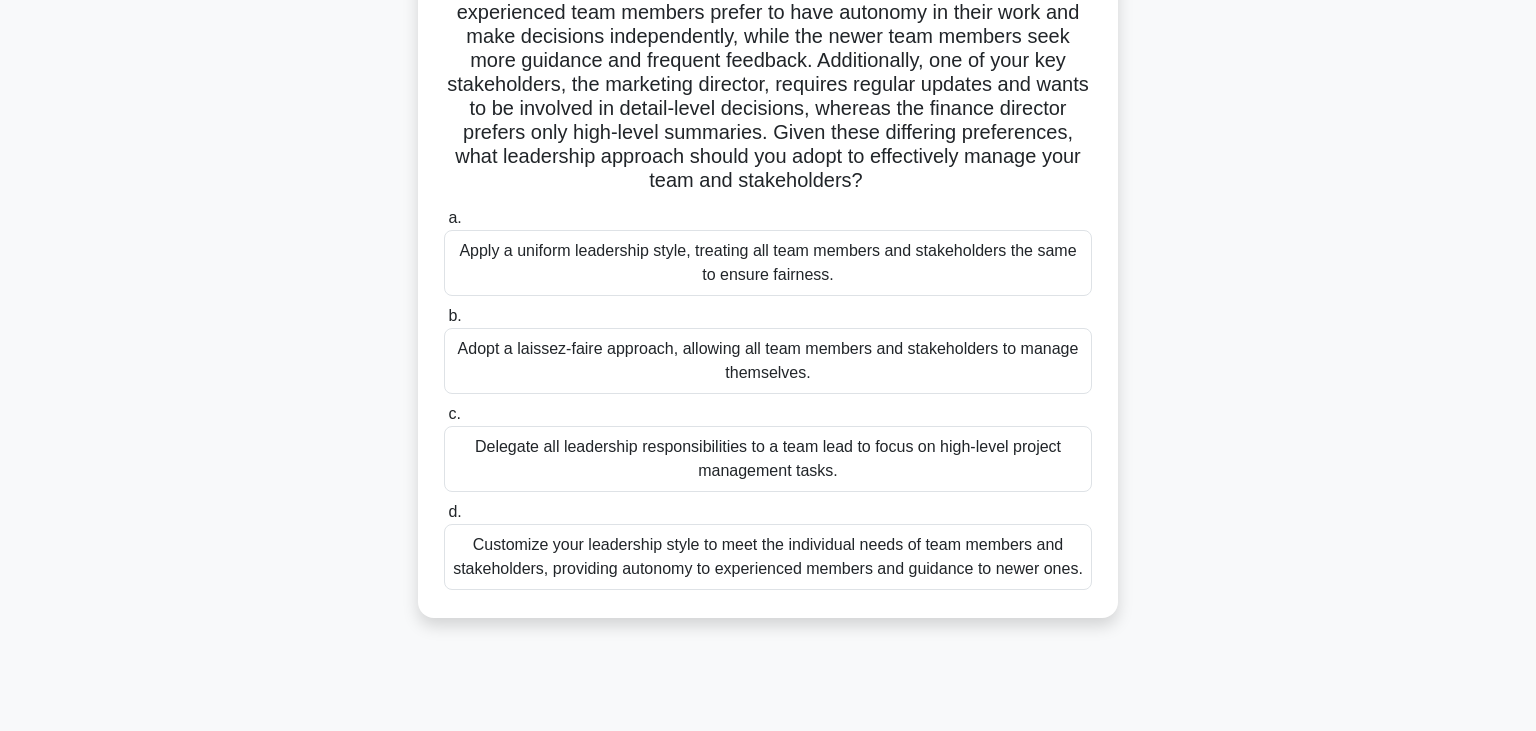 click on "Customize your leadership style to meet the individual needs of team members and stakeholders, providing autonomy to experienced members and guidance to newer ones." at bounding box center (768, 557) 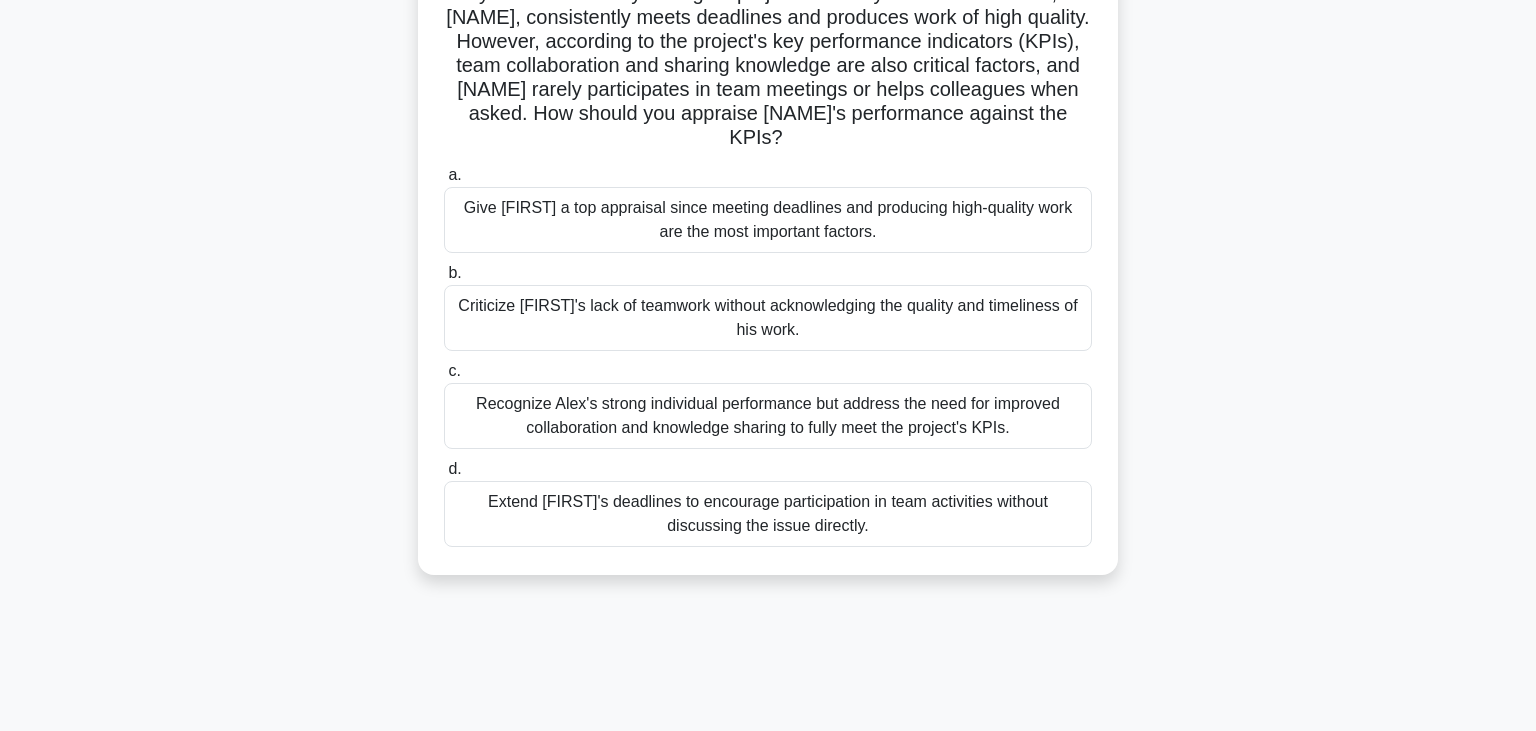scroll, scrollTop: 0, scrollLeft: 0, axis: both 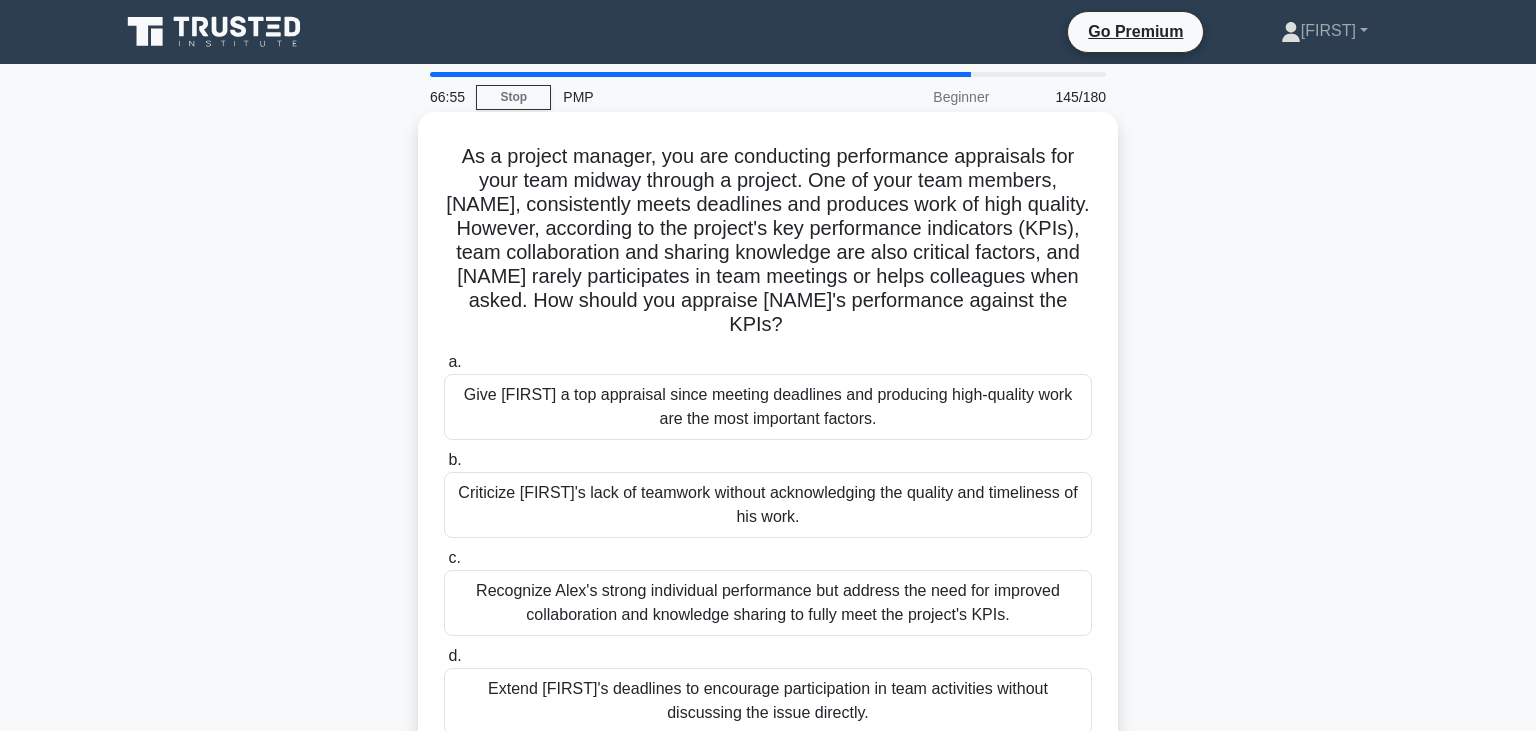click on "Recognize Alex's strong individual performance but address the need for improved collaboration and knowledge sharing to fully meet the project's KPIs." at bounding box center [768, 603] 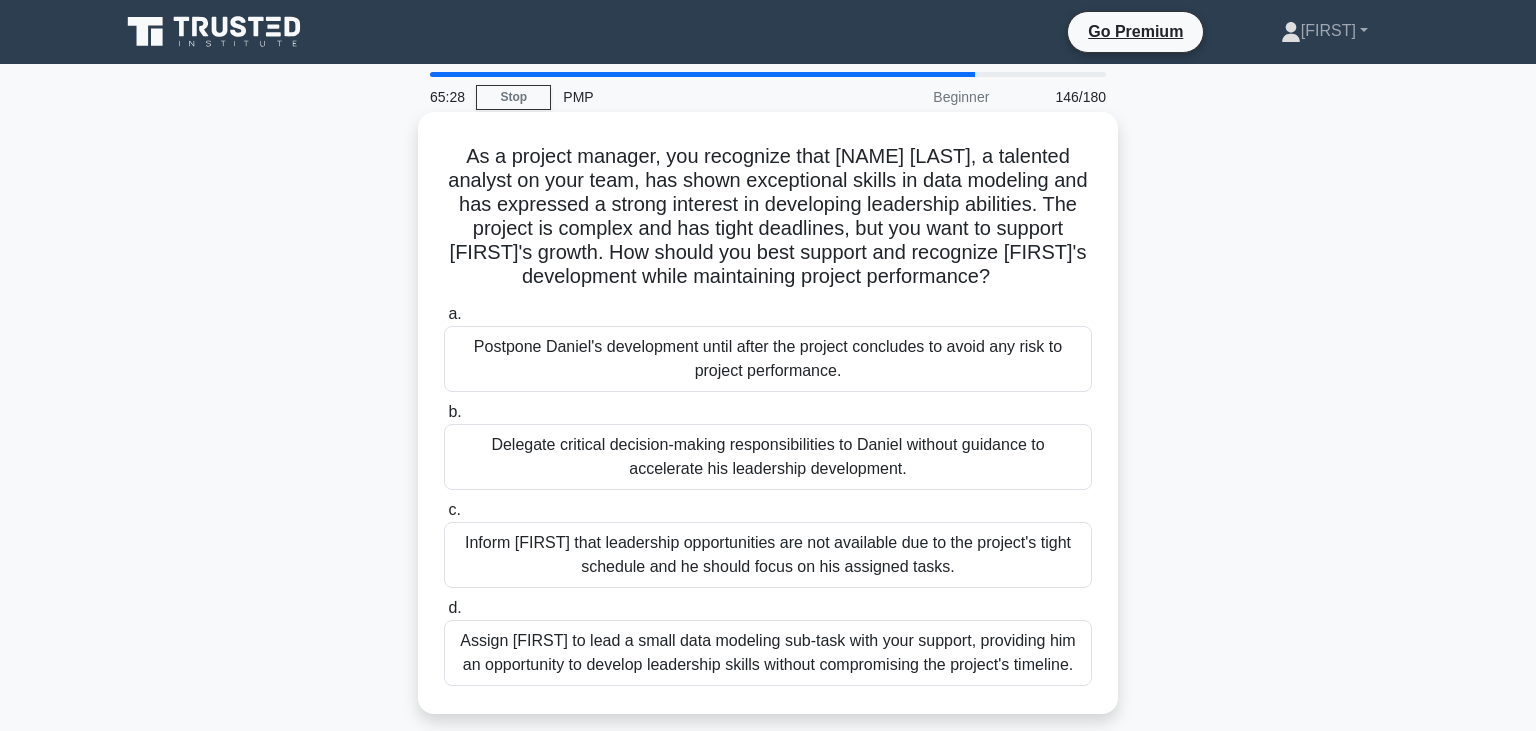 click on "Assign Daniel to lead a small data modeling sub-task with your support, providing him an opportunity to develop leadership skills without compromising the project's timeline." at bounding box center [768, 653] 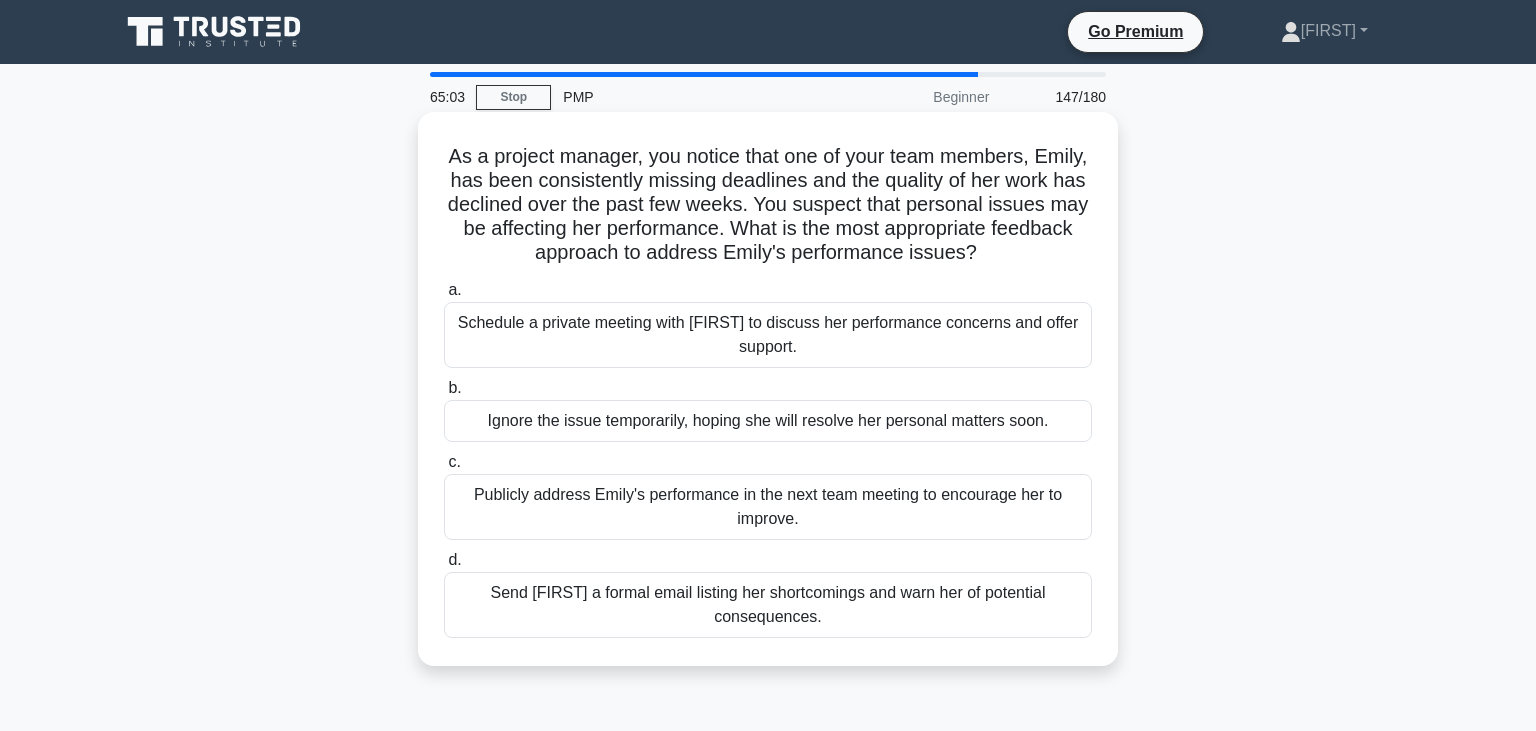 click on "Schedule a private meeting with Emily to discuss her performance concerns and offer support." at bounding box center [768, 335] 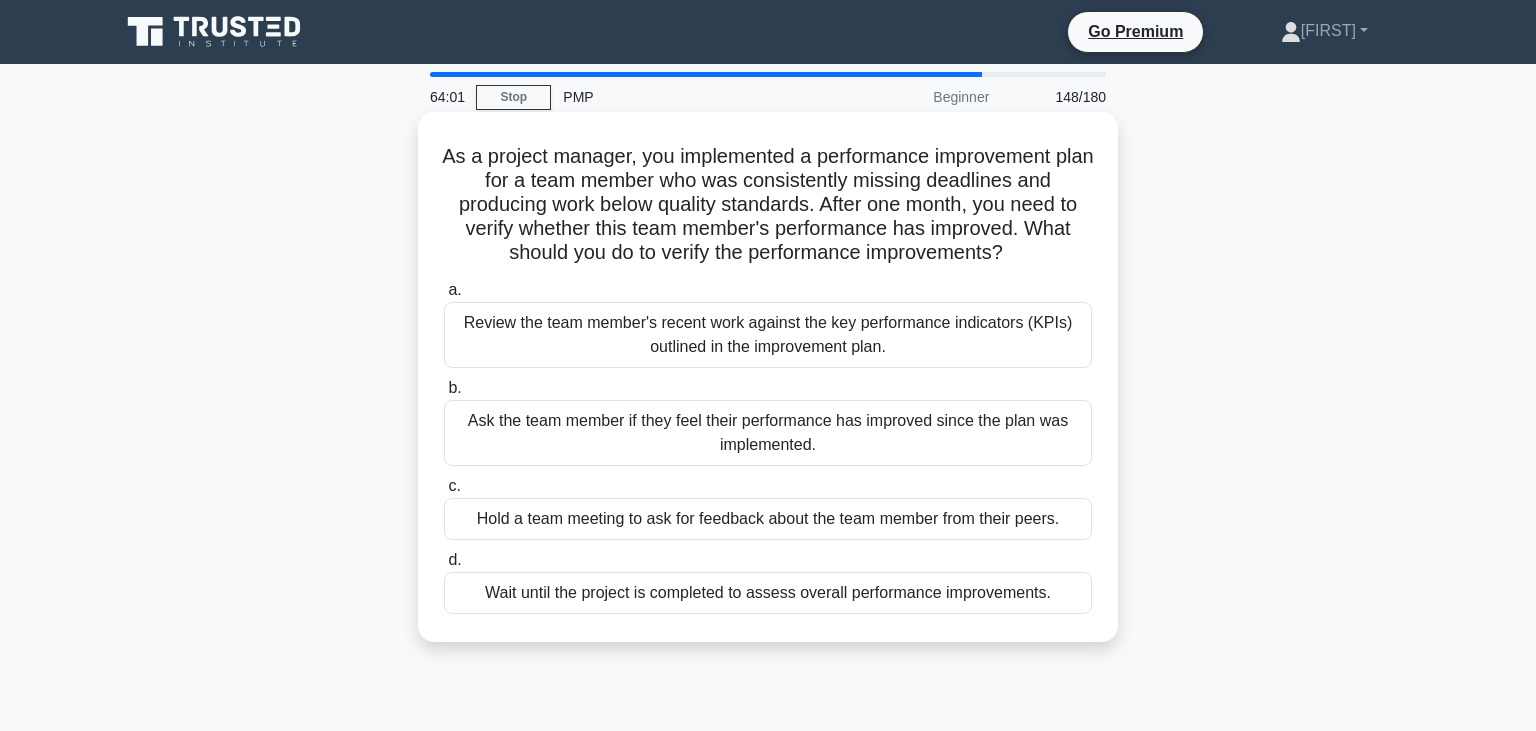 click on "Review the team member's recent work against the key performance indicators (KPIs) outlined in the improvement plan." at bounding box center [768, 335] 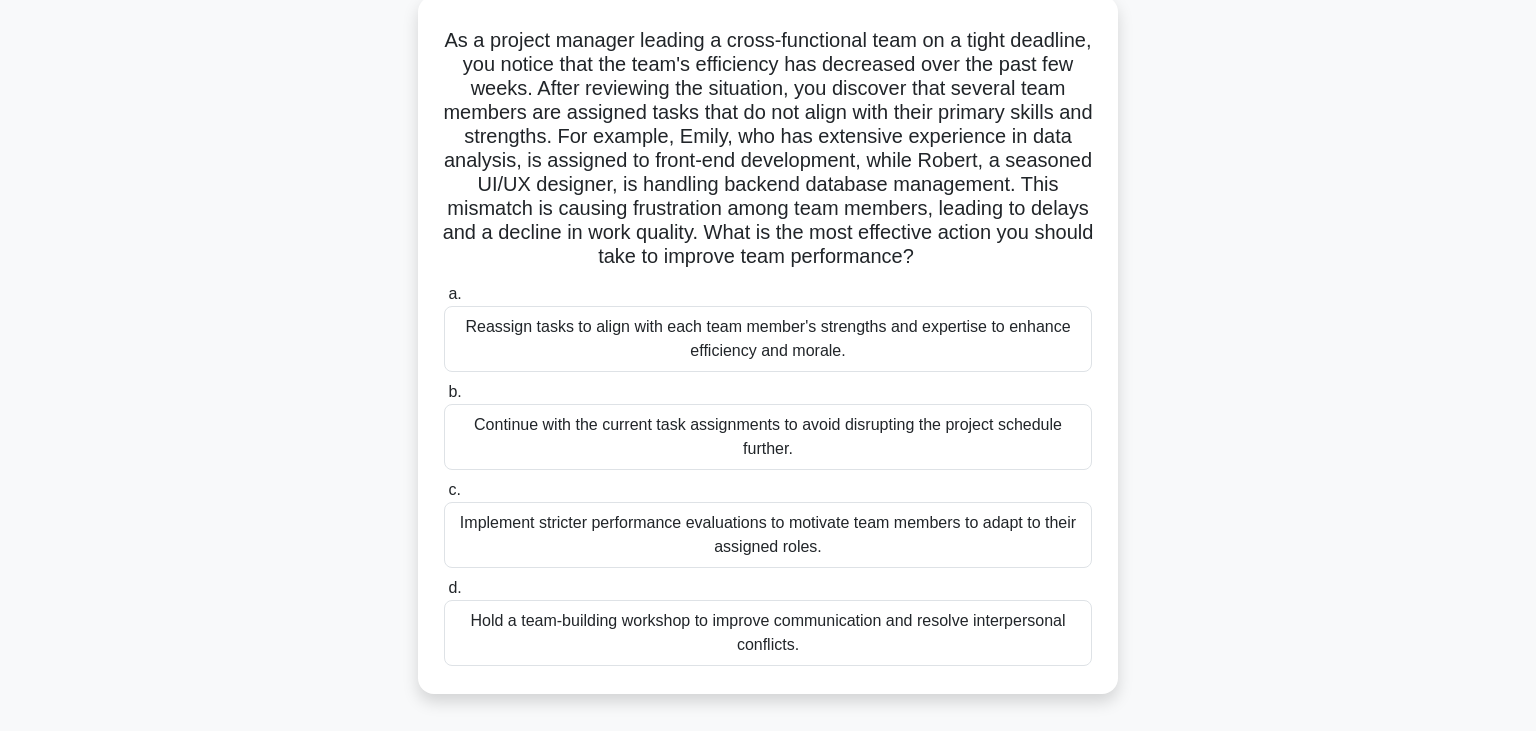 scroll, scrollTop: 124, scrollLeft: 0, axis: vertical 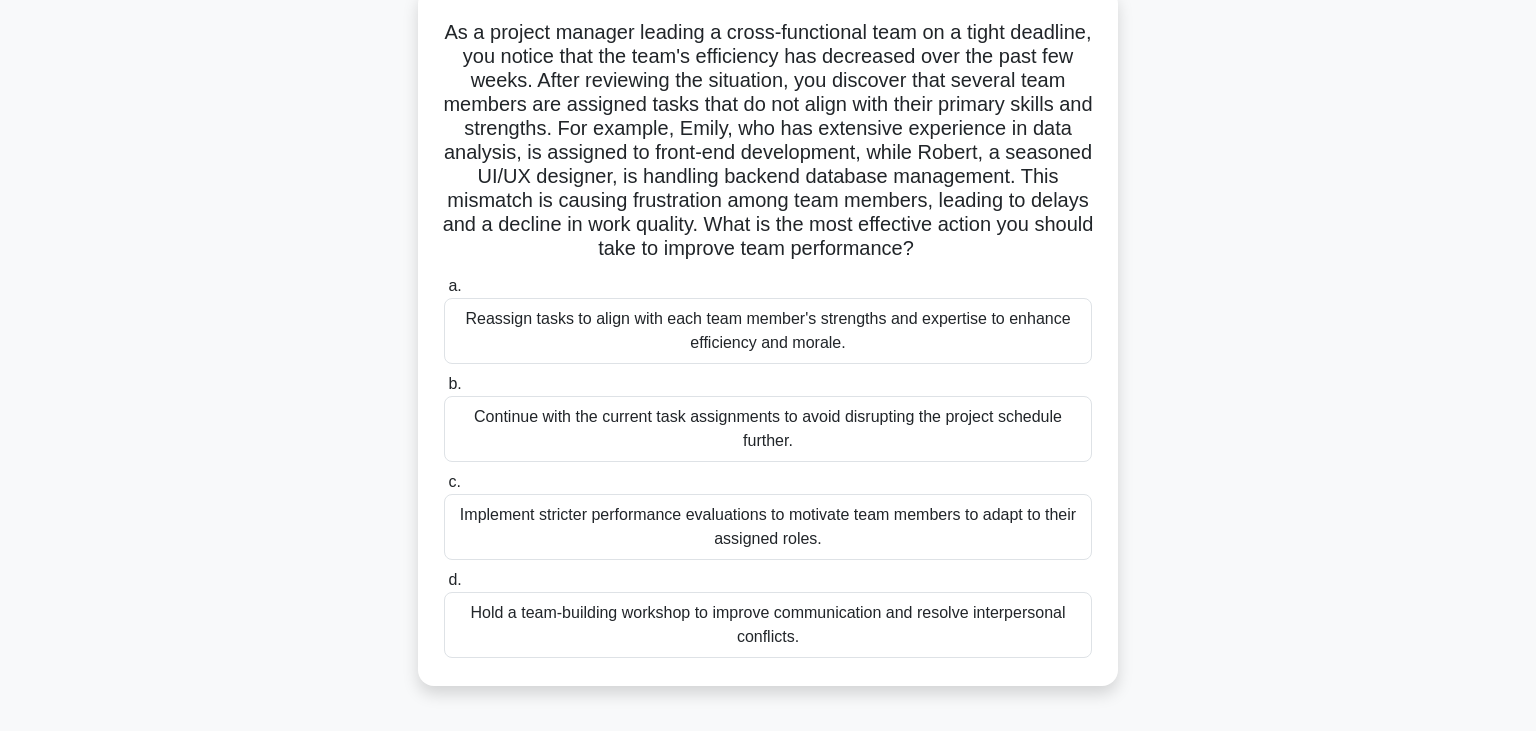 click on "Reassign tasks to align with each team member's strengths and expertise to enhance efficiency and morale." at bounding box center (768, 331) 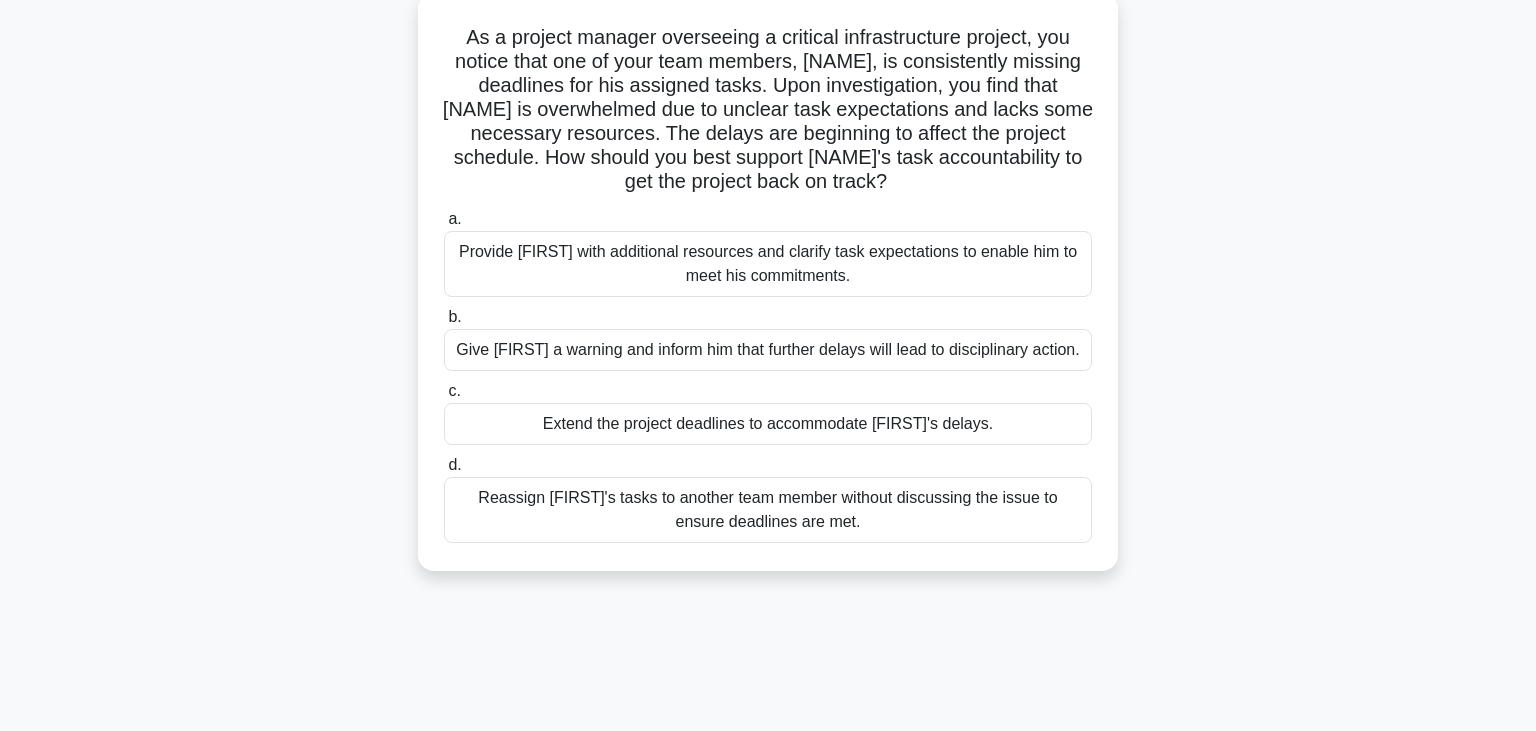 scroll, scrollTop: 0, scrollLeft: 0, axis: both 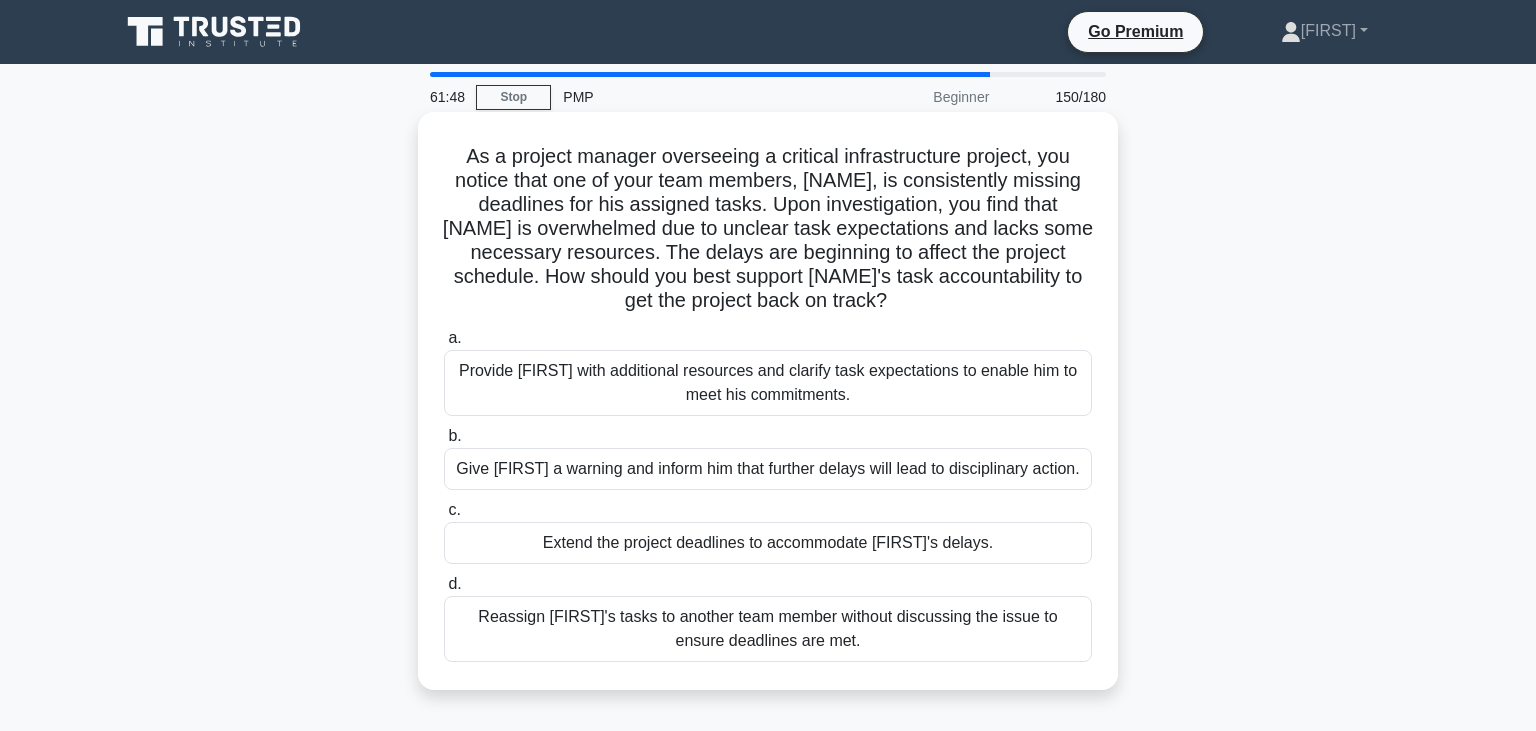click on "Provide David with additional resources and clarify task expectations to enable him to meet his commitments." at bounding box center [768, 383] 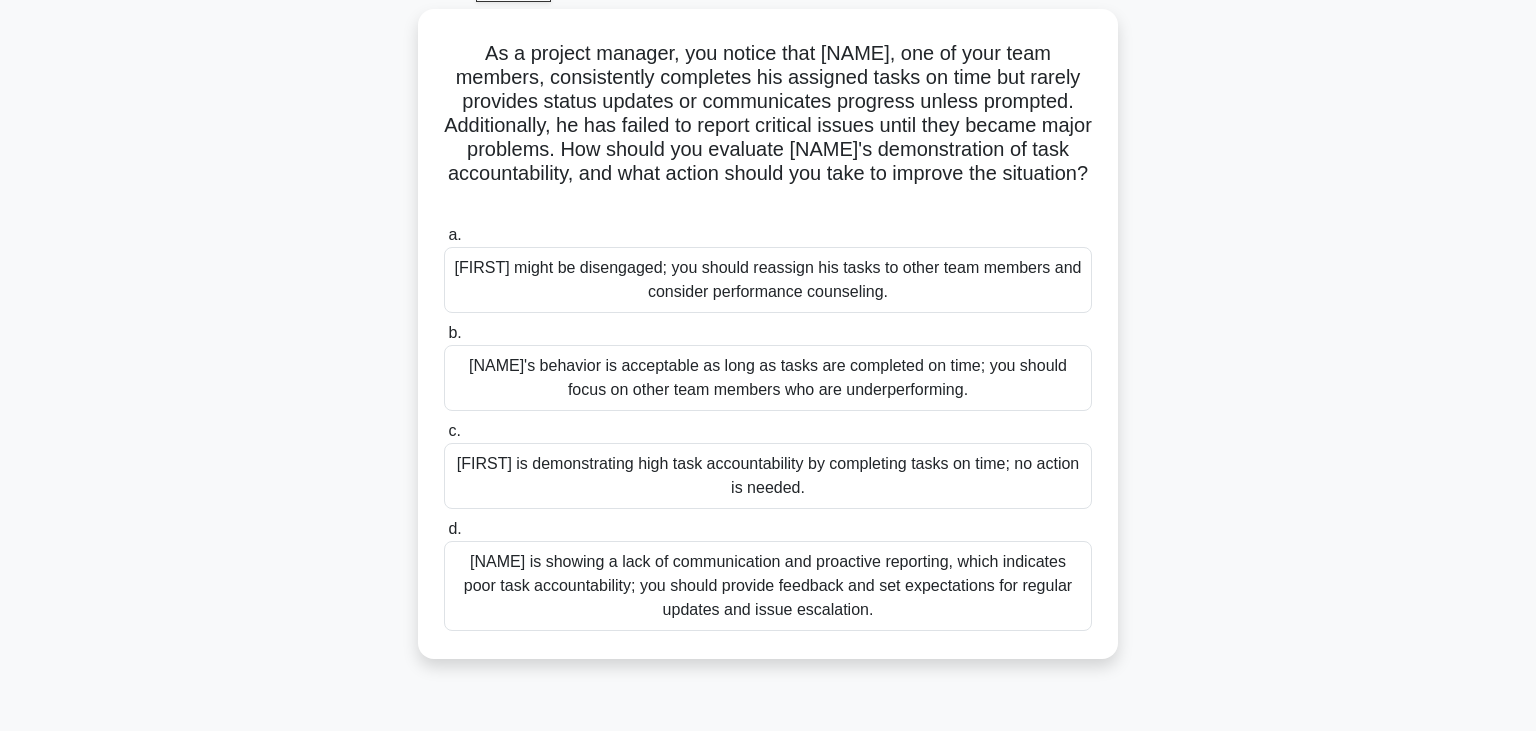scroll, scrollTop: 111, scrollLeft: 0, axis: vertical 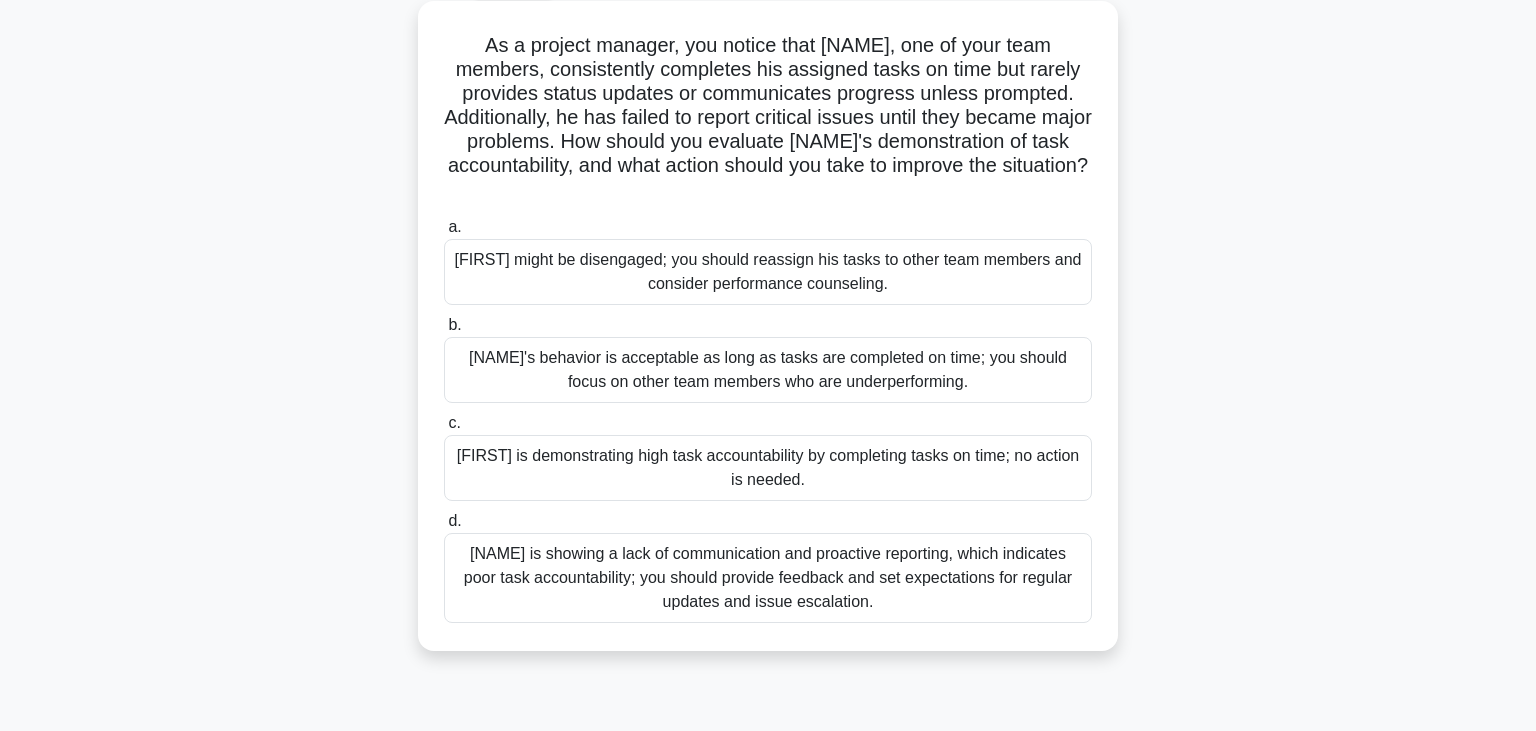 click on "Thomas is demonstrating high task accountability by completing tasks on time; no action is needed." at bounding box center (768, 468) 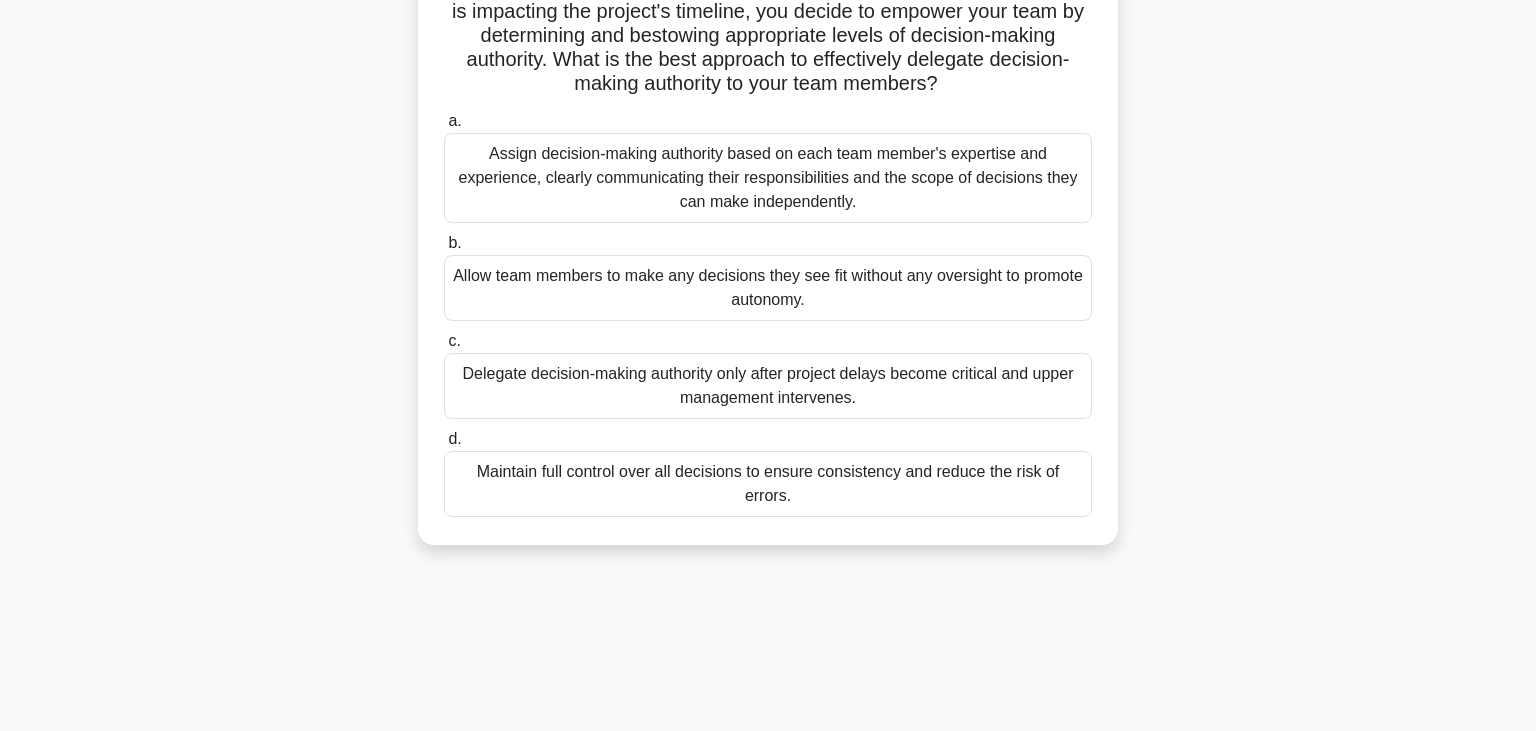 scroll, scrollTop: 239, scrollLeft: 0, axis: vertical 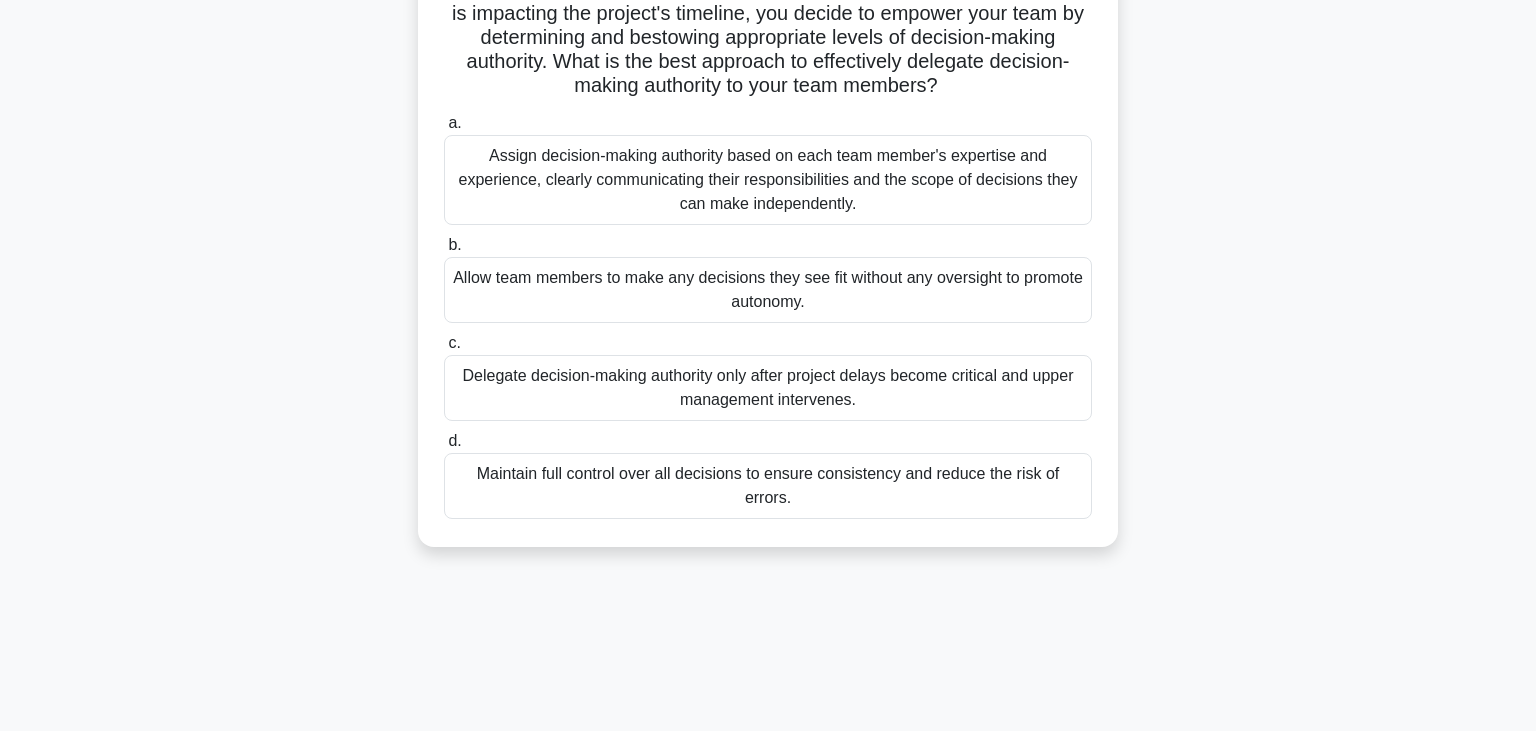 click on "Assign decision-making authority based on each team member's expertise and experience, clearly communicating their responsibilities and the scope of decisions they can make independently." at bounding box center [768, 180] 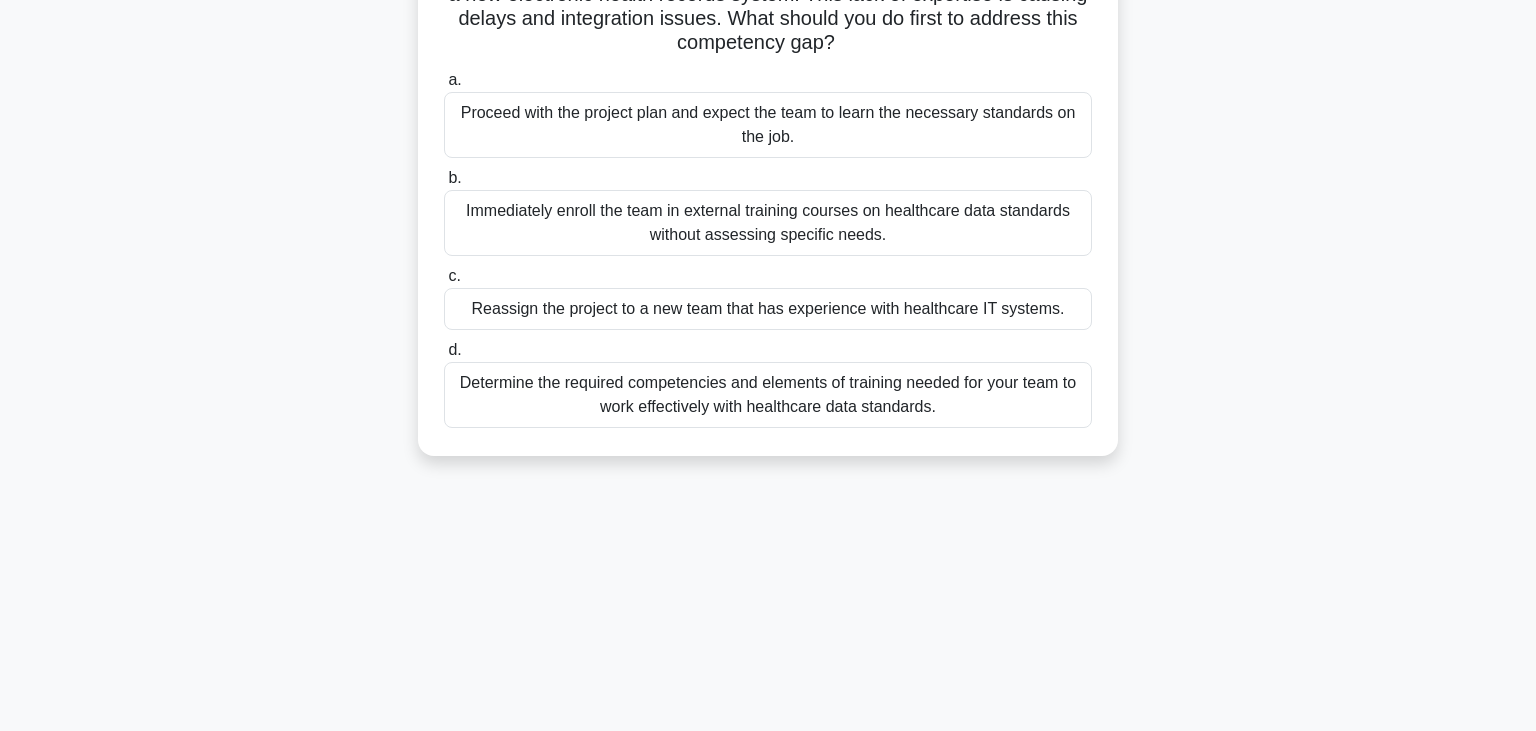 scroll, scrollTop: 0, scrollLeft: 0, axis: both 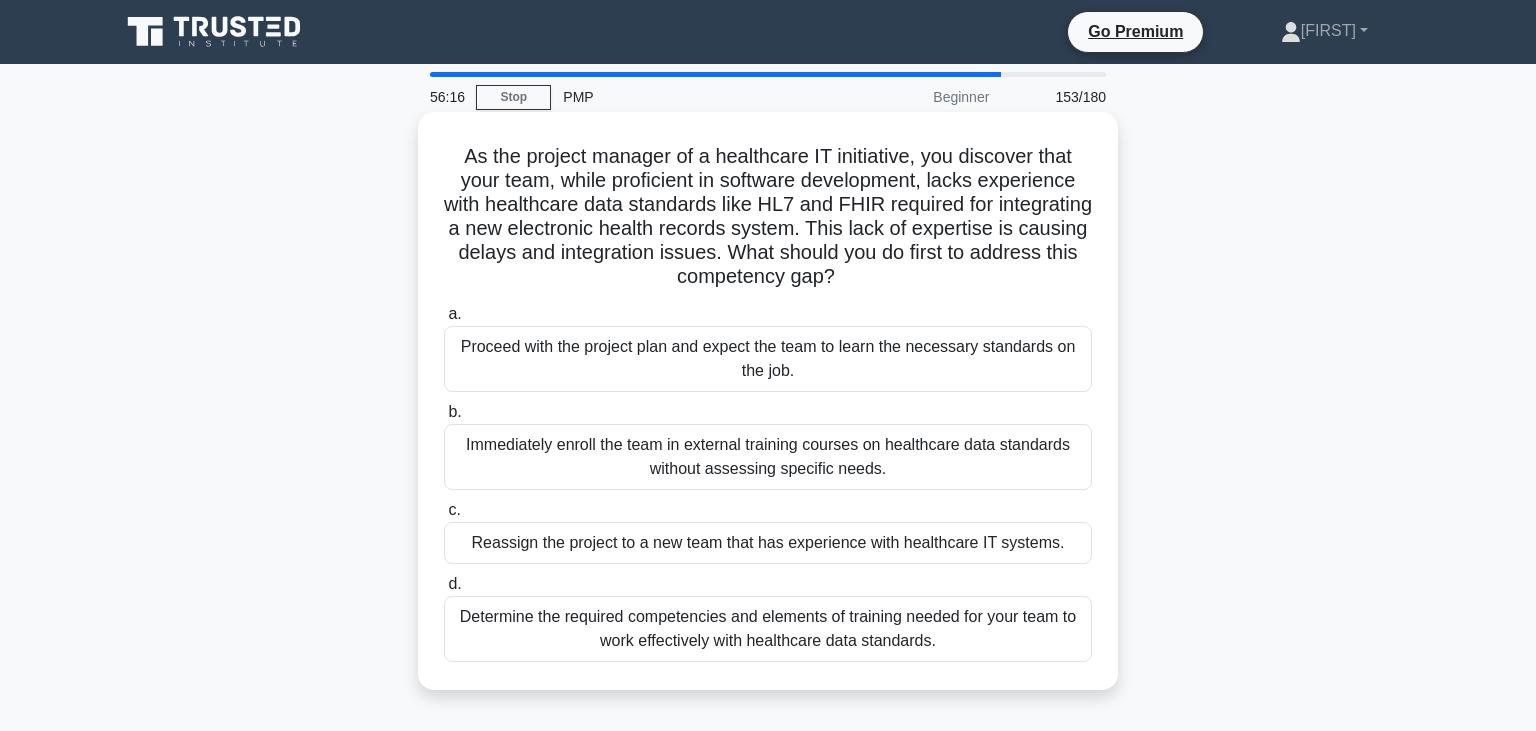 click on "Determine the required competencies and elements of training needed for your team to work effectively with healthcare data standards." at bounding box center (768, 629) 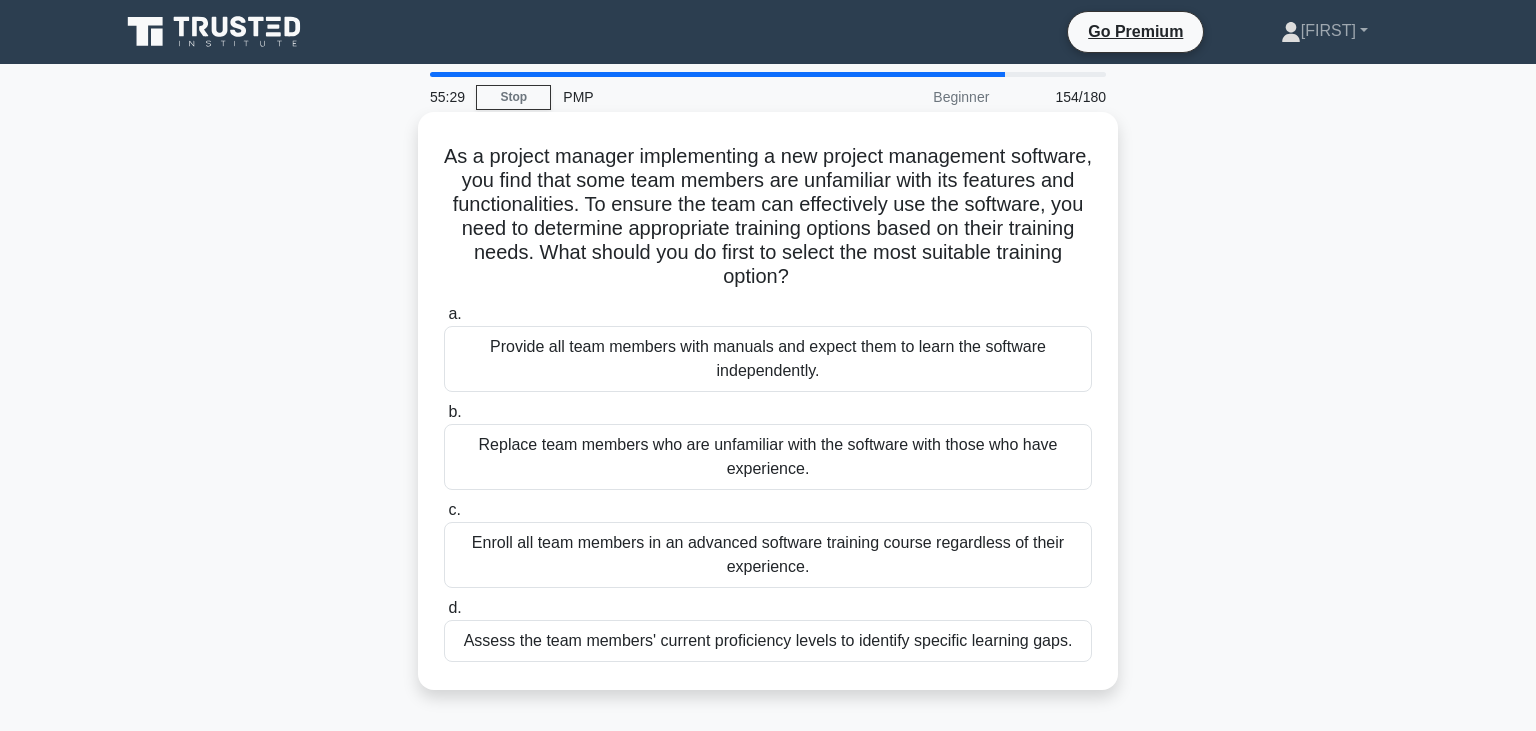 click on "Assess the team members' current proficiency levels to identify specific learning gaps." at bounding box center (768, 641) 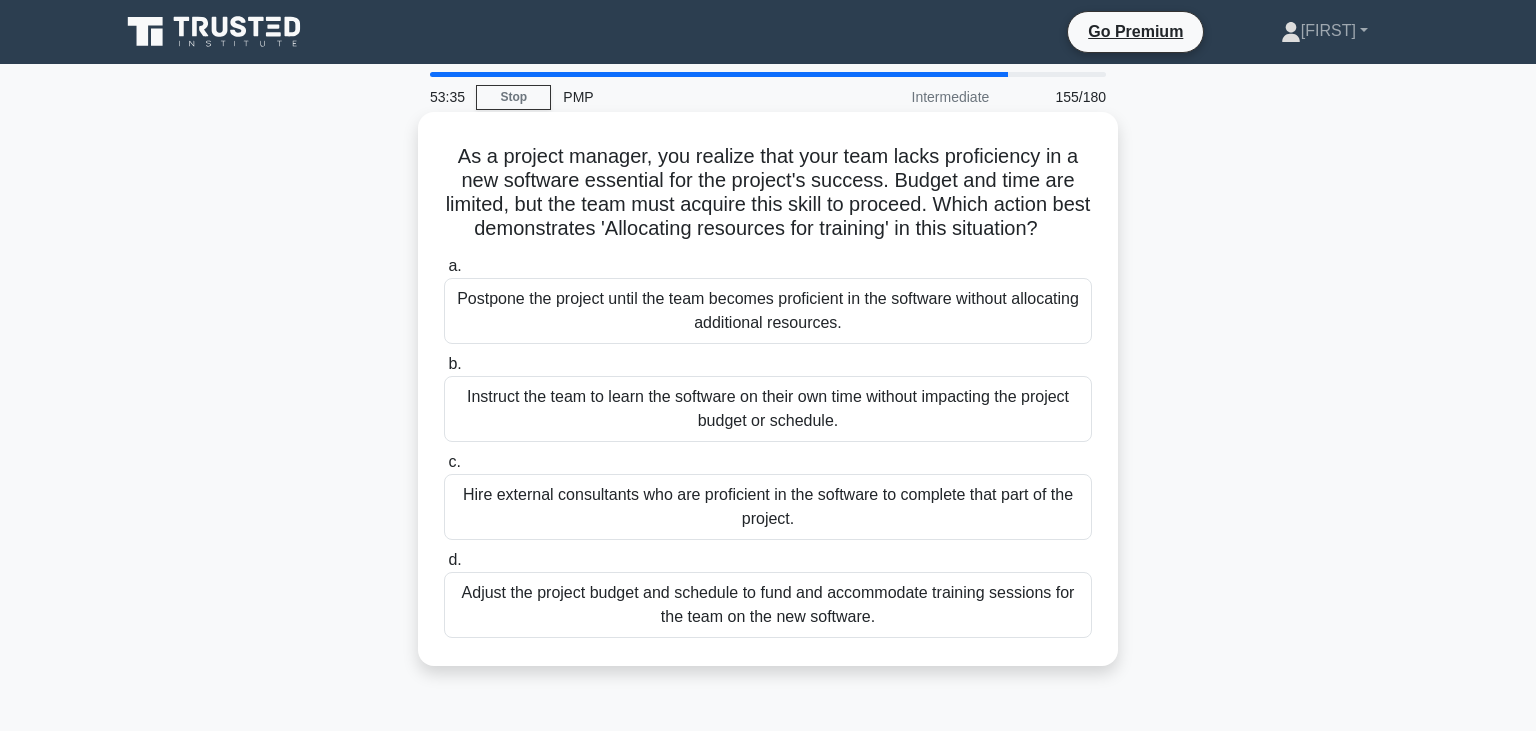 click on "Adjust the project budget and schedule to fund and accommodate training sessions for the team on the new software." at bounding box center [768, 605] 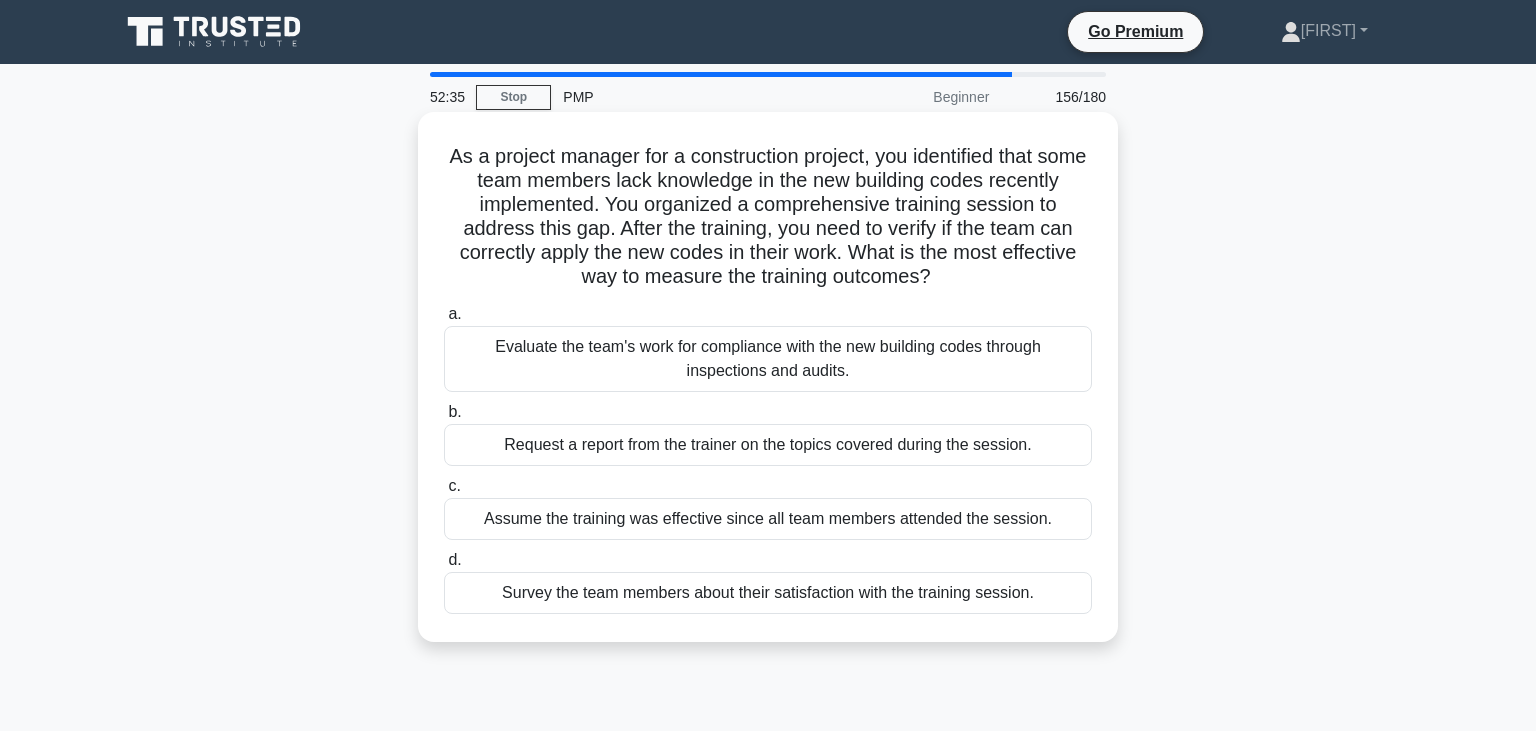 click on "Evaluate the team's work for compliance with the new building codes through inspections and audits." at bounding box center (768, 359) 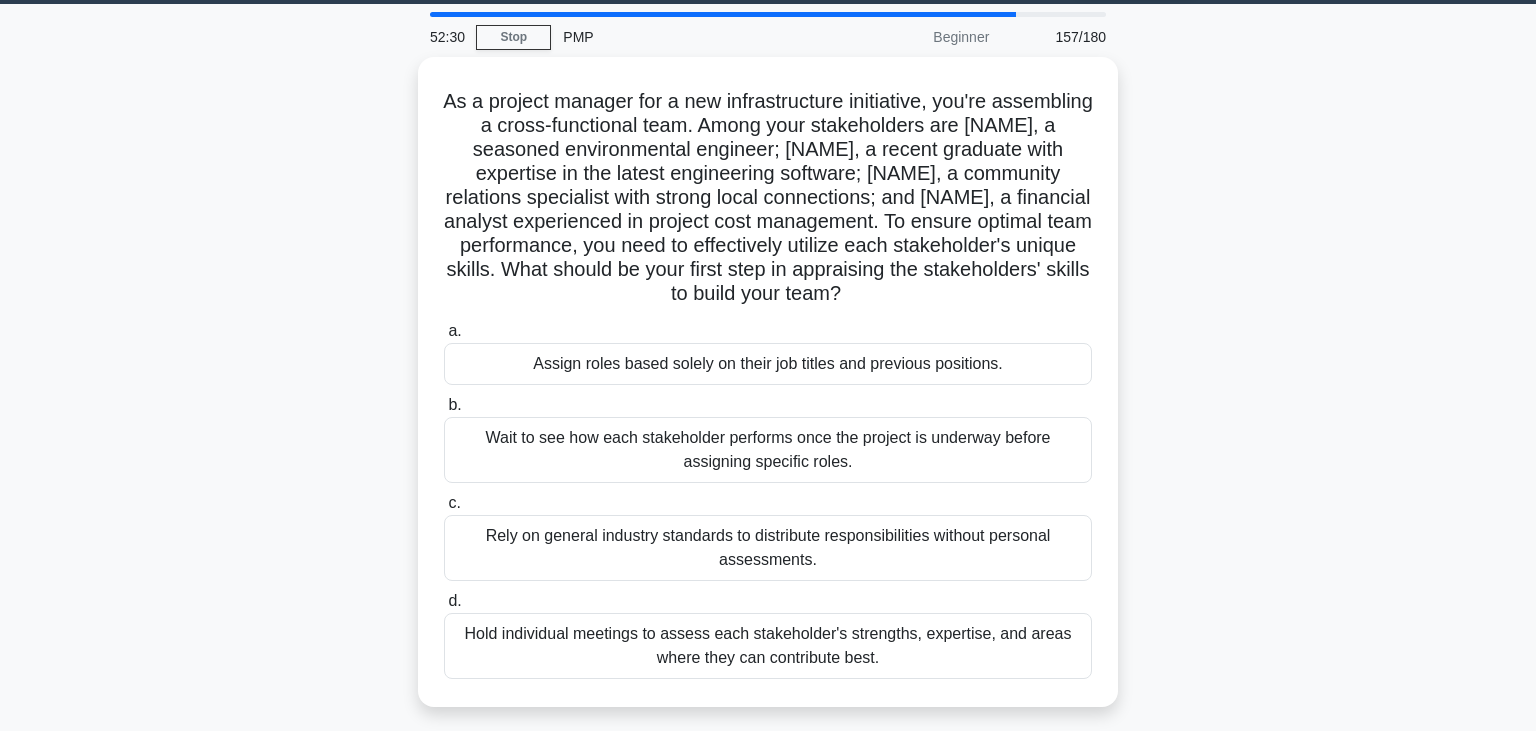 scroll, scrollTop: 61, scrollLeft: 0, axis: vertical 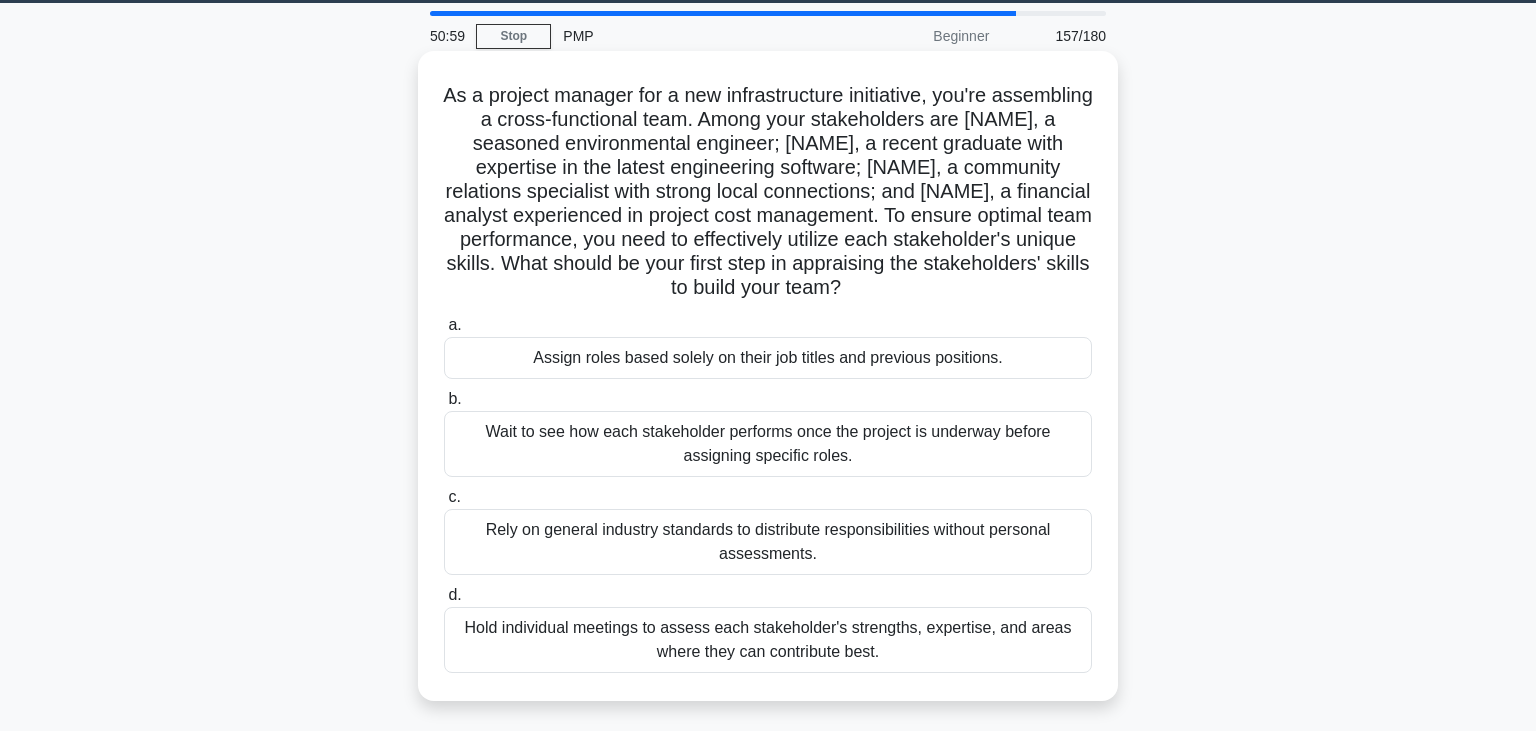 click on "Hold individual meetings to assess each stakeholder's strengths, expertise, and areas where they can contribute best." at bounding box center (768, 640) 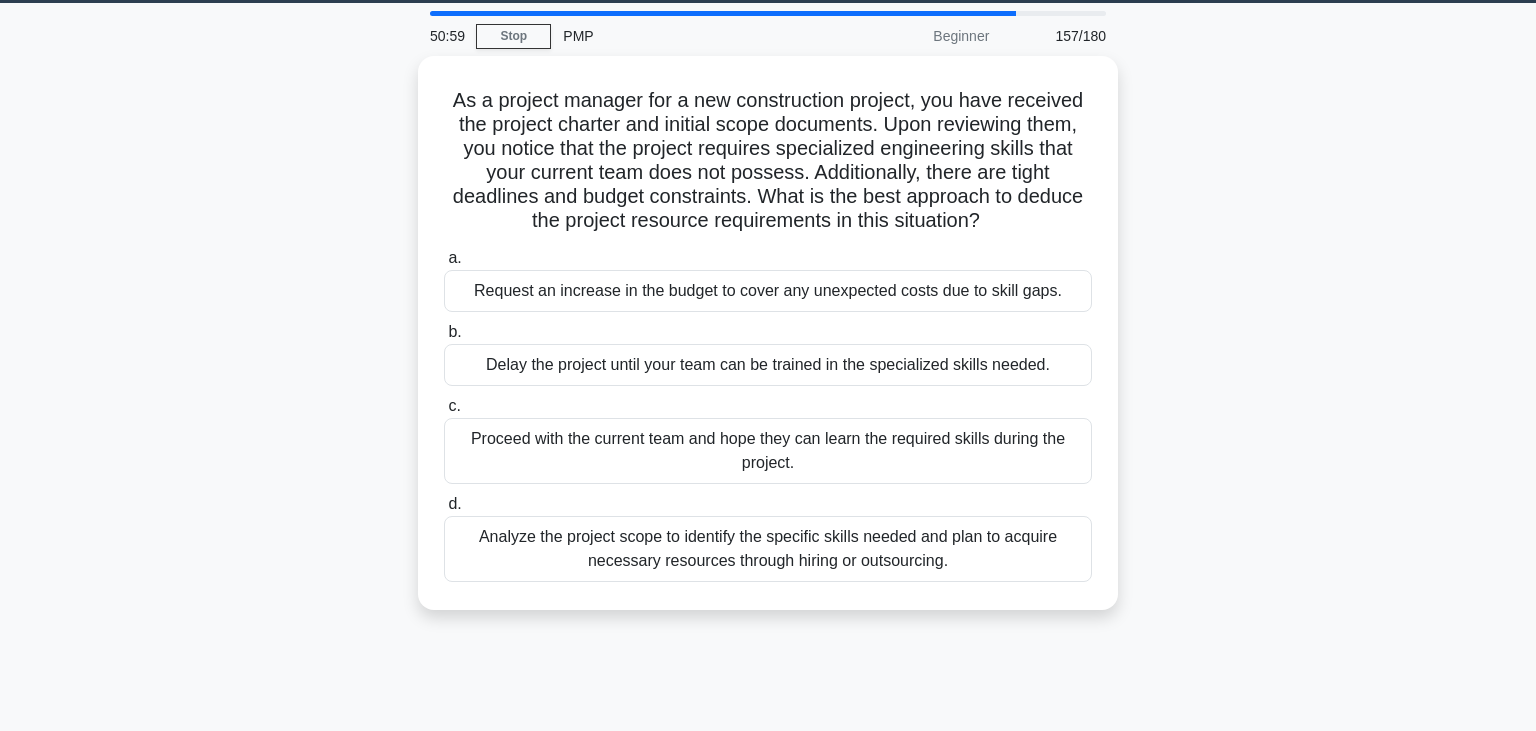 scroll, scrollTop: 0, scrollLeft: 0, axis: both 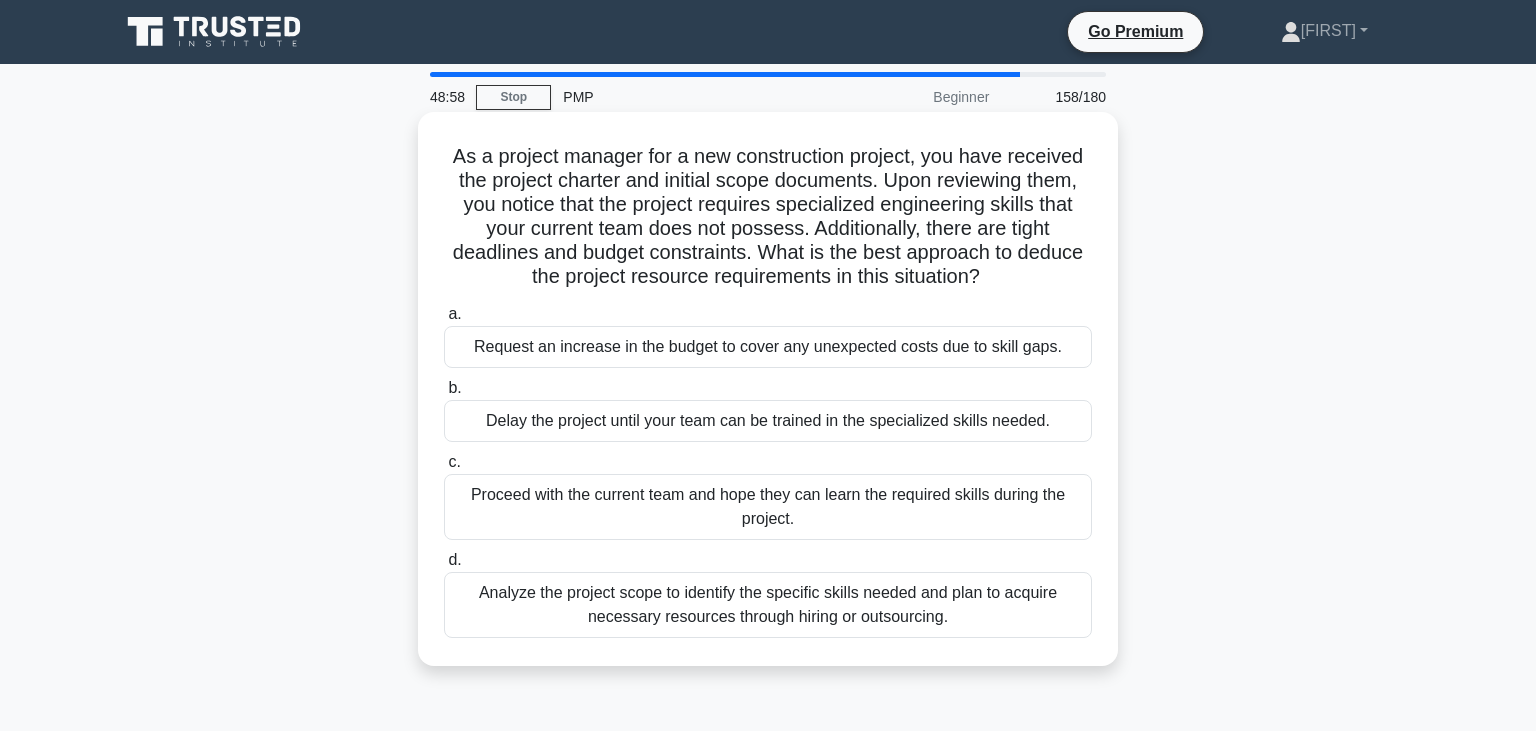 click on "Analyze the project scope to identify the specific skills needed and plan to acquire necessary resources through hiring or outsourcing." at bounding box center [768, 605] 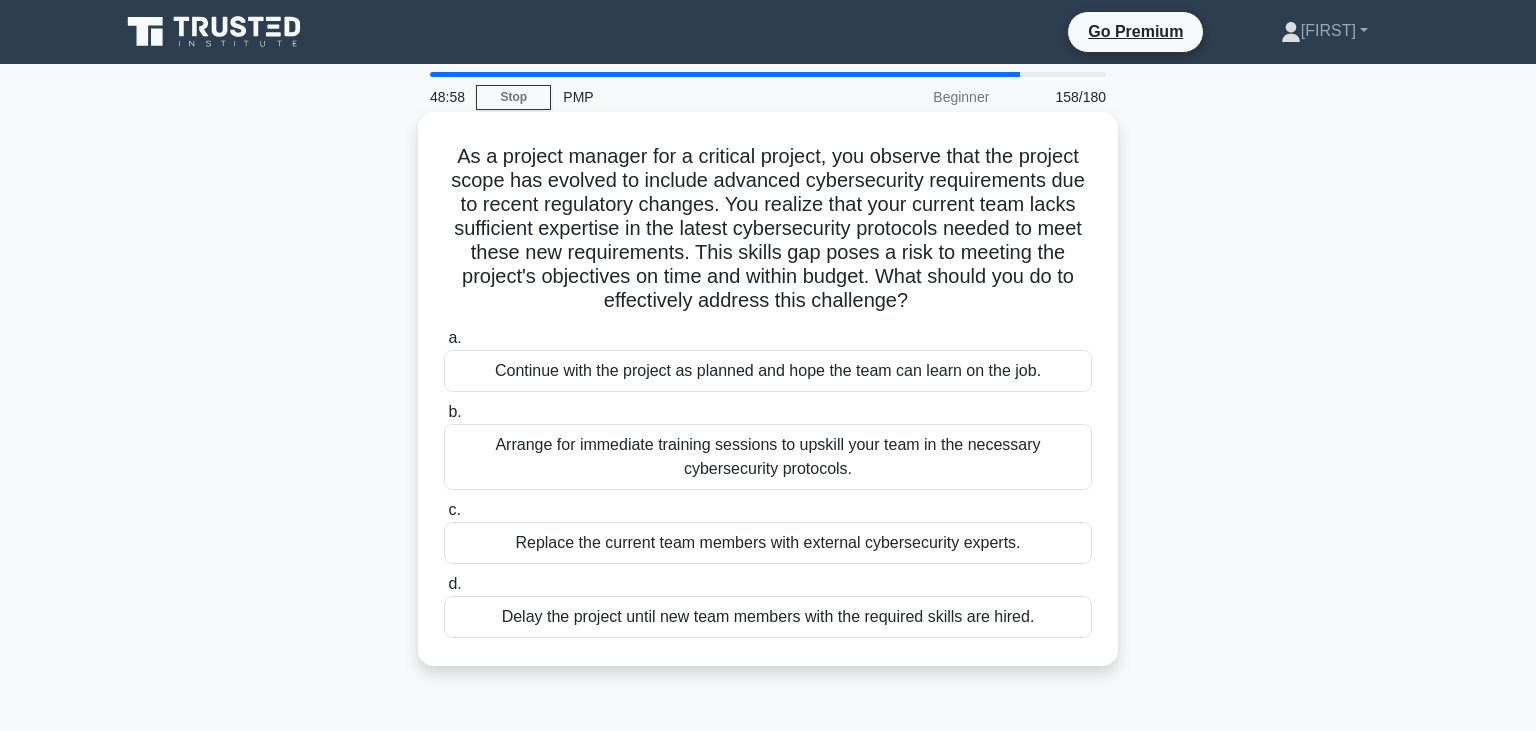 click on "Delay the project until new team members with the required skills are hired." at bounding box center (768, 617) 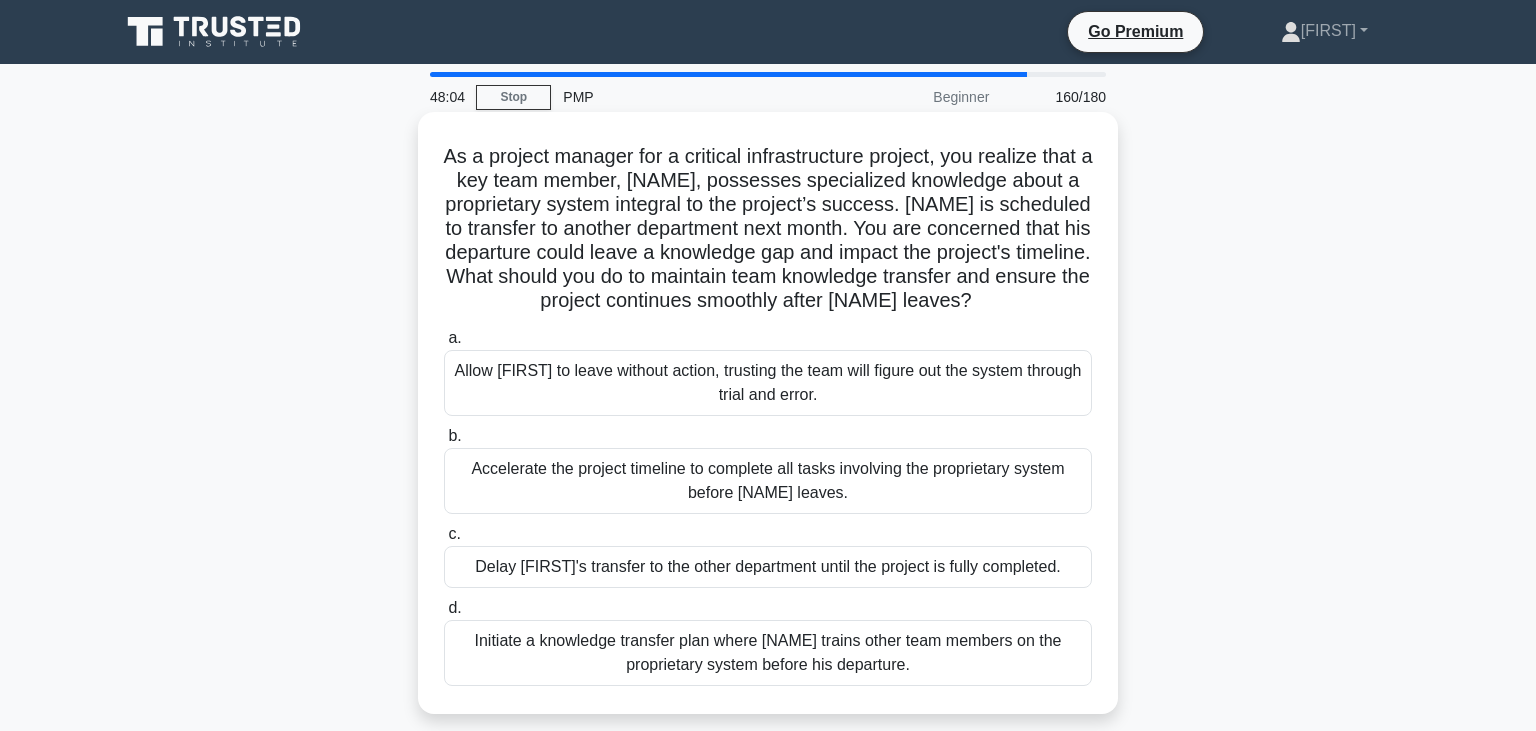 click on "Initiate a knowledge transfer plan where Carlos trains other team members on the proprietary system before his departure." at bounding box center (768, 653) 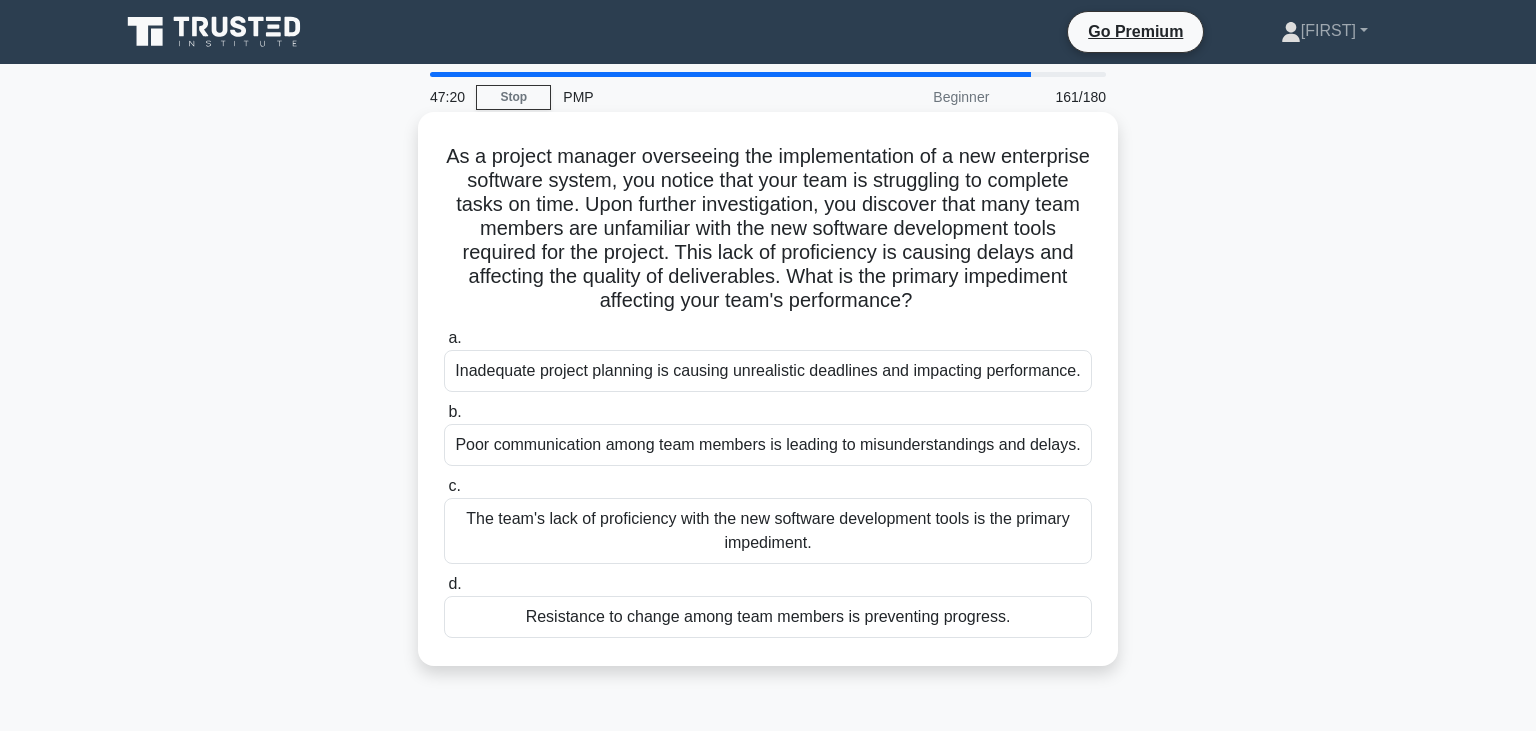 click on "The team's lack of proficiency with the new software development tools is the primary impediment." at bounding box center [768, 531] 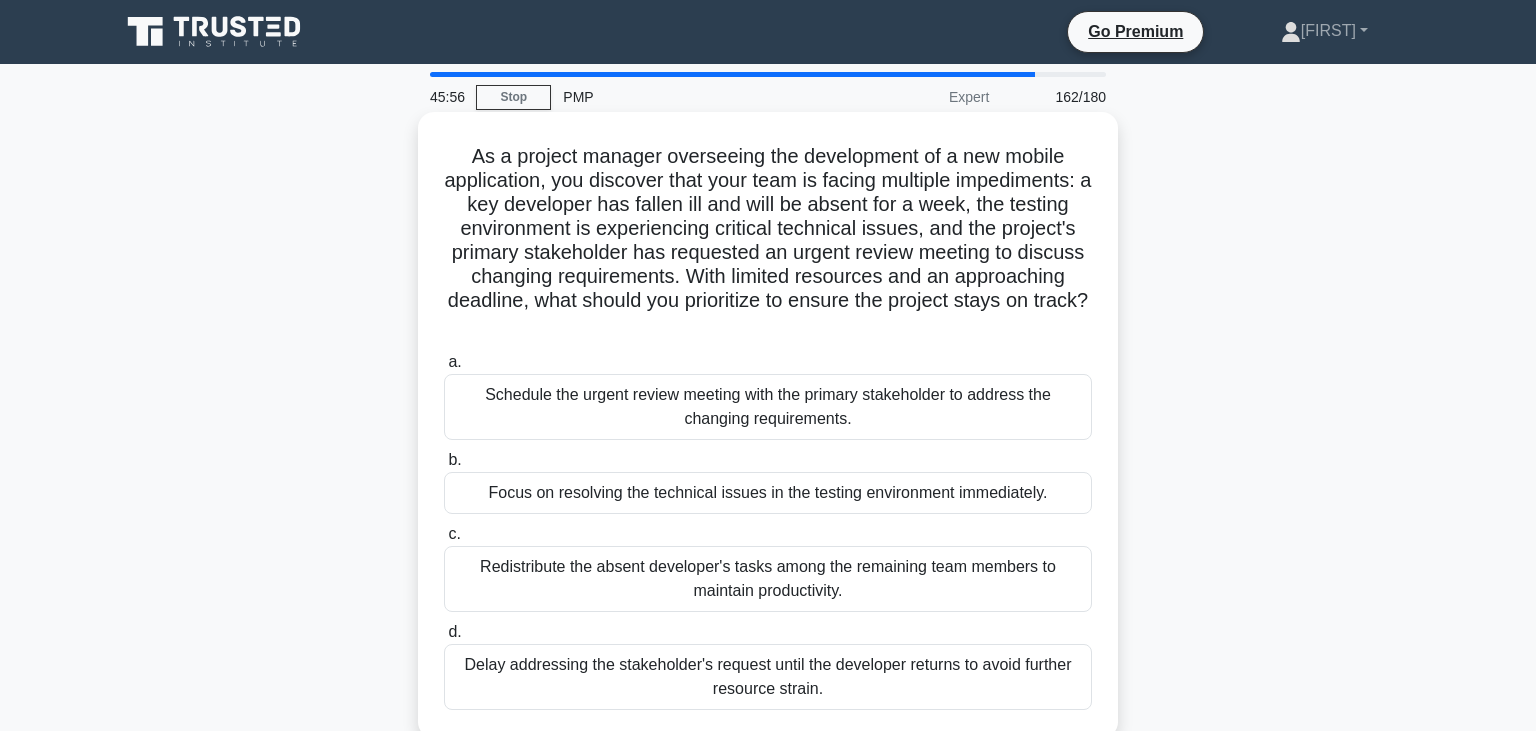 click on "Redistribute the absent developer's tasks among the remaining team members to maintain productivity." at bounding box center [768, 579] 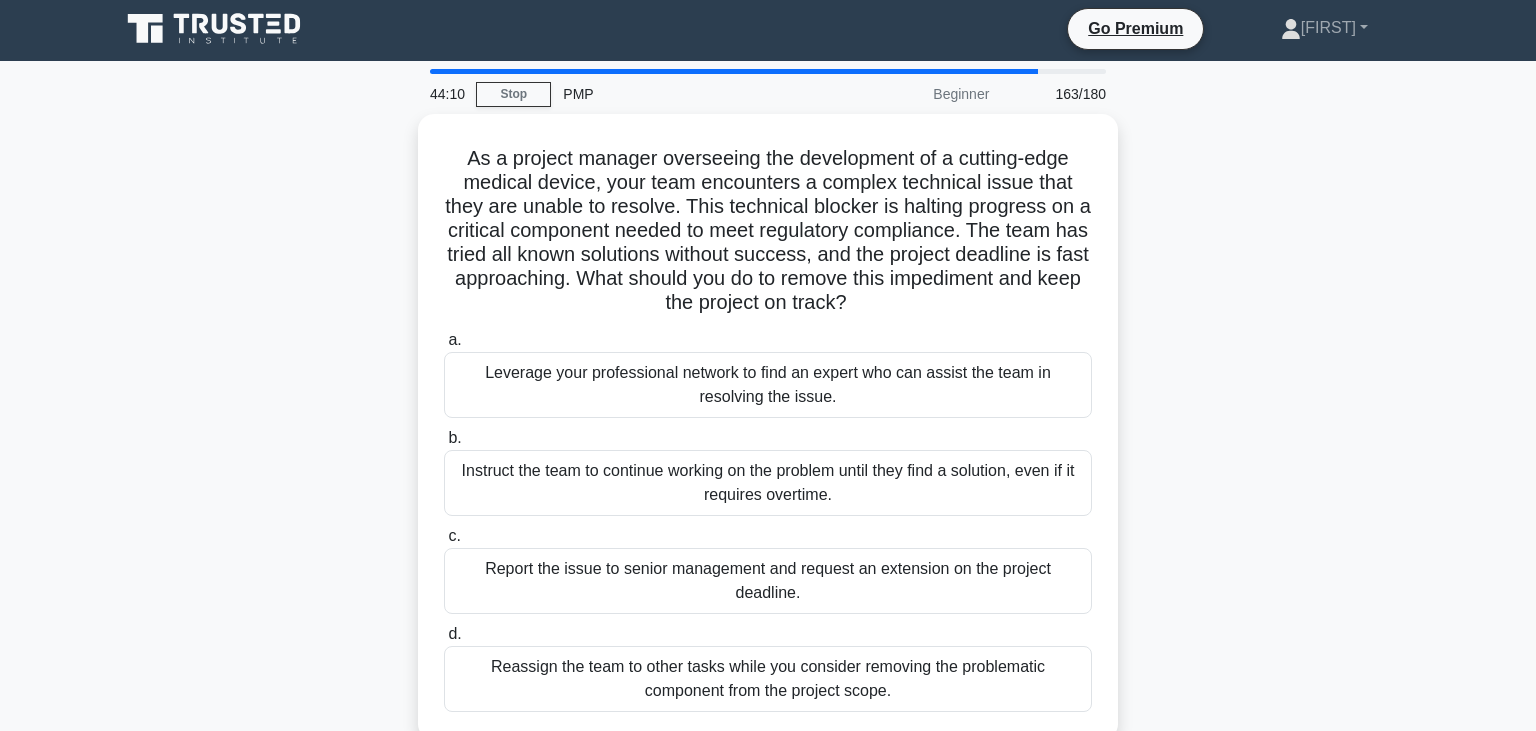 scroll, scrollTop: 0, scrollLeft: 0, axis: both 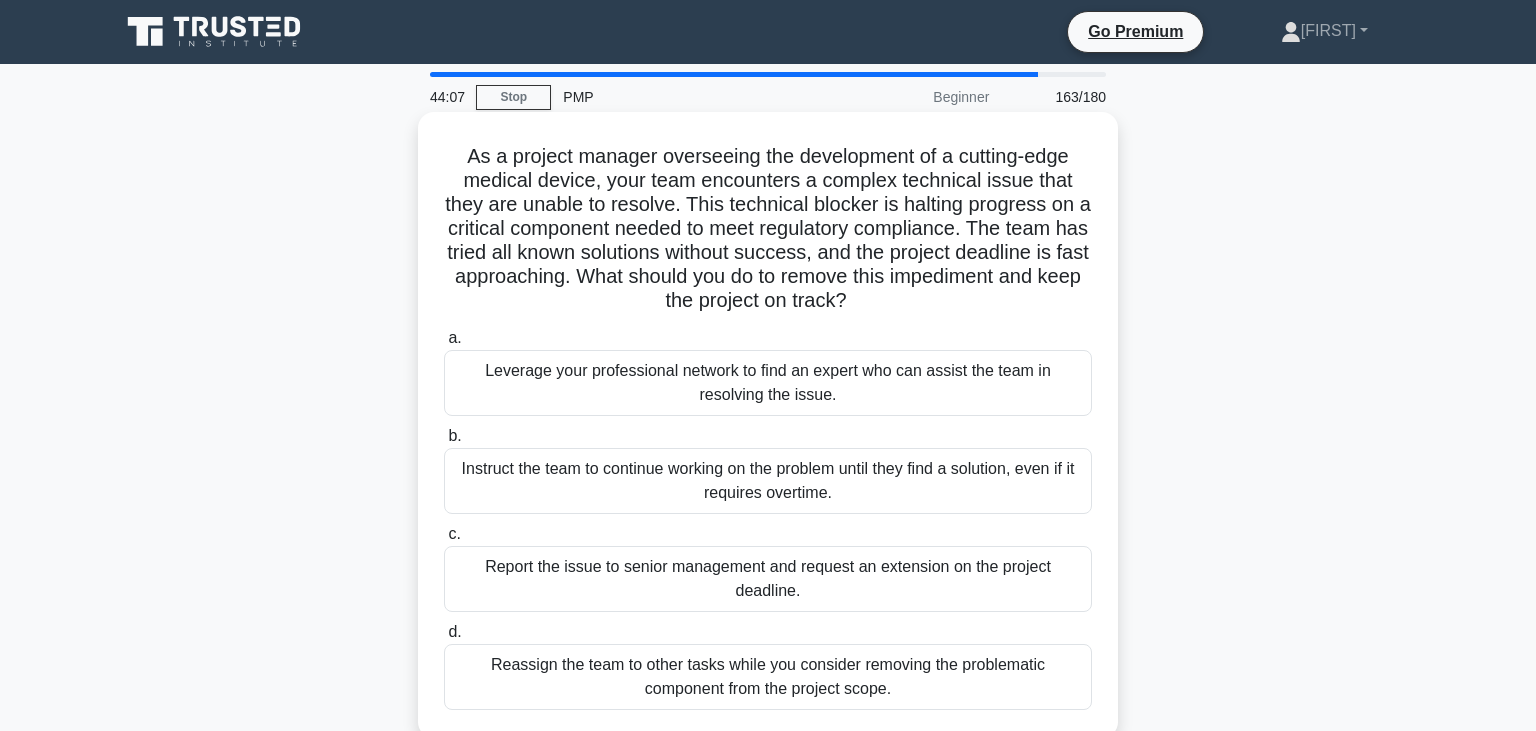 click on "Leverage your professional network to find an expert who can assist the team in resolving the issue." at bounding box center (768, 383) 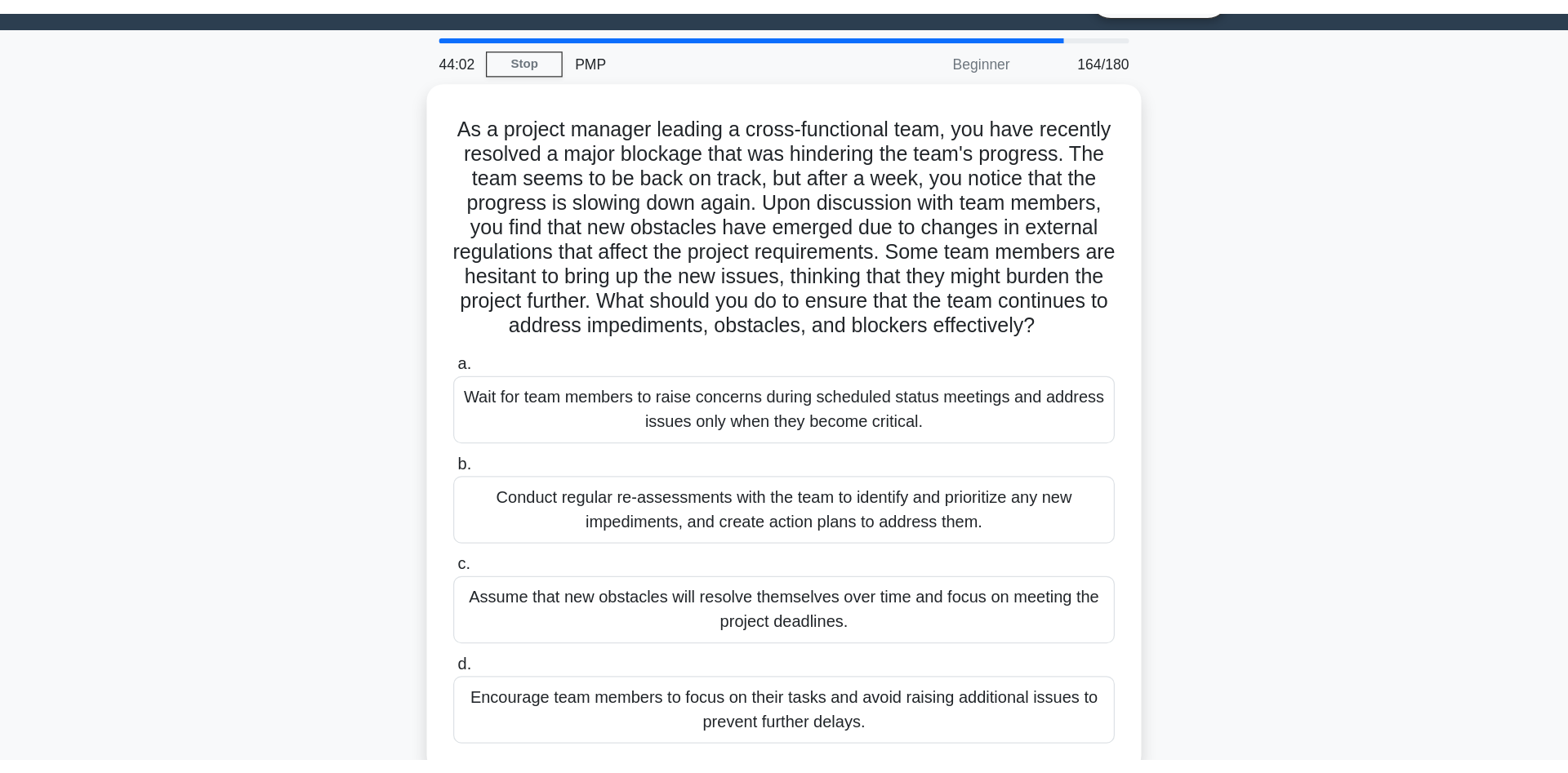 scroll, scrollTop: 39, scrollLeft: 0, axis: vertical 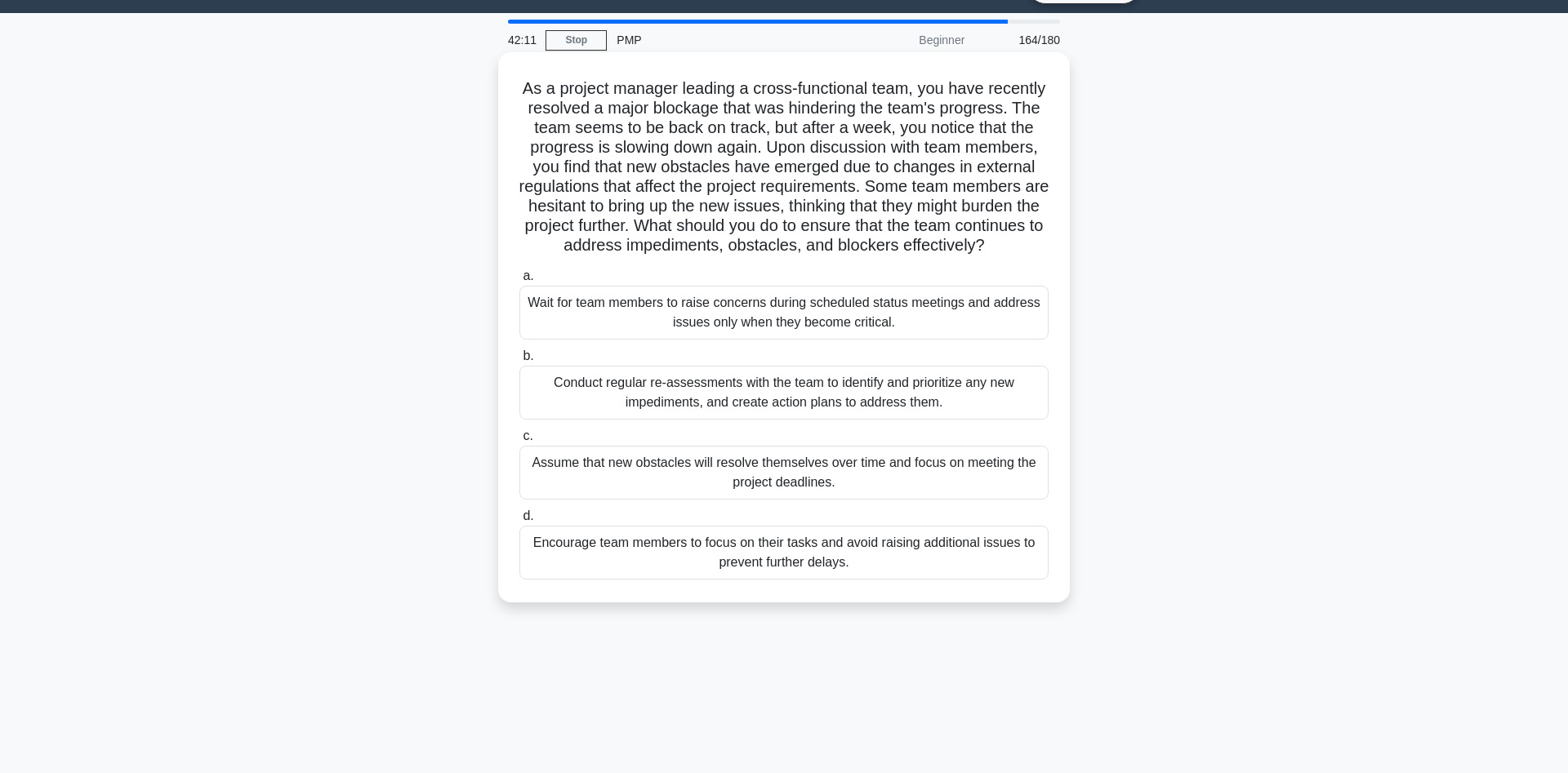 click on "Conduct regular re-assessments with the team to identify and prioritize any new impediments, and create action plans to address them." at bounding box center (784, 393) 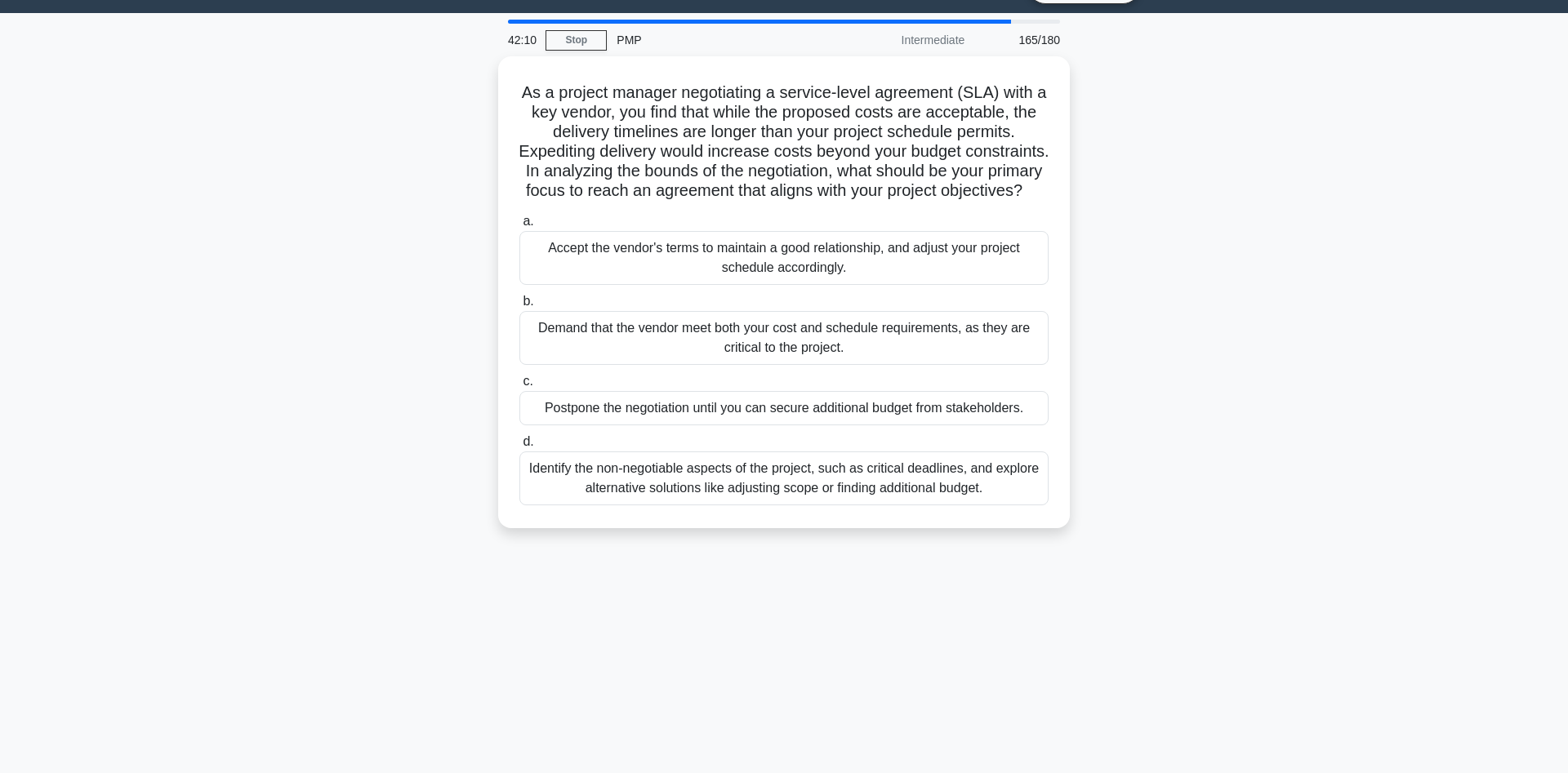 scroll, scrollTop: 0, scrollLeft: 0, axis: both 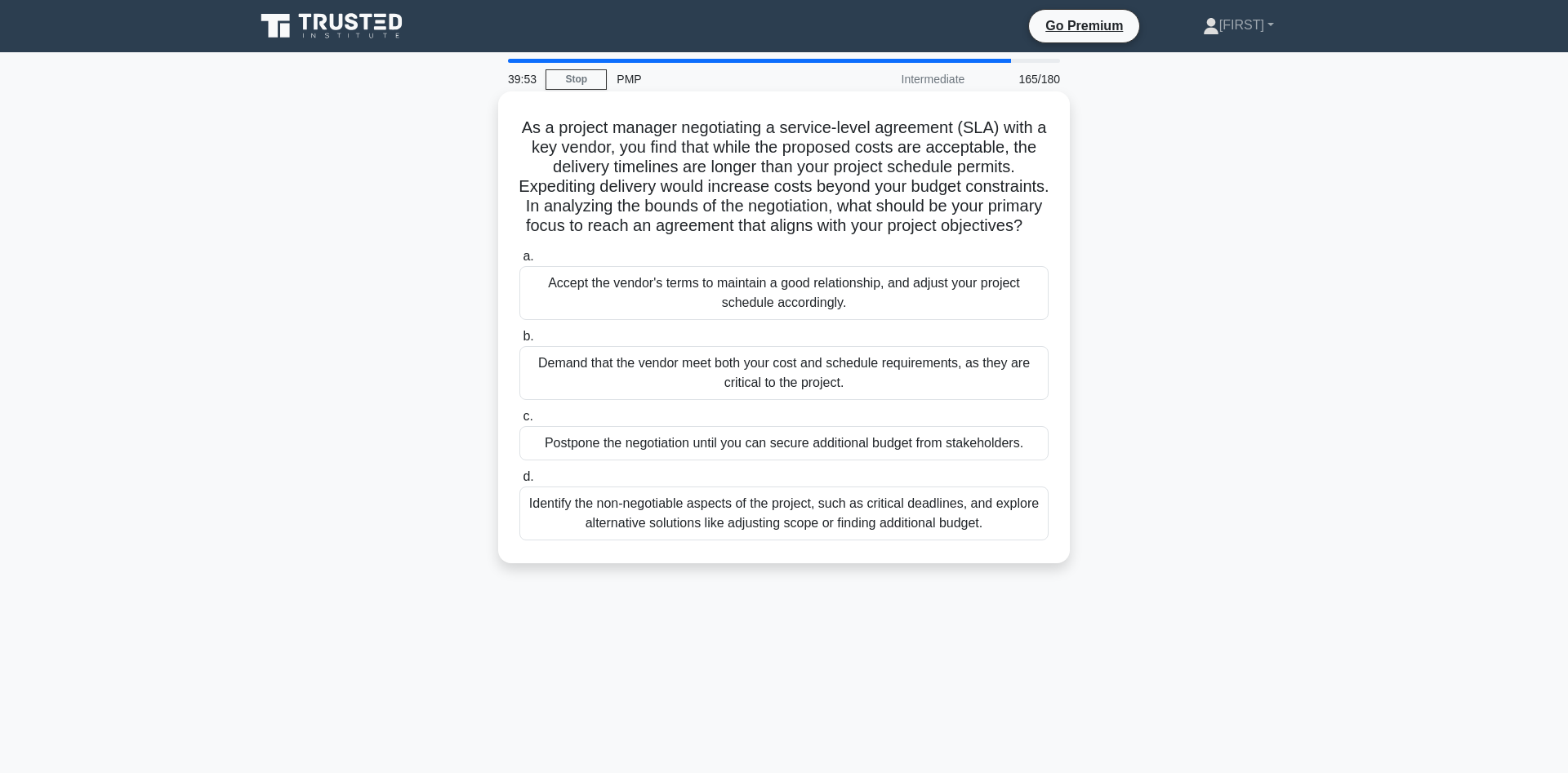 click on "Identify the non-negotiable aspects of the project, such as critical deadlines, and explore alternative solutions like adjusting scope or finding additional budget." at bounding box center (784, 513) 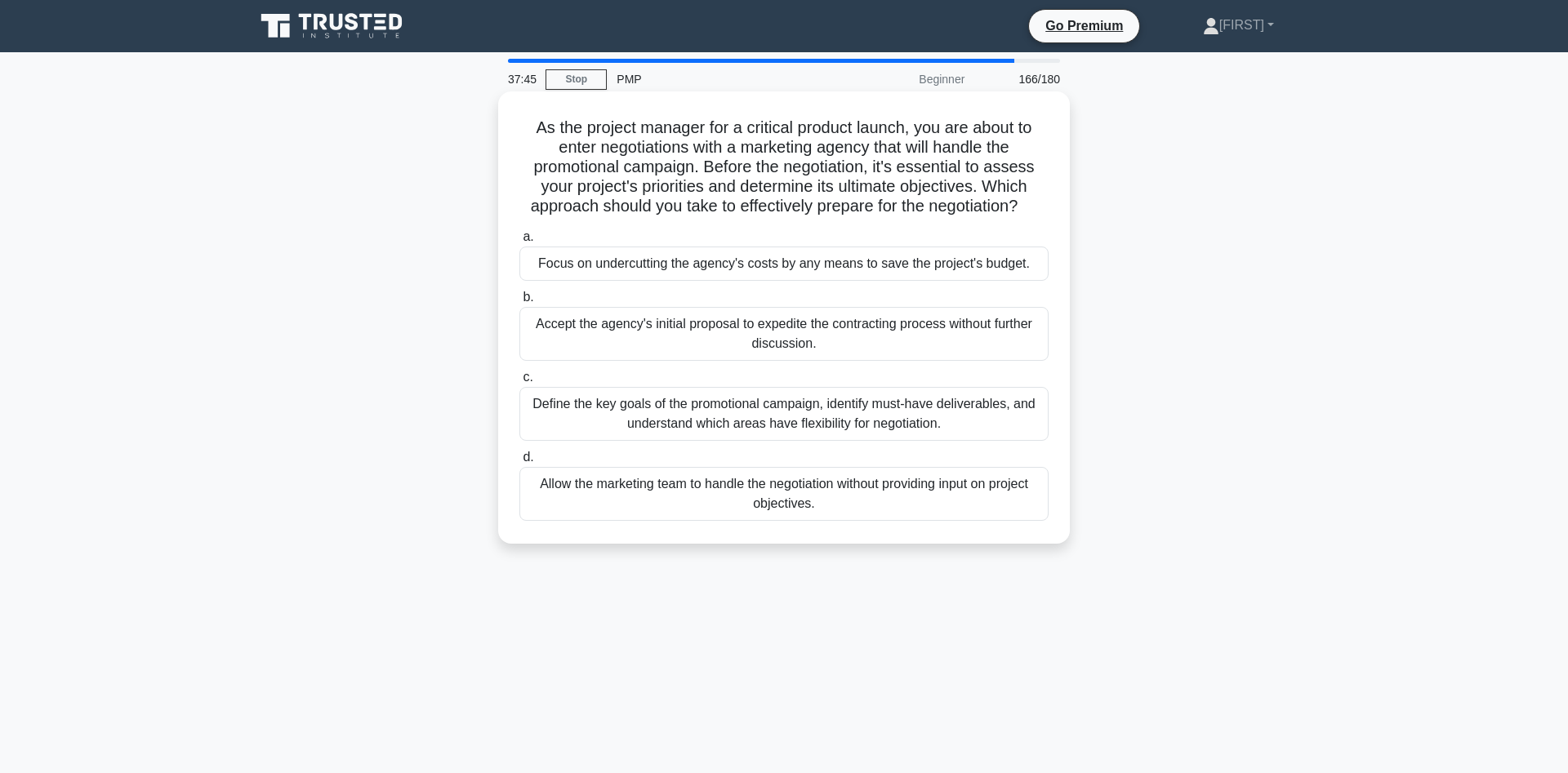 click on "Define the key goals of the promotional campaign, identify must-have deliverables, and understand which areas have flexibility for negotiation." at bounding box center (784, 414) 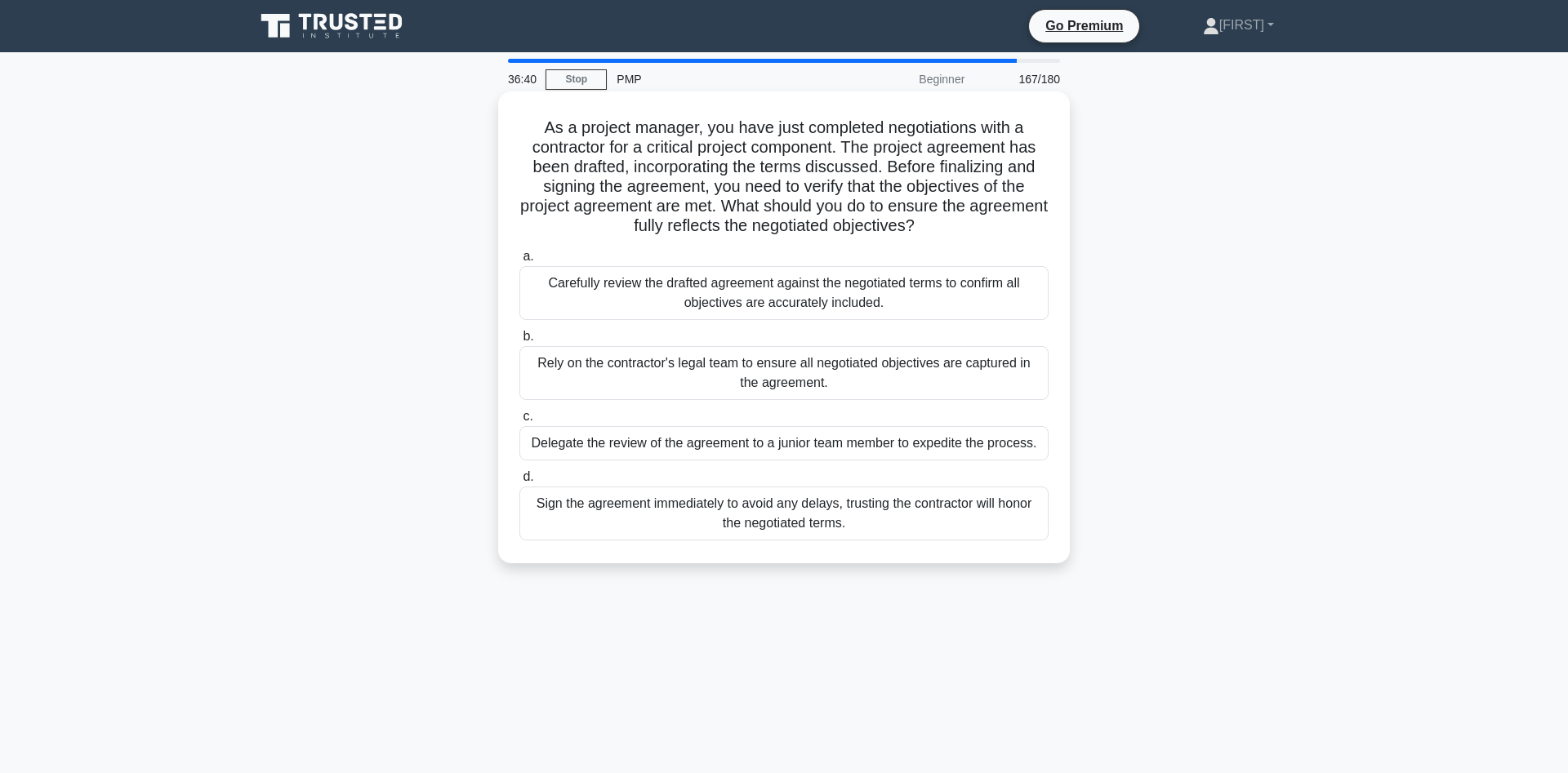 click on "Carefully review the drafted agreement against the negotiated terms to confirm all objectives are accurately included." at bounding box center (784, 293) 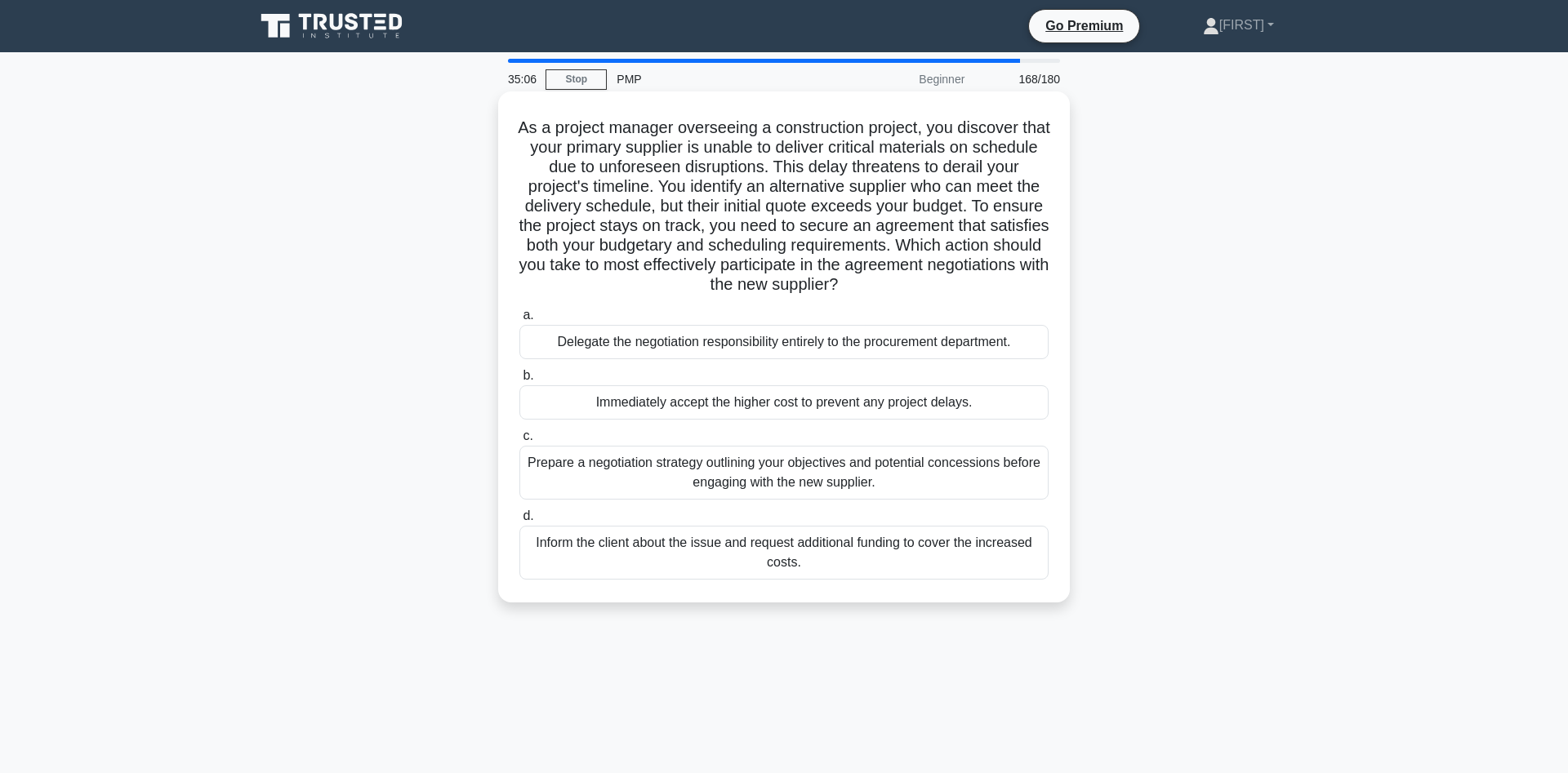 click on "Prepare a negotiation strategy outlining your objectives and potential concessions before engaging with the new supplier." at bounding box center (784, 473) 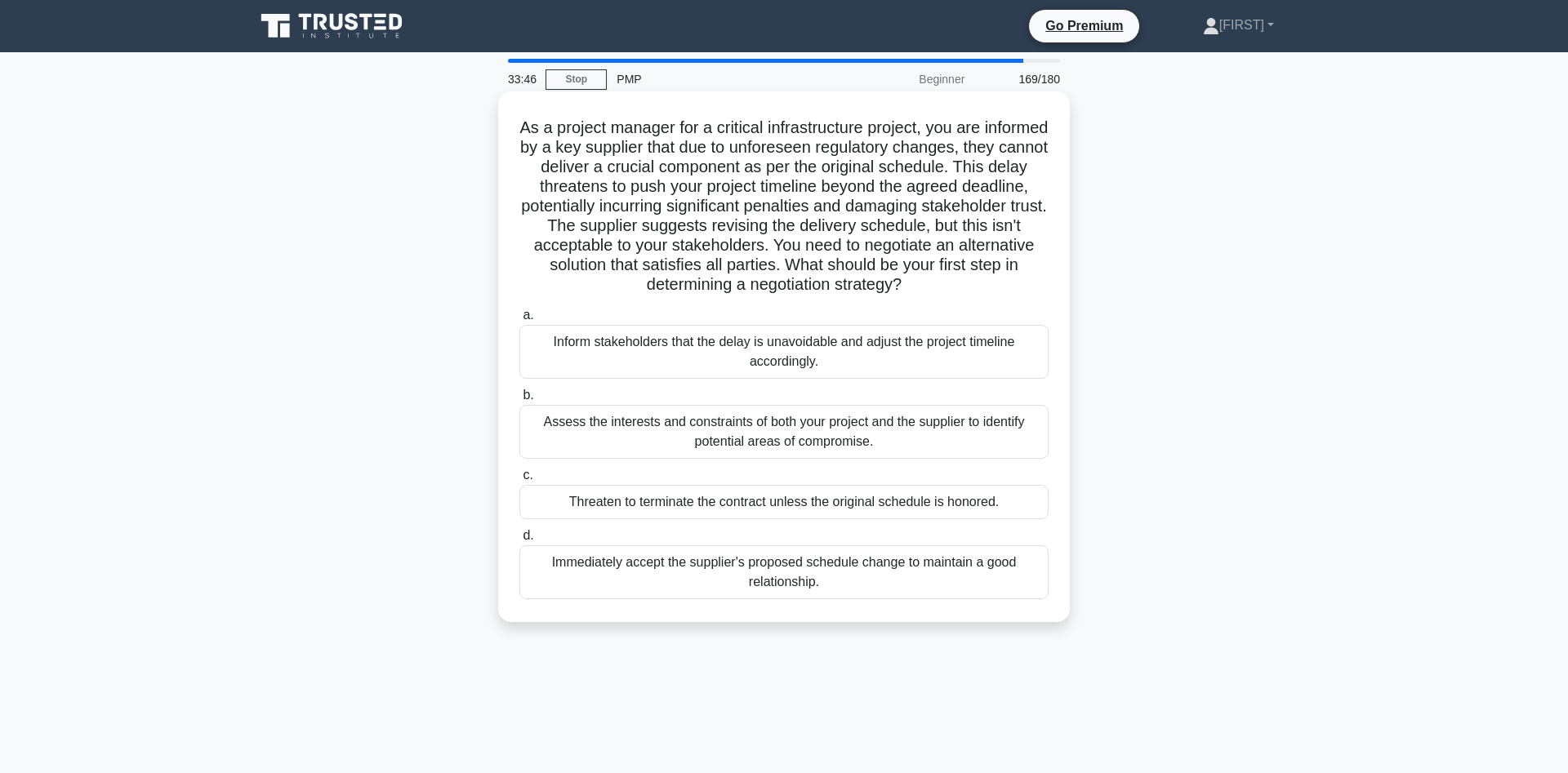 click on "Assess the interests and constraints of both your project and the supplier to identify potential areas of compromise." at bounding box center [784, 432] 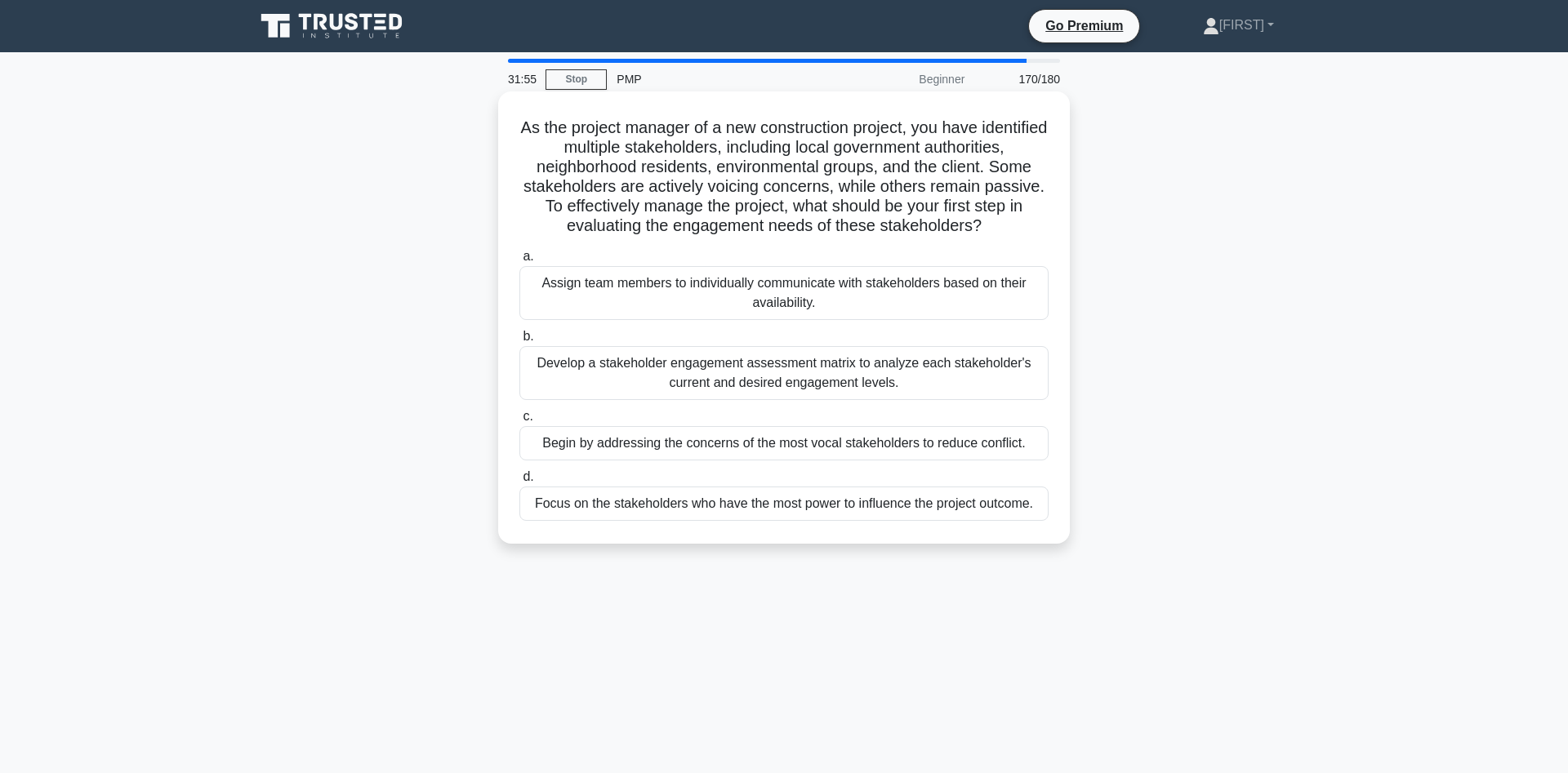 click on "Develop a stakeholder engagement assessment matrix to analyze each stakeholder's current and desired engagement levels." at bounding box center [784, 373] 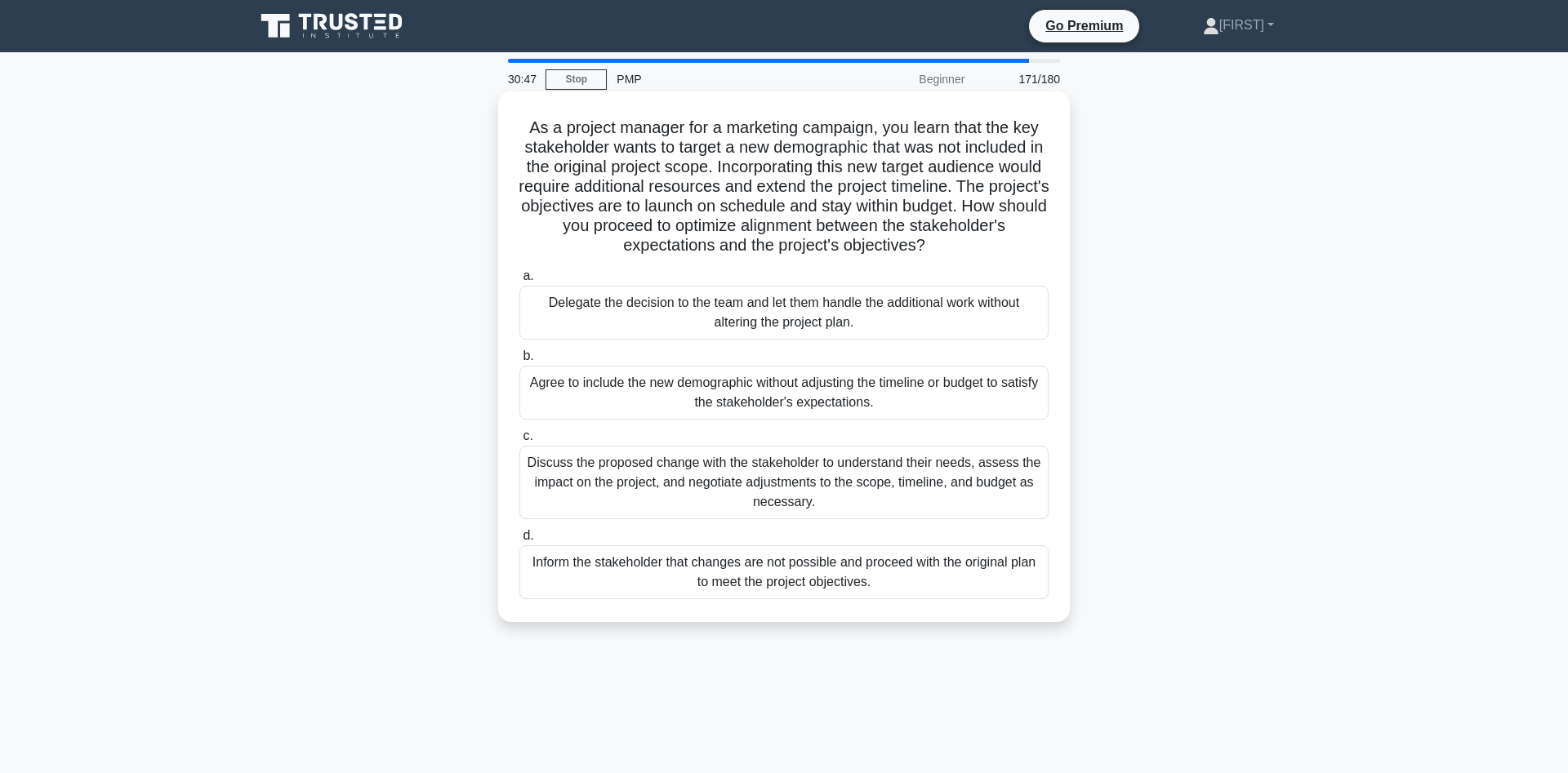 click on "Discuss the proposed change with the stakeholder to understand their needs, assess the impact on the project, and negotiate adjustments to the scope, timeline, and budget as necessary." at bounding box center (784, 482) 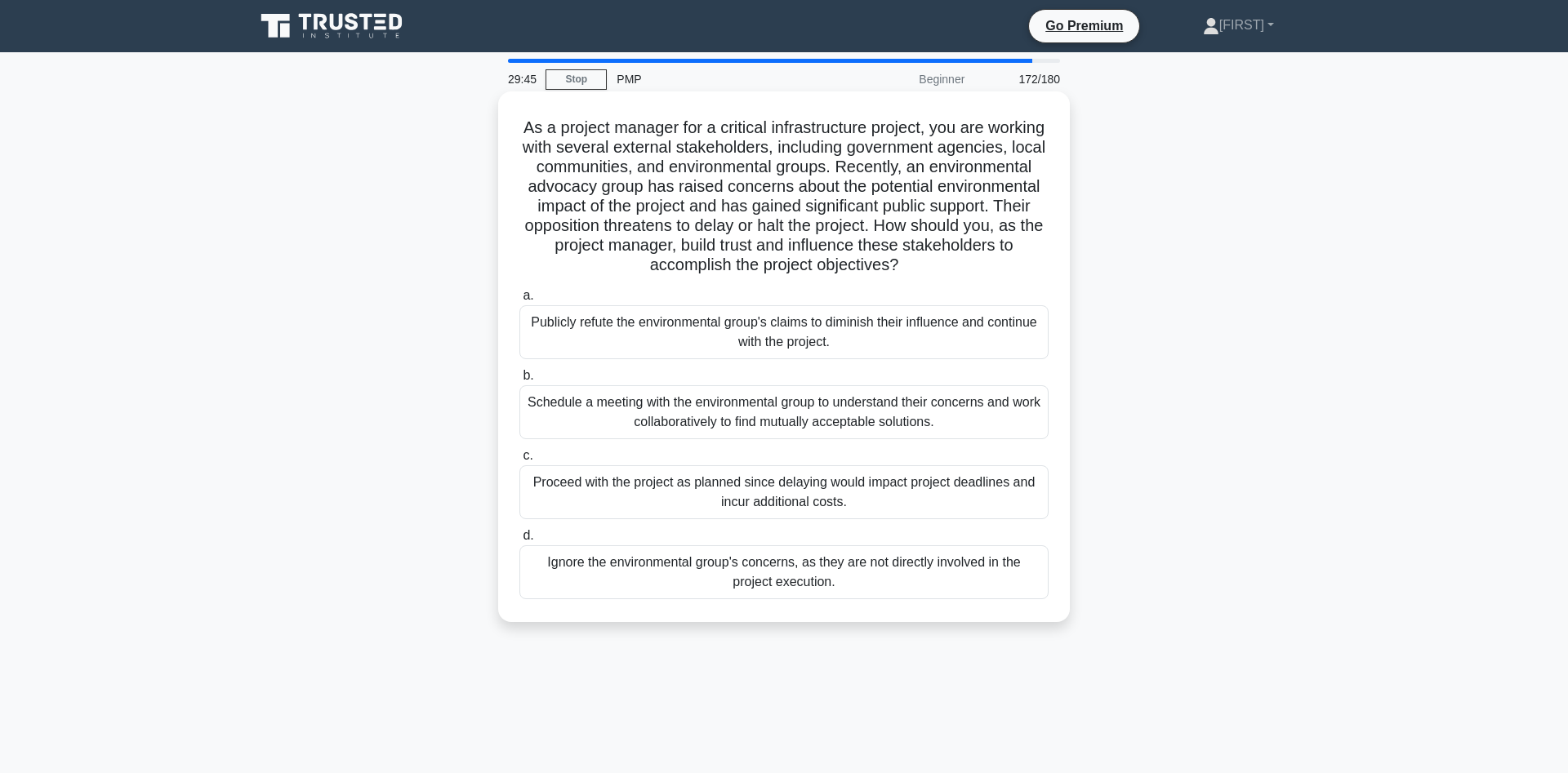 click on "Schedule a meeting with the environmental group to understand their concerns and work collaboratively to find mutually acceptable solutions." at bounding box center (784, 412) 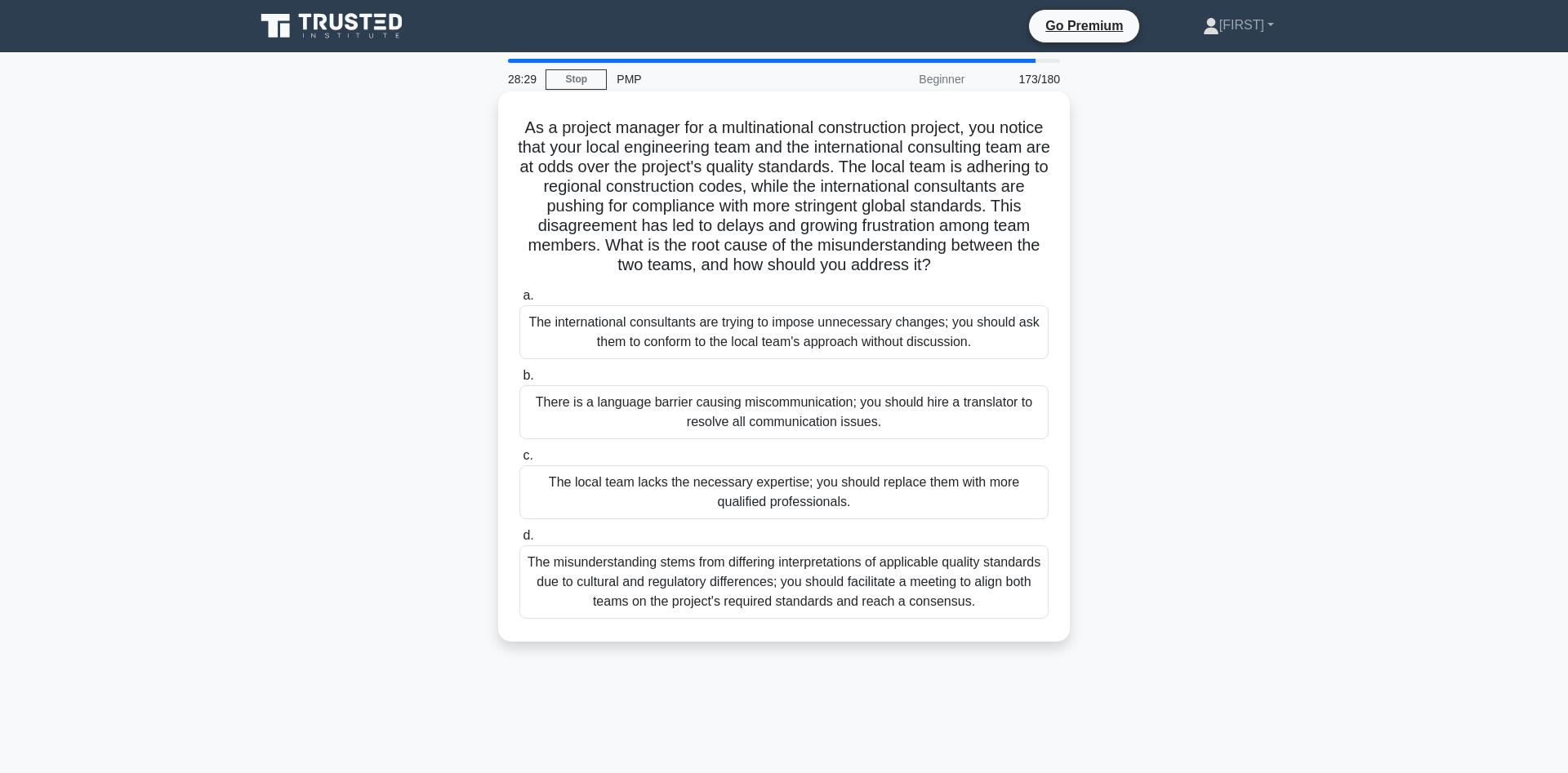 click on "The misunderstanding stems from differing interpretations of applicable quality standards due to cultural and regulatory differences; you should facilitate a meeting to align both teams on the project's required standards and reach a consensus." at bounding box center (784, 582) 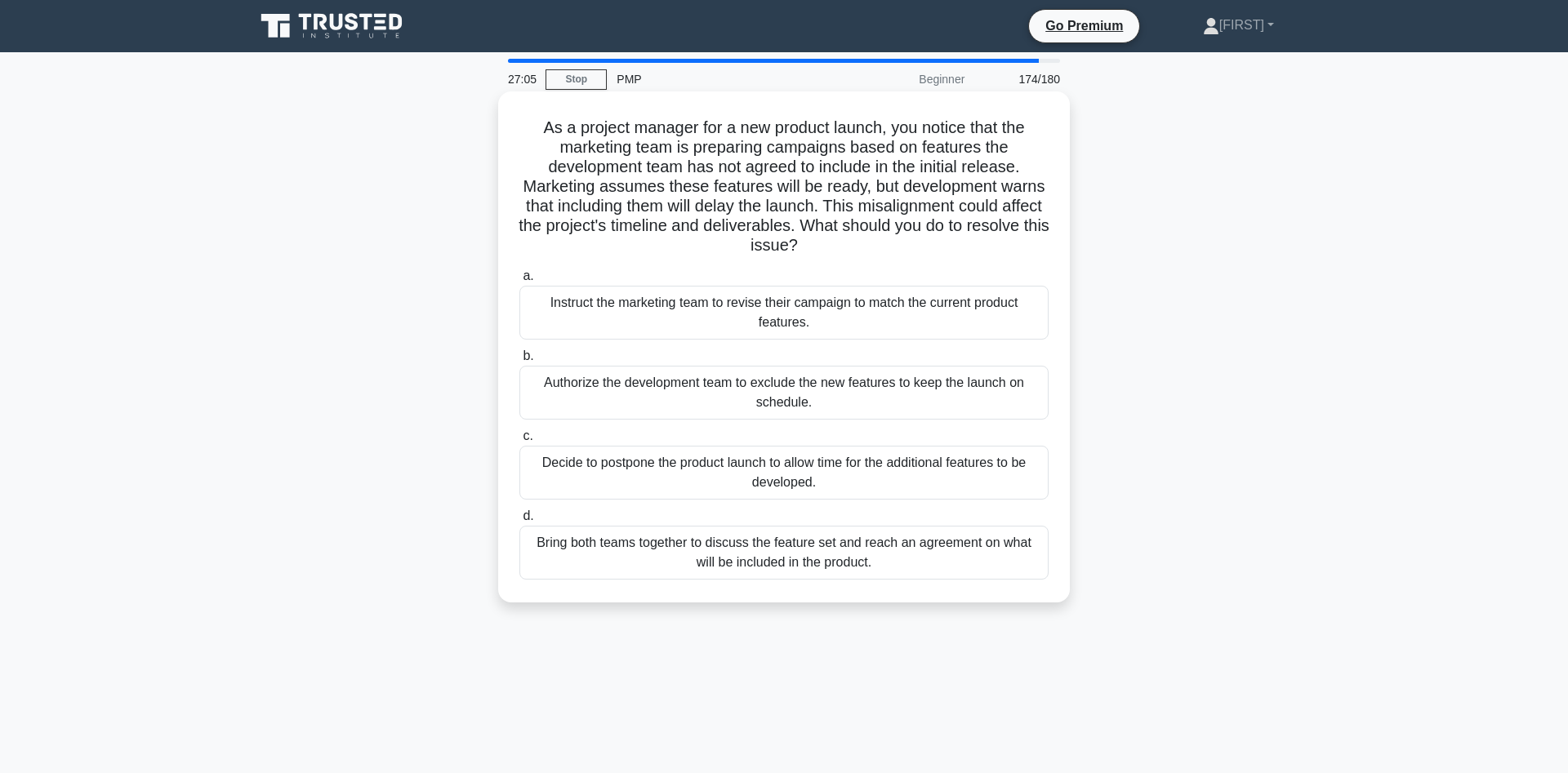 click on "Bring both teams together to discuss the feature set and reach an agreement on what will be included in the product." at bounding box center (784, 553) 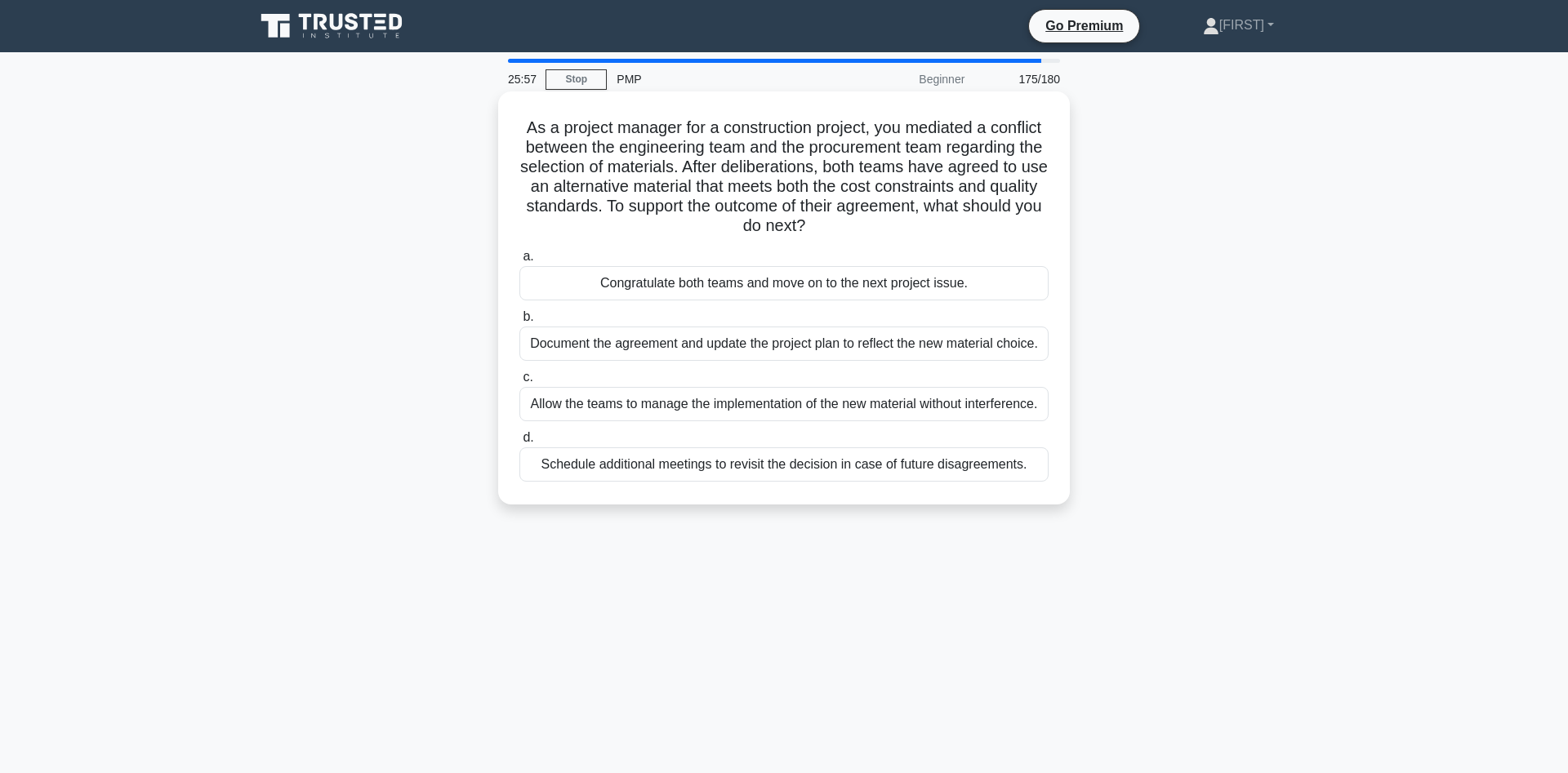 click on "Document the agreement and update the project plan to reflect the new material choice." at bounding box center (784, 344) 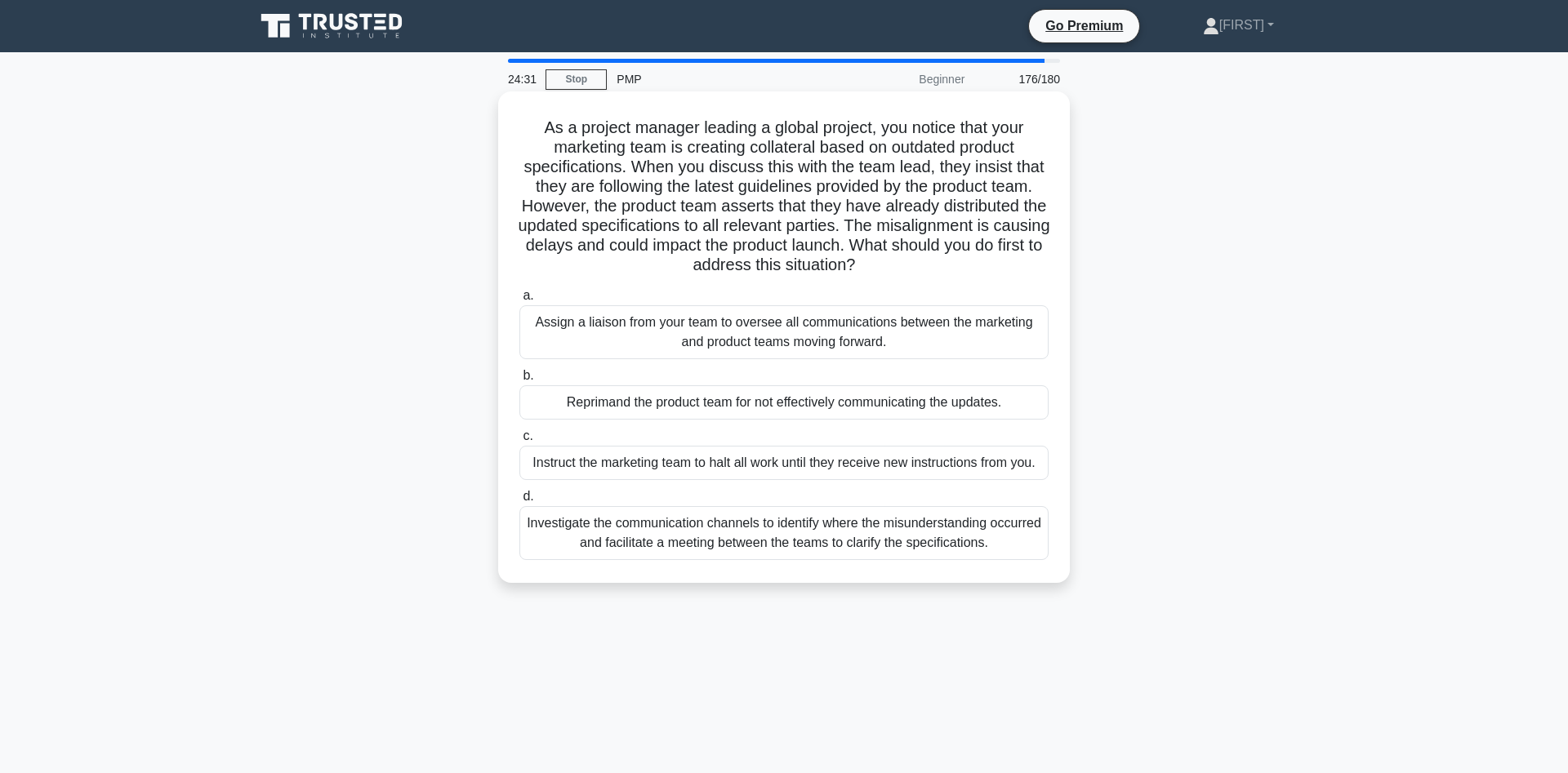 click on "Investigate the communication channels to identify where the misunderstanding occurred and facilitate a meeting between the teams to clarify the specifications." at bounding box center (784, 533) 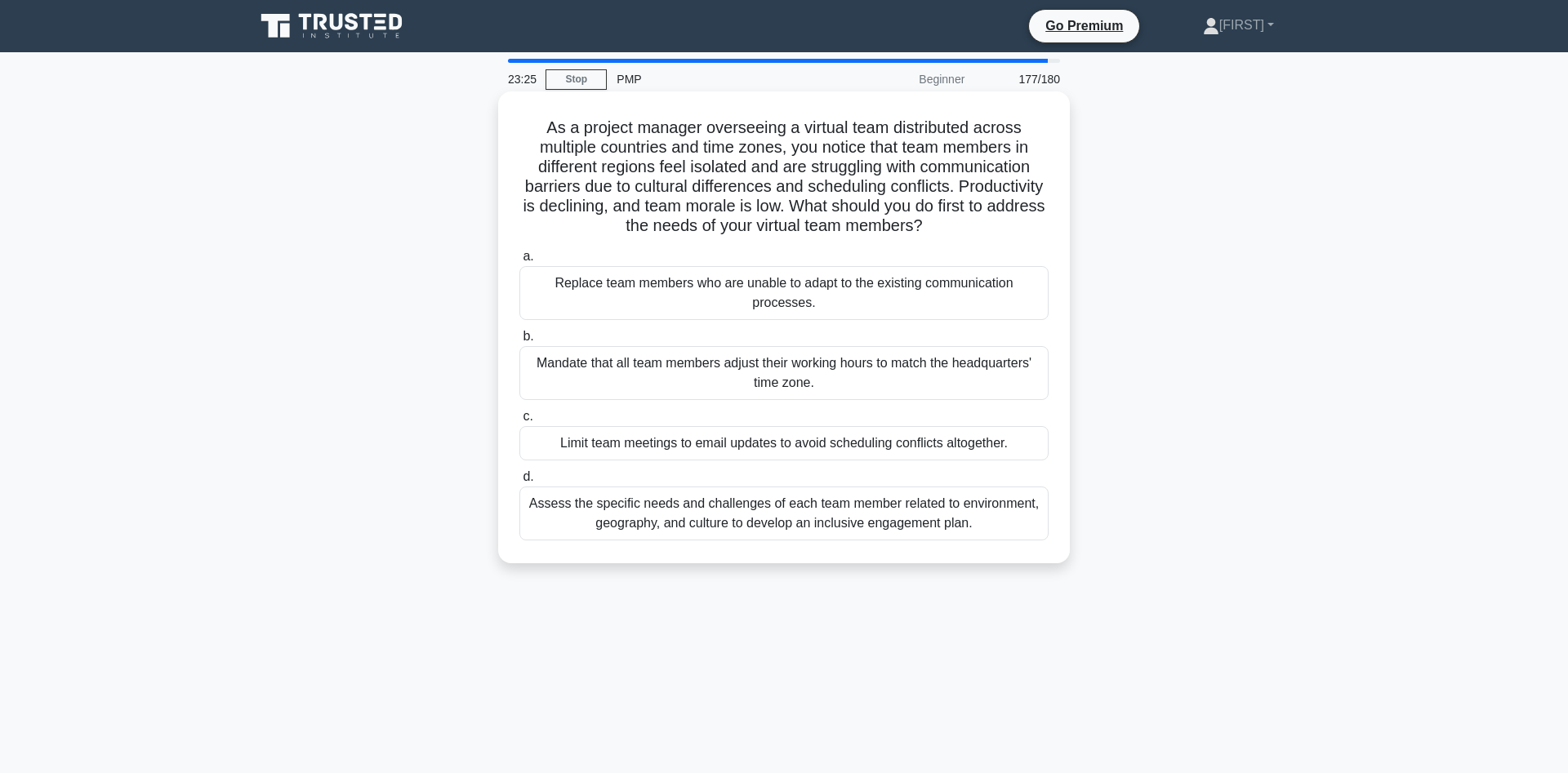 click on "Assess the specific needs and challenges of each team member related to environment, geography, and culture to develop an inclusive engagement plan." at bounding box center (784, 513) 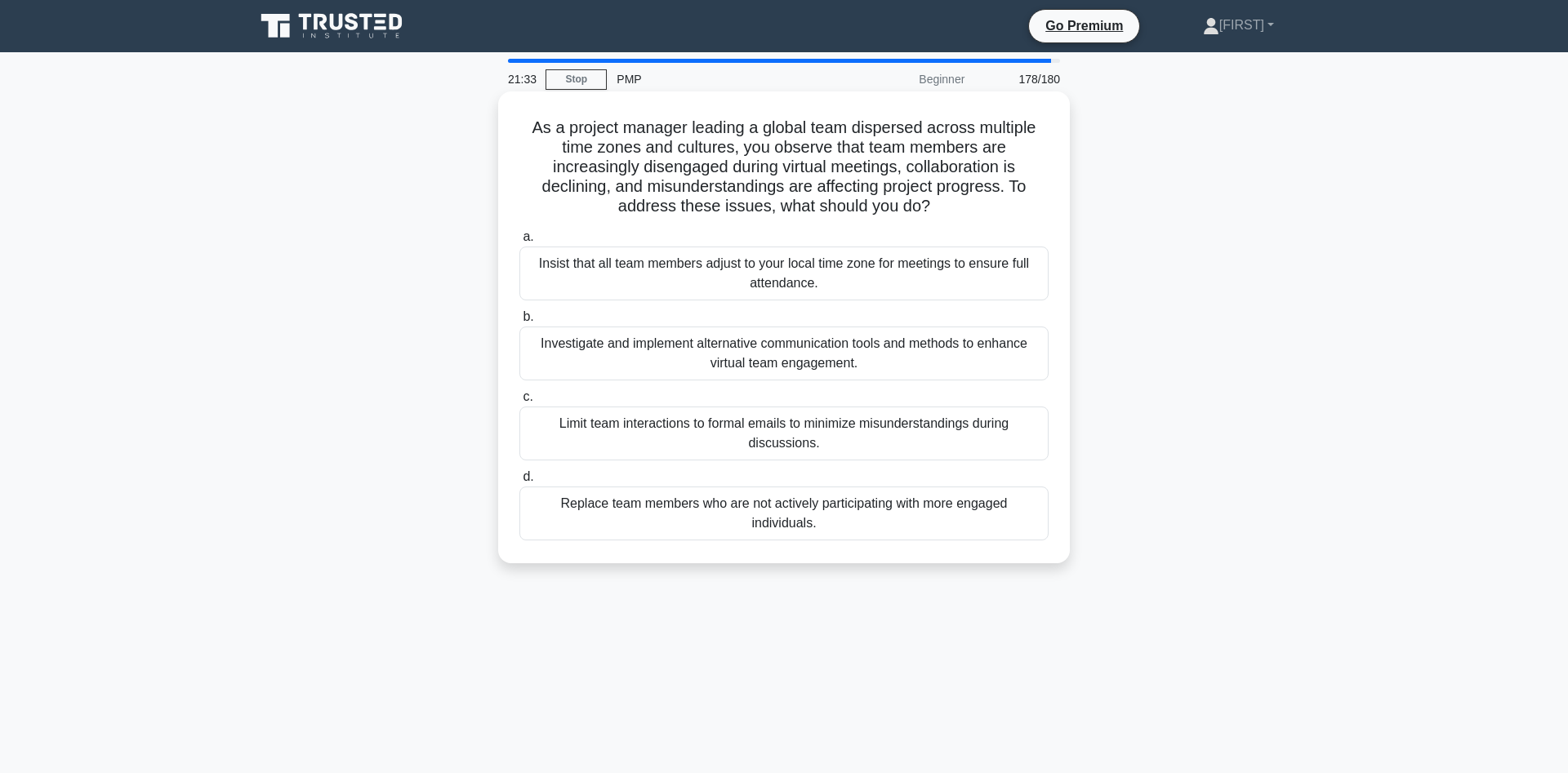 click on "Investigate and implement alternative communication tools and methods to enhance virtual team engagement." at bounding box center (784, 353) 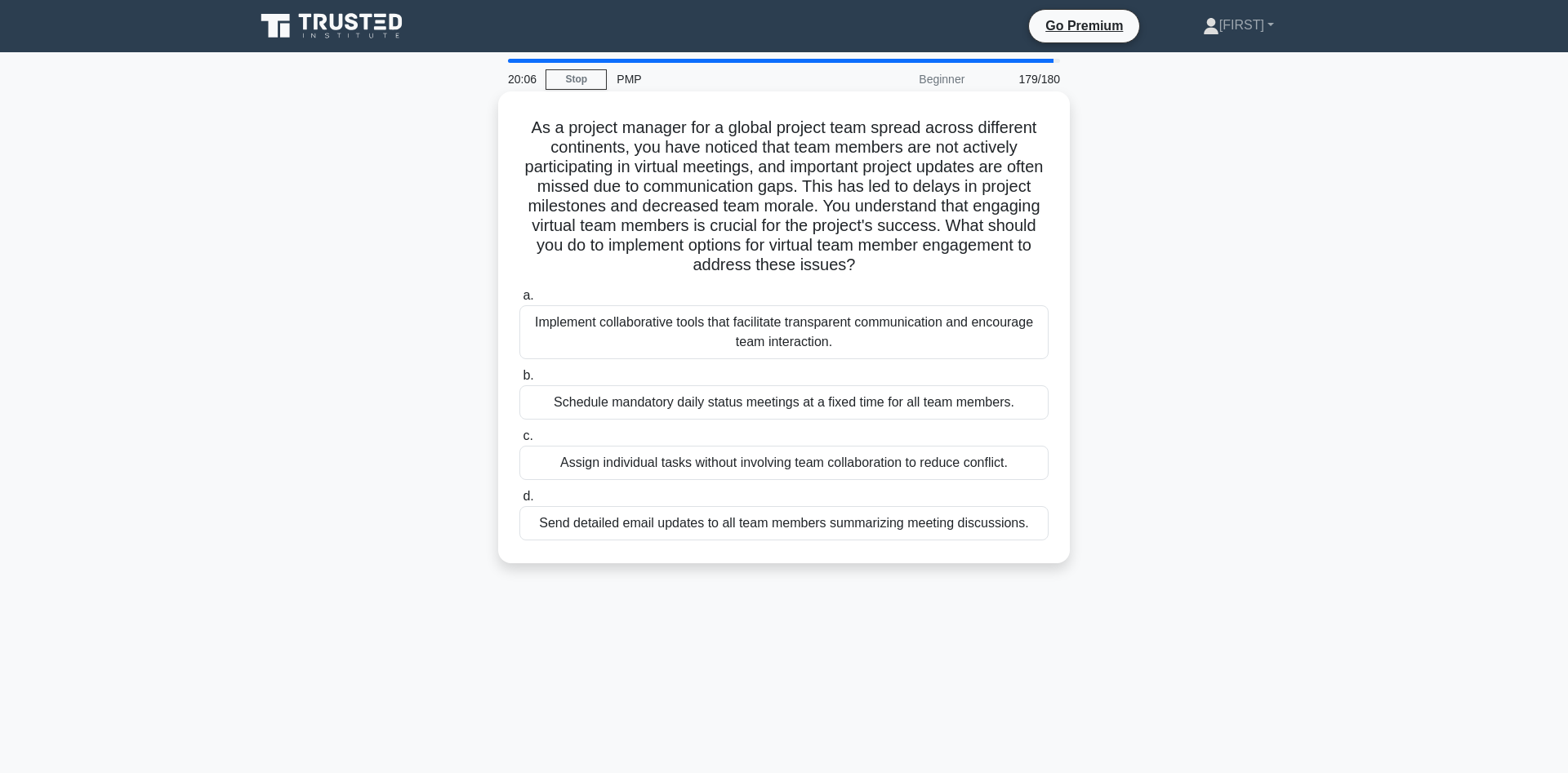 click on "Implement collaborative tools that facilitate transparent communication and encourage team interaction." at bounding box center (784, 332) 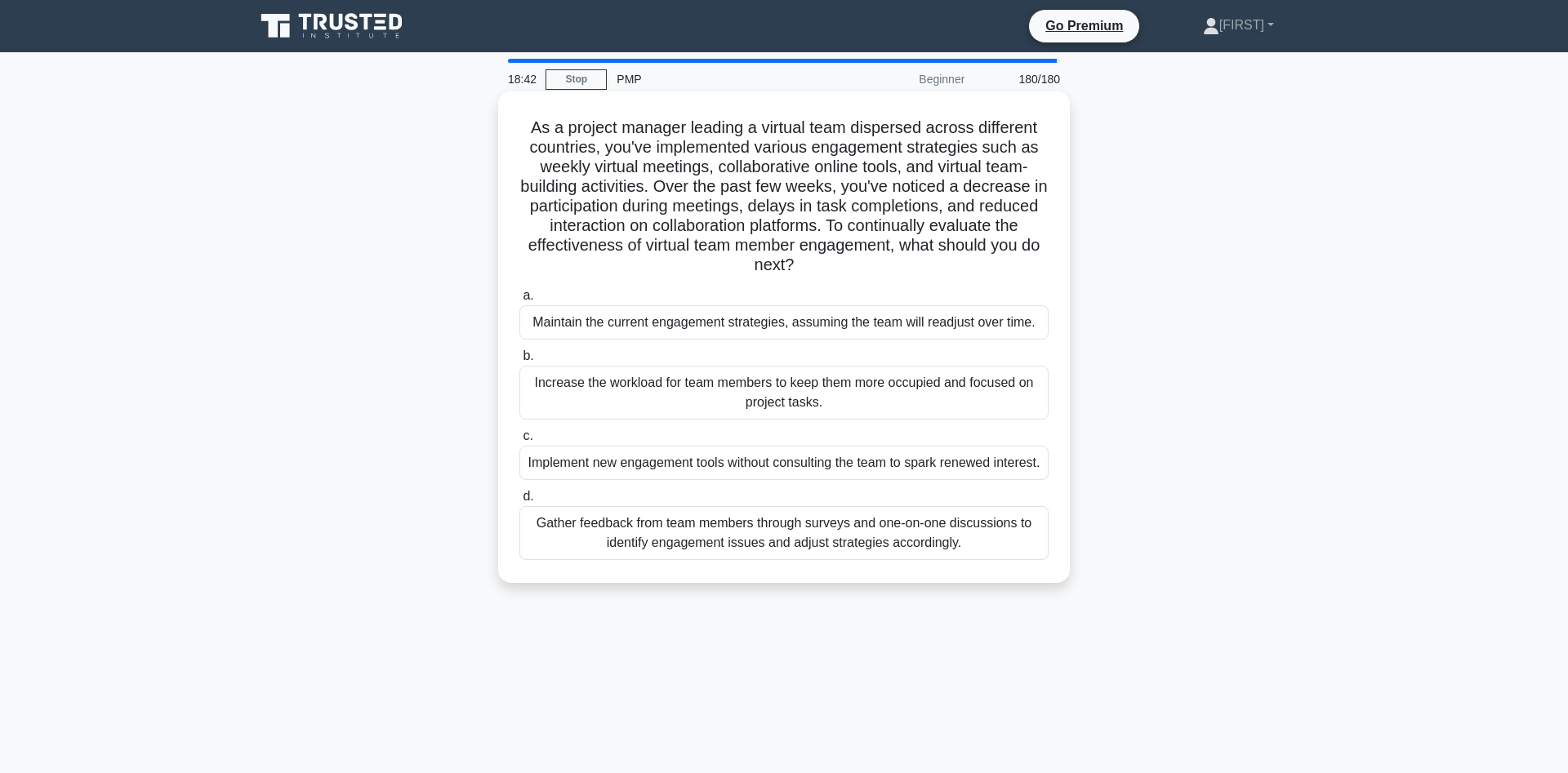 click on "Gather feedback from team members through surveys and one-on-one discussions to identify engagement issues and adjust strategies accordingly." at bounding box center [784, 533] 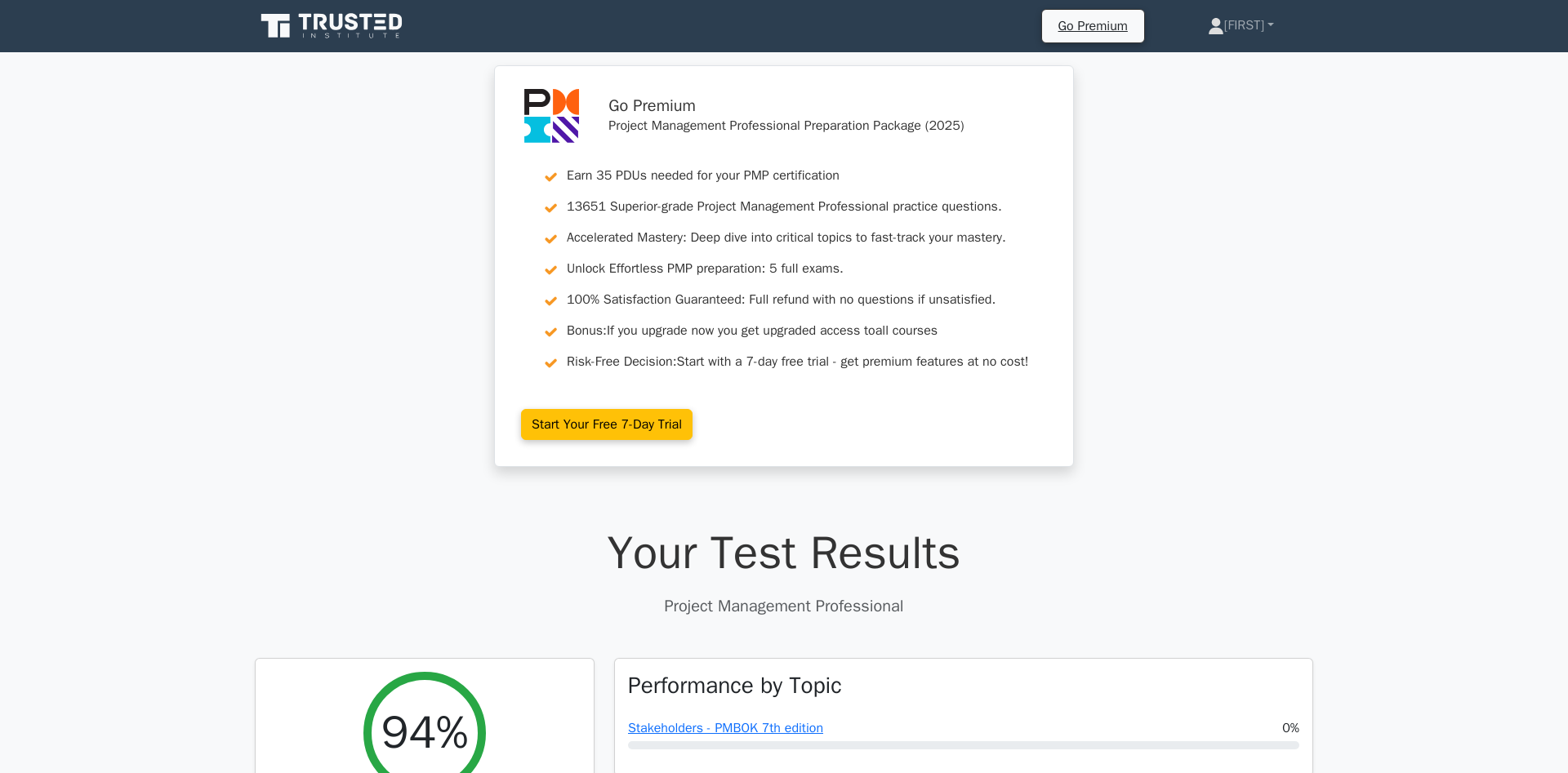 scroll, scrollTop: 0, scrollLeft: 0, axis: both 